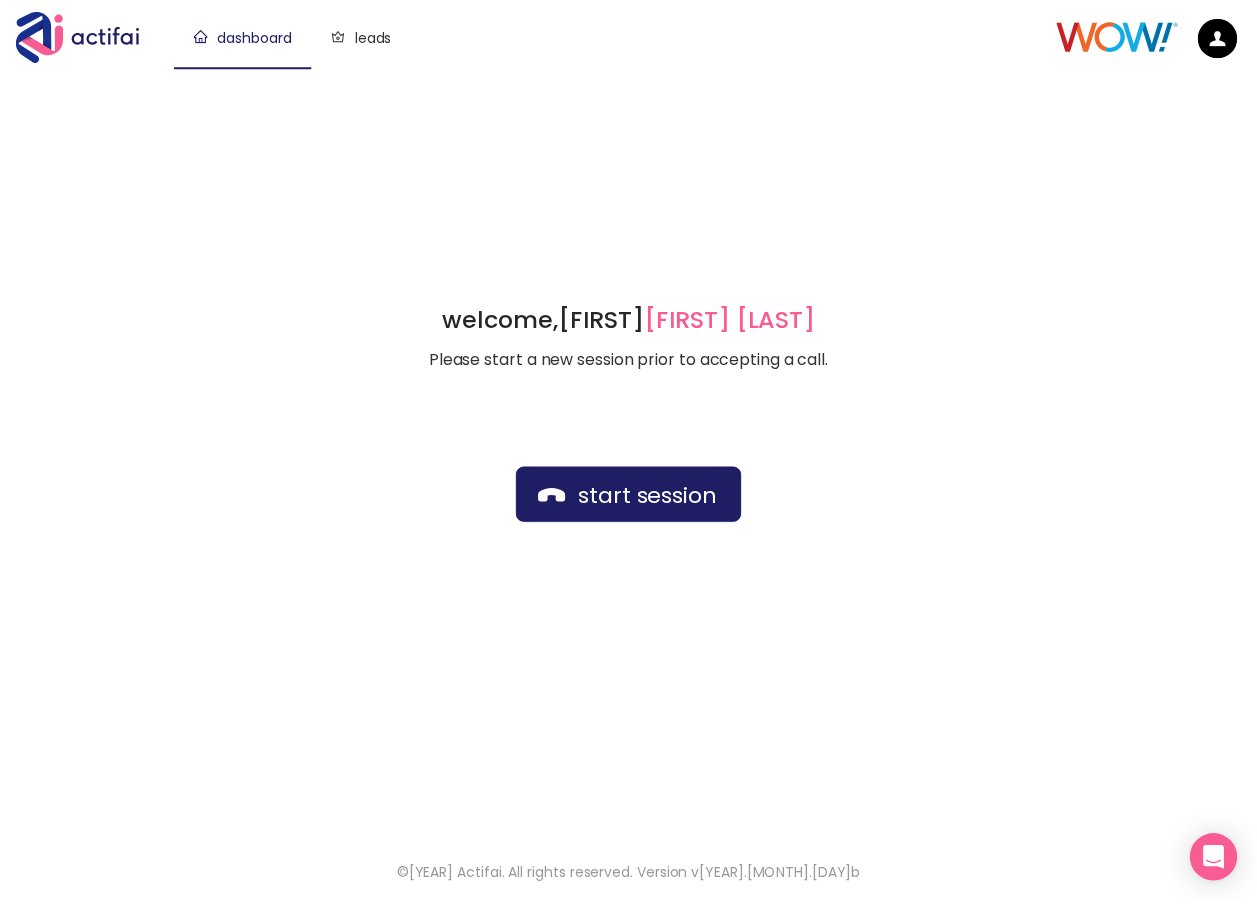 scroll, scrollTop: 0, scrollLeft: 0, axis: both 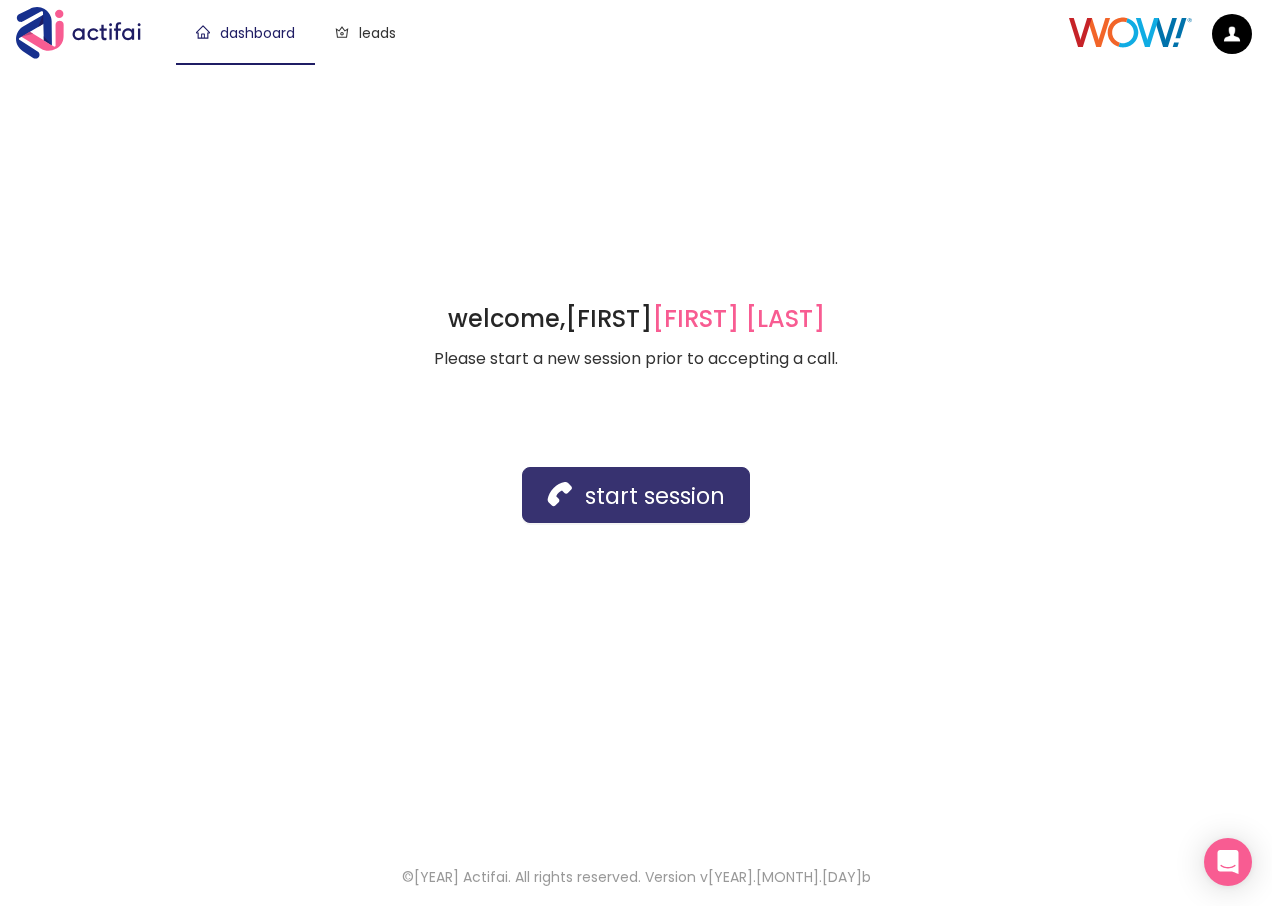 click on "start session" at bounding box center [636, 495] 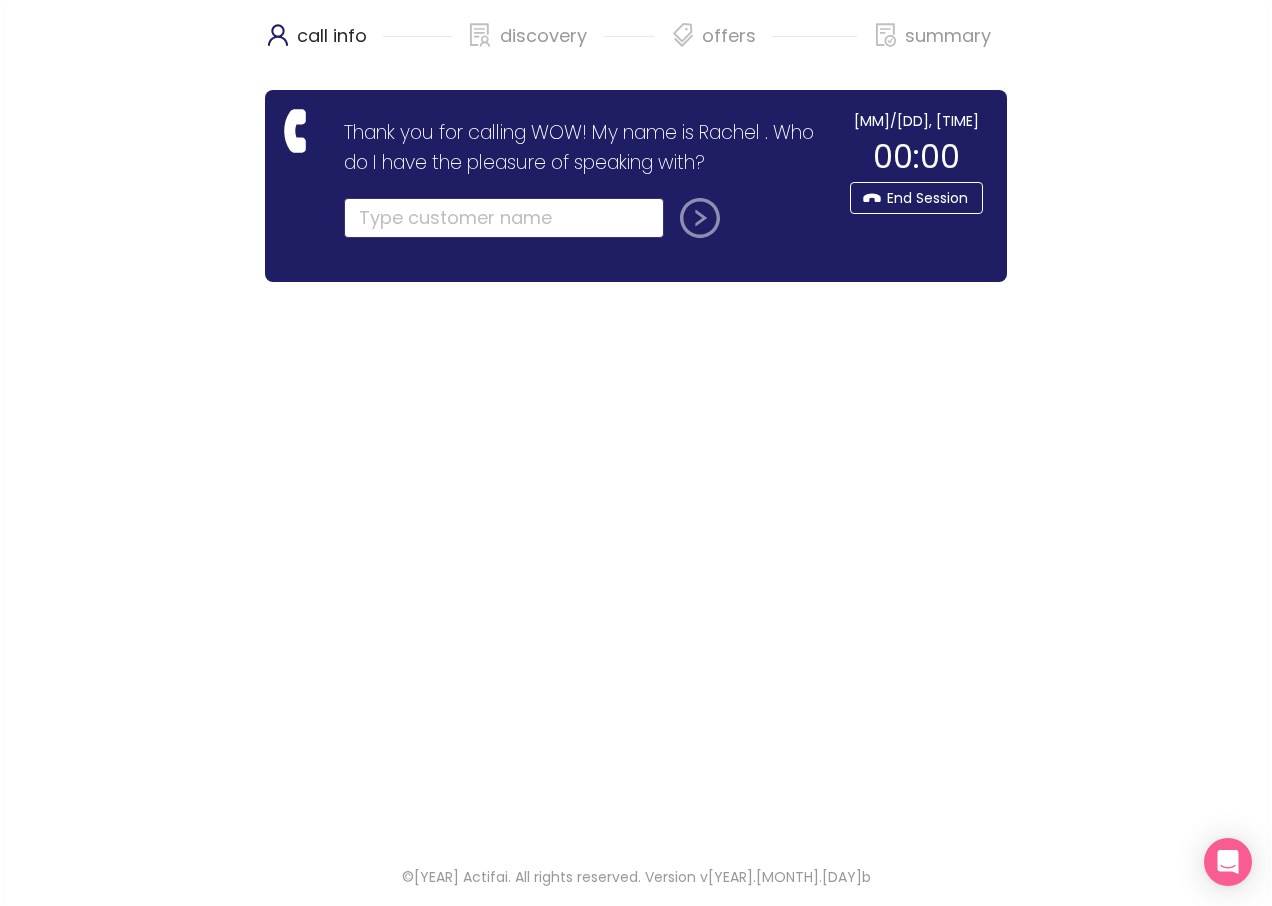 drag, startPoint x: 412, startPoint y: 228, endPoint x: 220, endPoint y: 255, distance: 193.88914 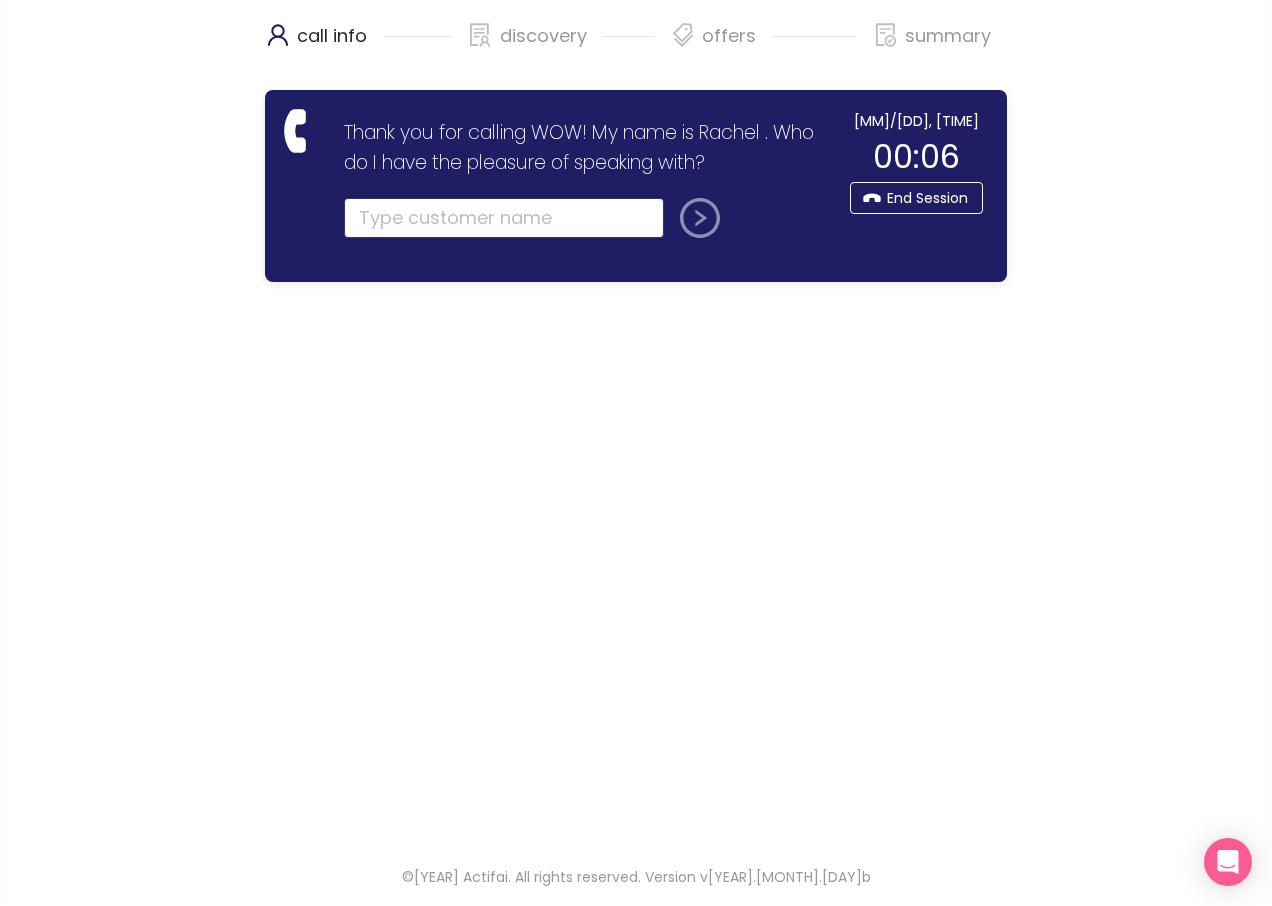 click 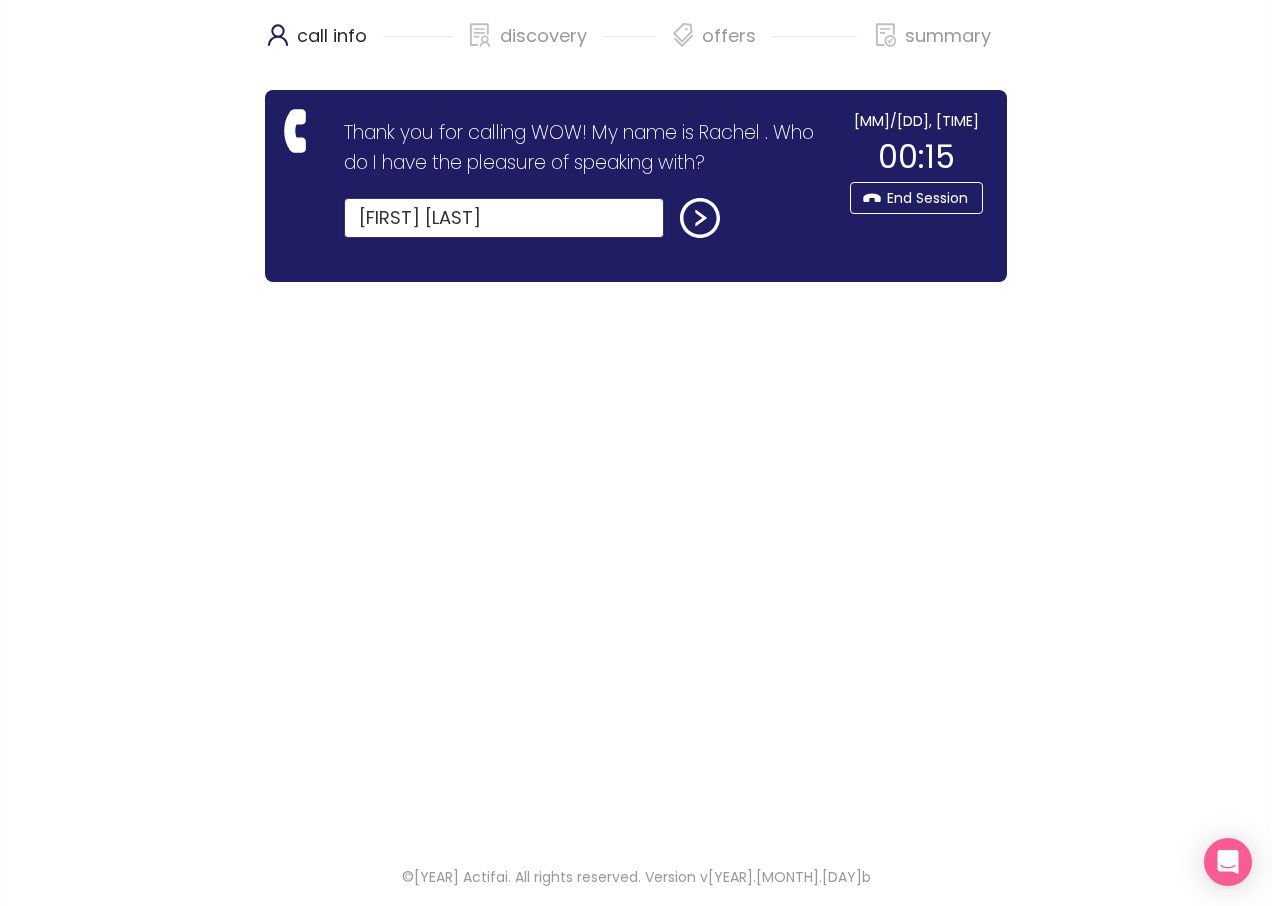 type on "[FIRST] [LAST]" 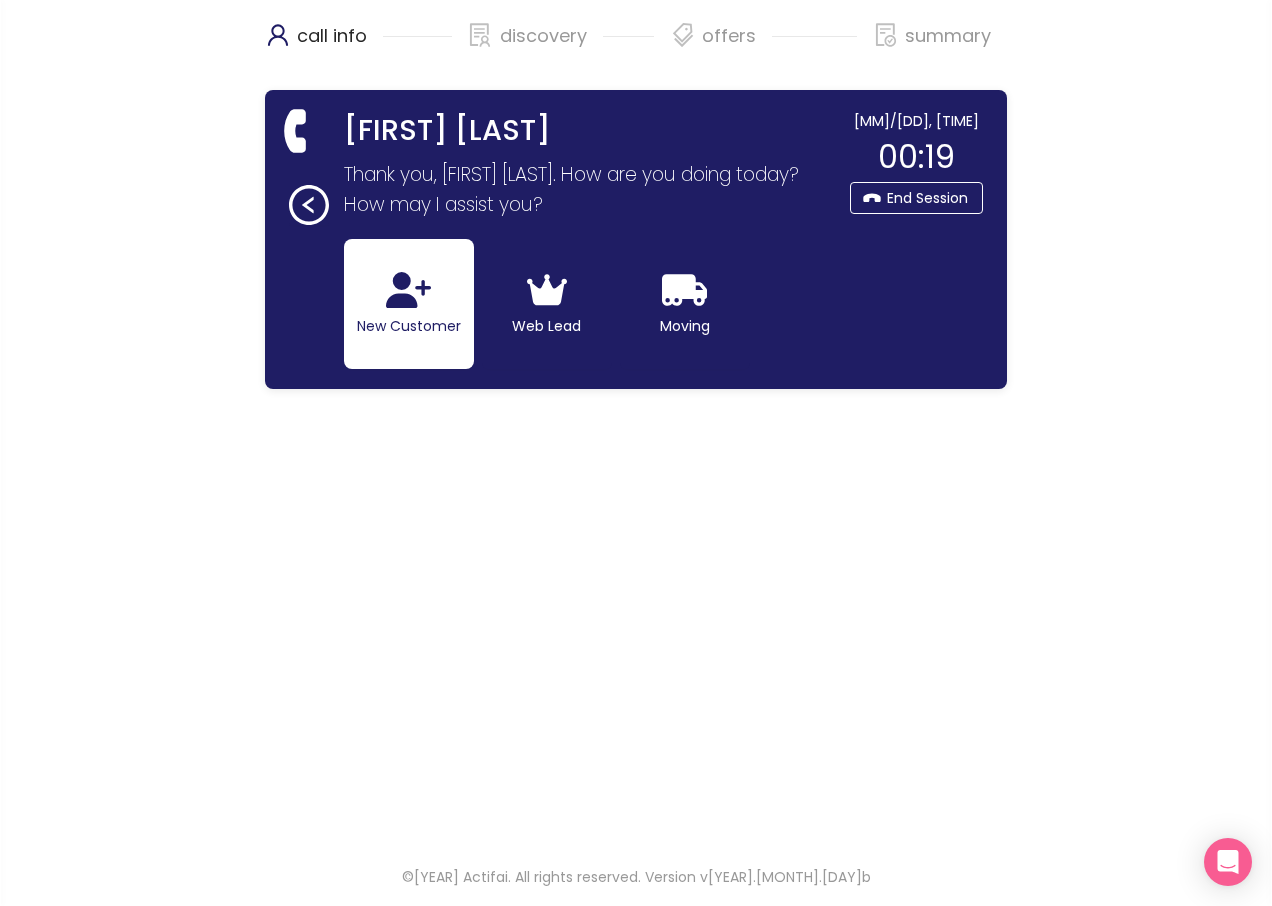 click on "New Customer" 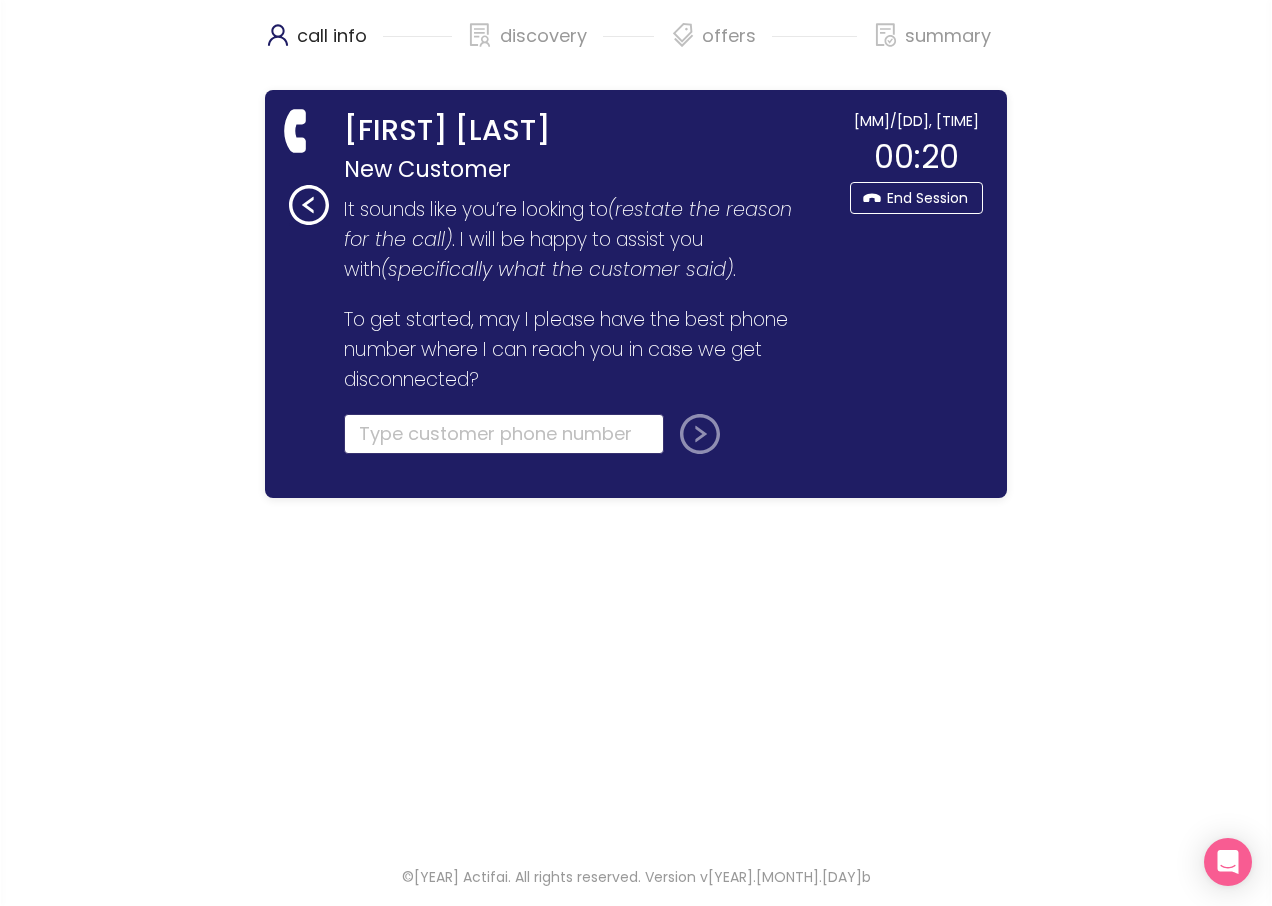 click 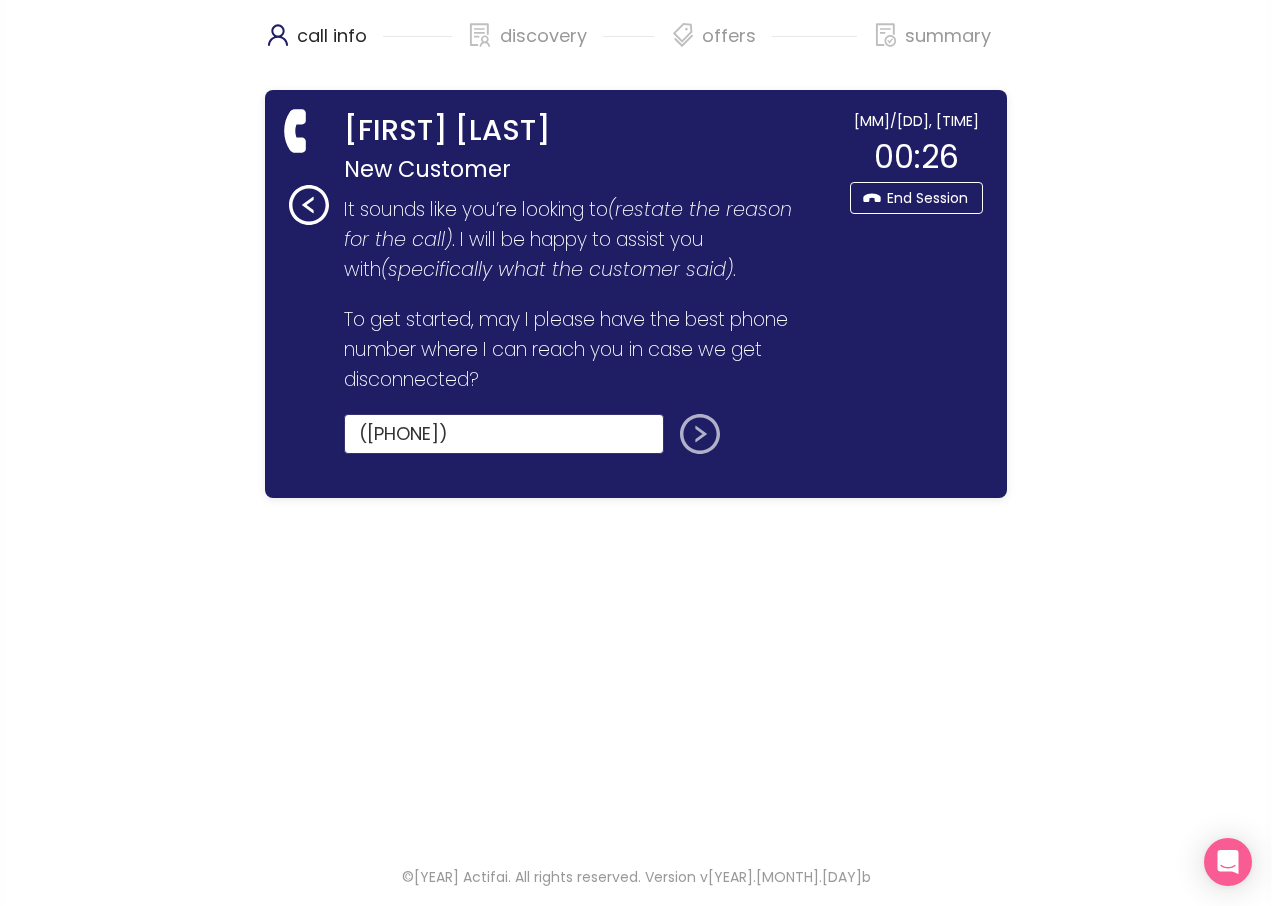 type on "([PHONE])" 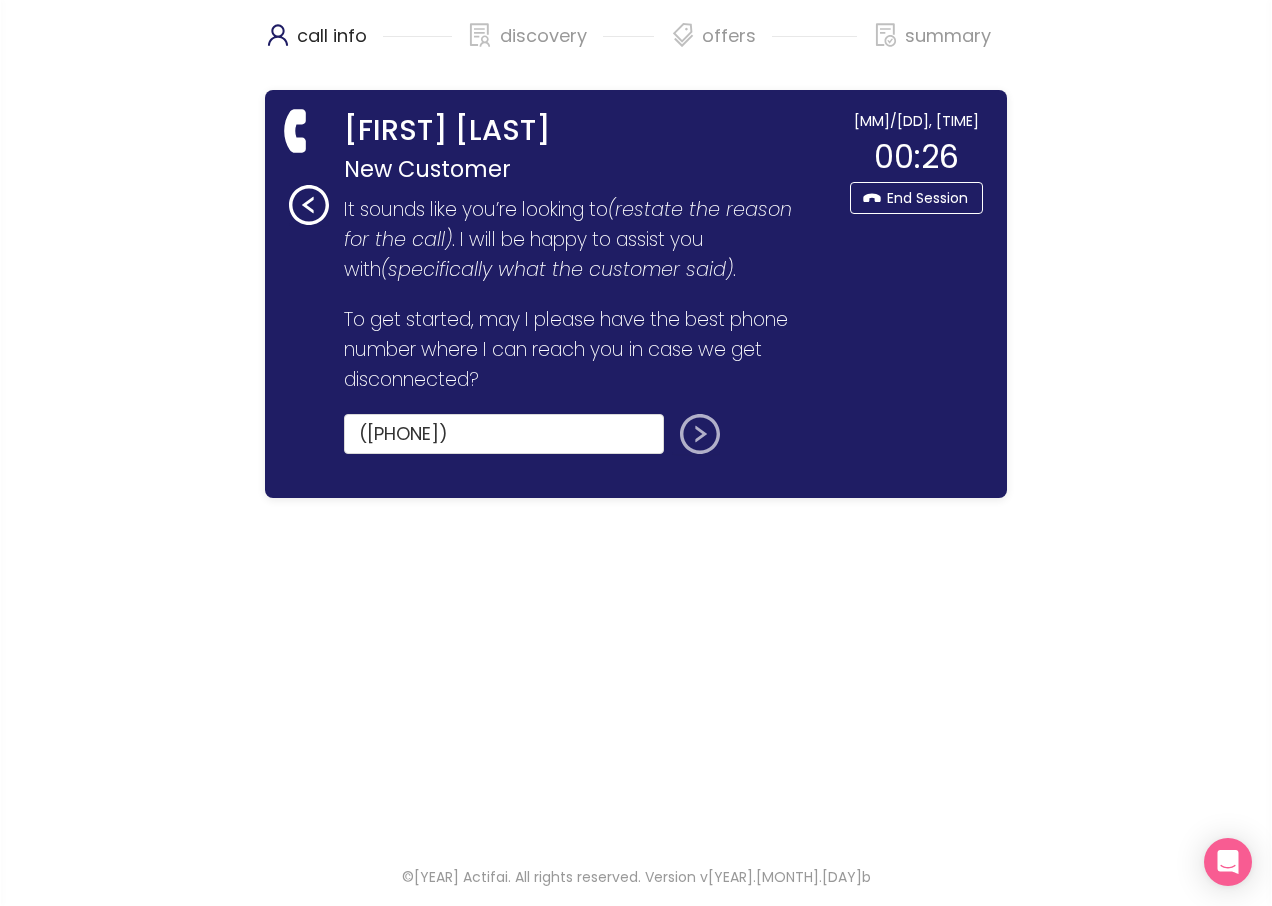 click 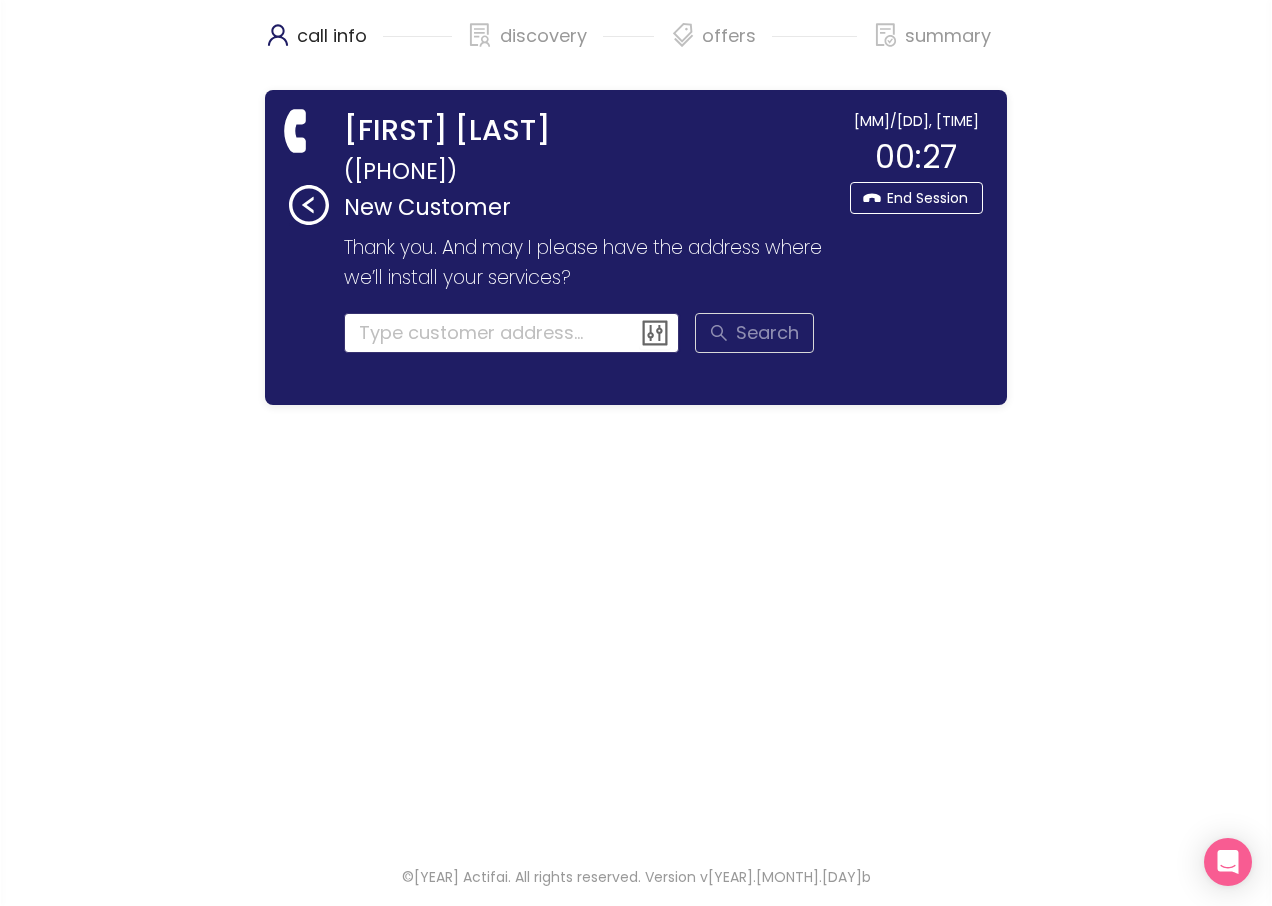 click at bounding box center (512, 333) 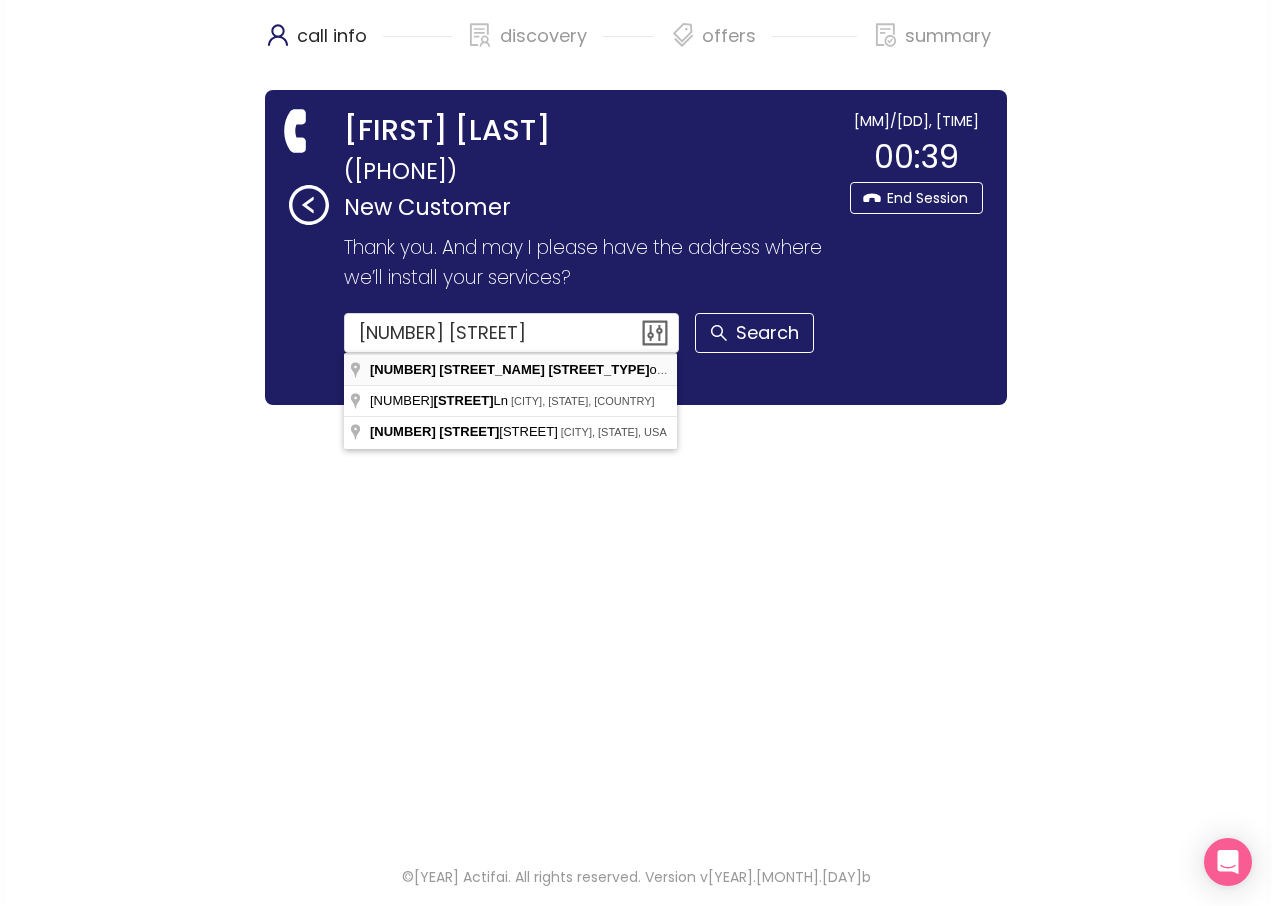type on "[NUMBER] [STREET], [CITY], [STATE], [COUNTRY]" 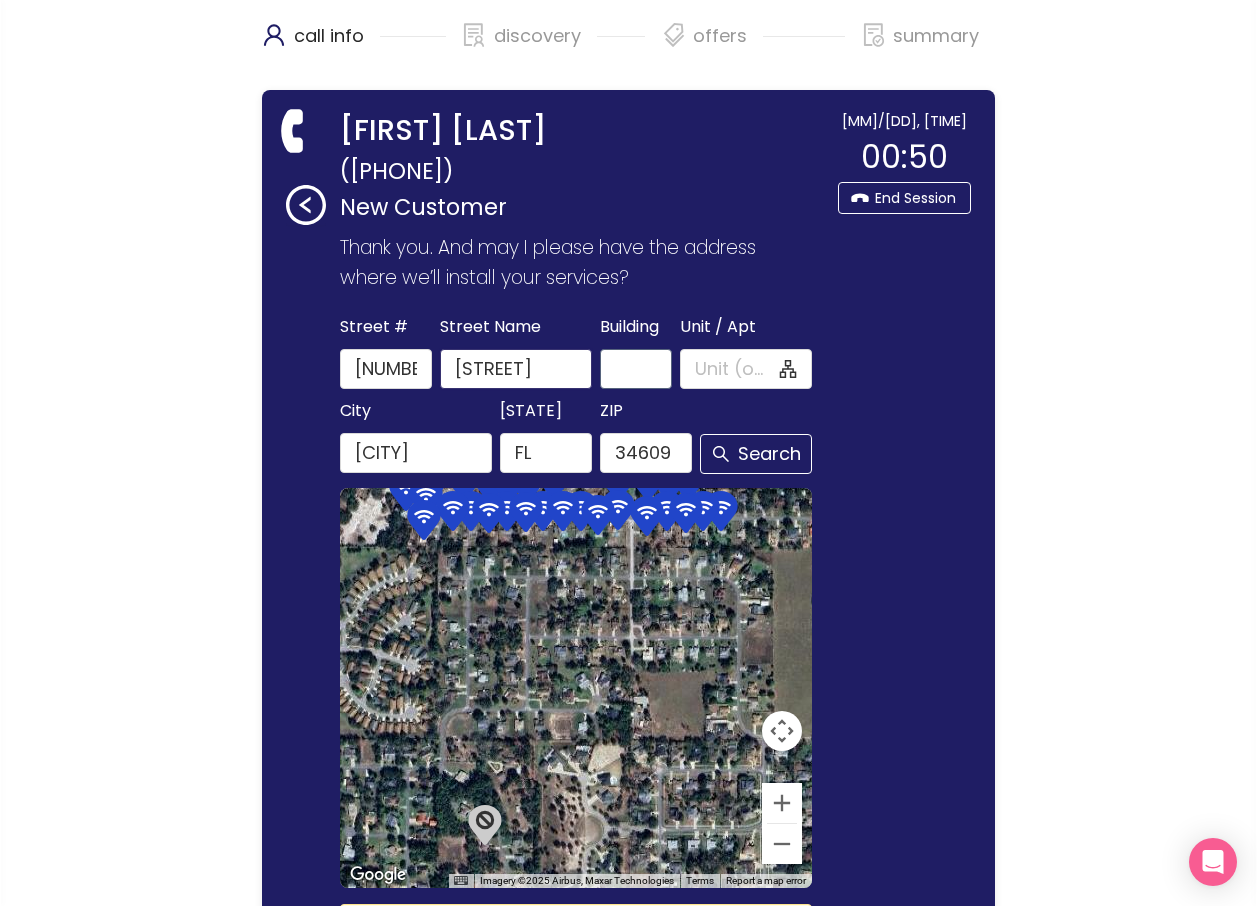 scroll, scrollTop: 0, scrollLeft: 17, axis: horizontal 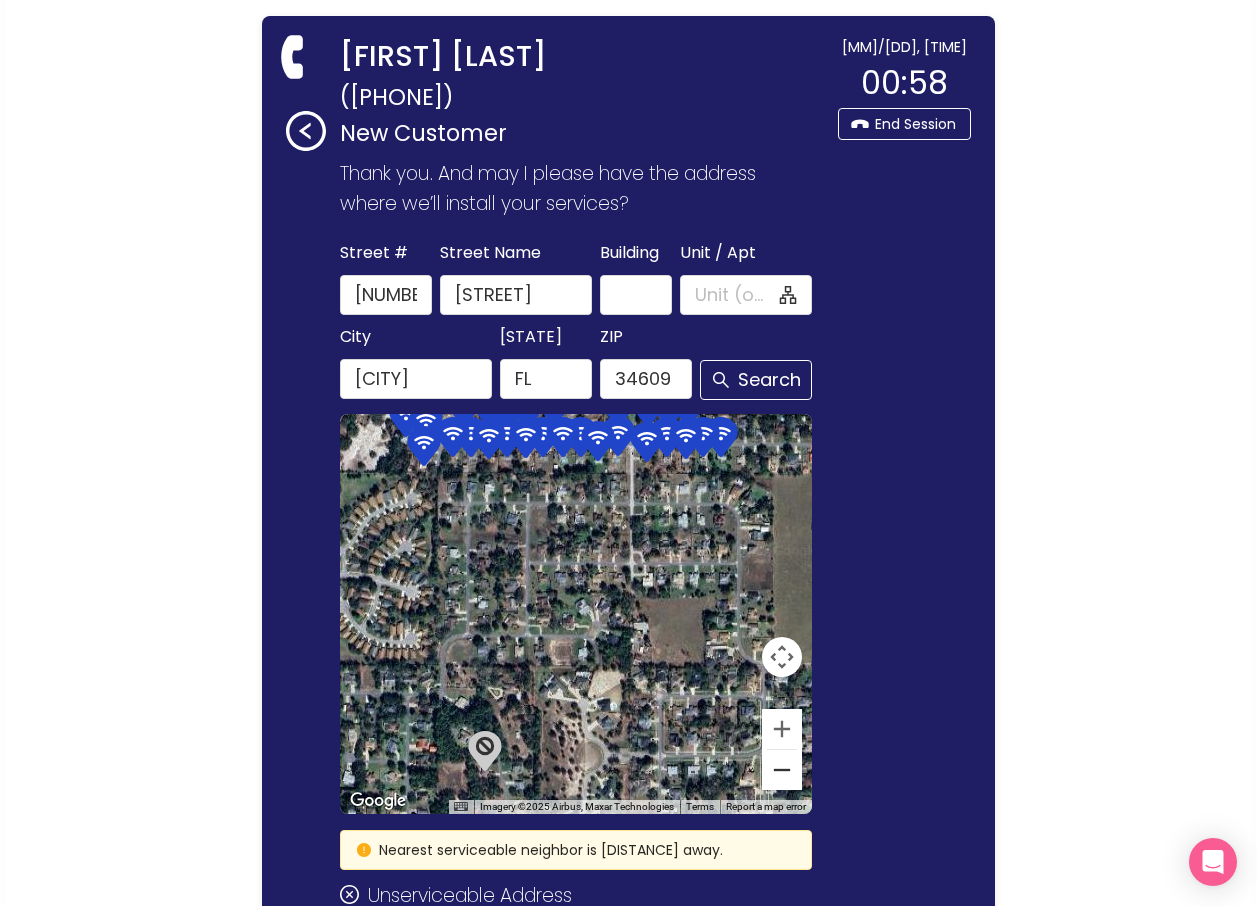 click at bounding box center (782, 770) 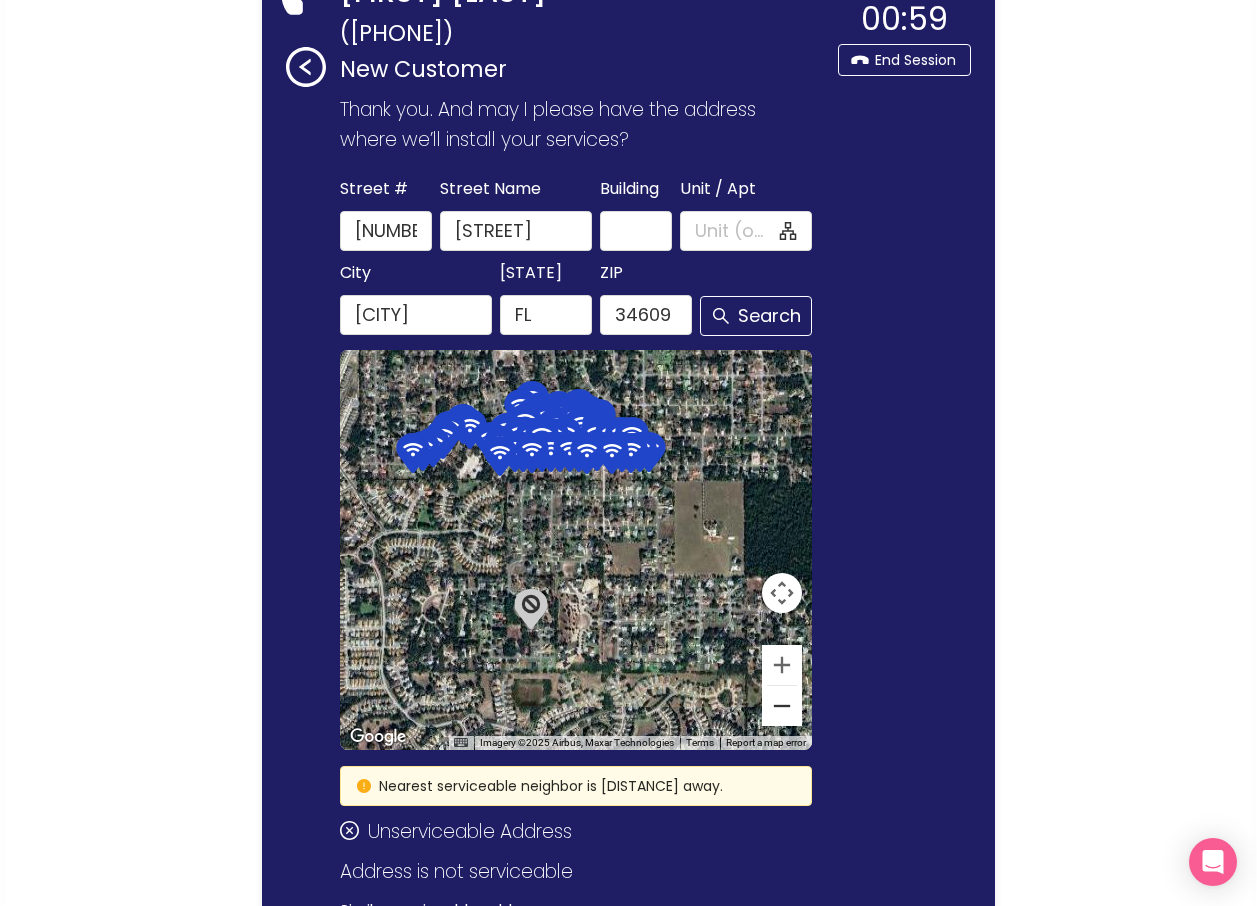 scroll, scrollTop: 174, scrollLeft: 0, axis: vertical 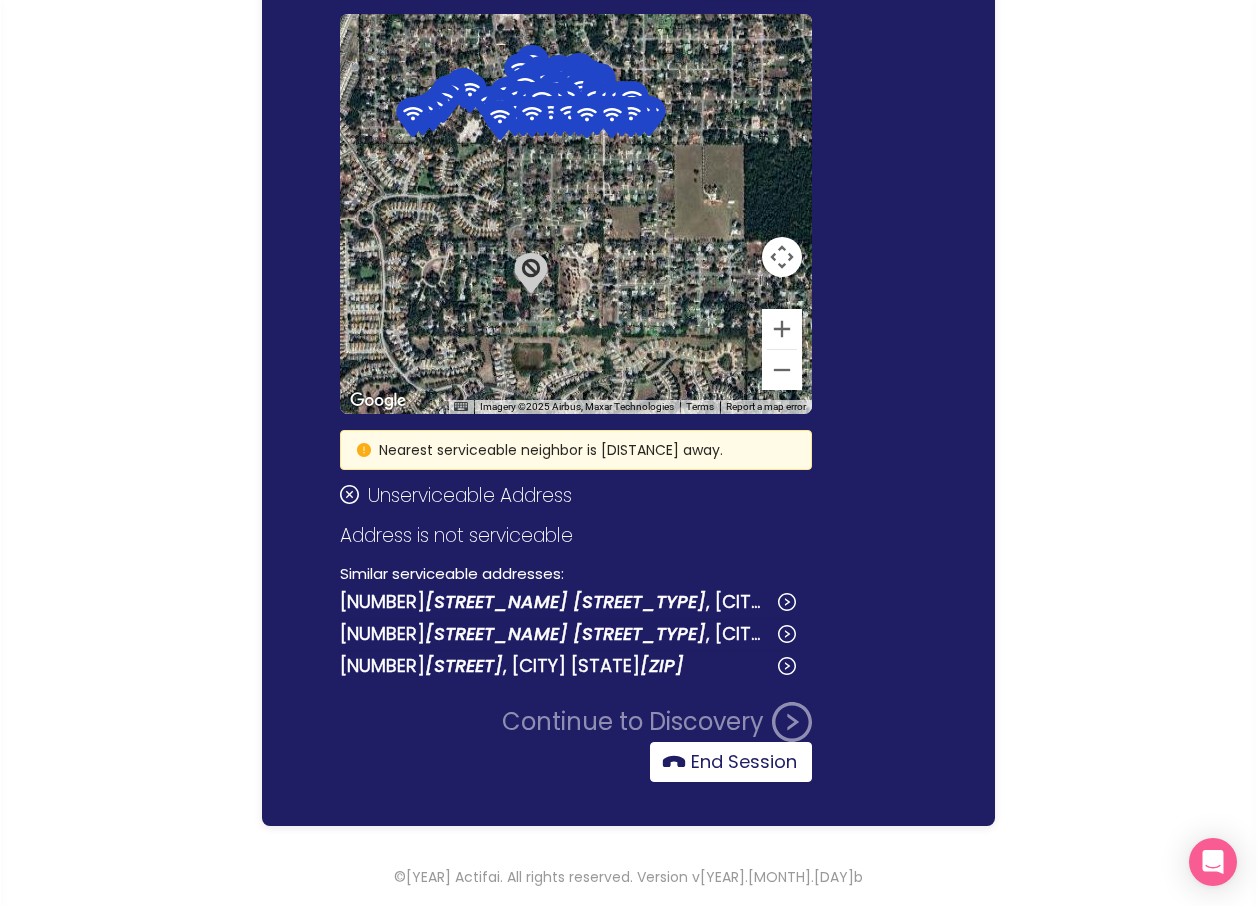 click on "End Session" 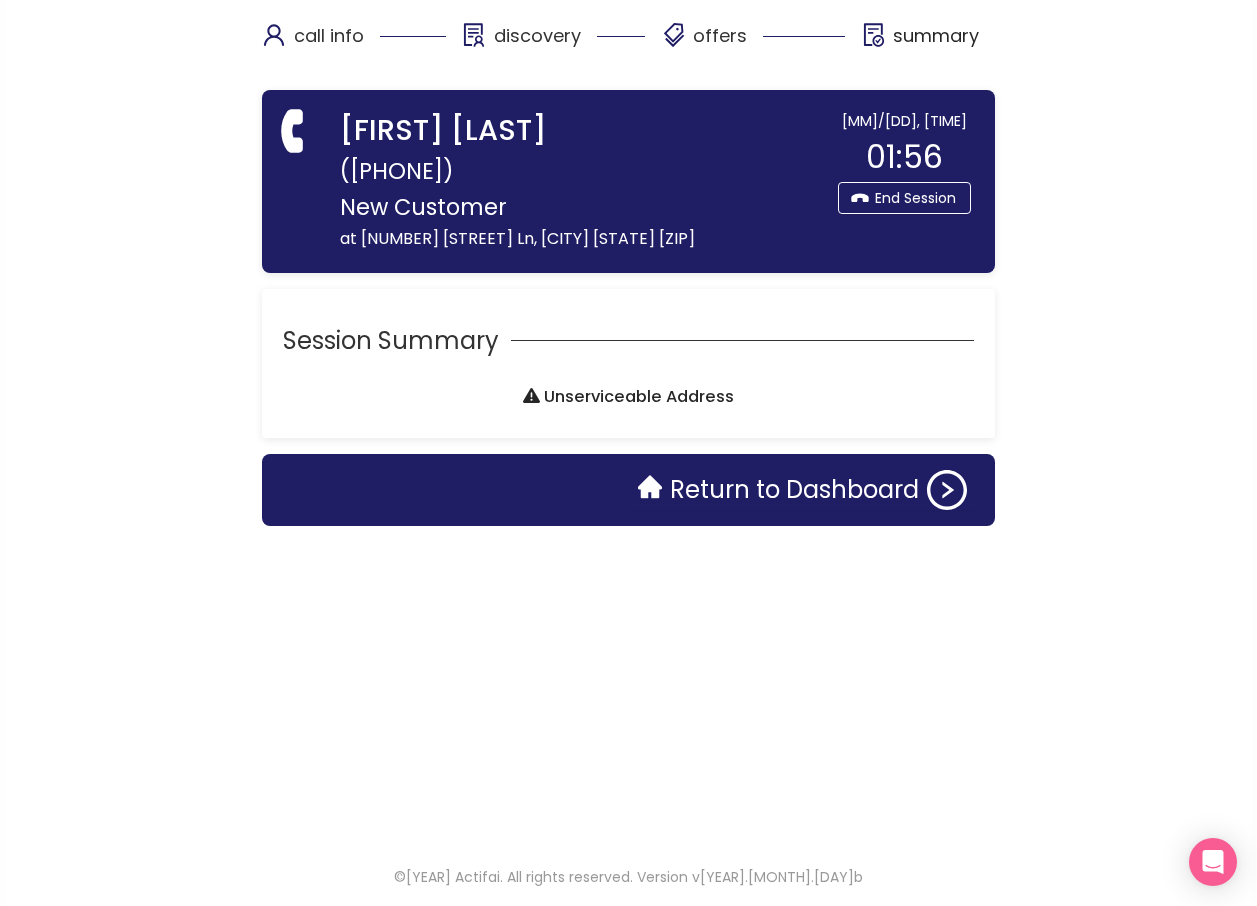 scroll, scrollTop: 0, scrollLeft: 0, axis: both 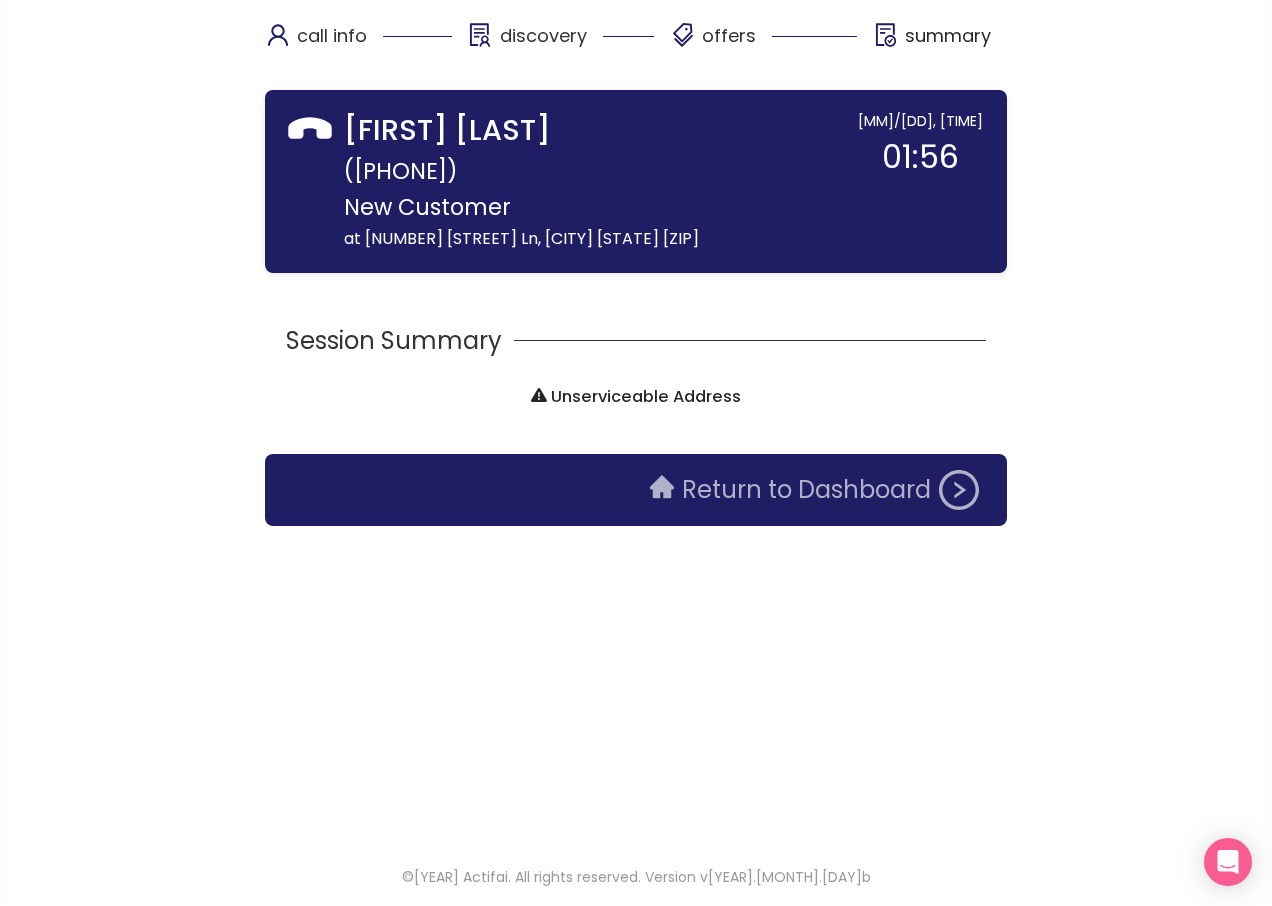 click on "Return to Dashboard" 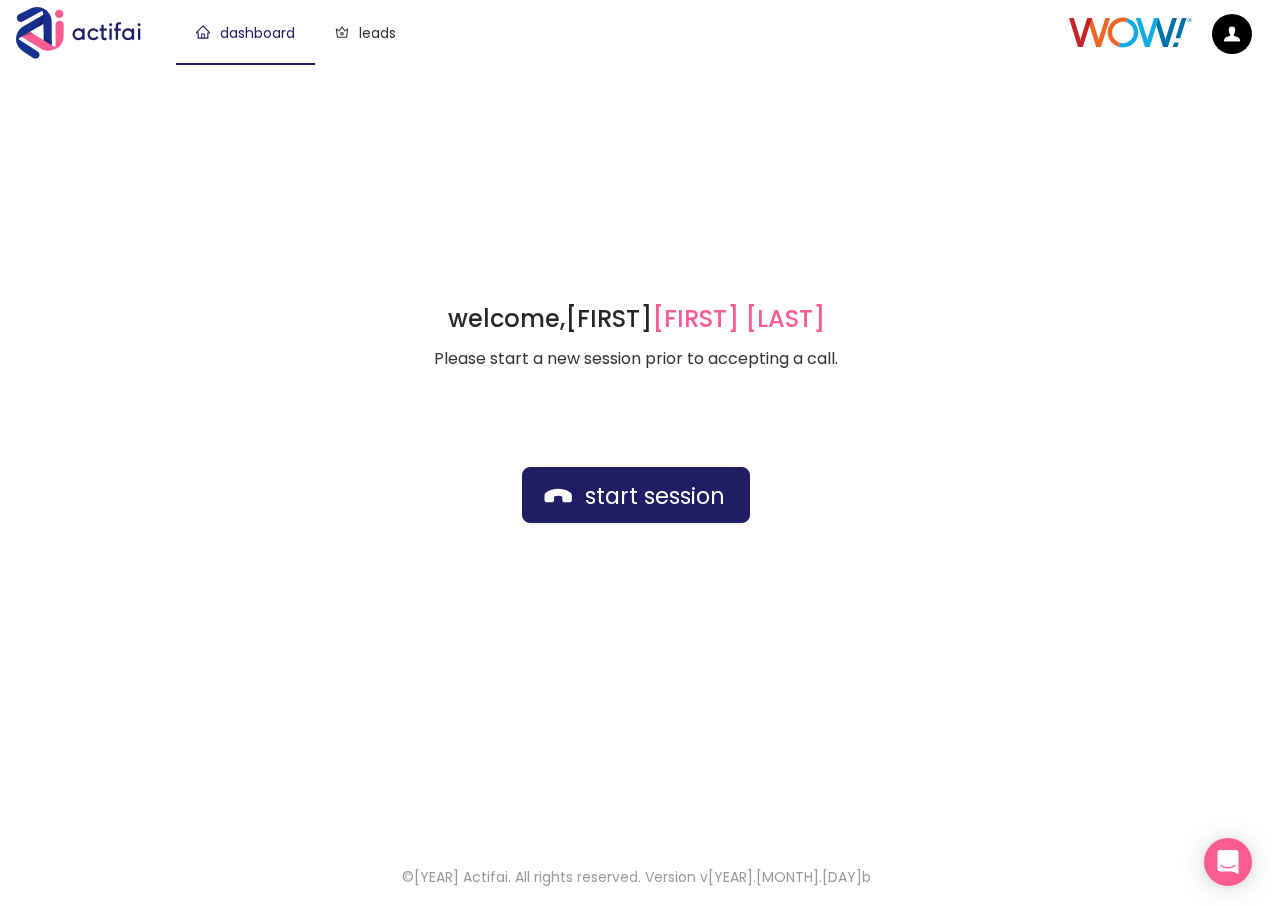 click on "dashboard leads" at bounding box center (622, 32) 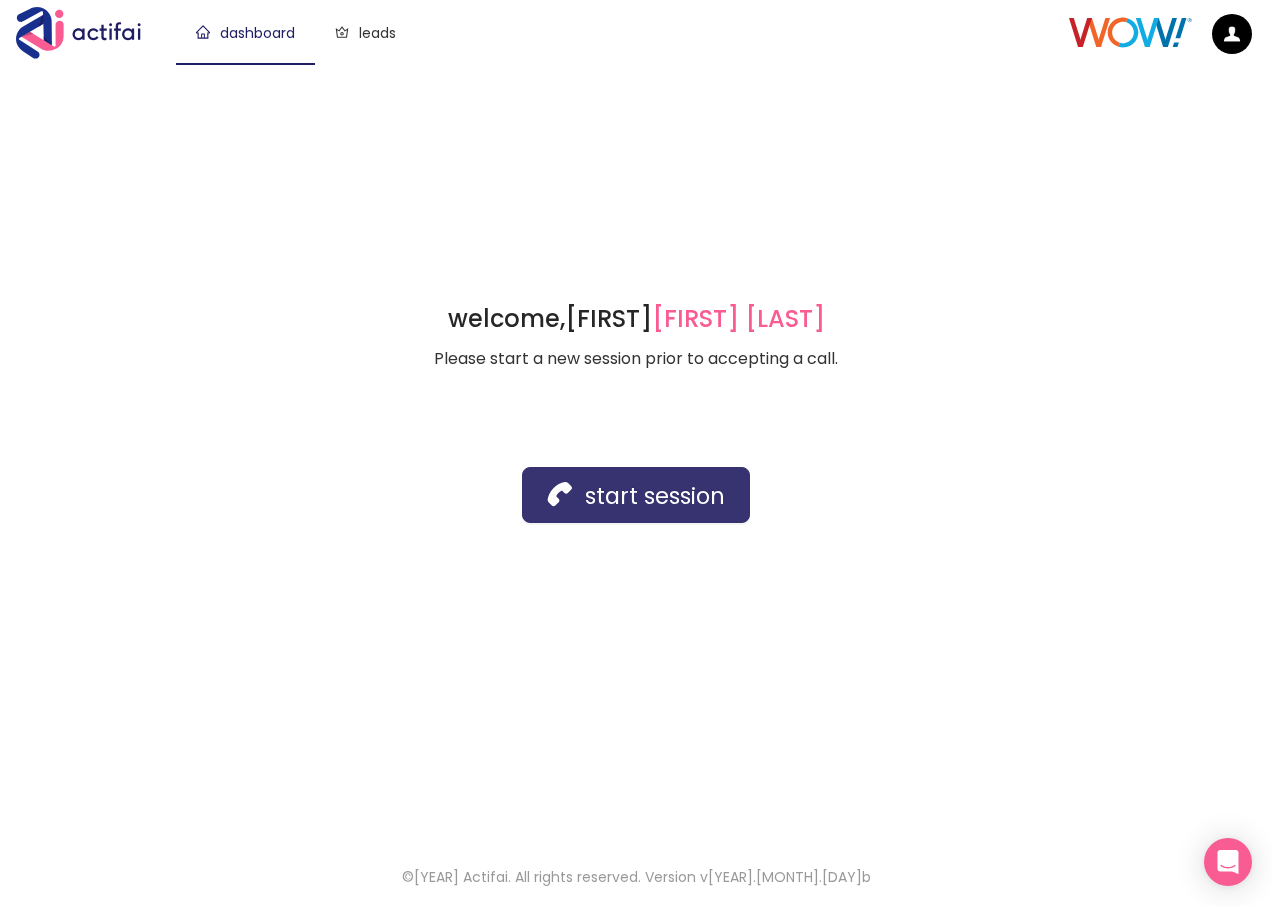 click on "start session" at bounding box center [636, 495] 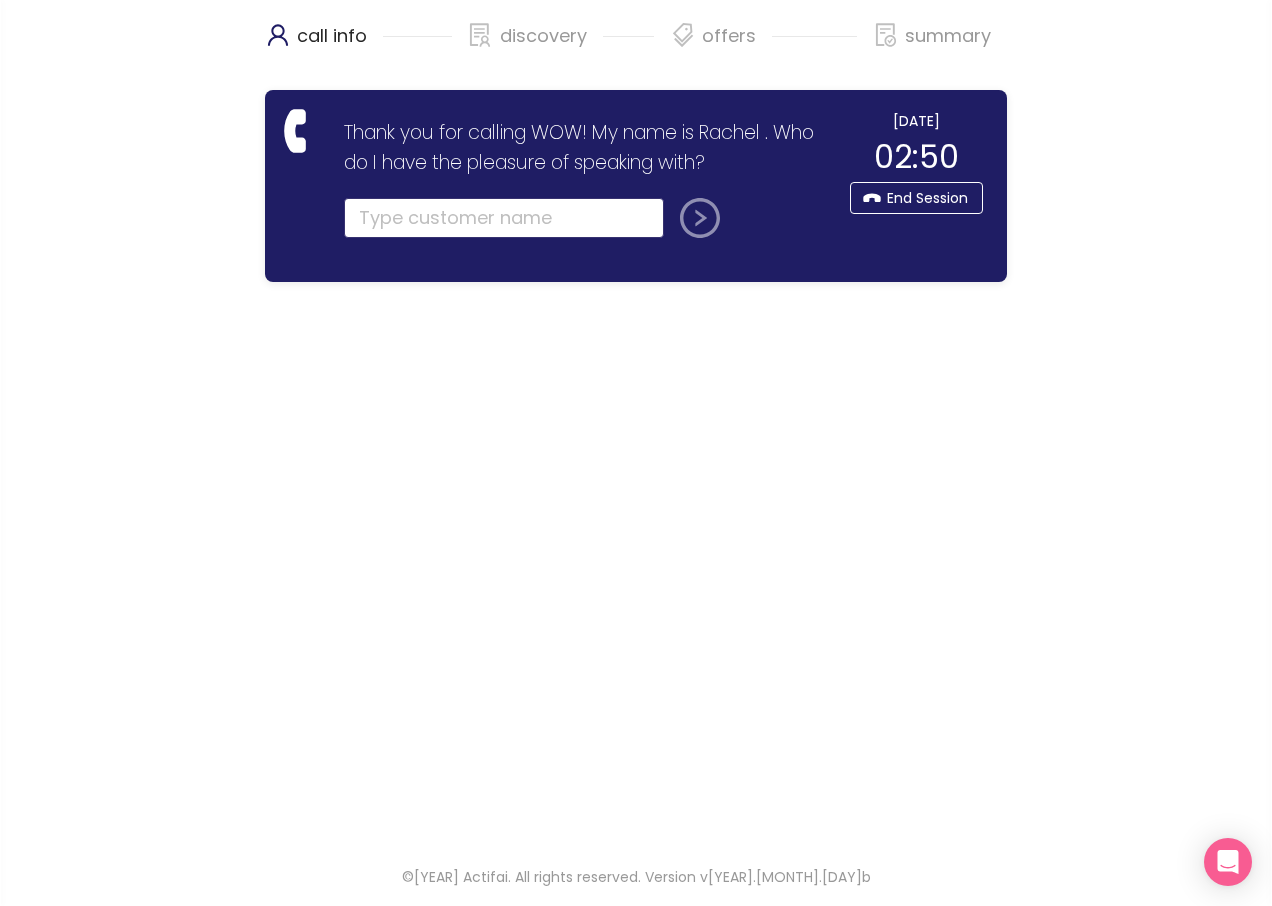 click 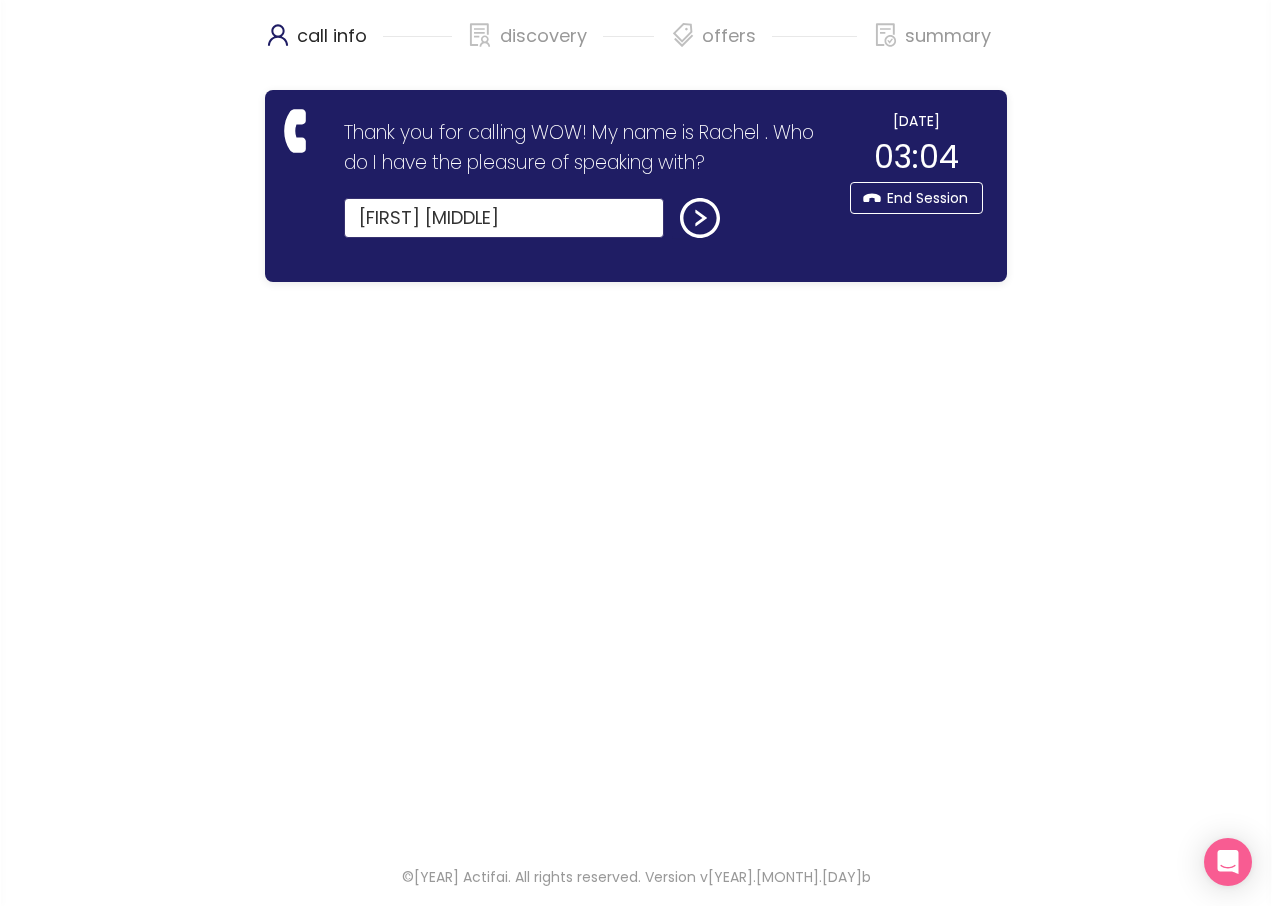 click on "[FIRST] [MIDDLE]" 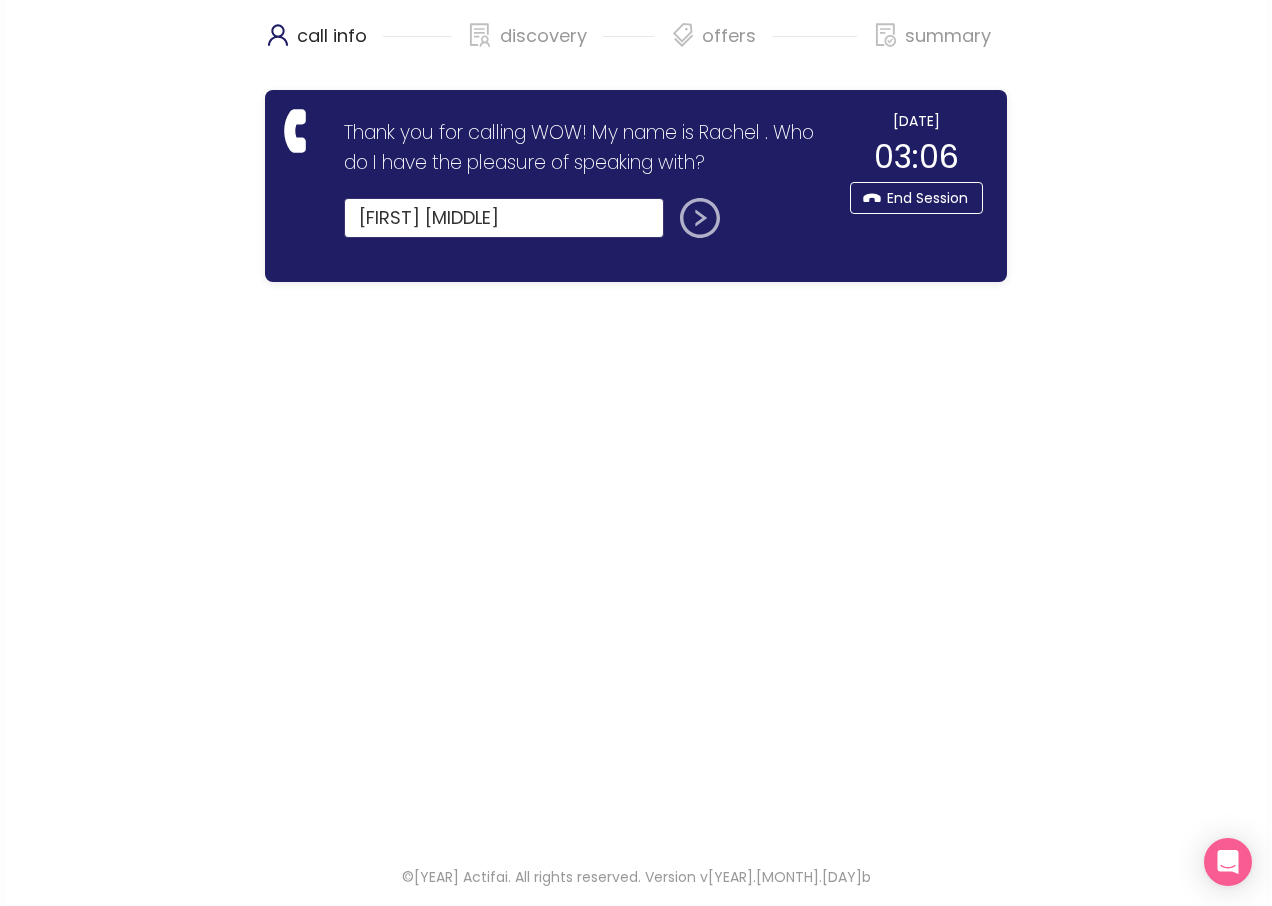 type on "[FIRST] [MIDDLE]" 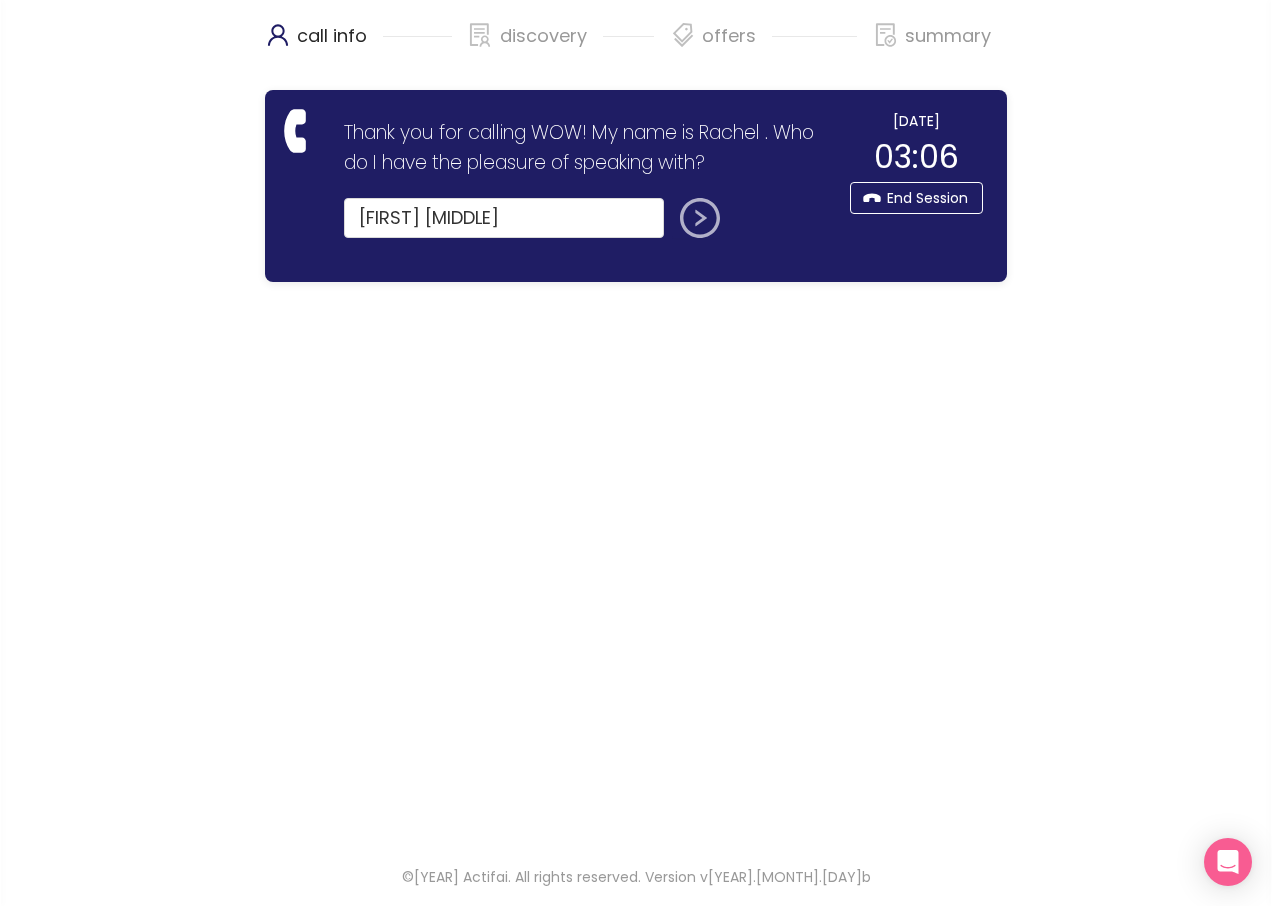 click 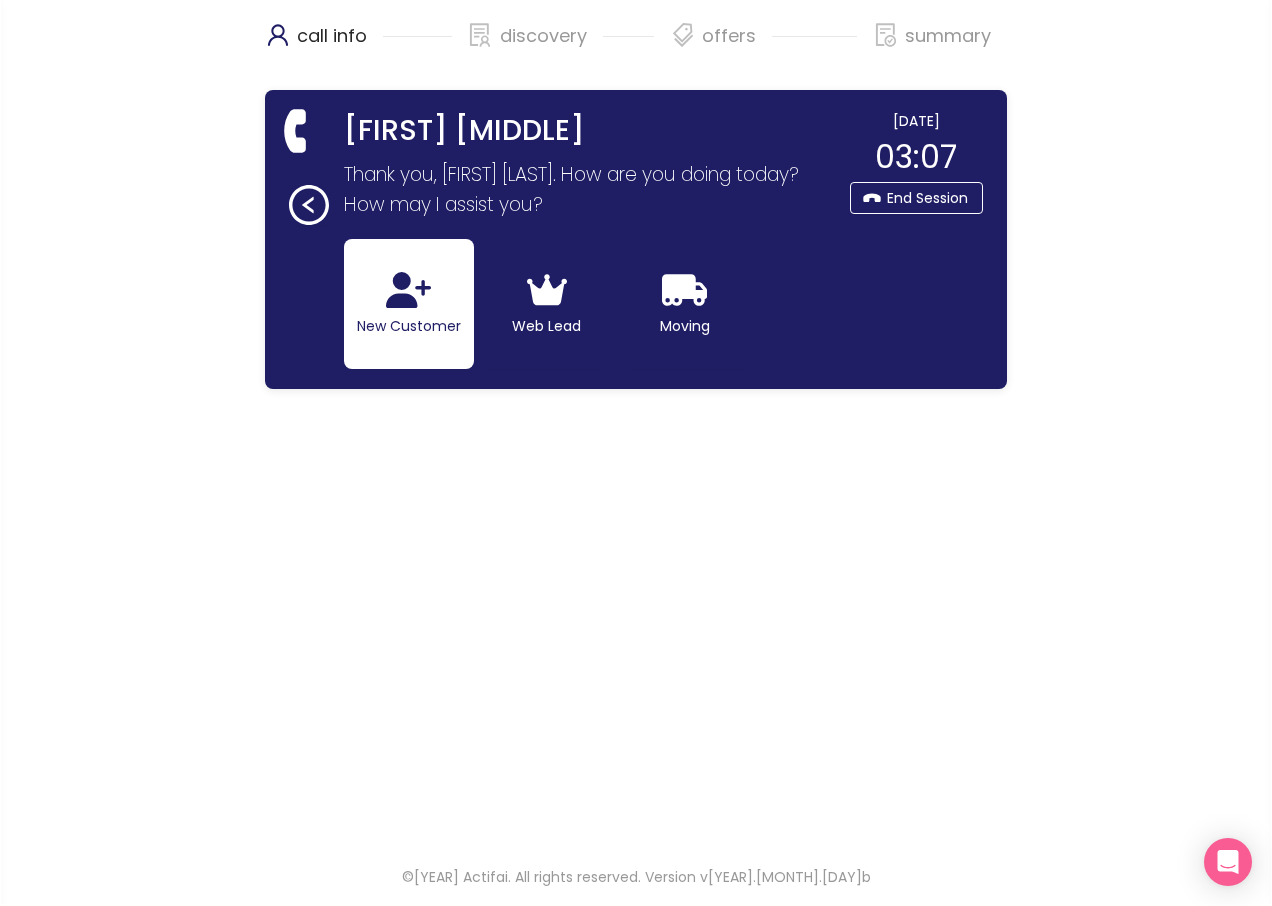 click on "New Customer" 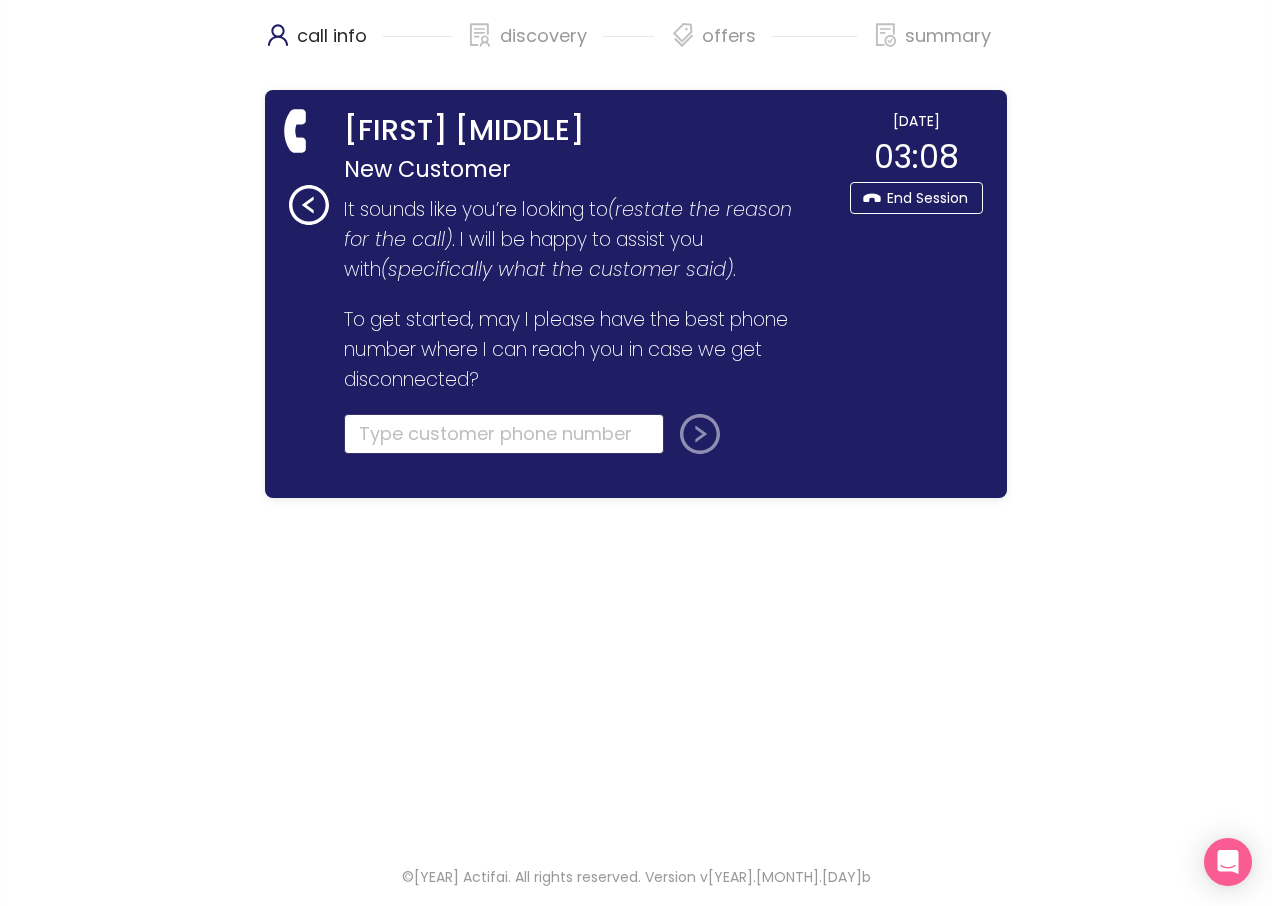click 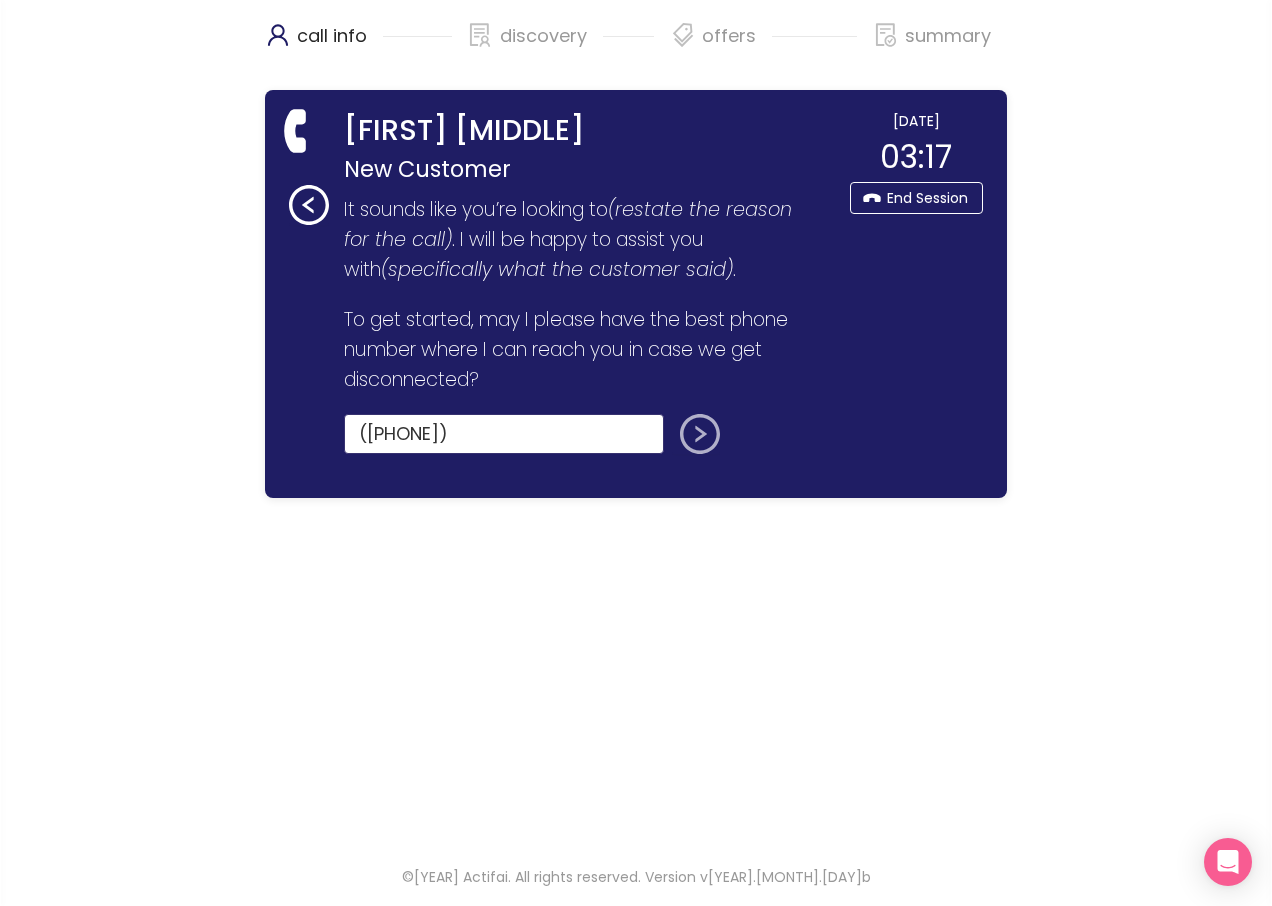 type on "([PHONE])" 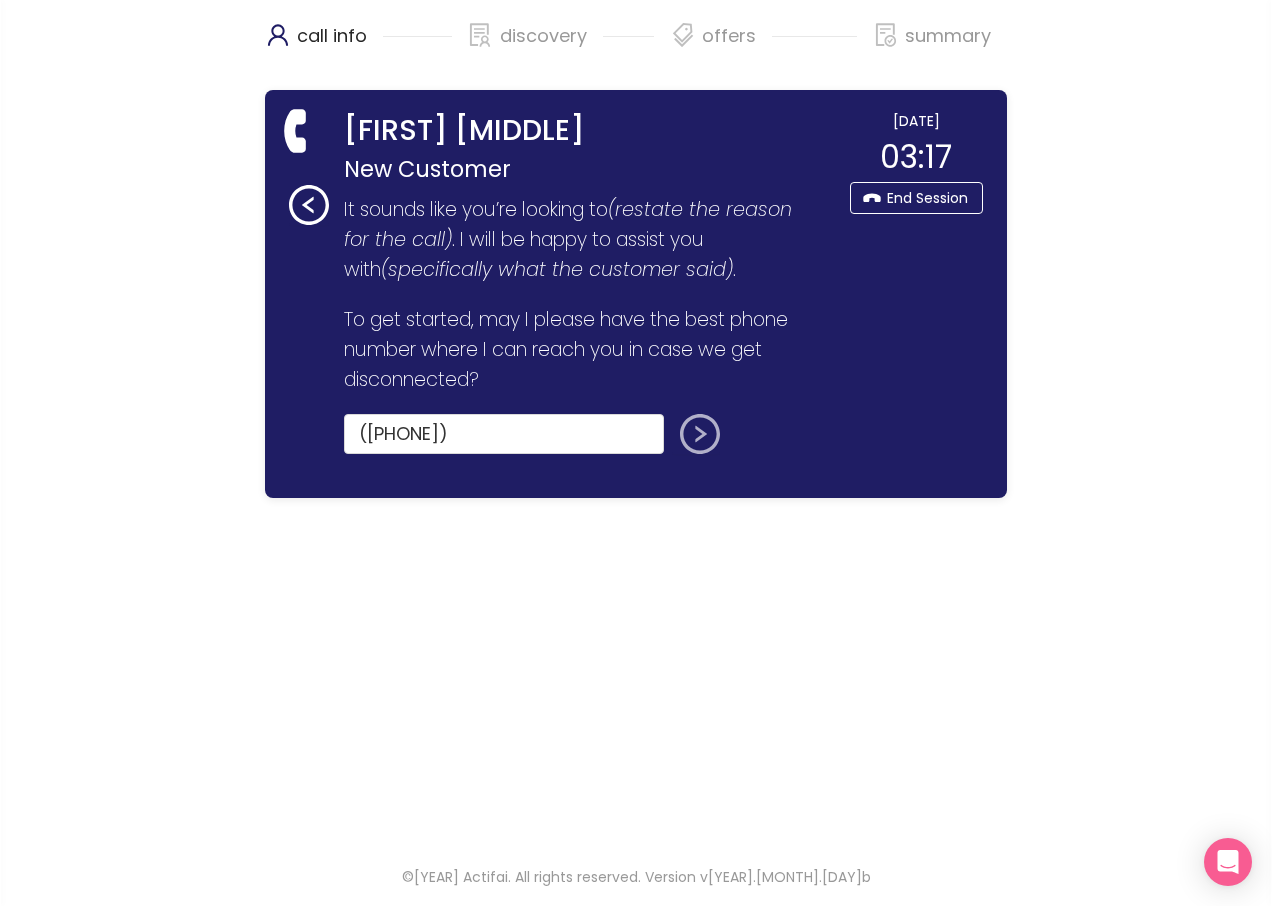 click 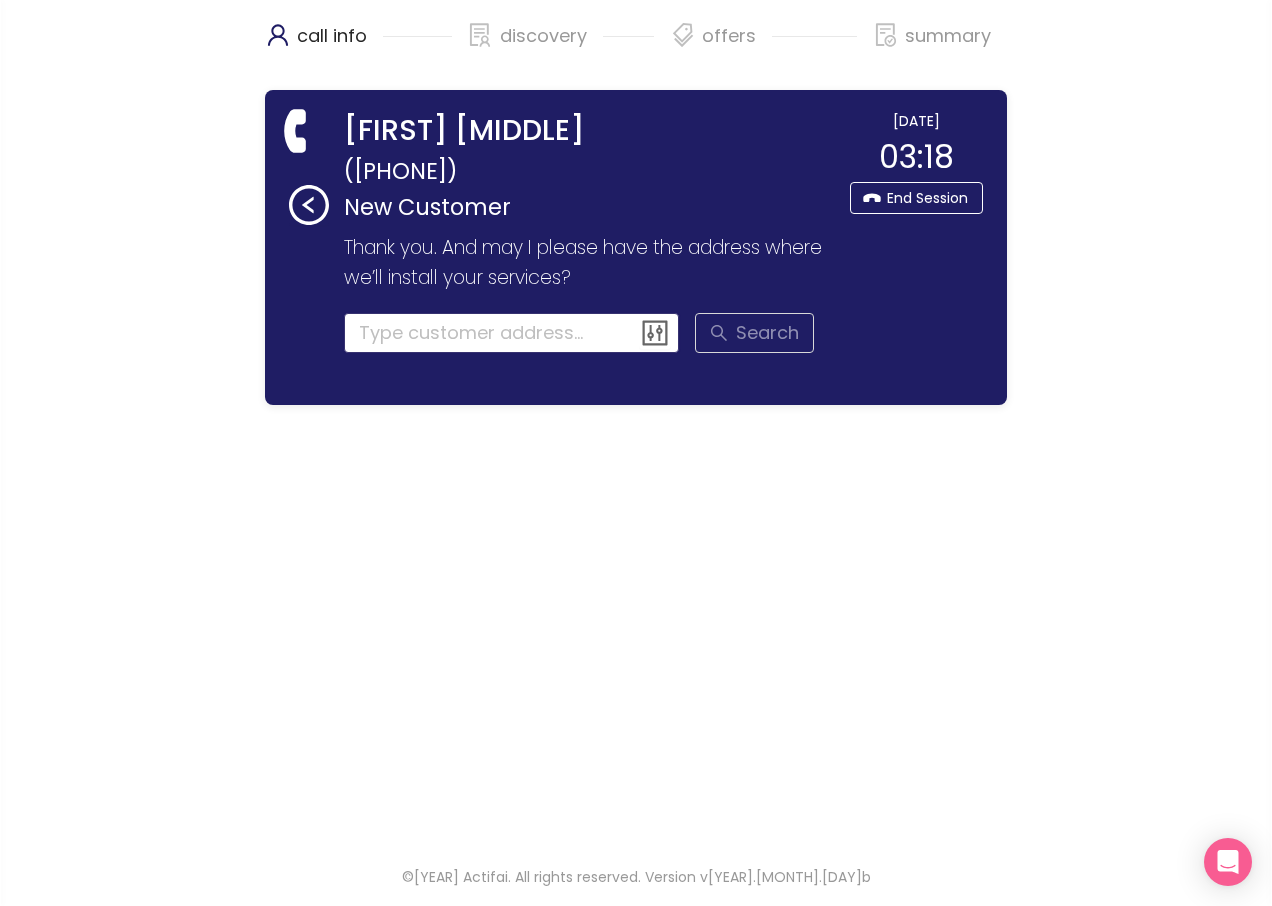 click at bounding box center (512, 333) 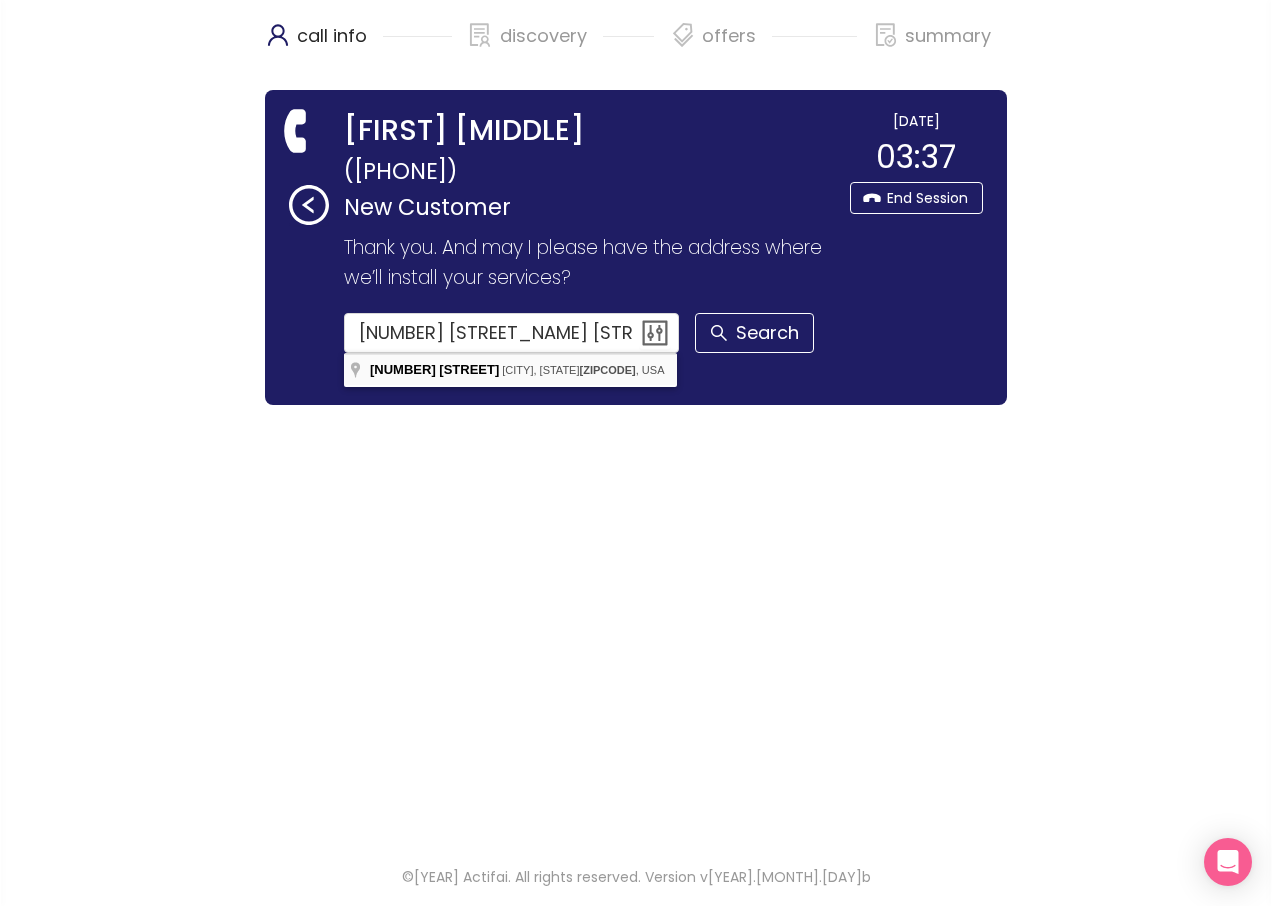 type on "[NUMBER] [STREET], [CITY], [STATE] [ZIP], [COUNTRY]" 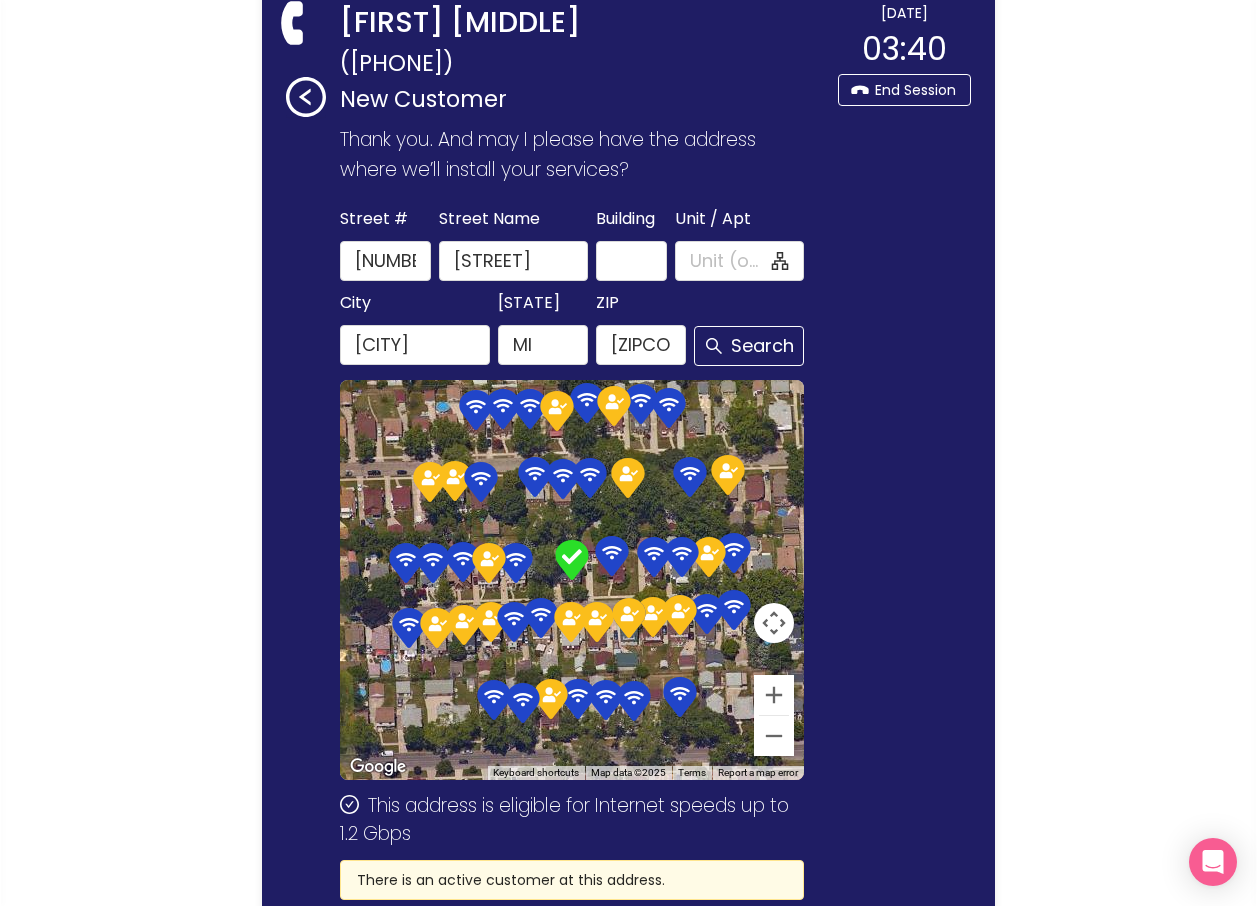 scroll, scrollTop: 278, scrollLeft: 0, axis: vertical 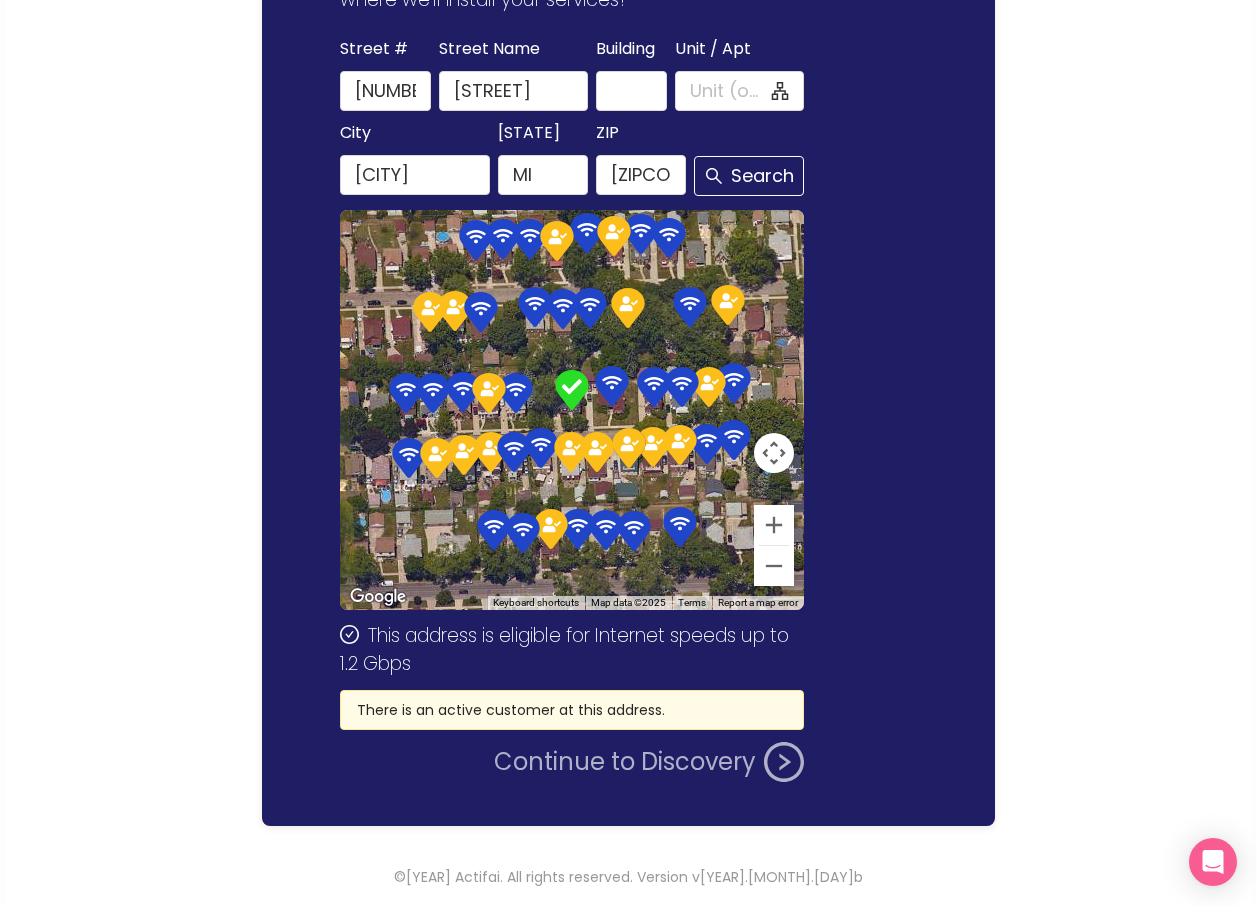 click on "Continue to Discovery" 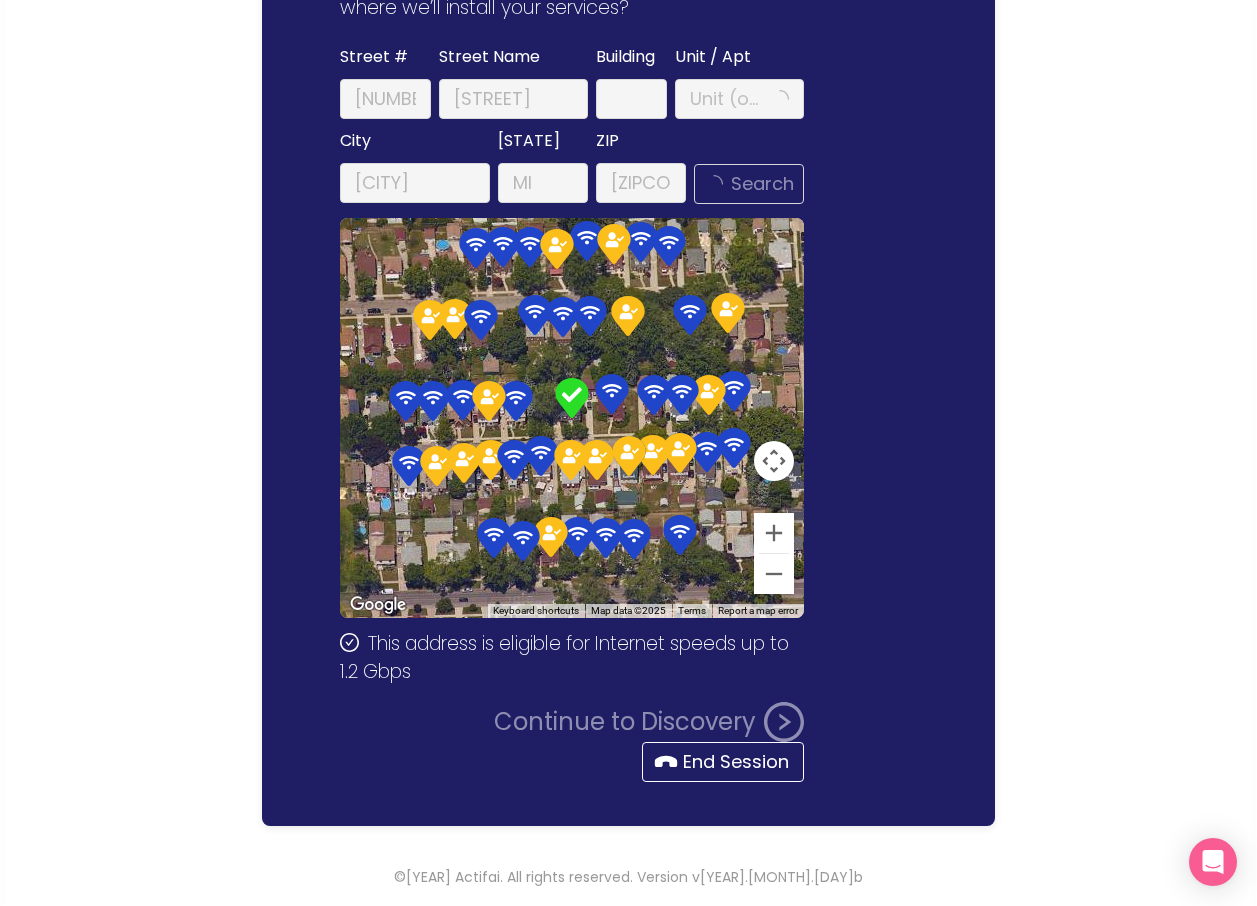 scroll, scrollTop: 270, scrollLeft: 0, axis: vertical 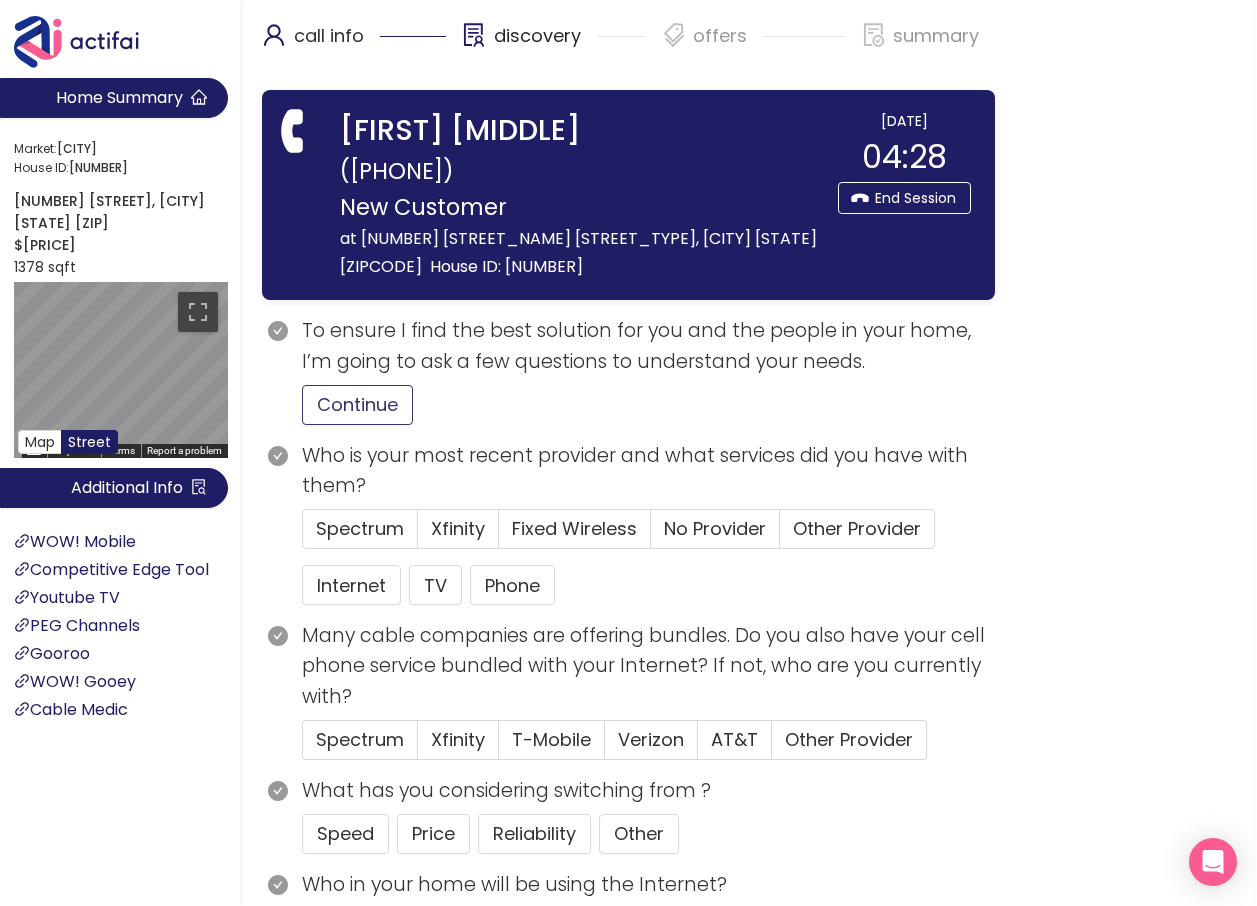 click on "Continue" at bounding box center (357, 405) 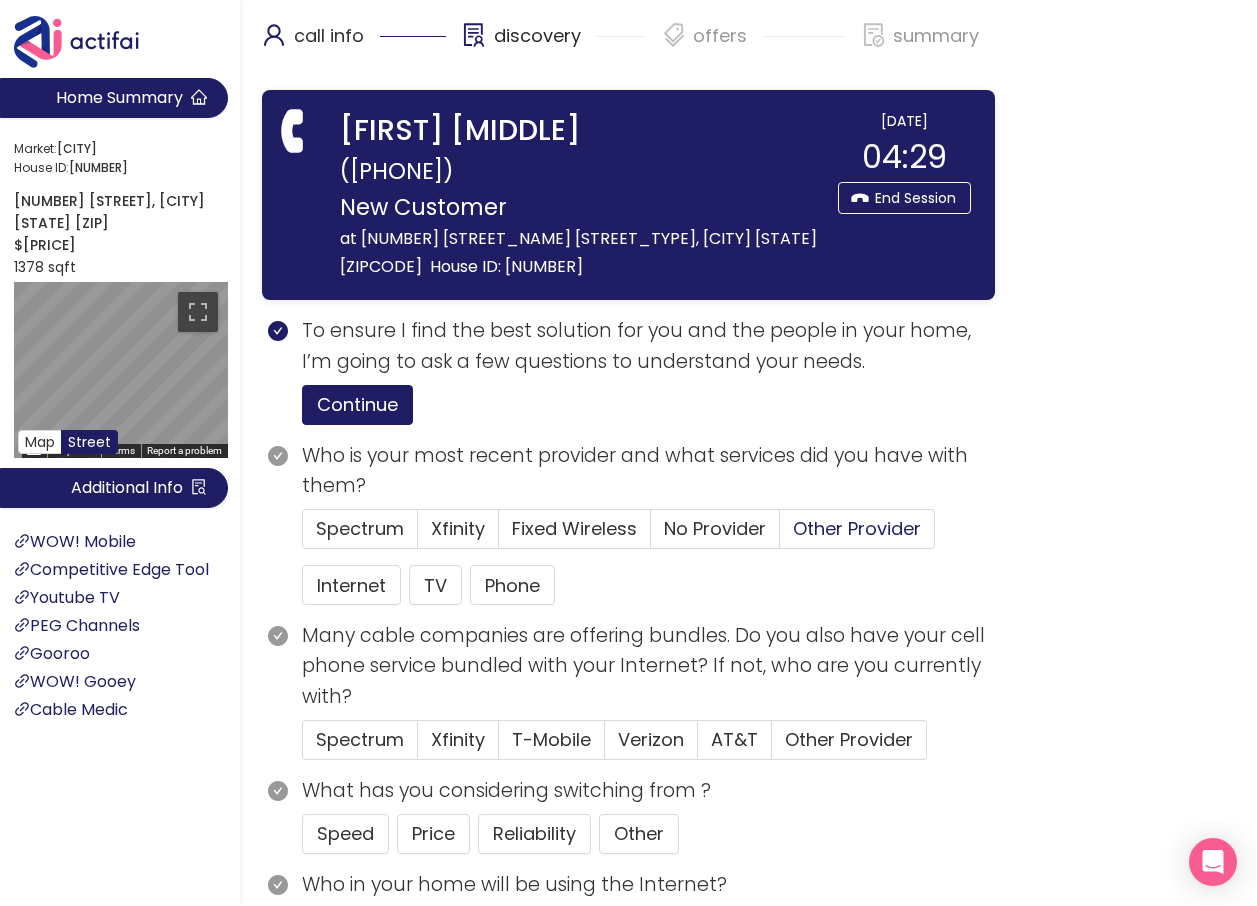 click on "Other Provider" at bounding box center (857, 528) 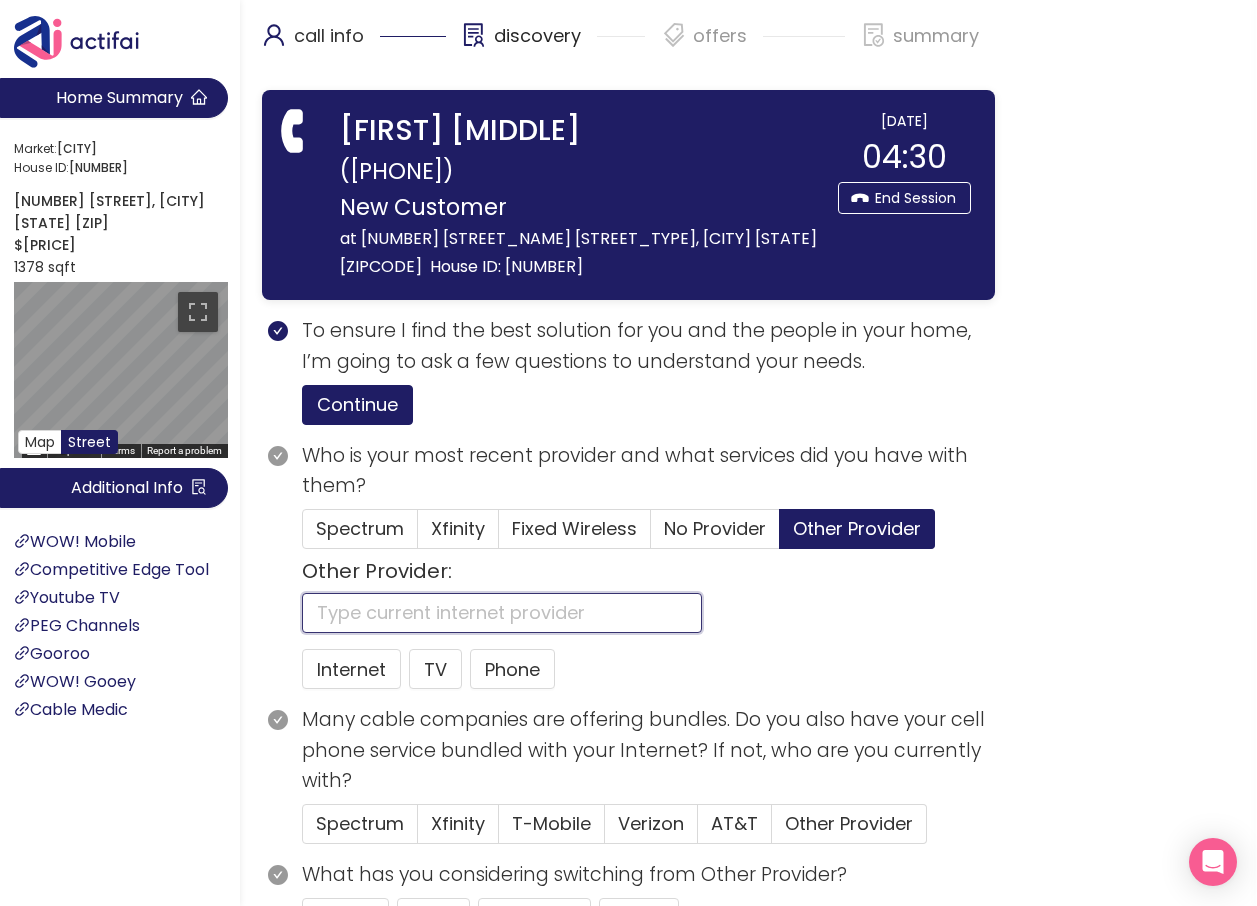 click 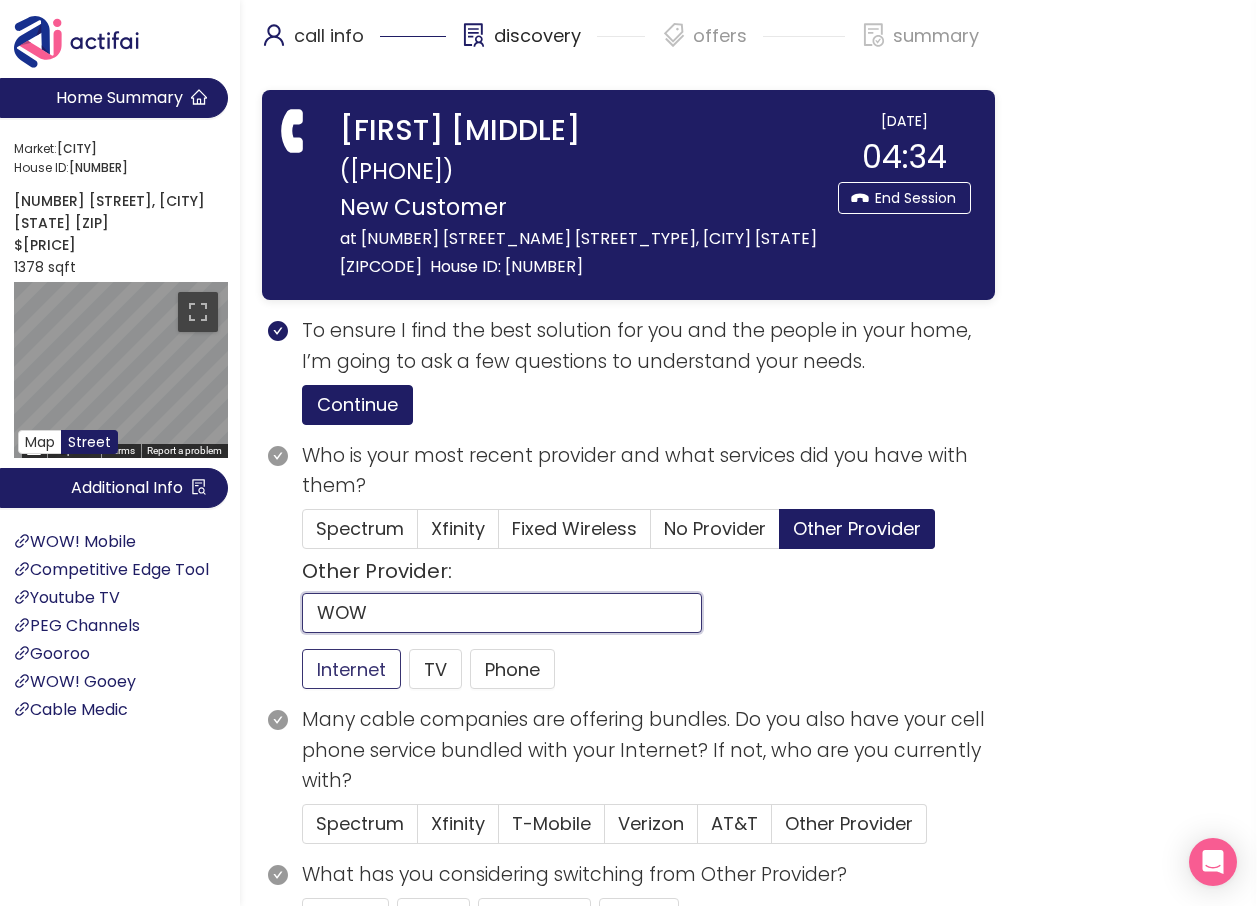type on "WOW" 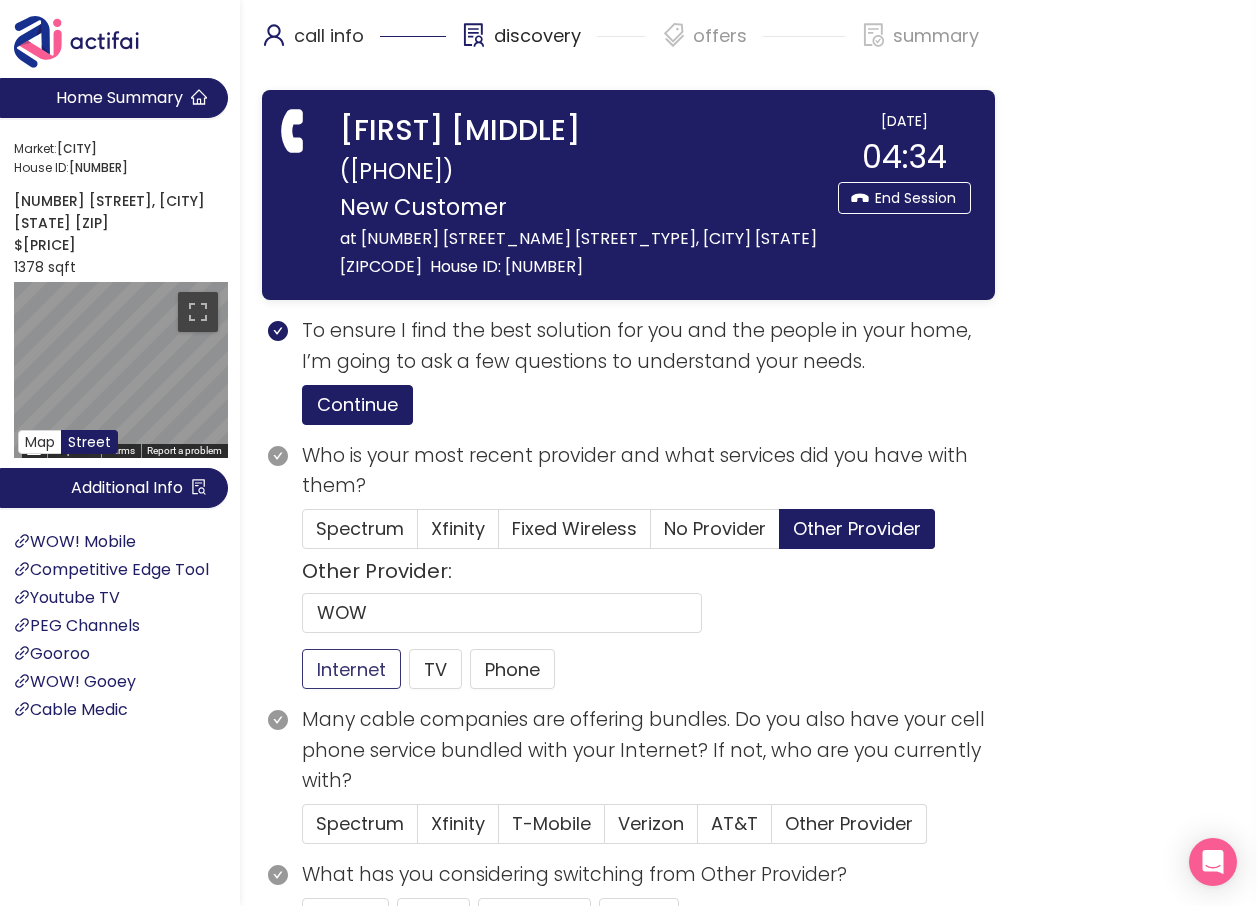 click on "Internet" 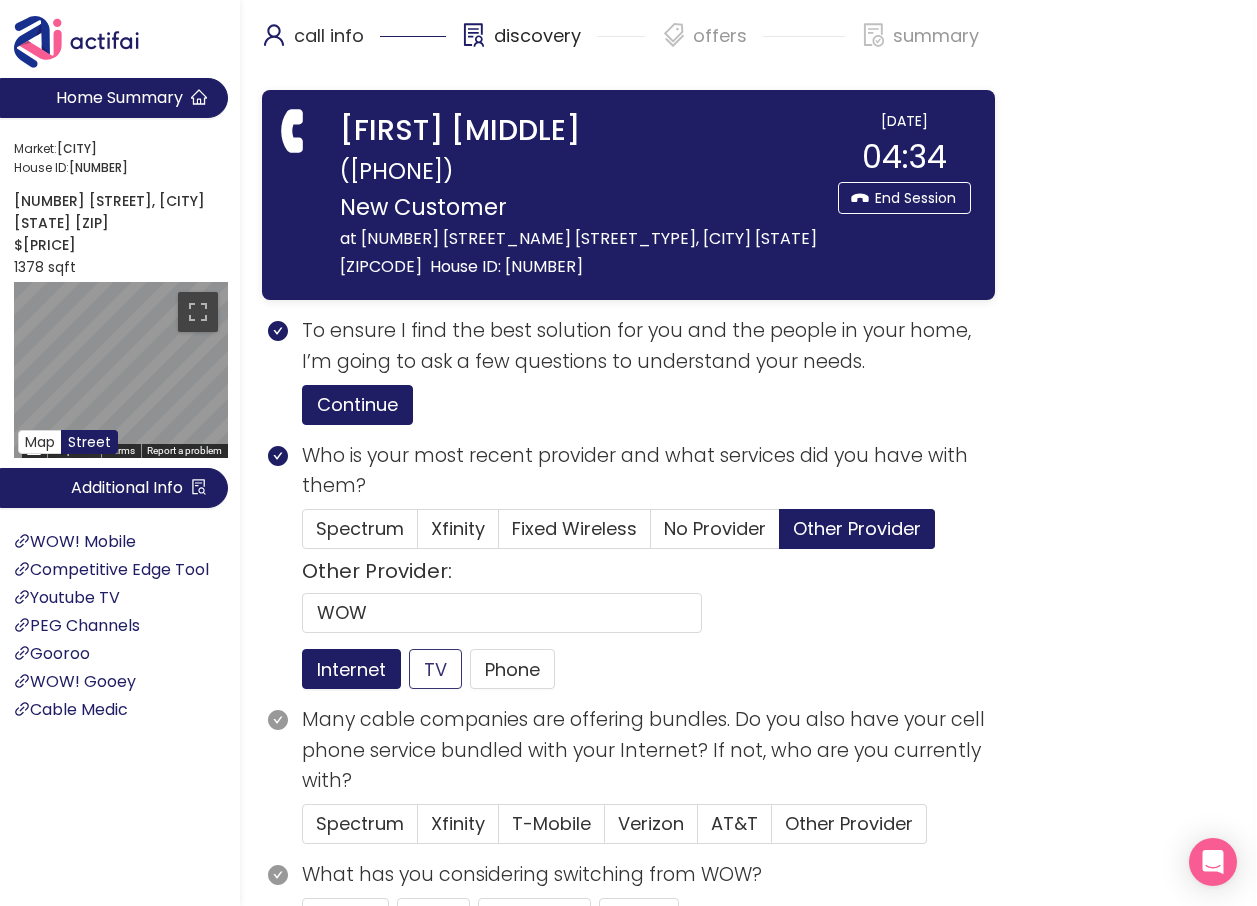 click on "TV" 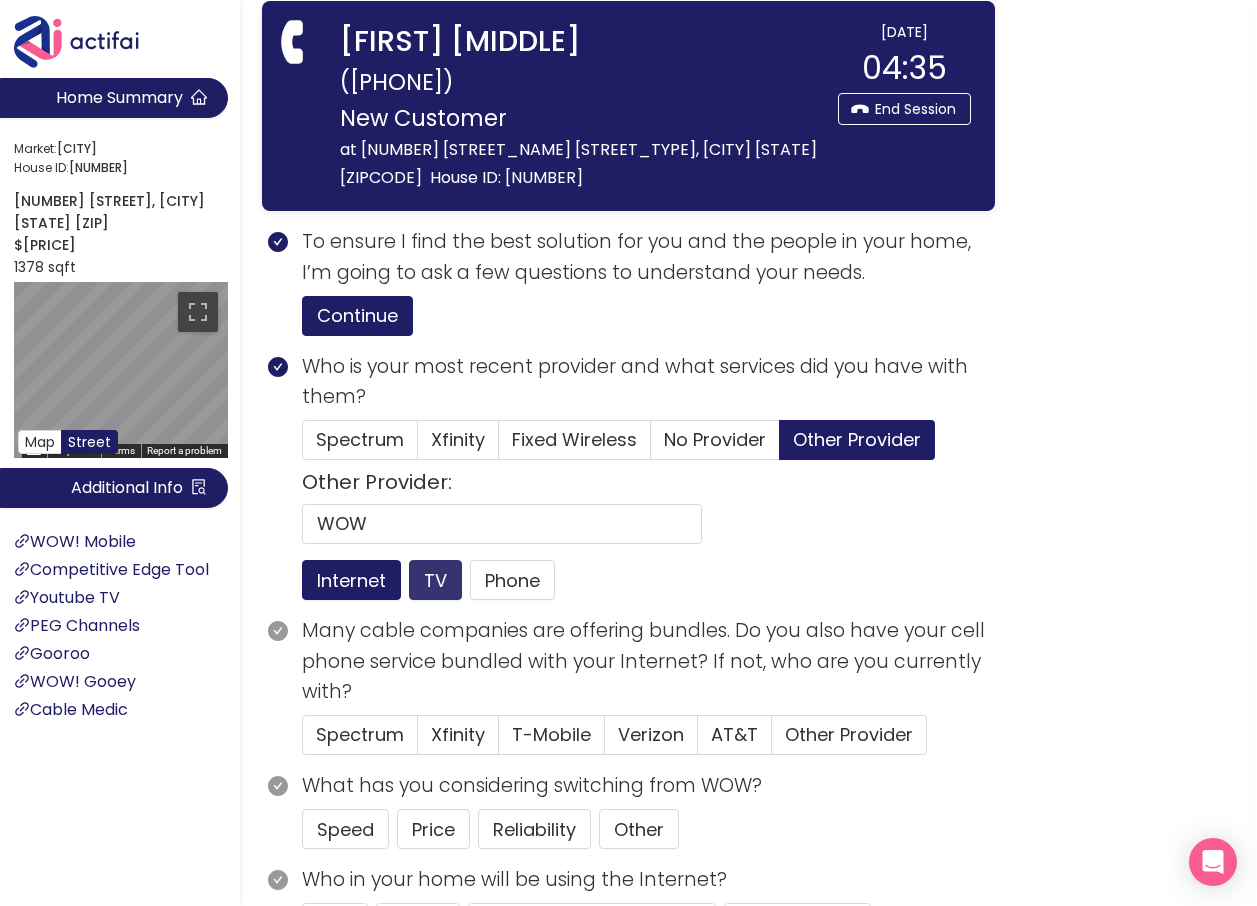 scroll, scrollTop: 200, scrollLeft: 0, axis: vertical 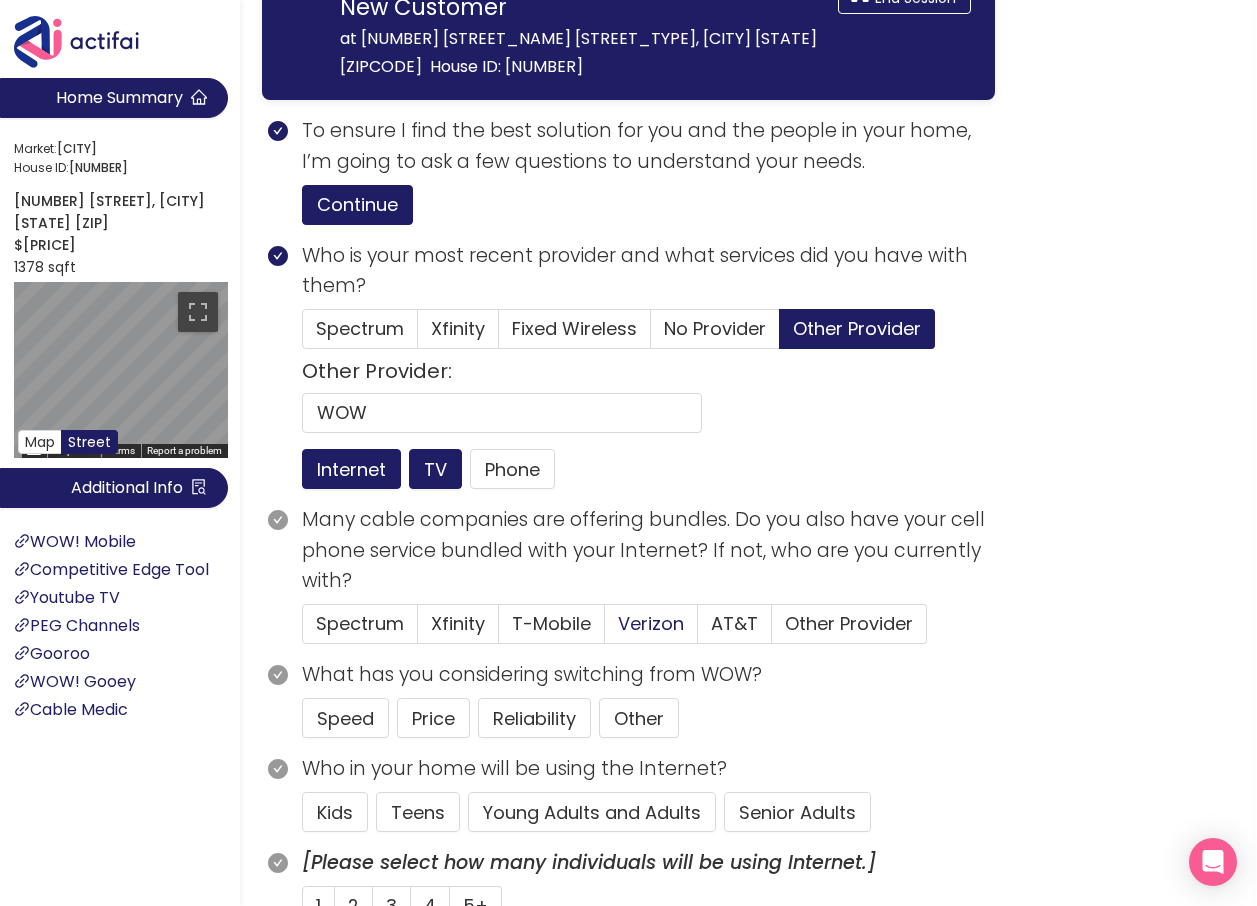 click on "Verizon" at bounding box center (651, 623) 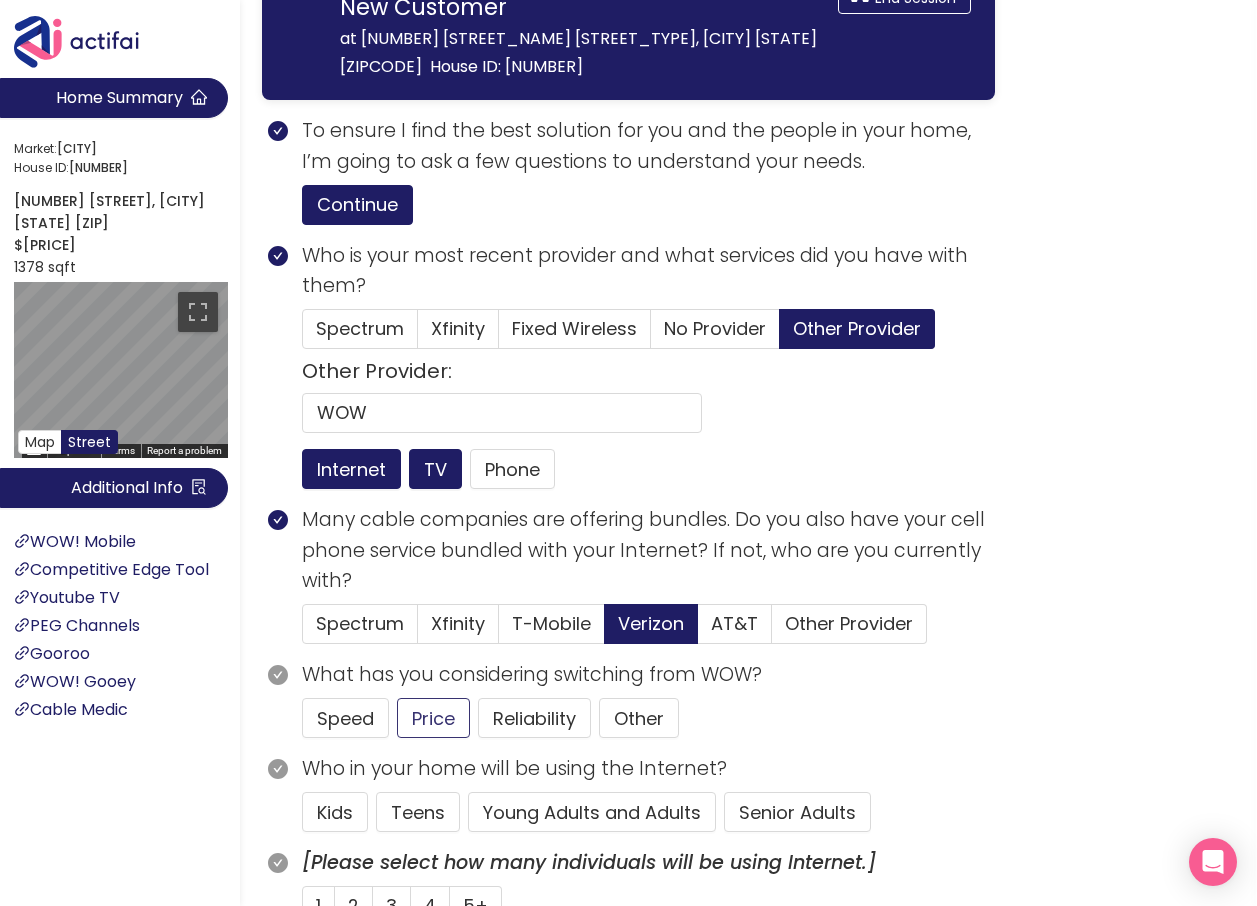 click on "Price" 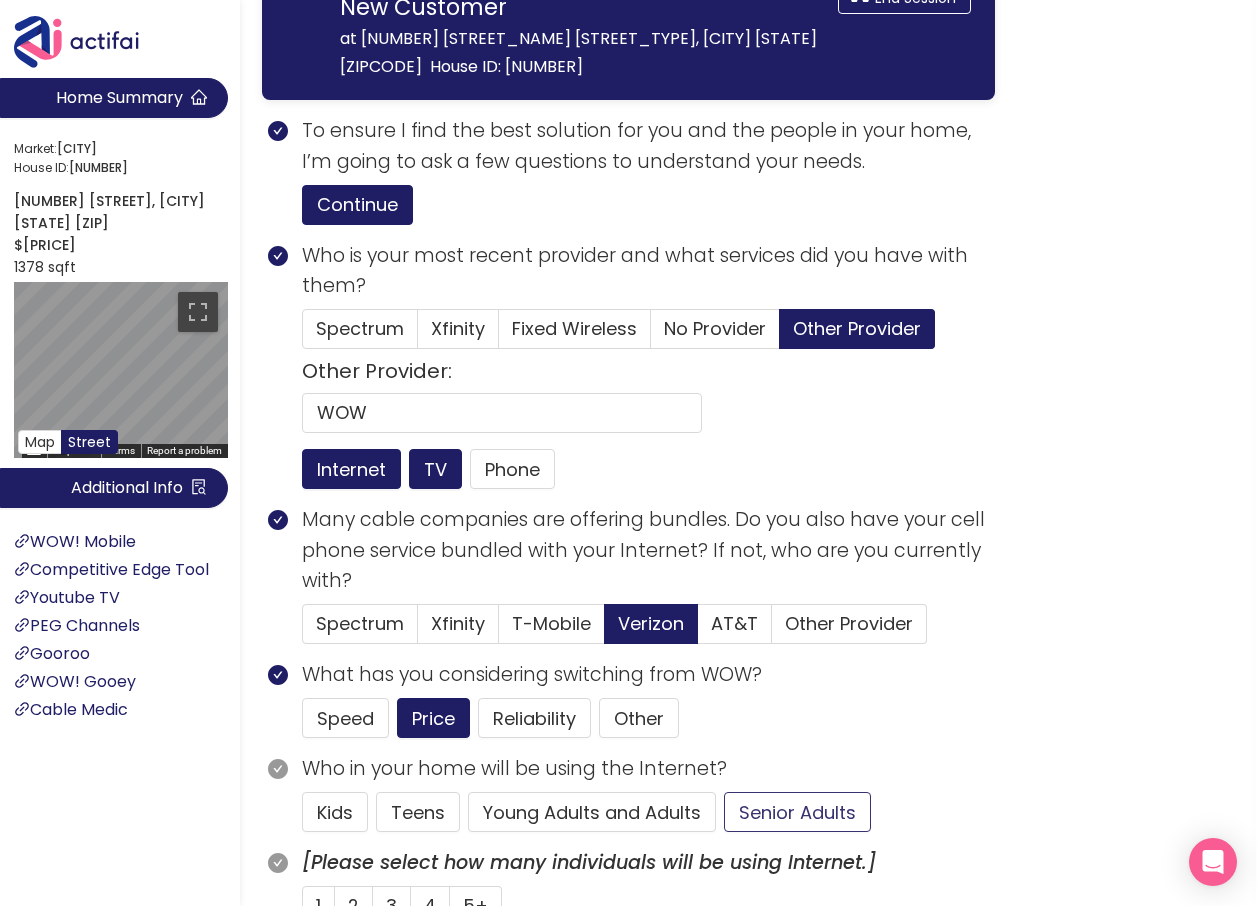 click on "Senior Adults" 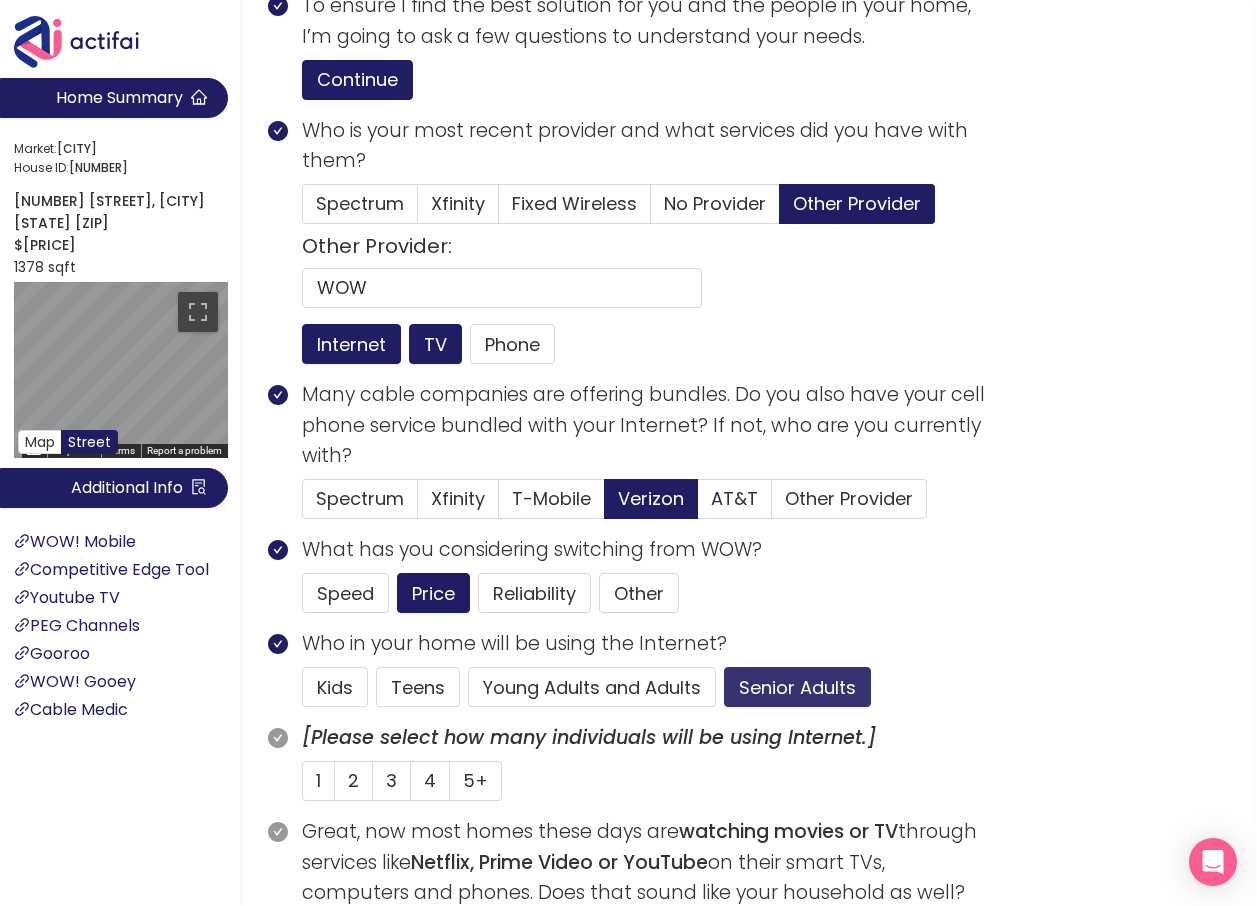 scroll, scrollTop: 500, scrollLeft: 0, axis: vertical 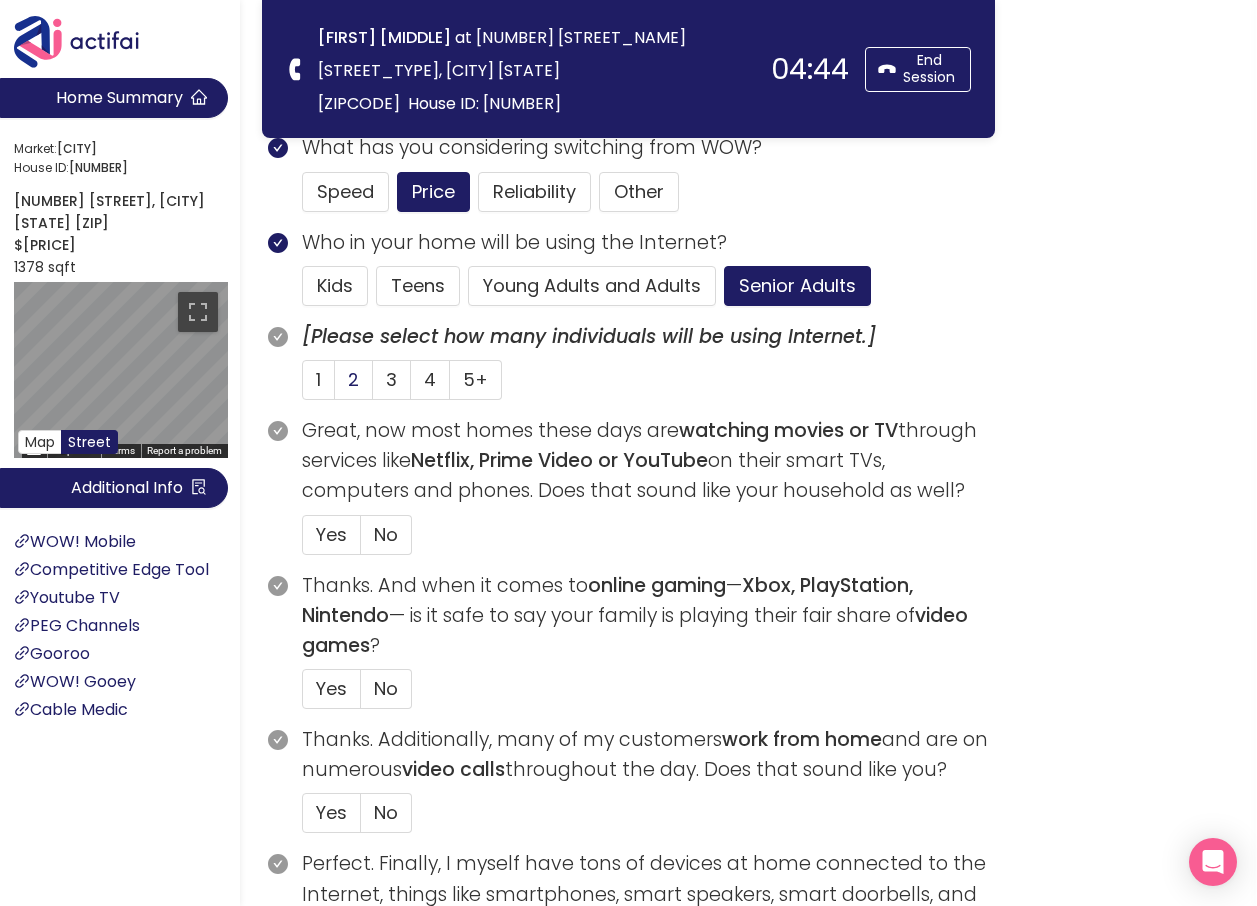 click on "2" at bounding box center (353, 379) 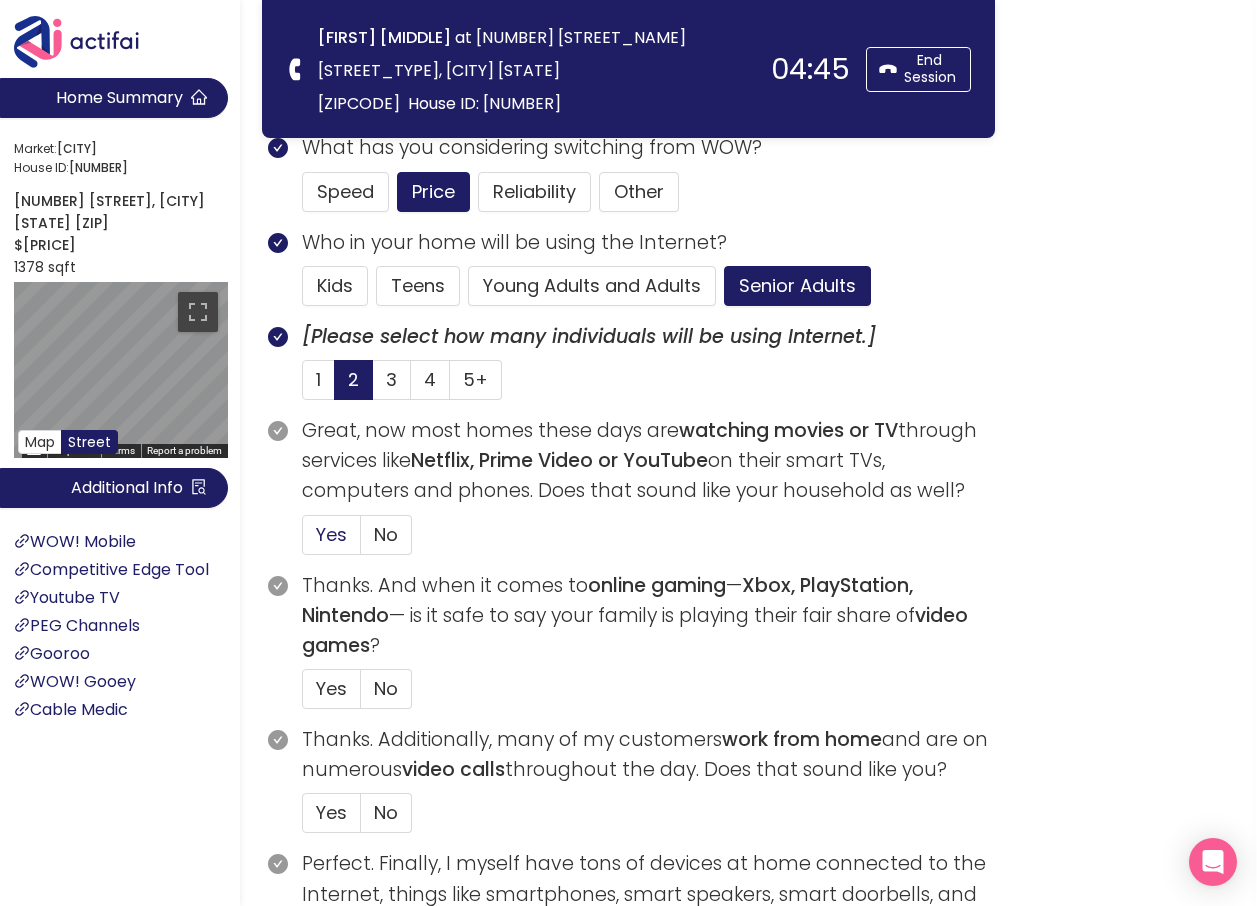click on "Yes" at bounding box center (331, 534) 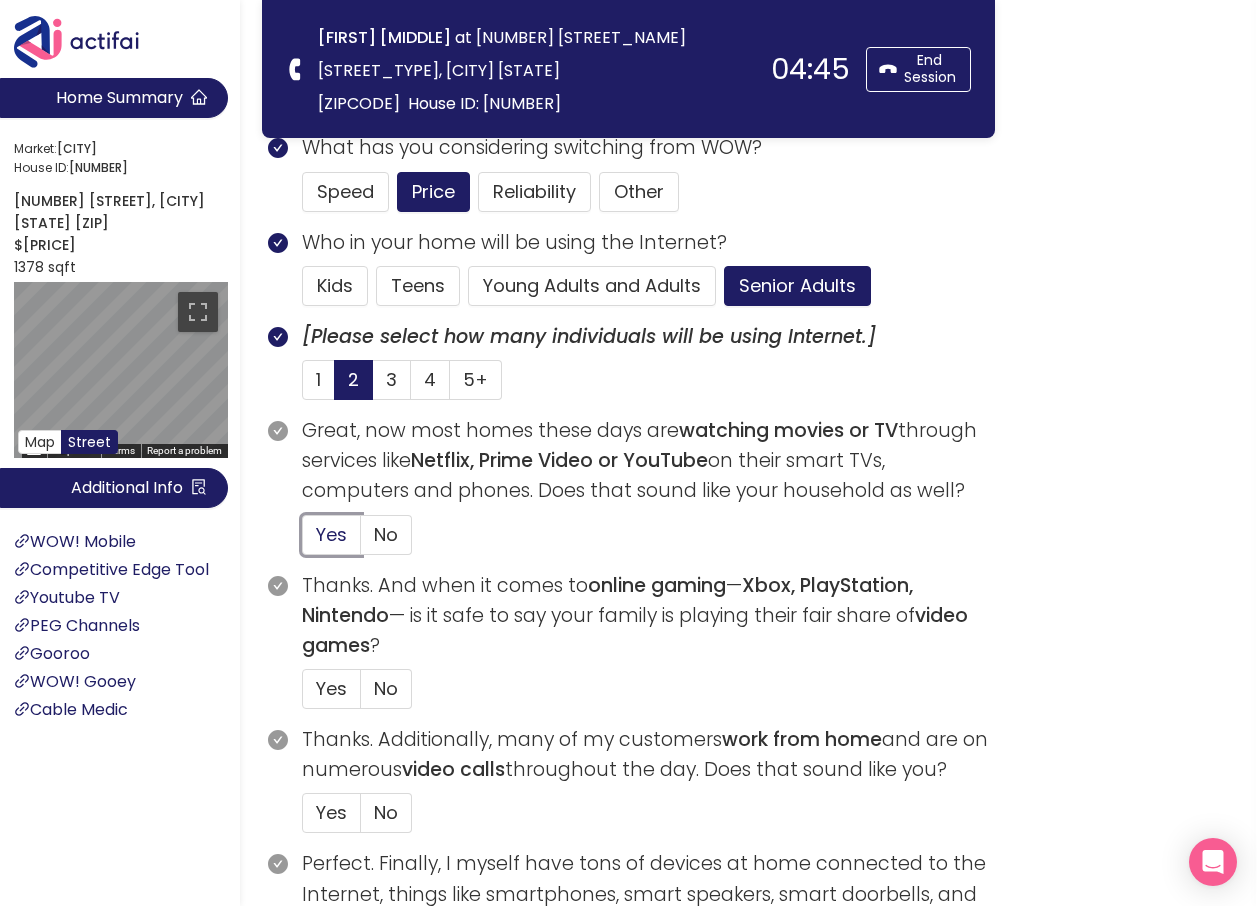click on "Yes" at bounding box center [303, 541] 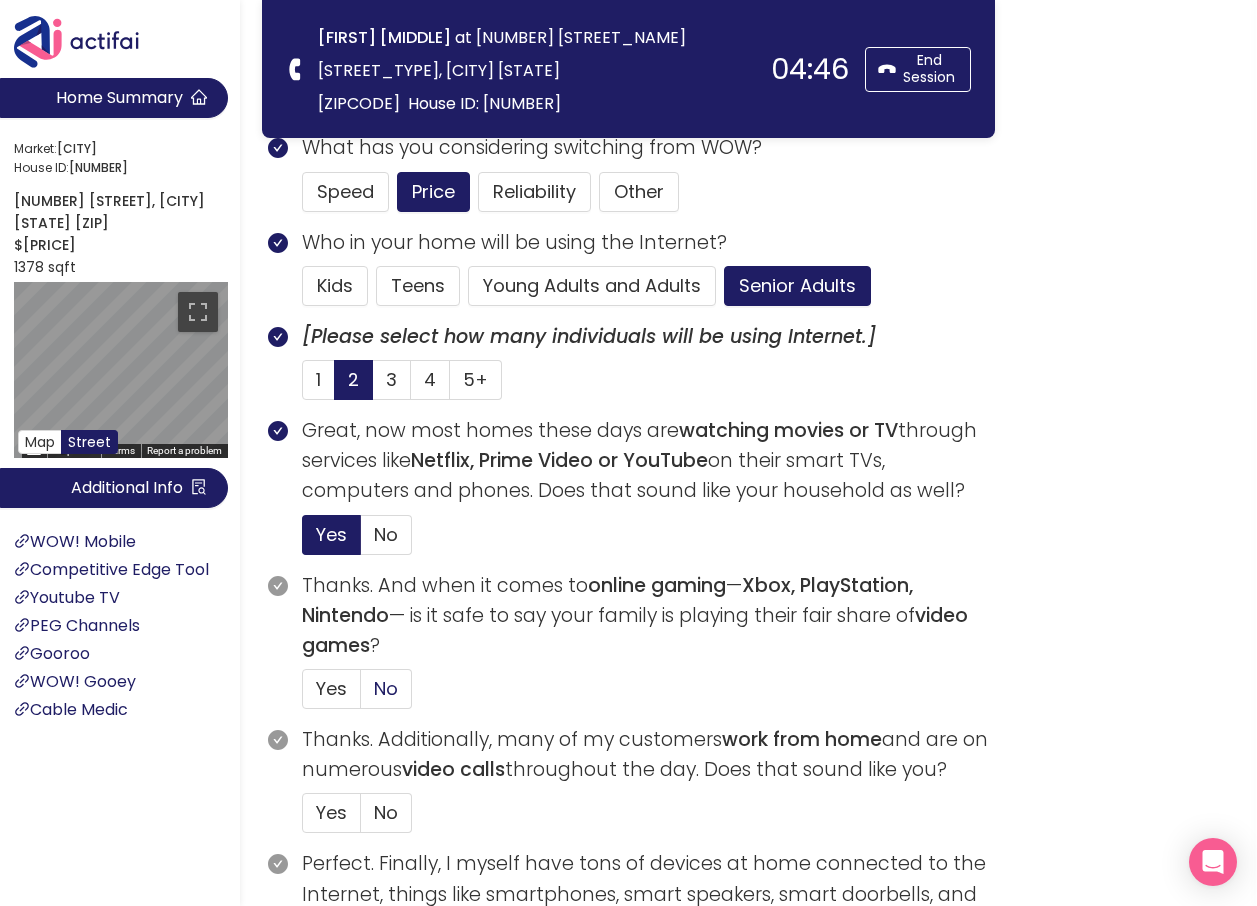 click on "No" at bounding box center [386, 688] 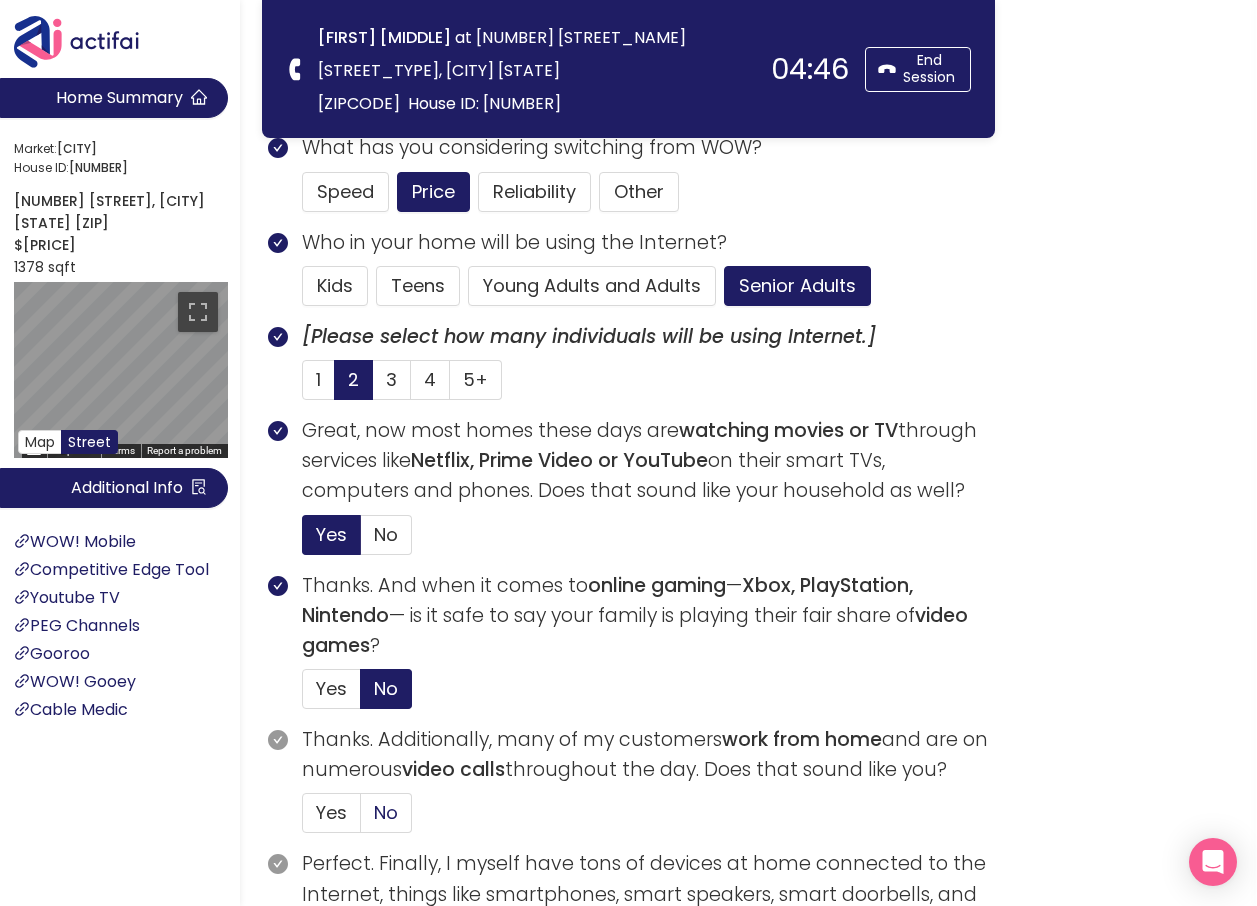 click on "No" at bounding box center (386, 812) 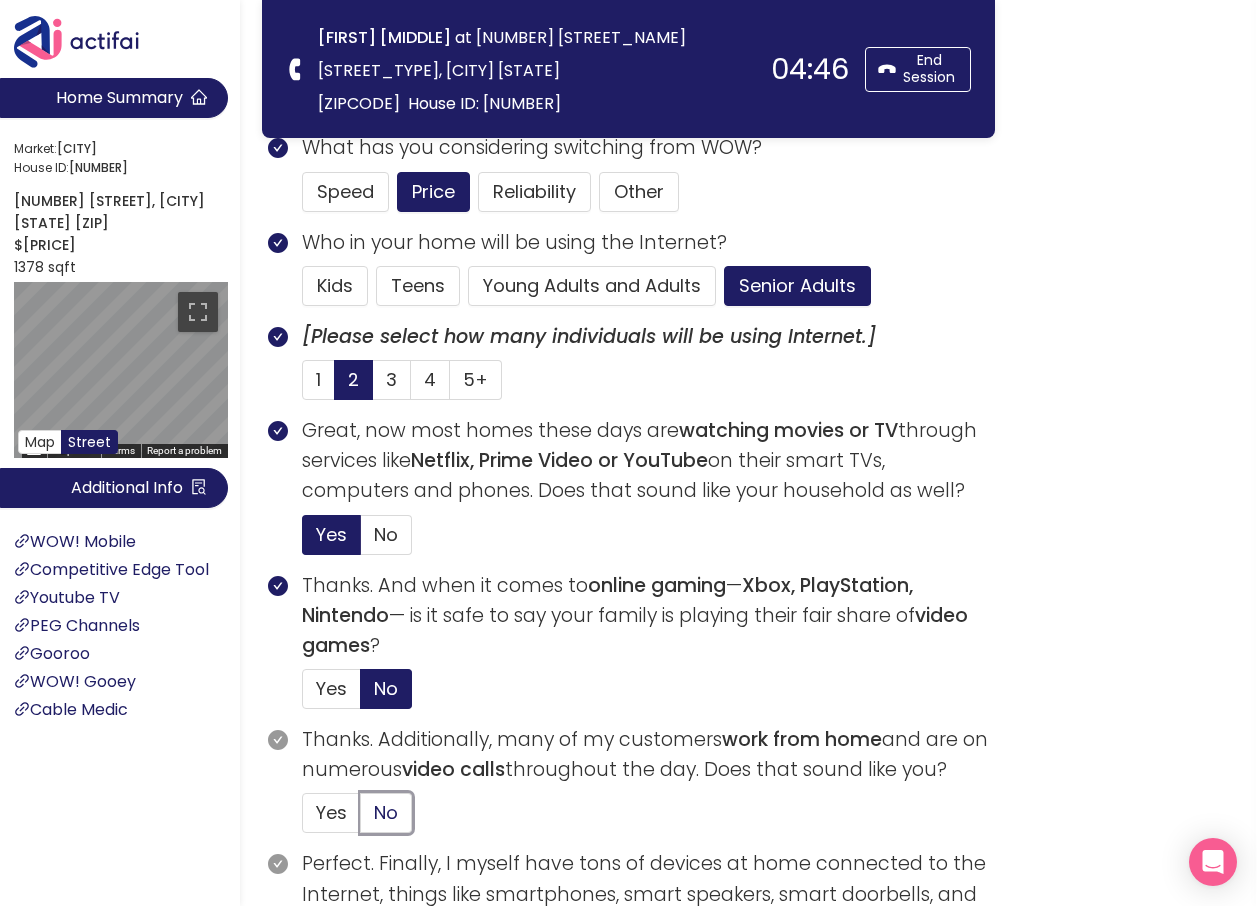 click on "No" at bounding box center (361, 819) 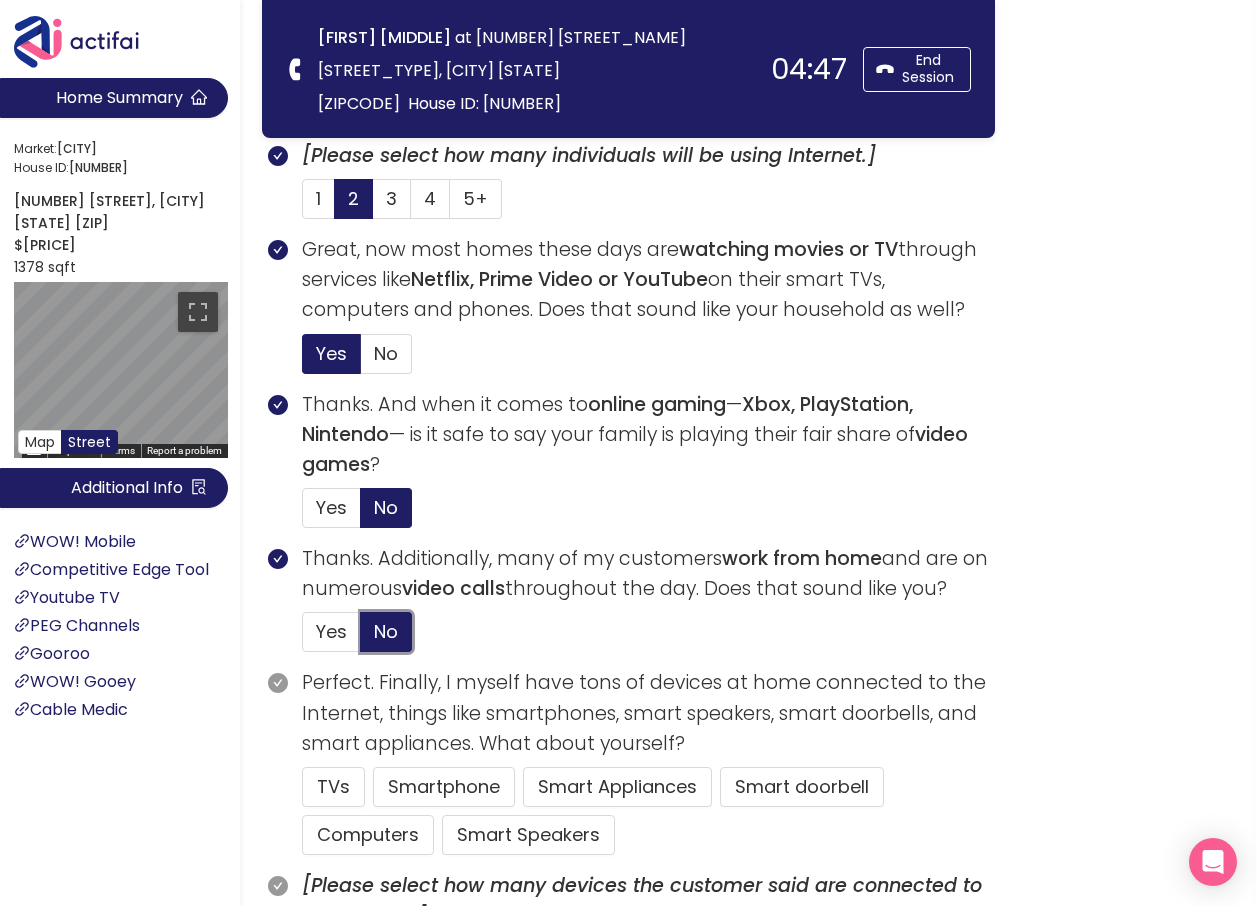 scroll, scrollTop: 900, scrollLeft: 0, axis: vertical 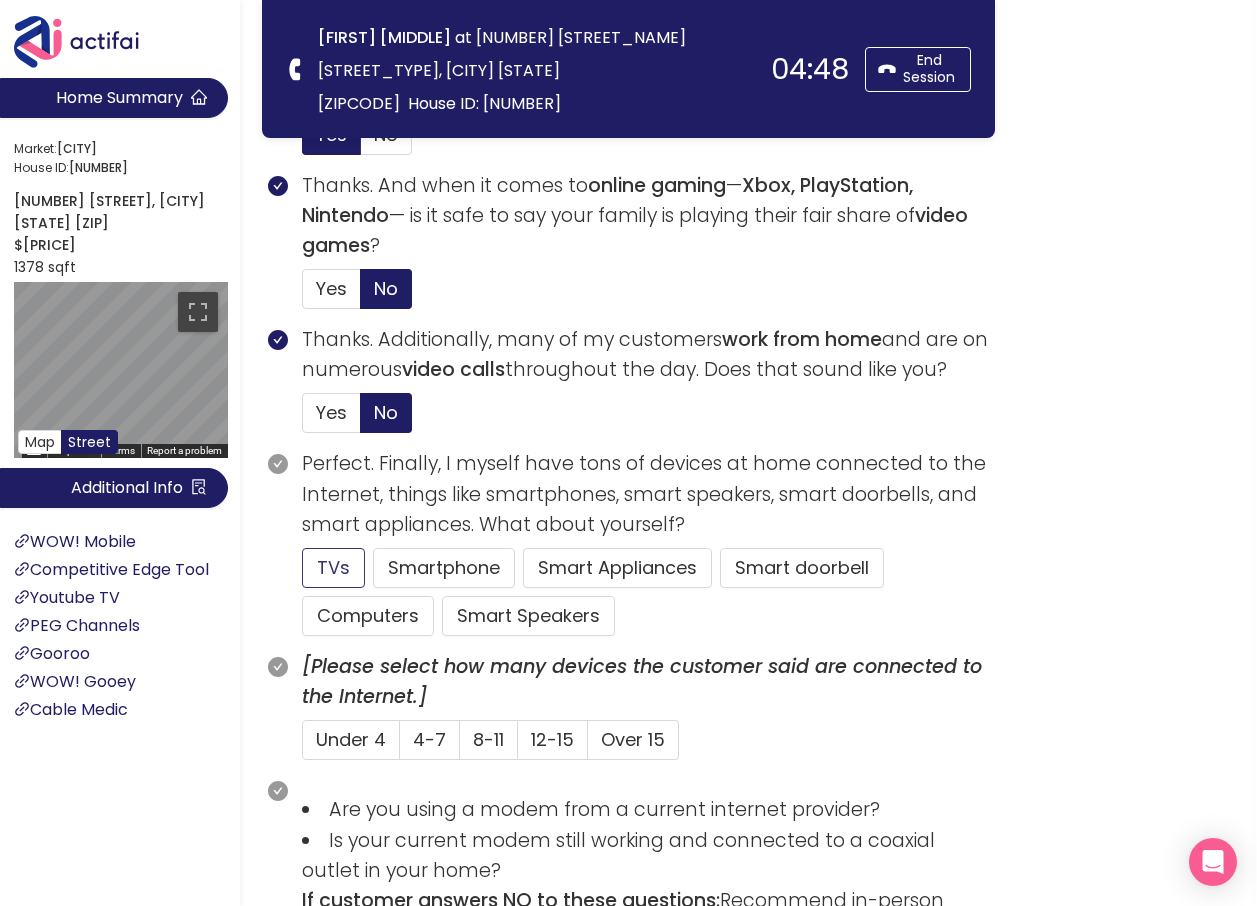click on "TVs" 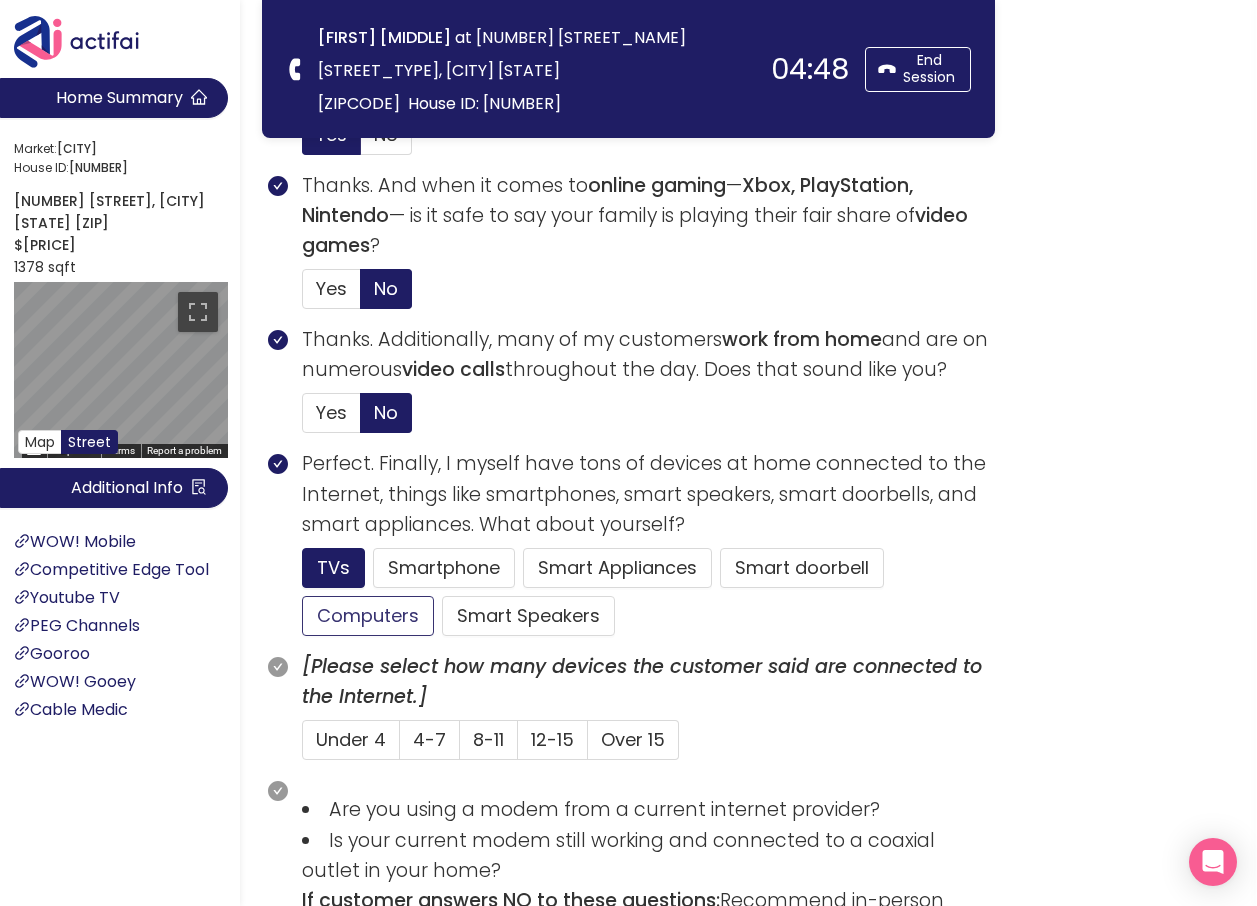 click on "Computers" 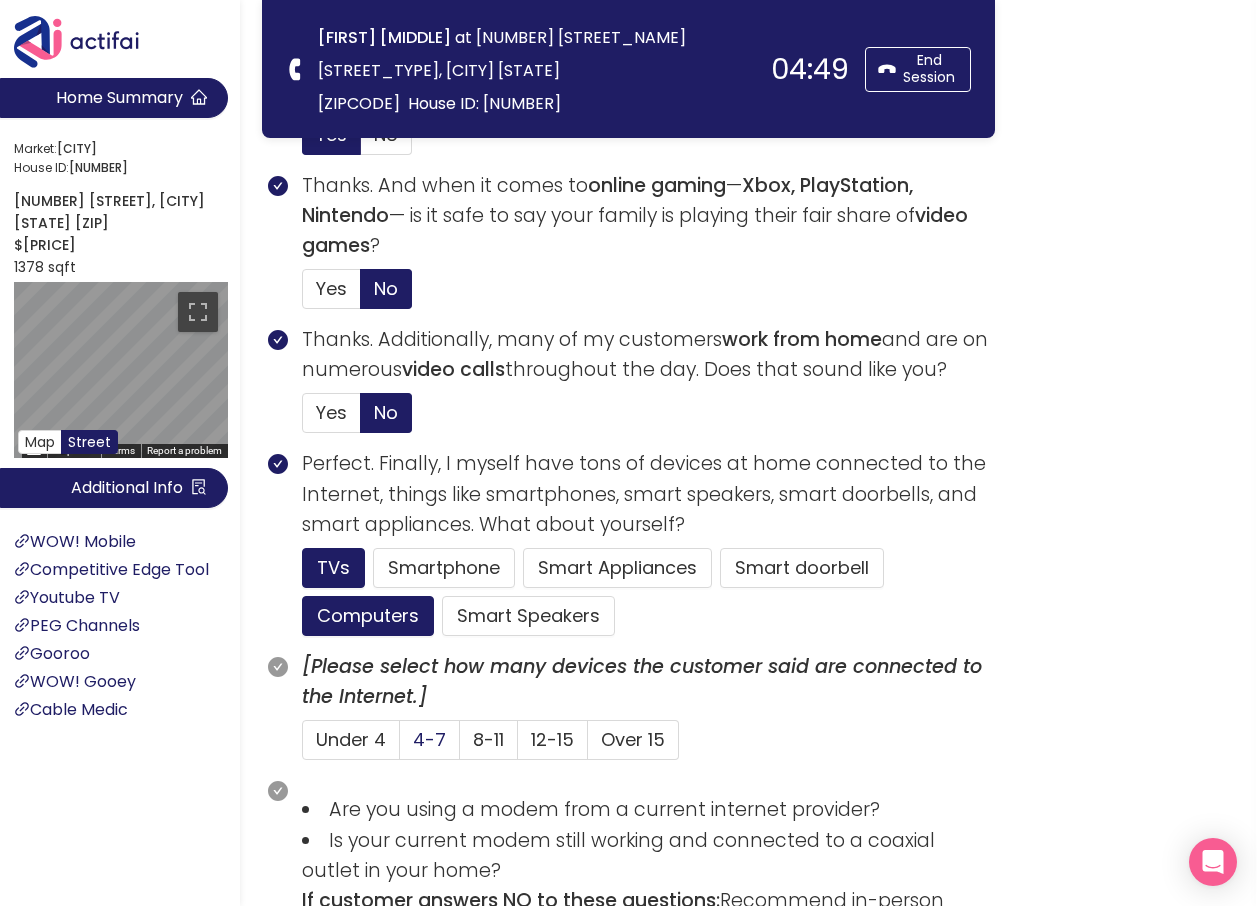 click on "4-7" 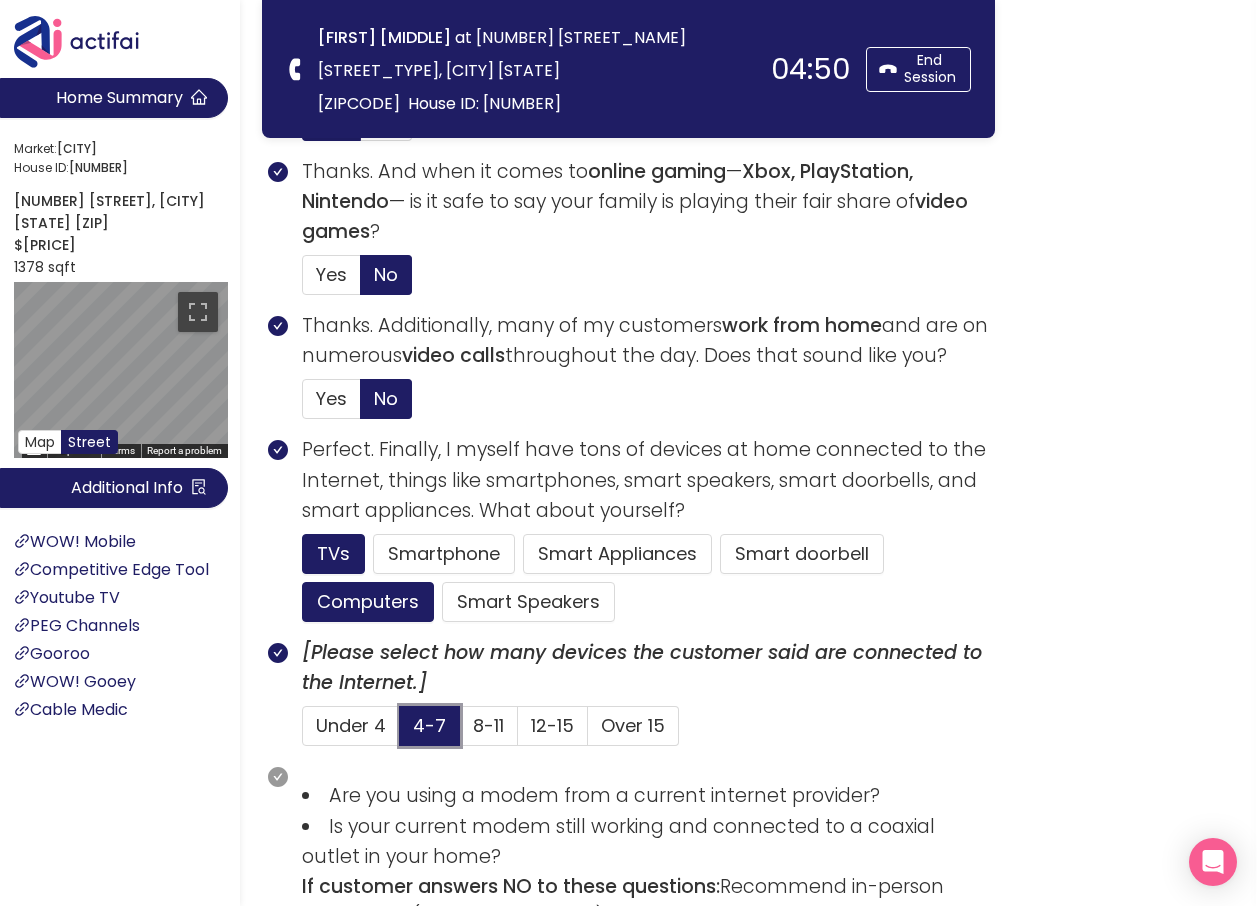 scroll, scrollTop: 1200, scrollLeft: 0, axis: vertical 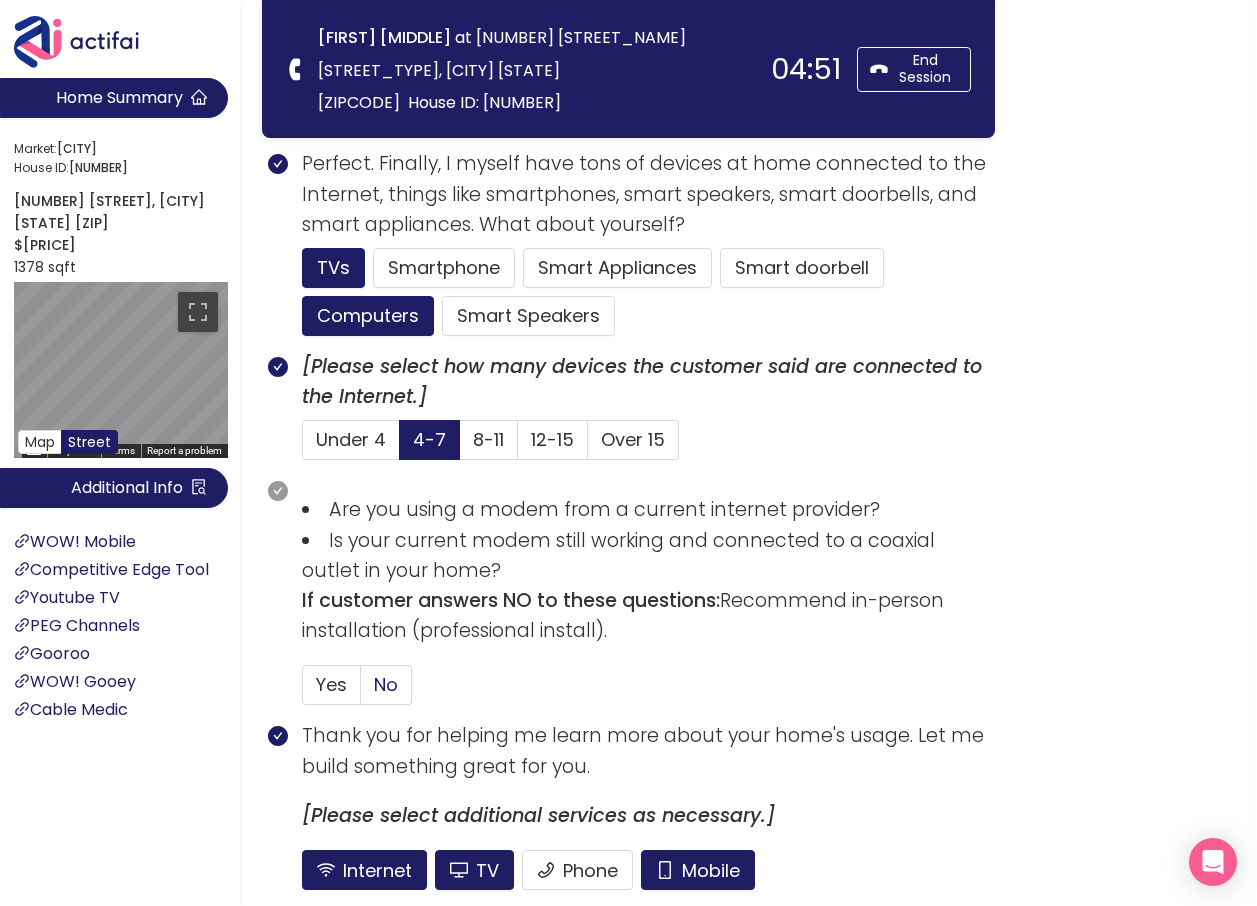 click on "No" 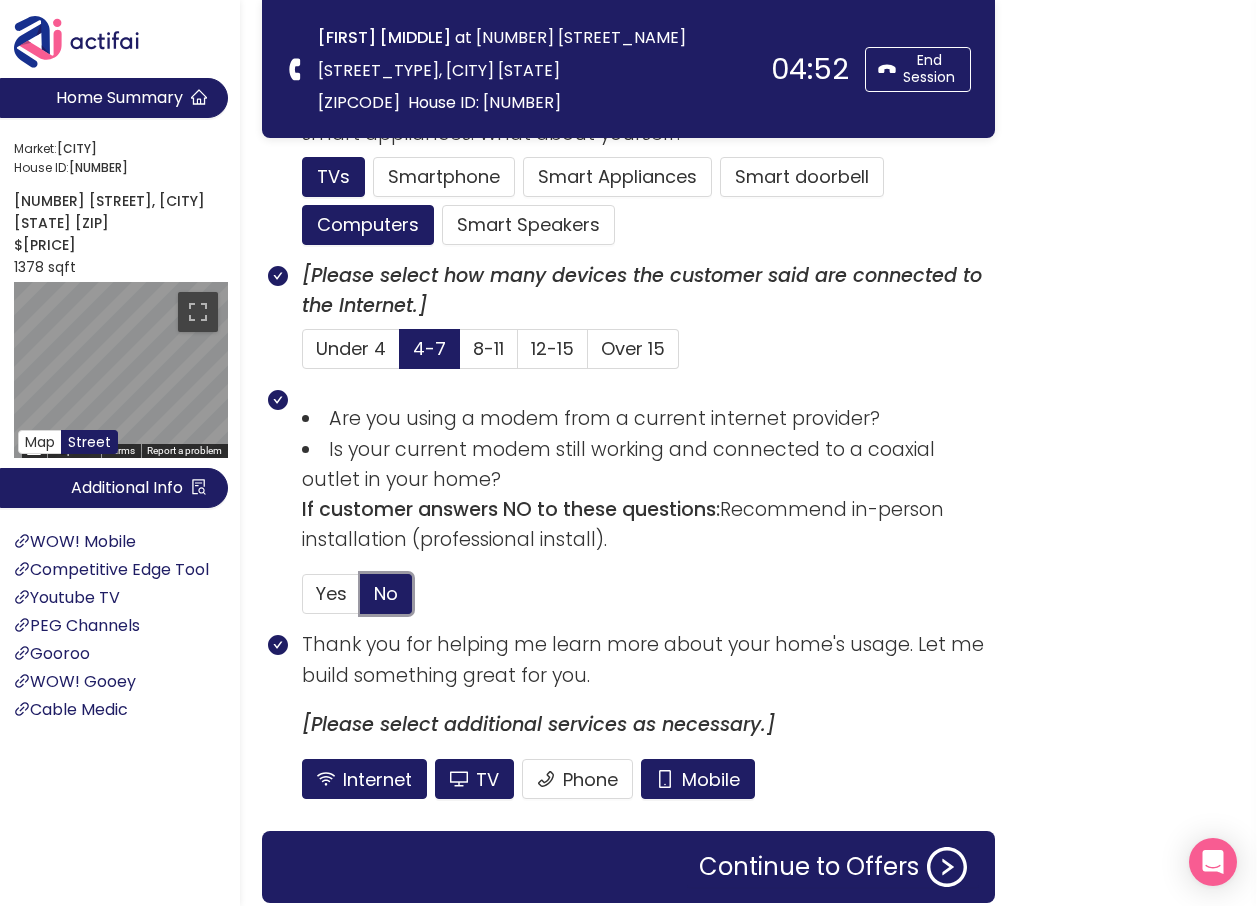 scroll, scrollTop: 1368, scrollLeft: 0, axis: vertical 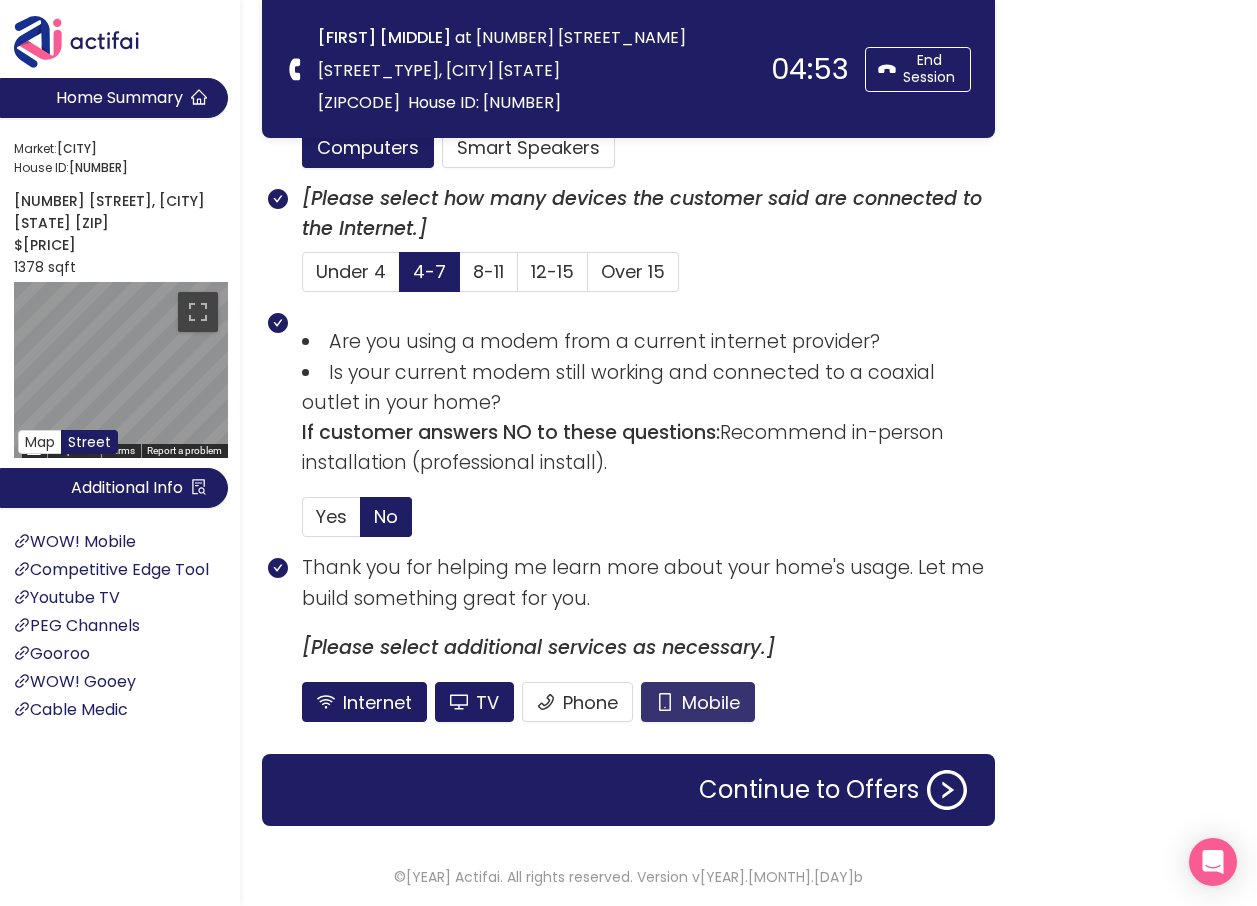 click on "Mobile" 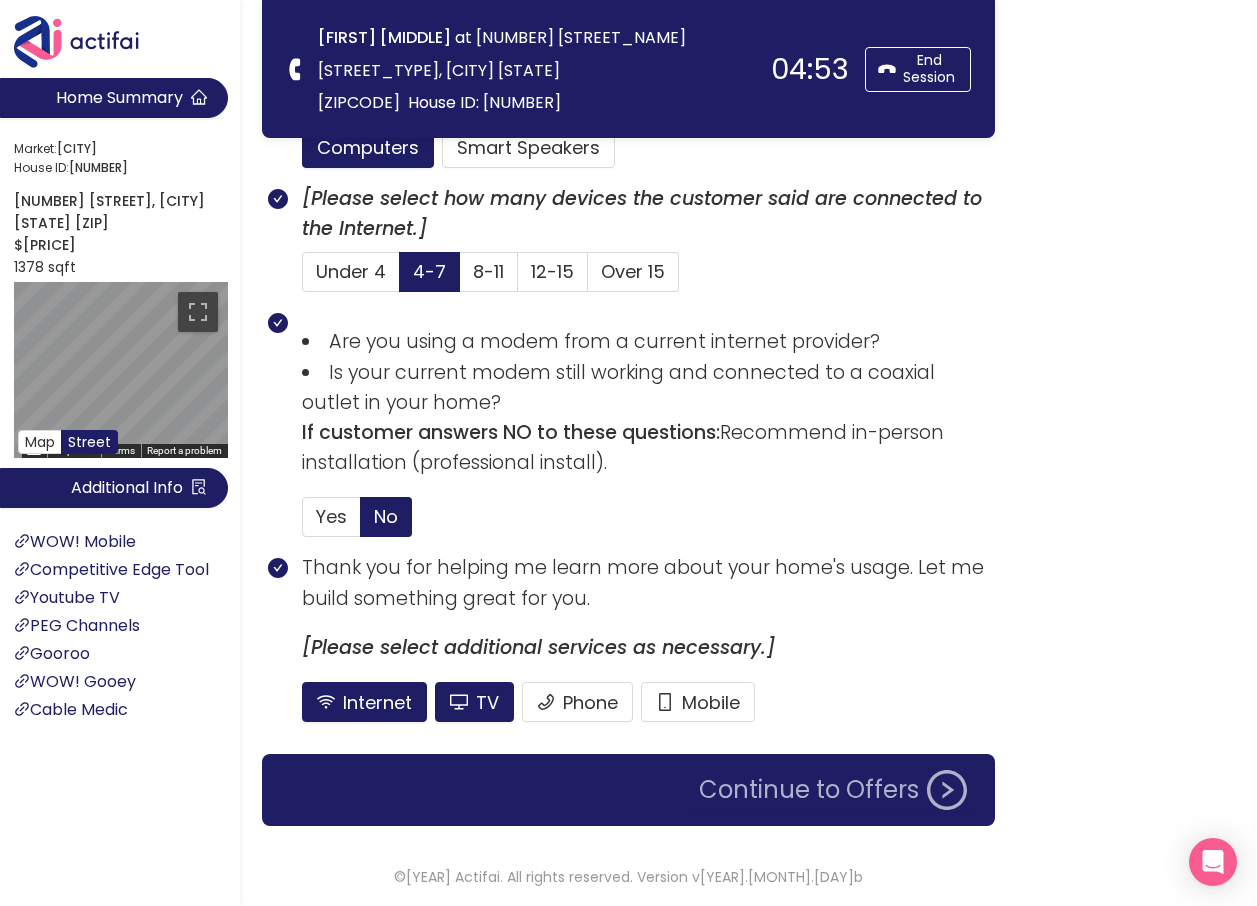 click on "Continue to Offers" 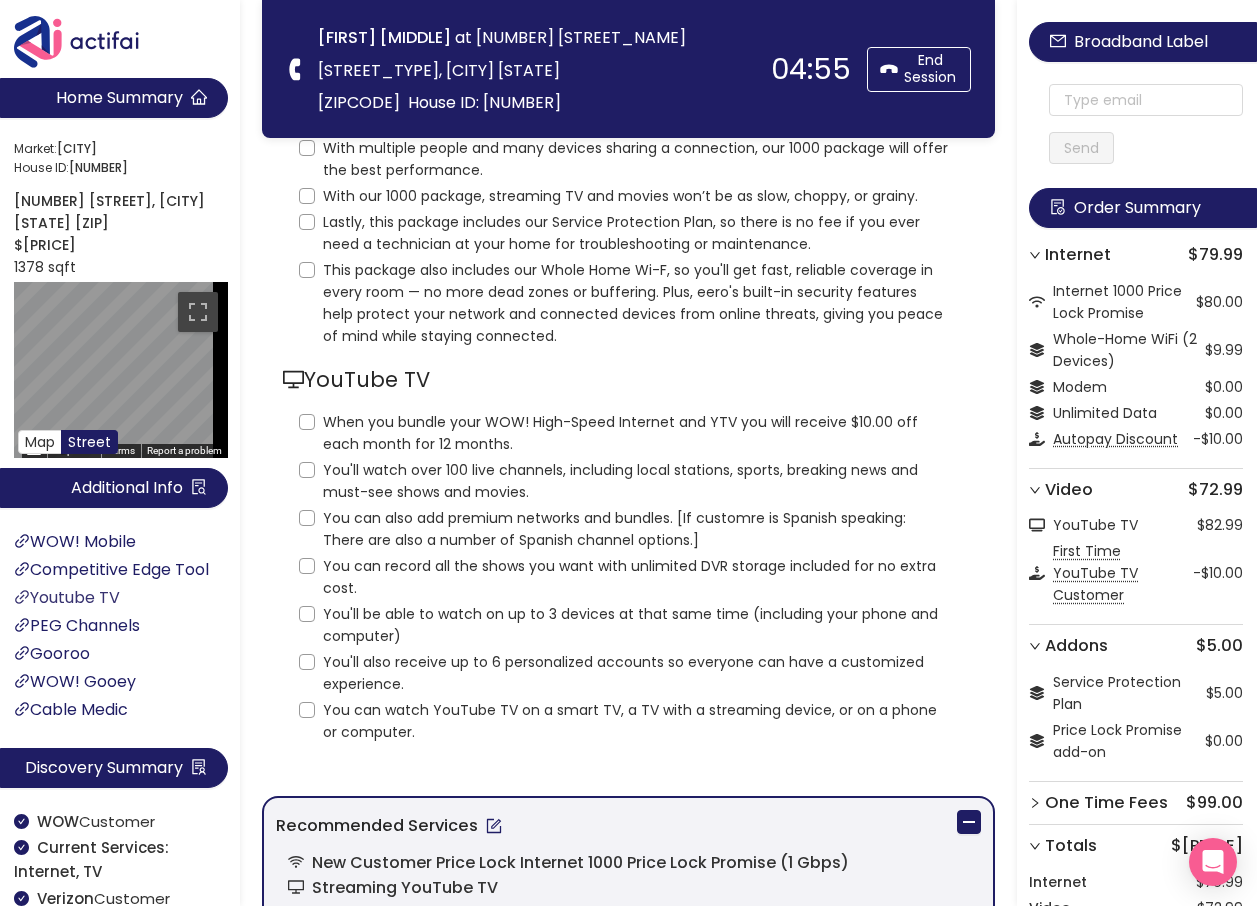 scroll, scrollTop: 0, scrollLeft: 0, axis: both 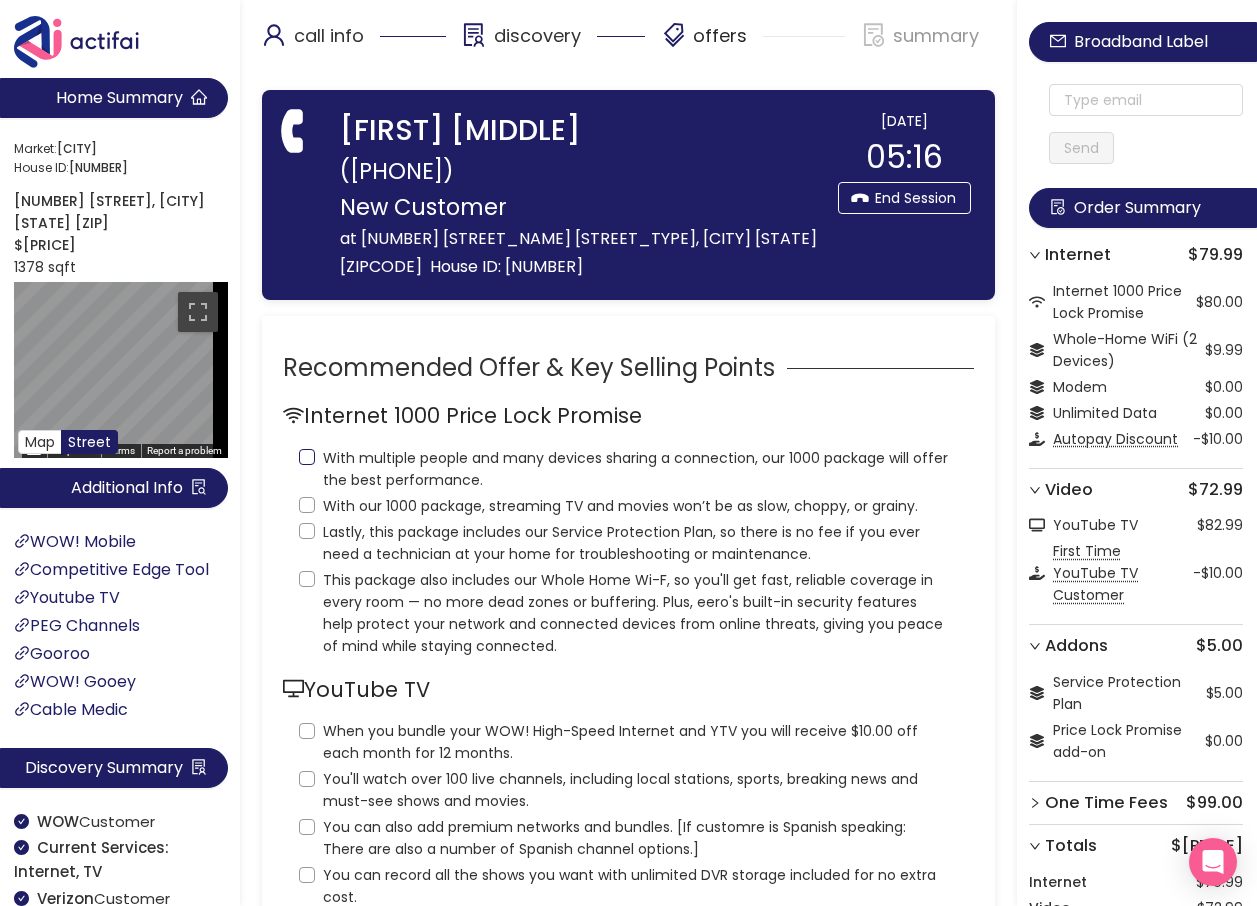 click on "With multiple people and many devices sharing a connection, our 1000 package will offer the best performance." at bounding box center (307, 457) 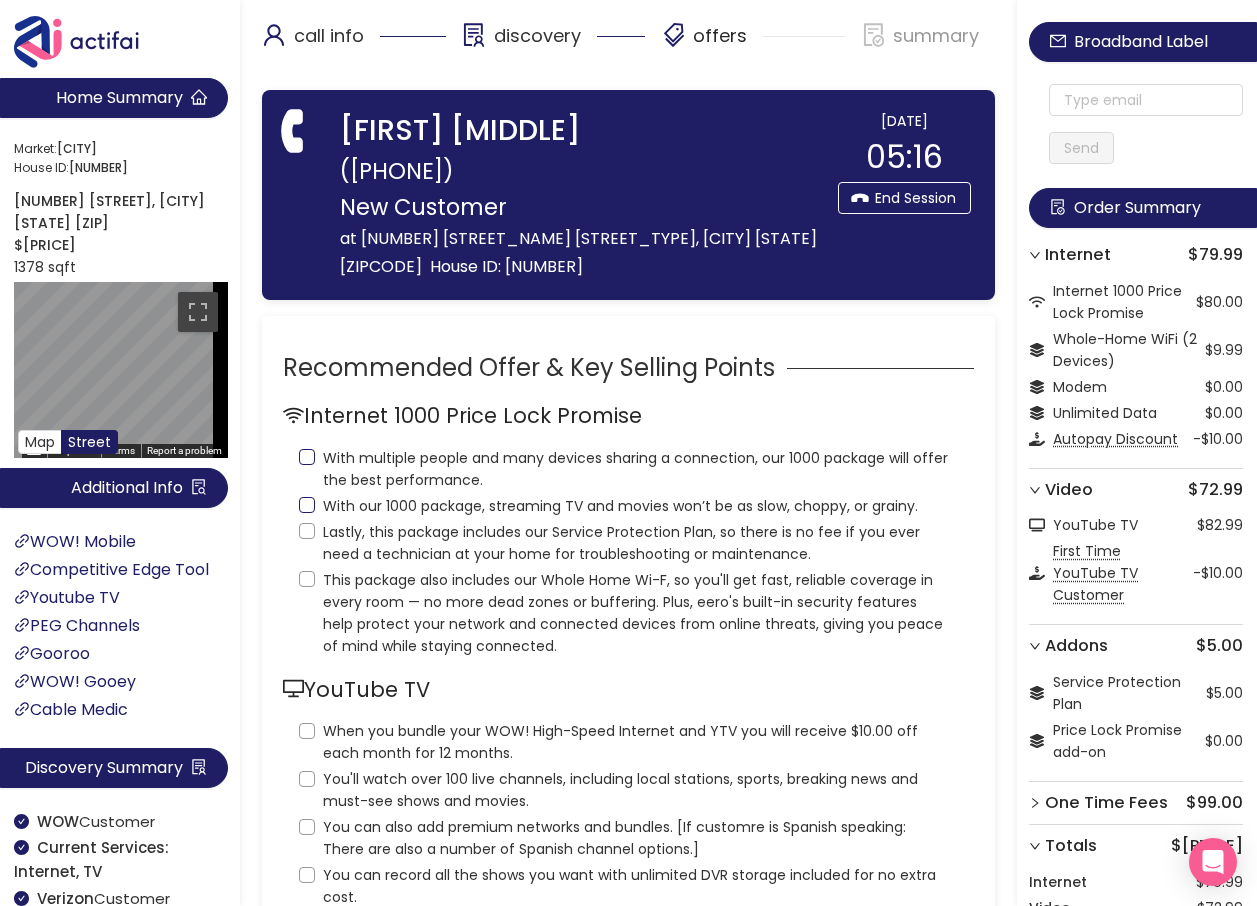 checkbox on "true" 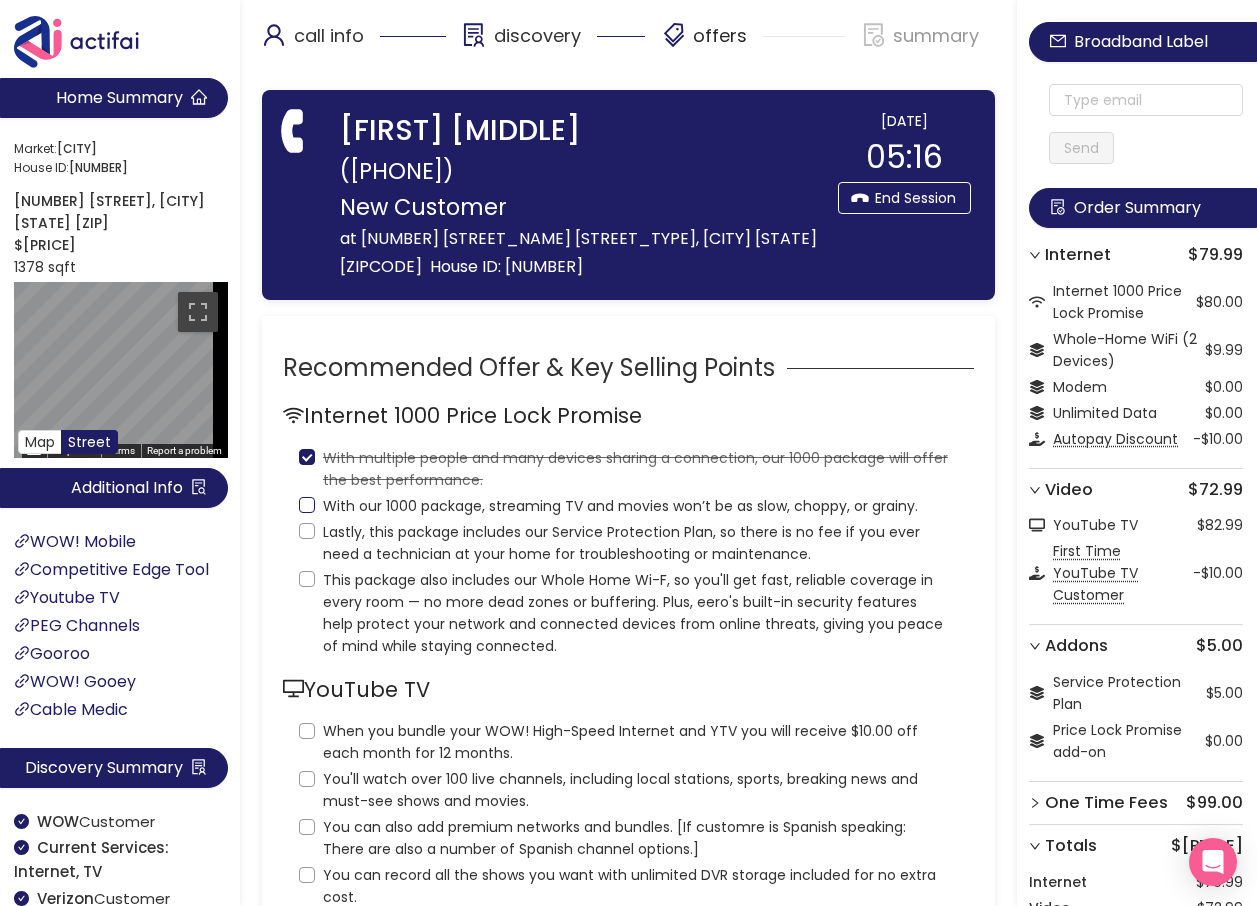 click on "With our 1000 package, streaming TV and movies won’t be as slow, choppy, or grainy." at bounding box center (307, 505) 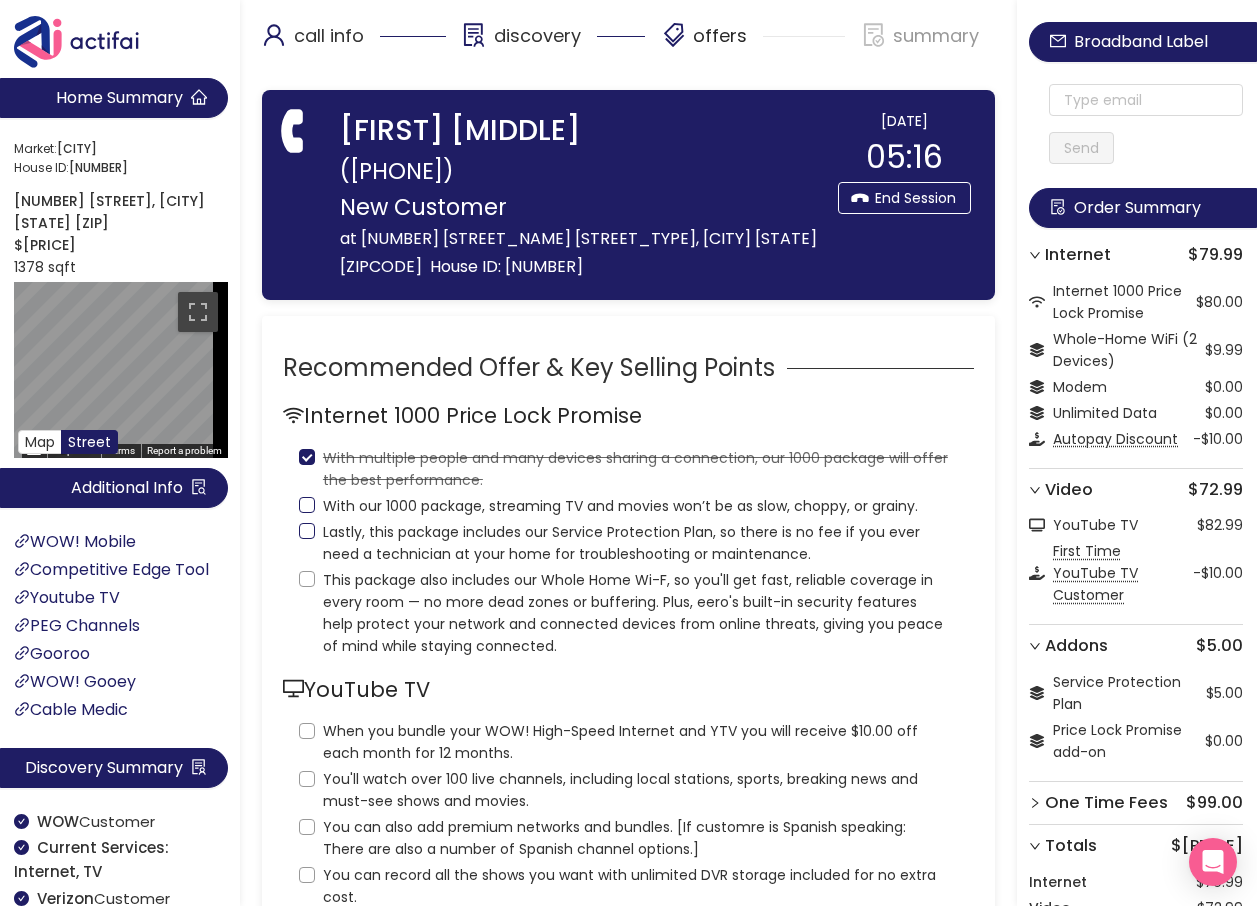 checkbox on "true" 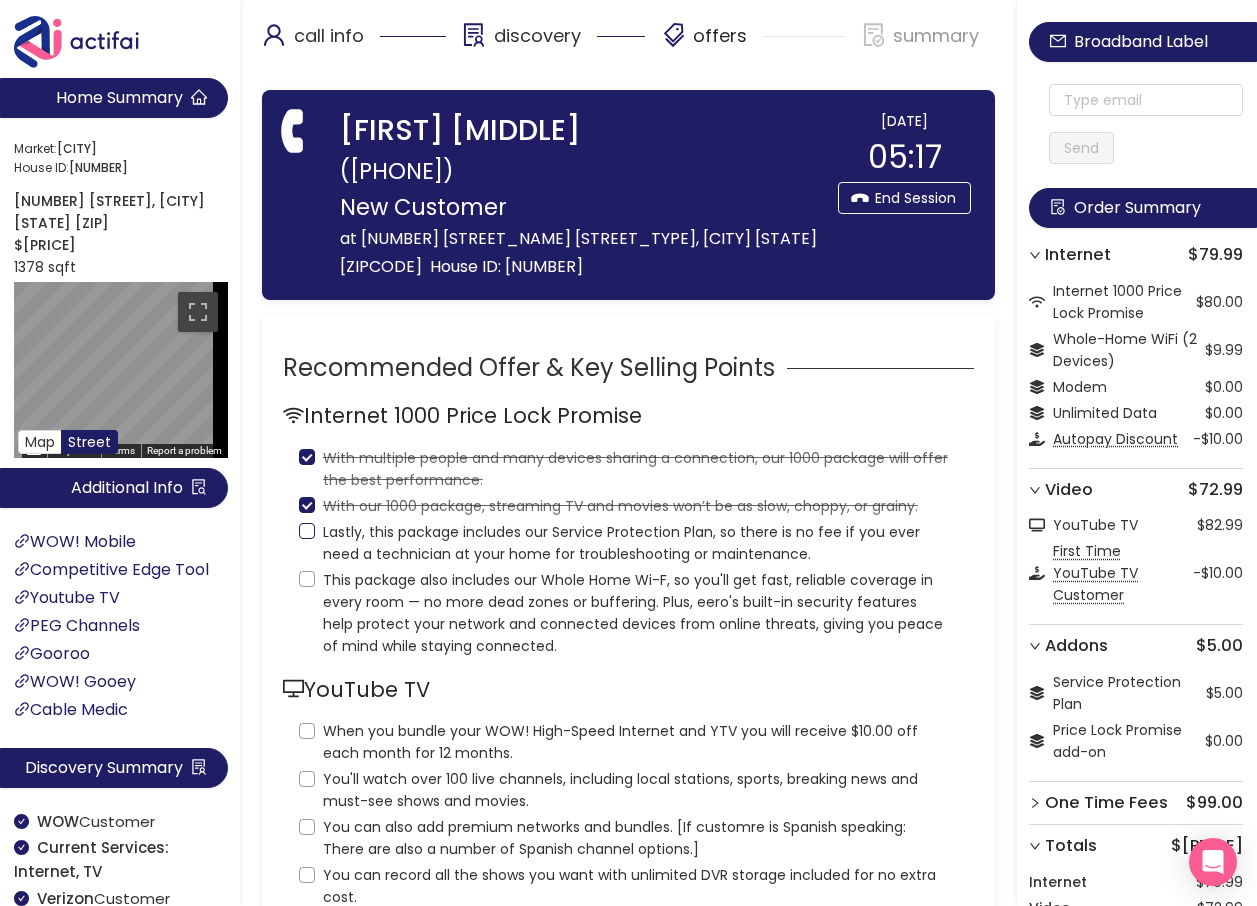 click on "Lastly, this package includes our Service Protection Plan, so there is no fee if you ever need a technician at your home for troubleshooting or maintenance." at bounding box center (307, 531) 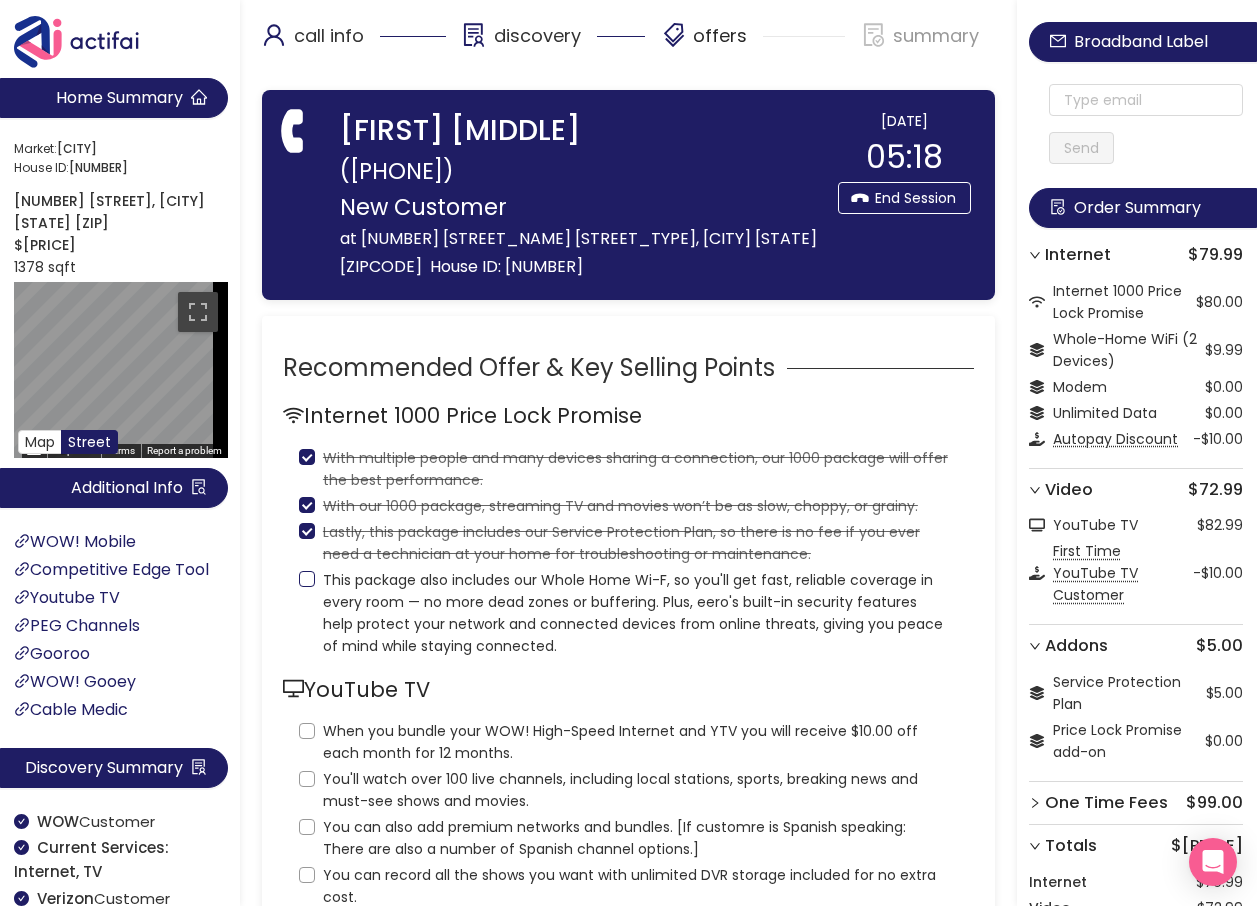 click on "This package also includes our Whole Home Wi-F, so you'll get fast, reliable coverage in every room — no more dead zones or buffering. Plus, eero's built-in security features help protect your network and connected devices from online threats, giving you peace of mind while staying connected." at bounding box center [307, 579] 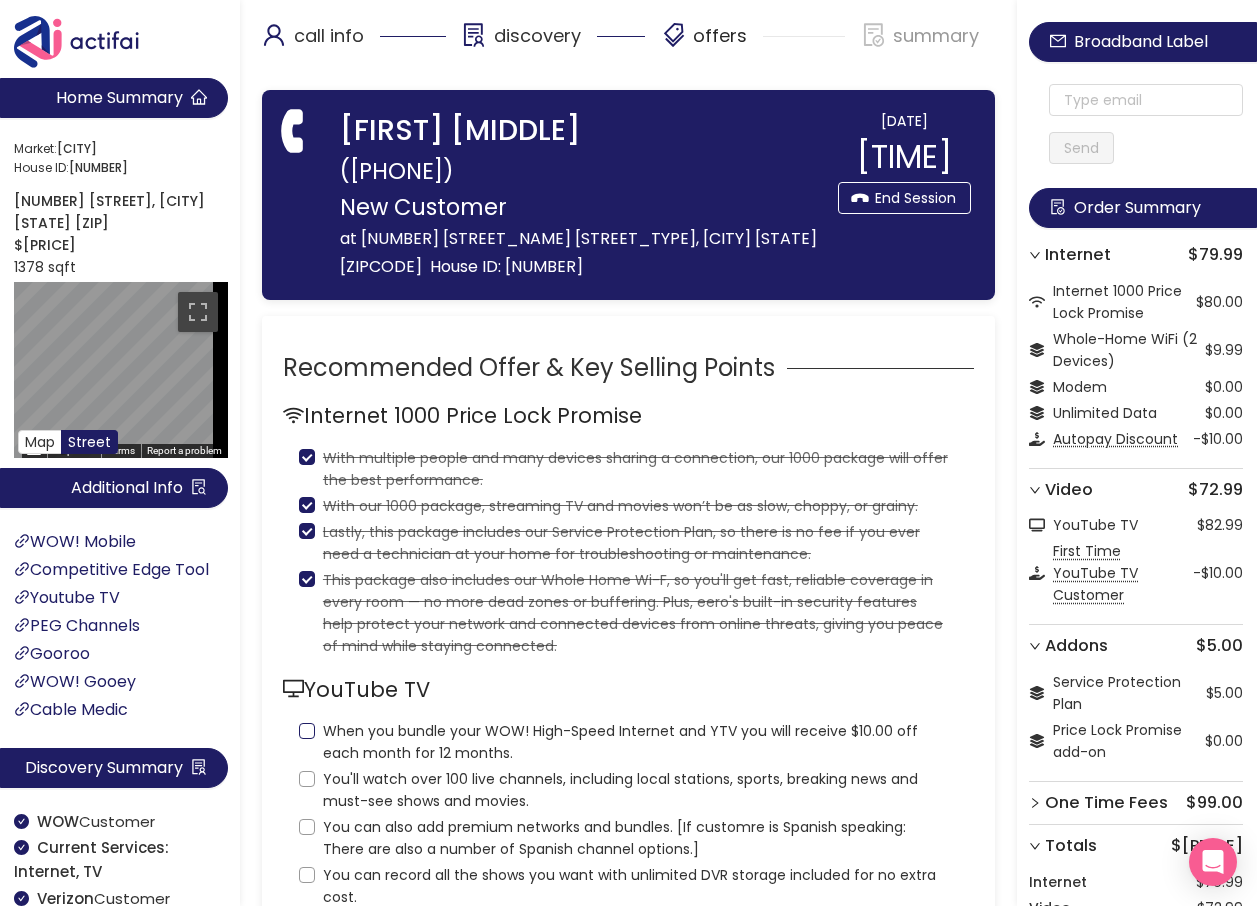 click on "When you bundle your WOW! High-Speed Internet and YTV you will receive $10.00 off each month for 12 months." at bounding box center [307, 731] 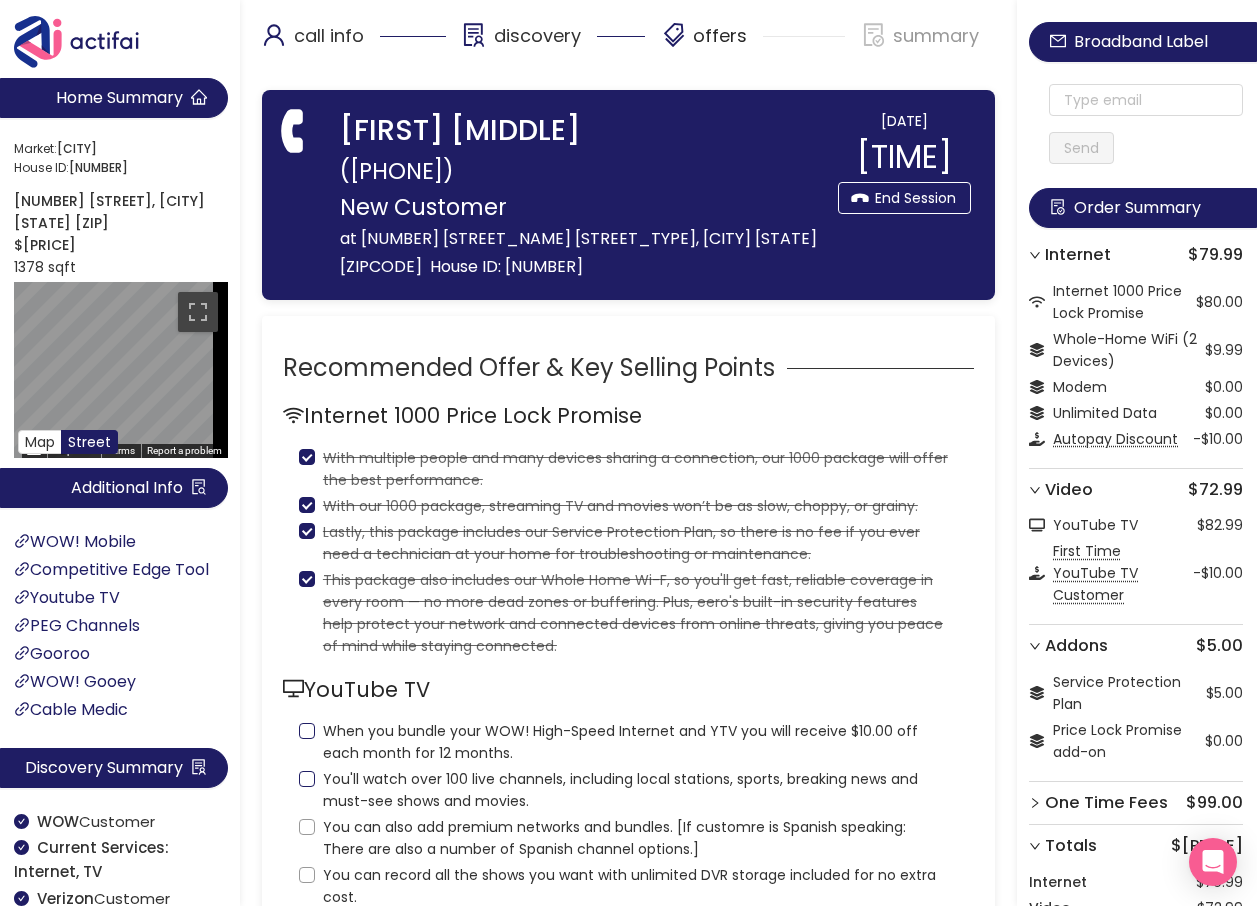 checkbox on "true" 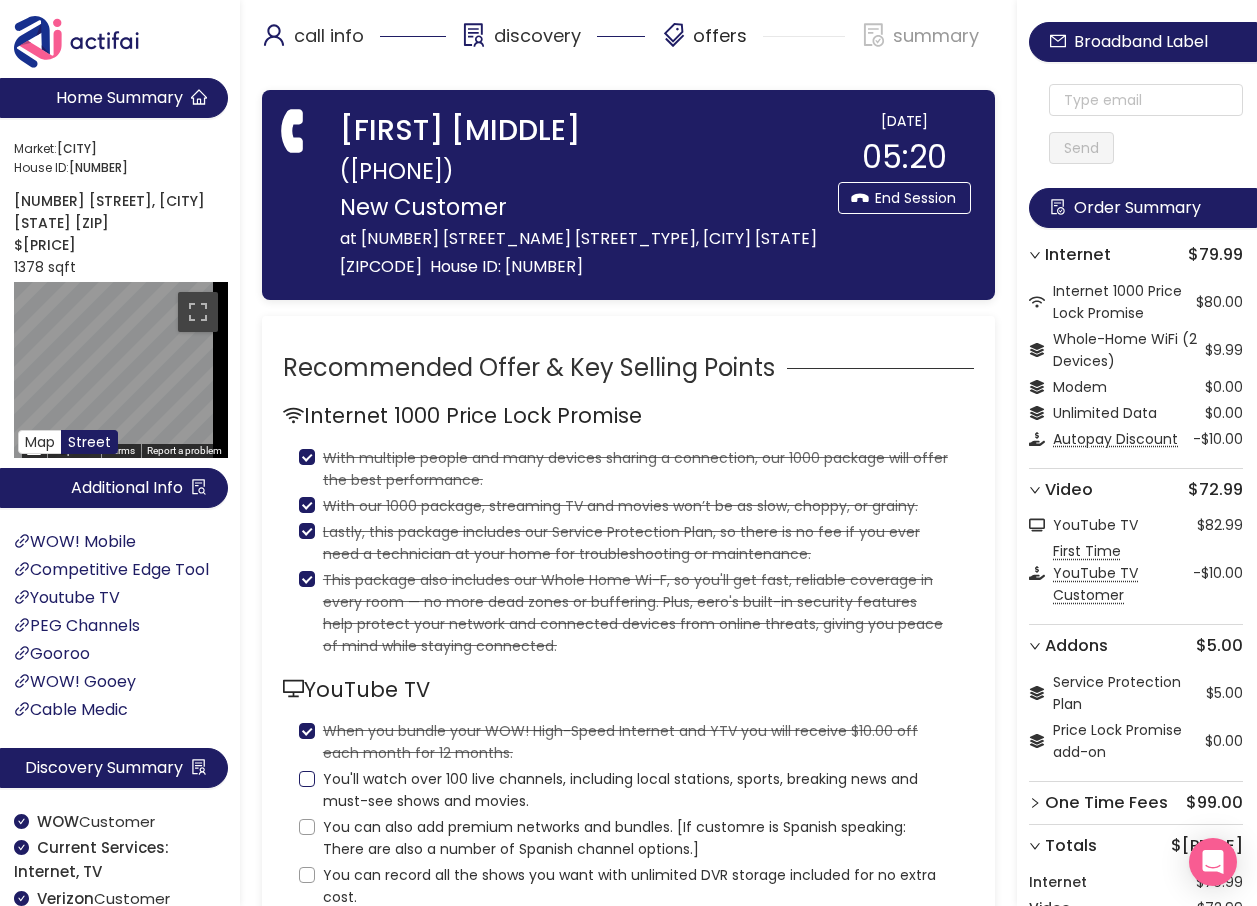 drag, startPoint x: 309, startPoint y: 781, endPoint x: 307, endPoint y: 802, distance: 21.095022 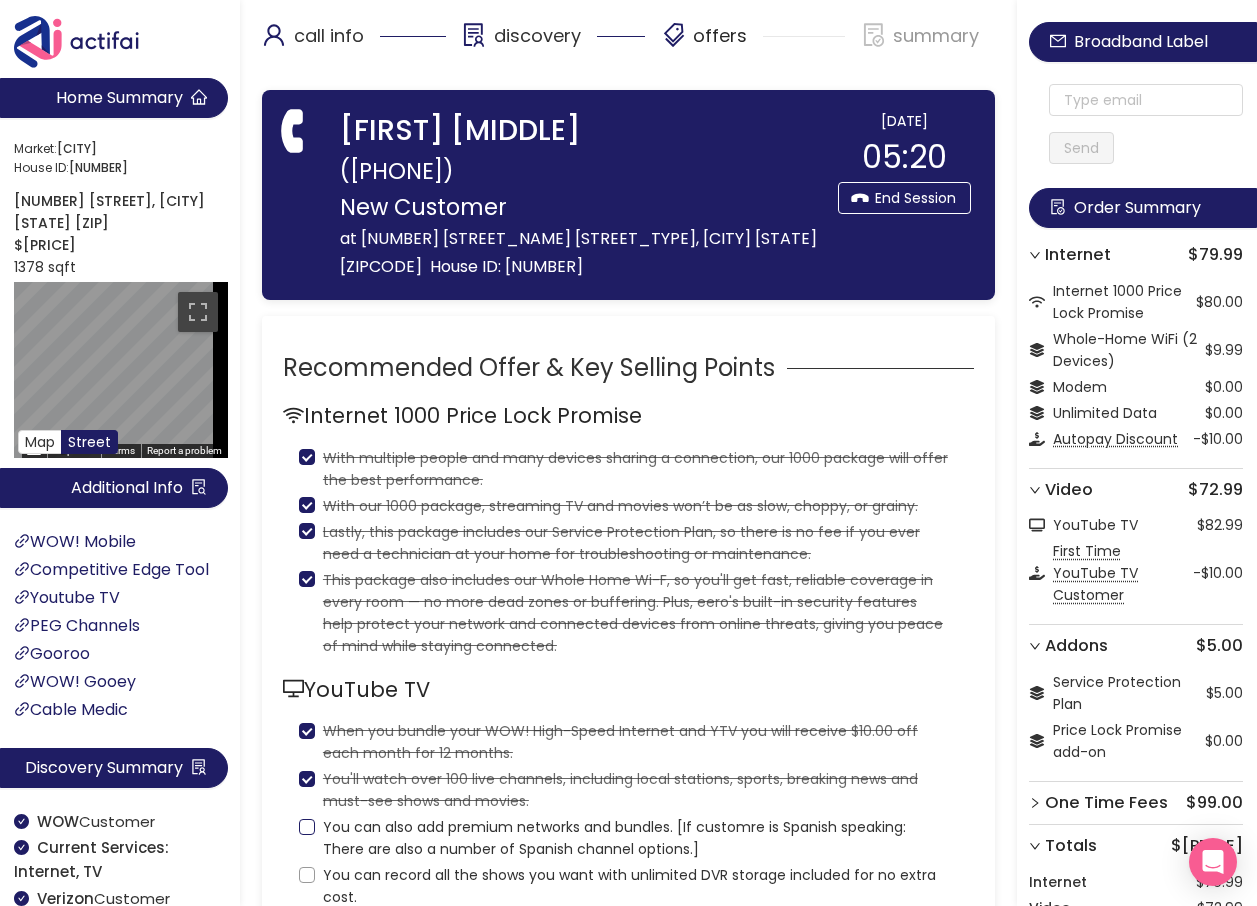 click on "You can also add premium networks and bundles. [If customre is Spanish speaking: There are also a number of Spanish channel options.]" at bounding box center [307, 827] 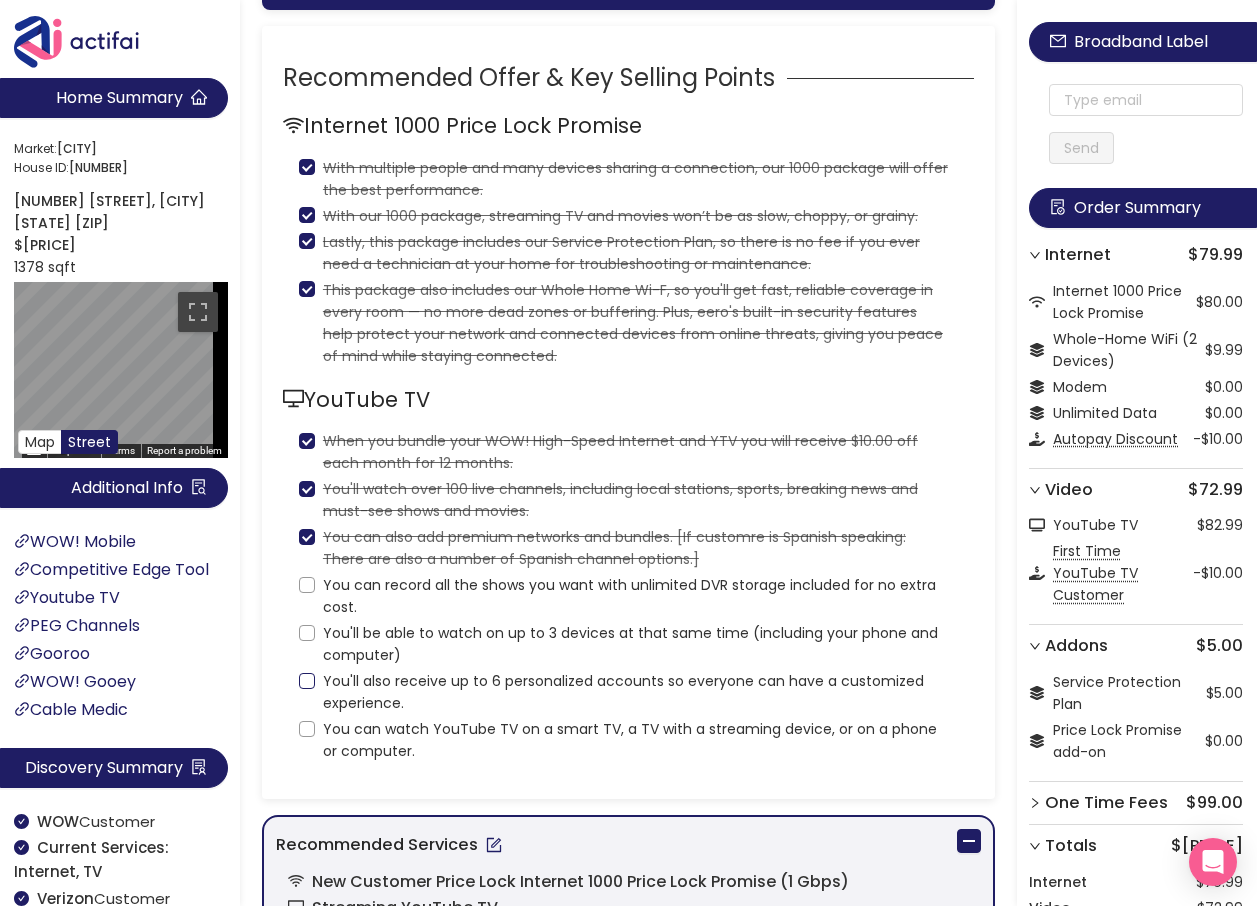 scroll, scrollTop: 300, scrollLeft: 0, axis: vertical 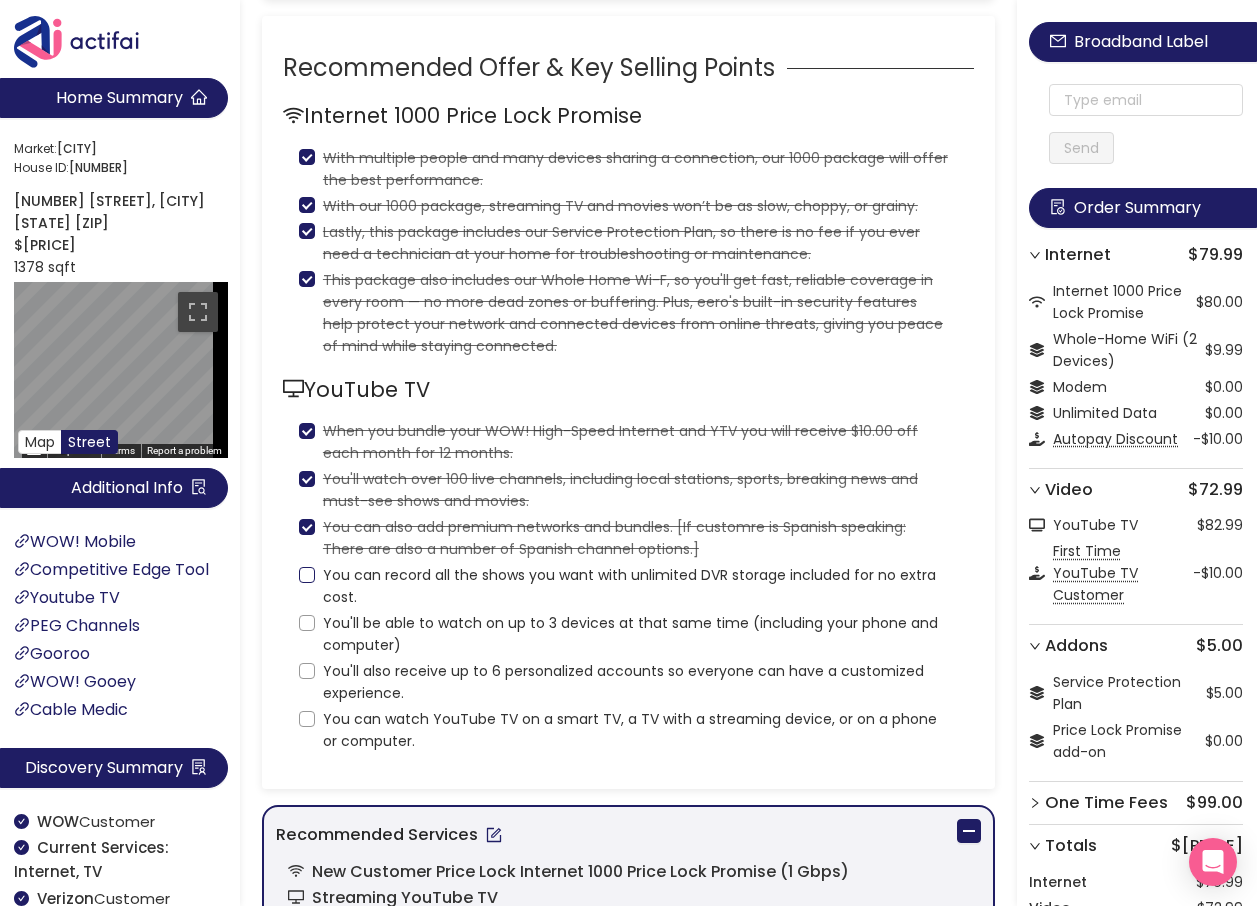click on "You can record all the shows you want with unlimited DVR storage included for no extra cost." at bounding box center (307, 575) 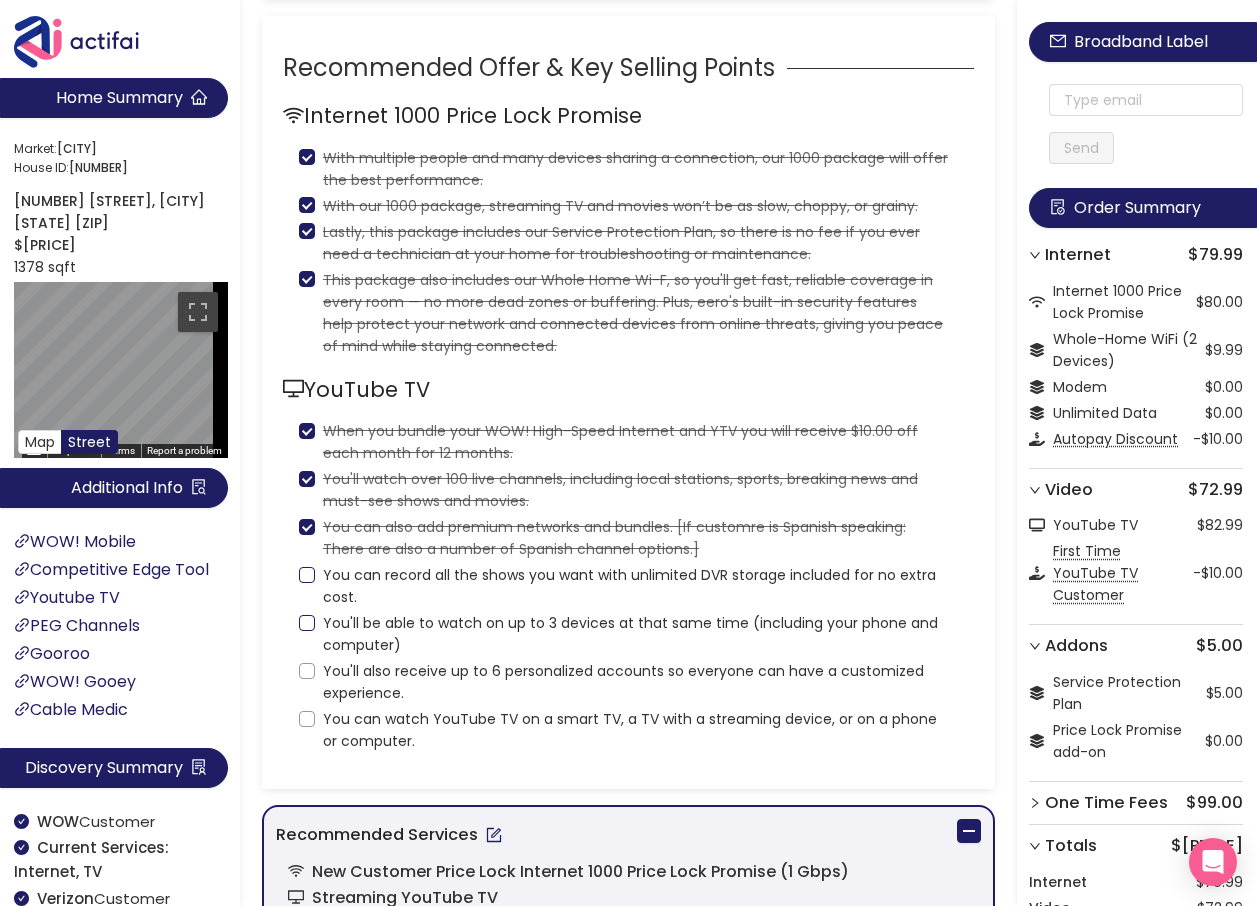 checkbox on "true" 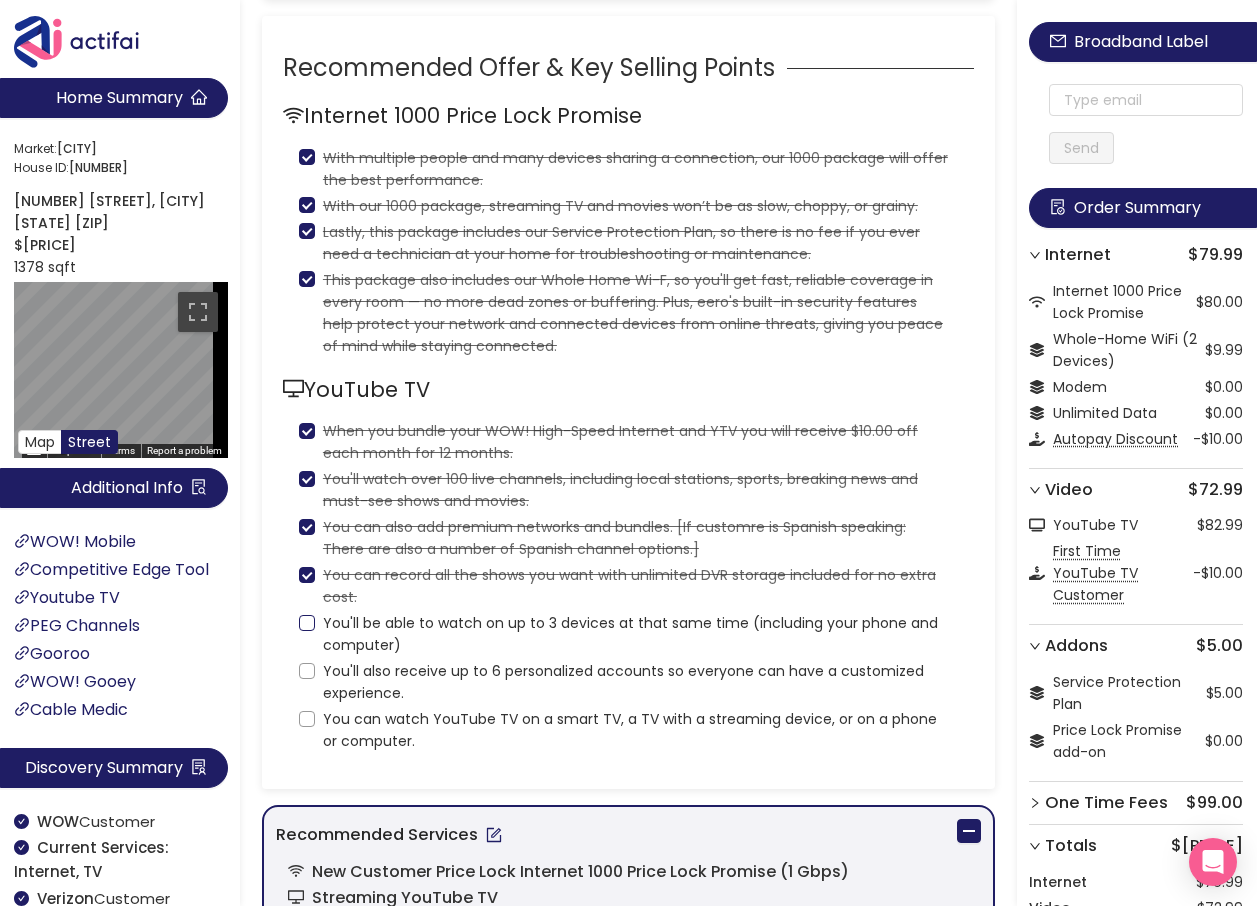 click on "You'll be able to watch on up to 3 devices at that same time (including your phone and computer)" at bounding box center [636, 634] 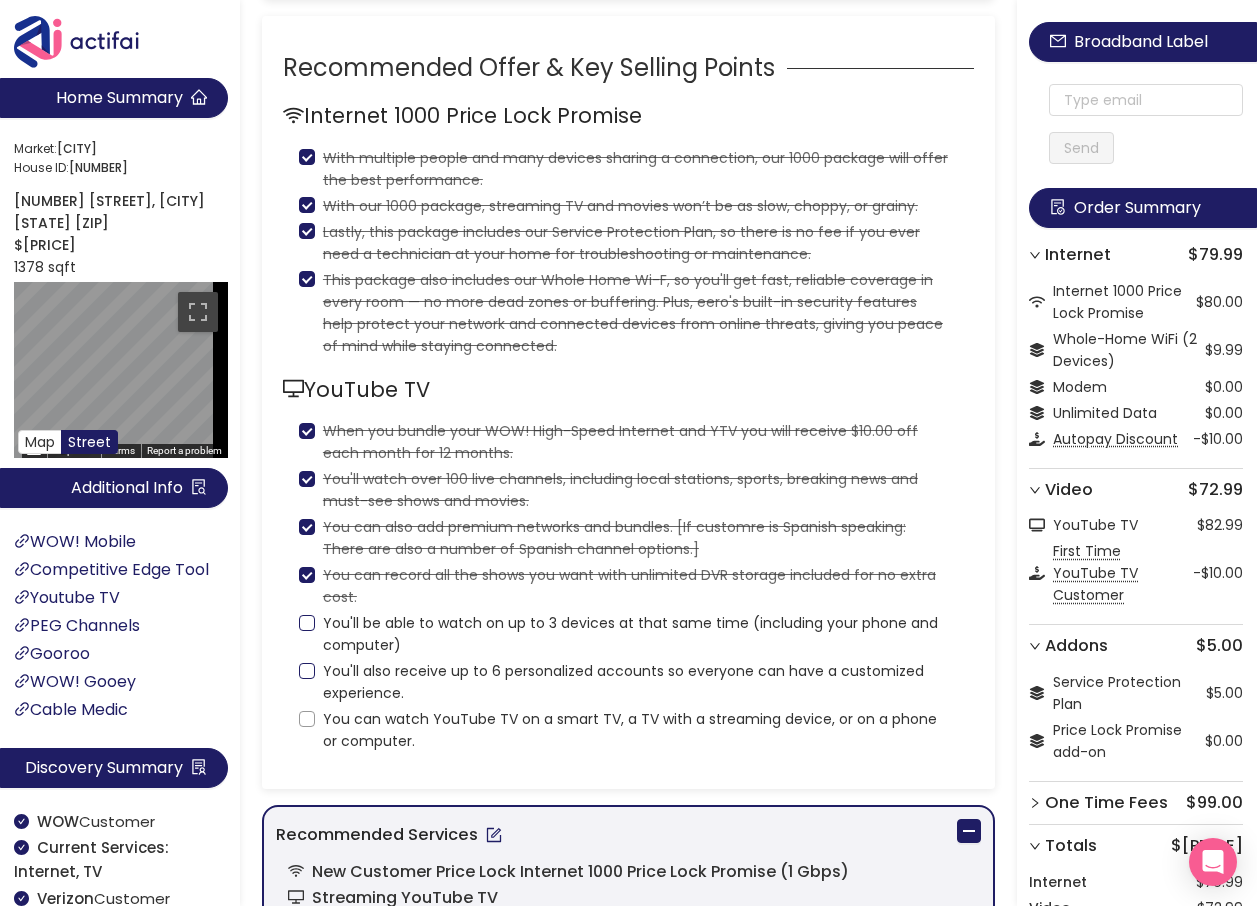checkbox on "true" 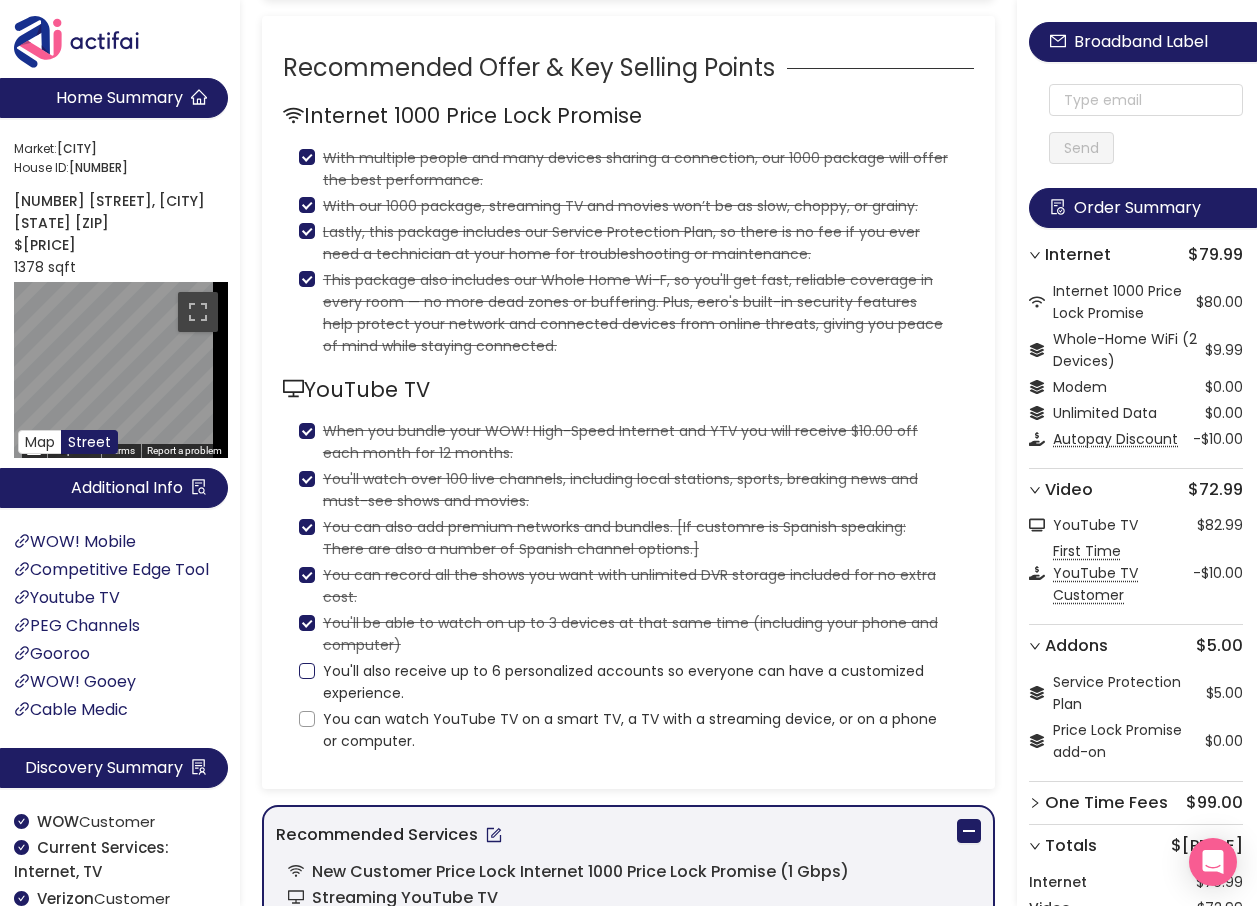 click on "You'll also receive up to 6 personalized accounts so everyone can have a customized experience." at bounding box center (307, 671) 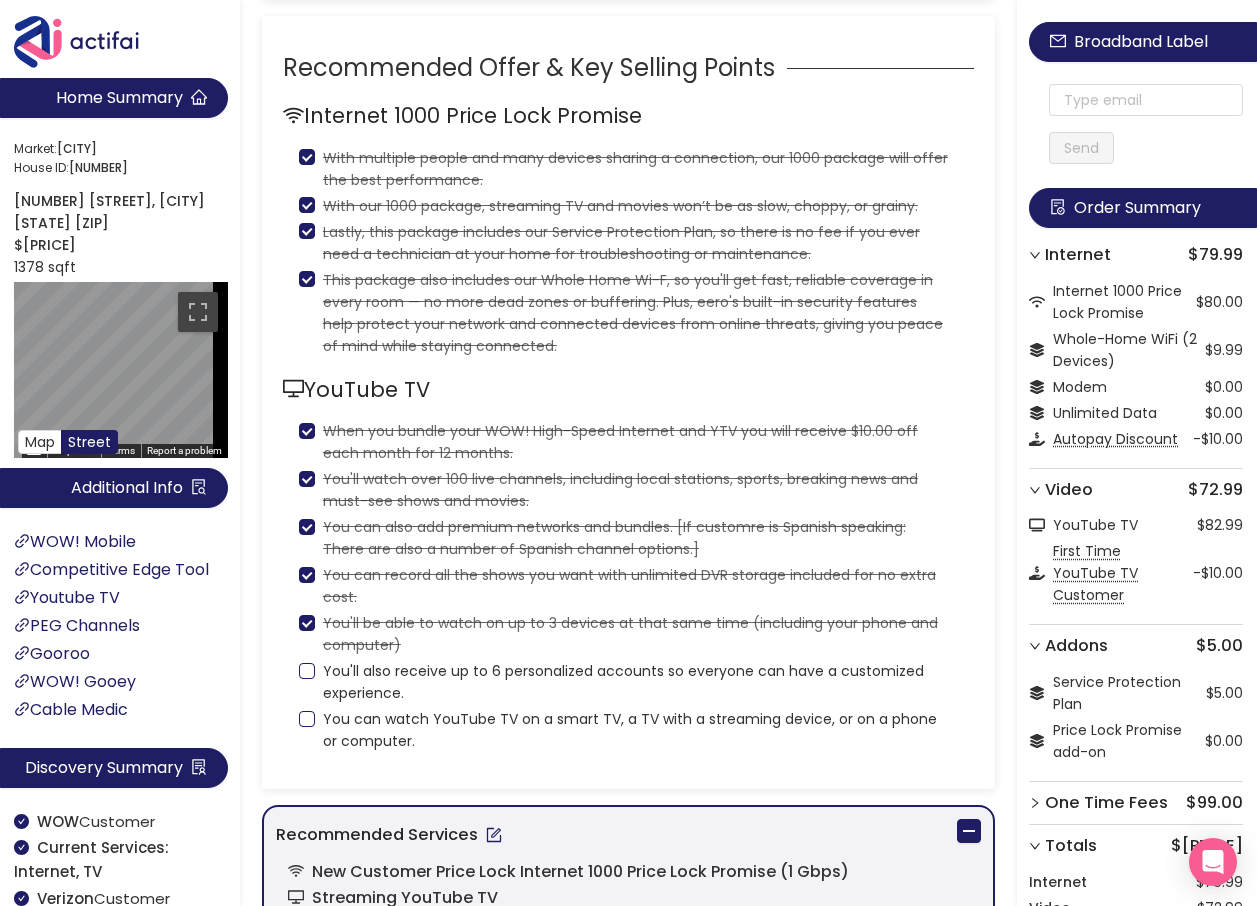 checkbox on "true" 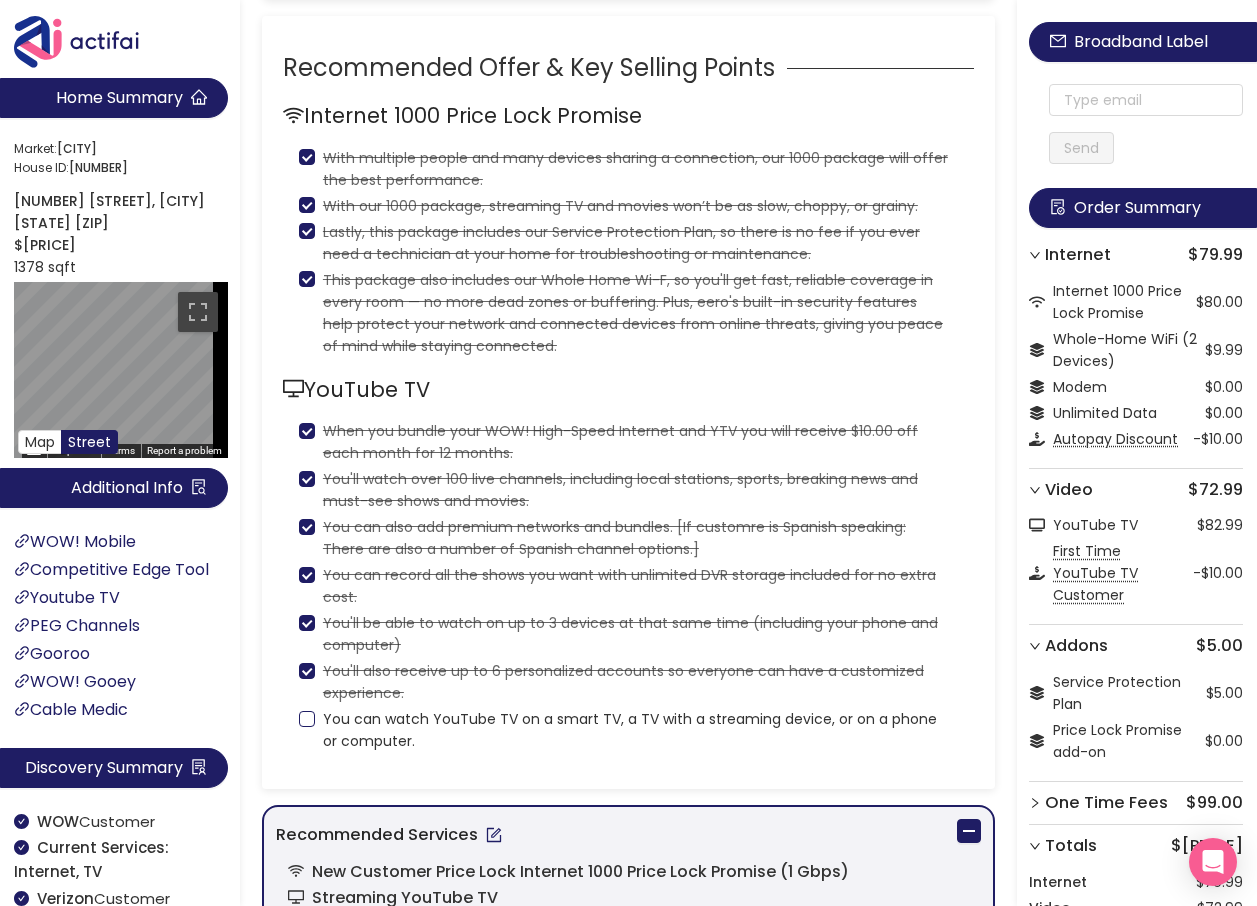click on "You can watch YouTube TV on a smart TV, a TV with a streaming device, or on a phone or computer." at bounding box center (628, 728) 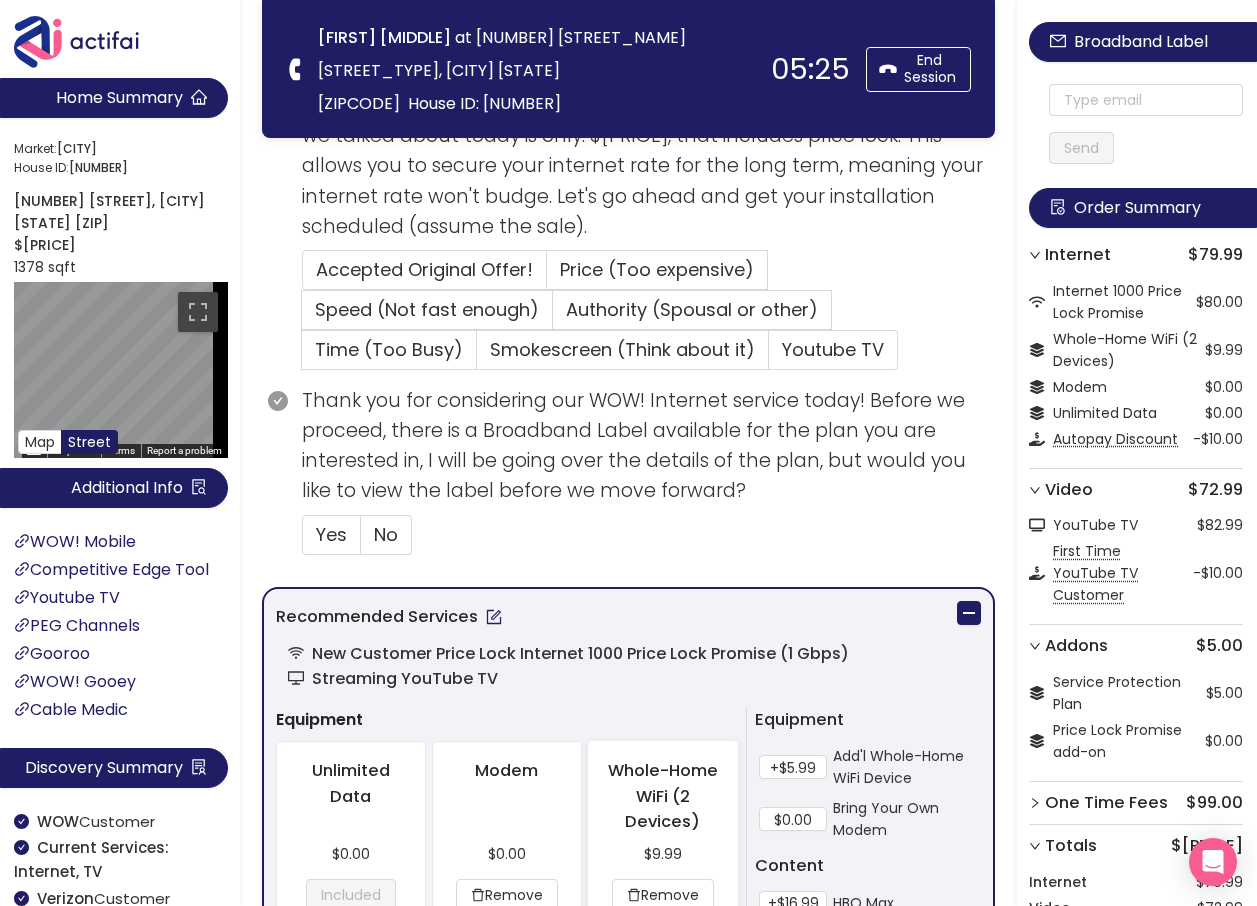 scroll, scrollTop: 900, scrollLeft: 0, axis: vertical 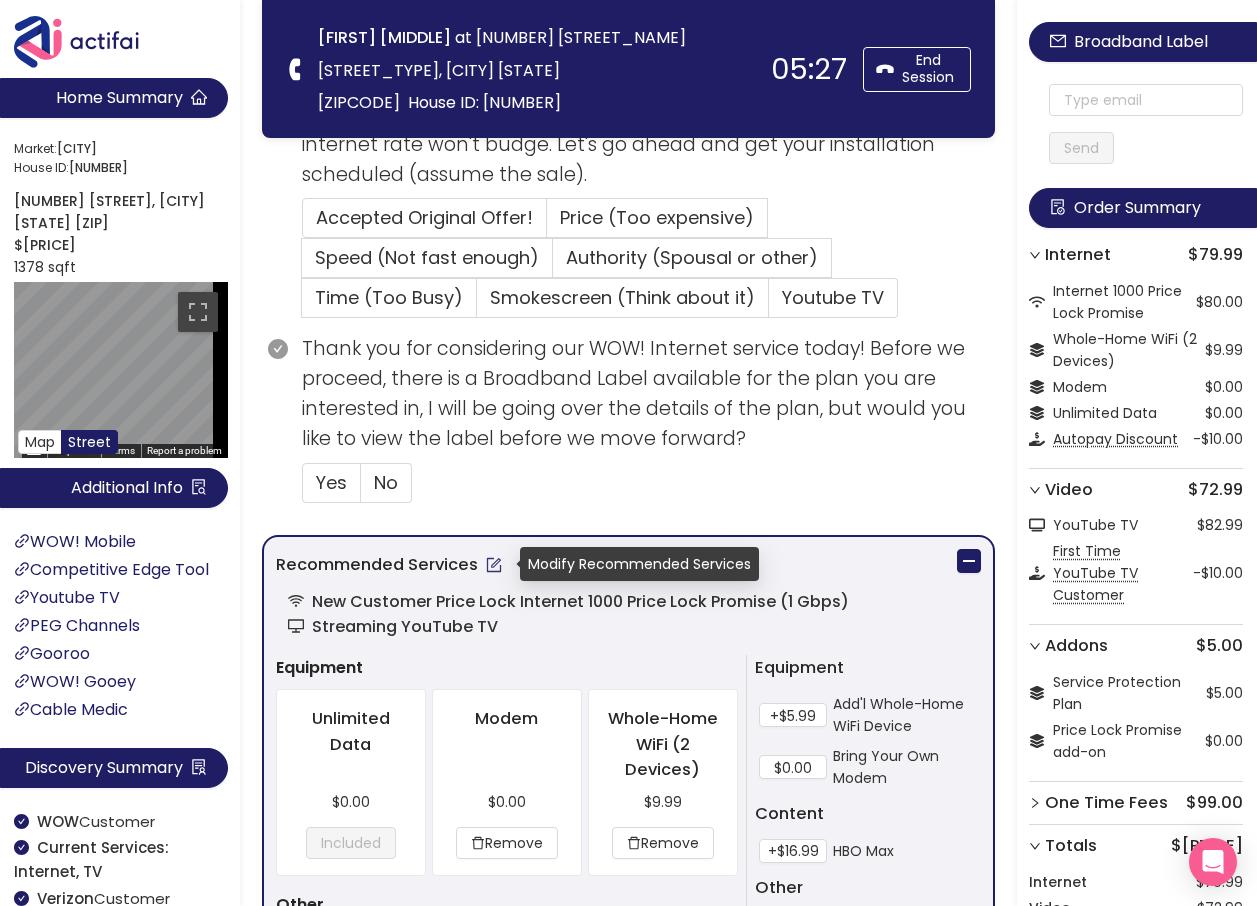 click 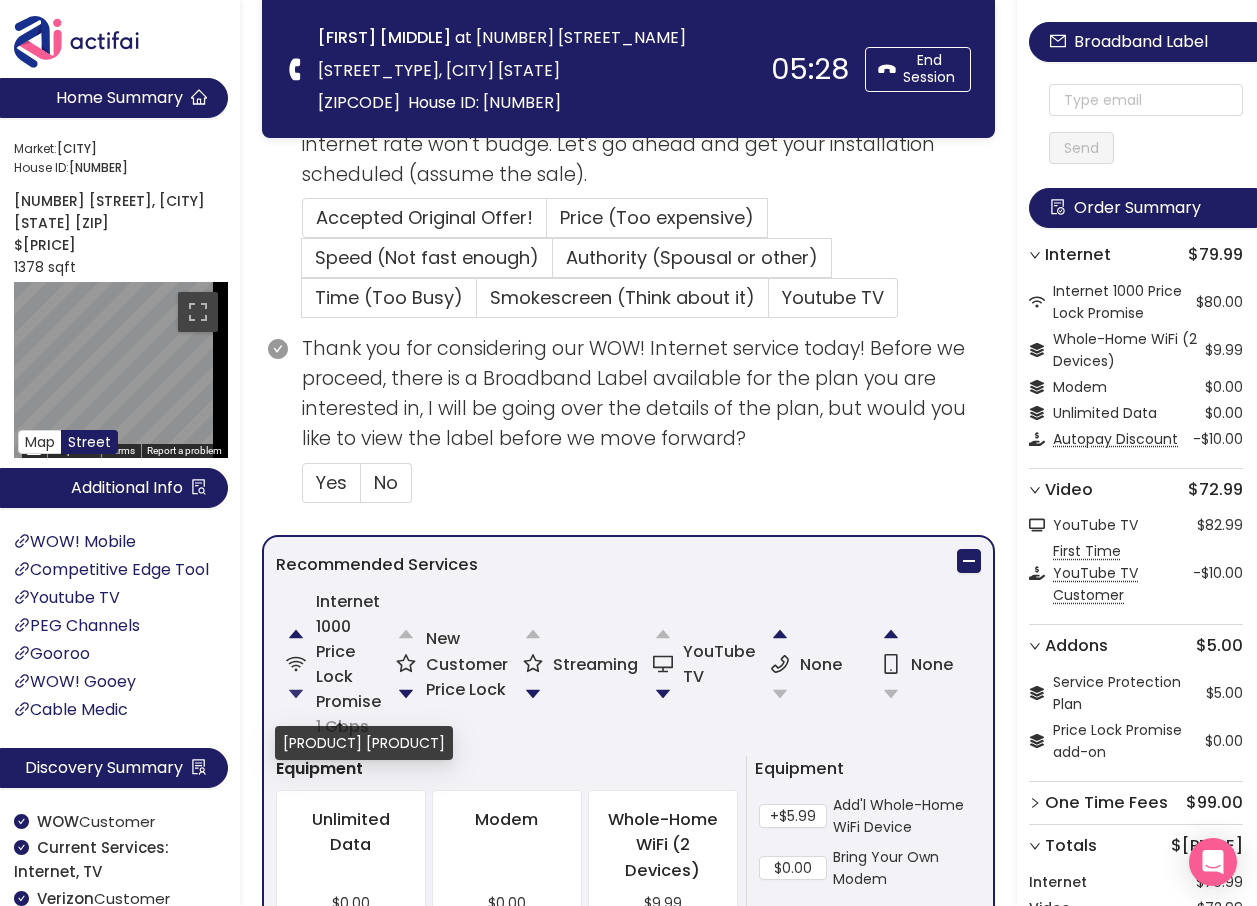 click 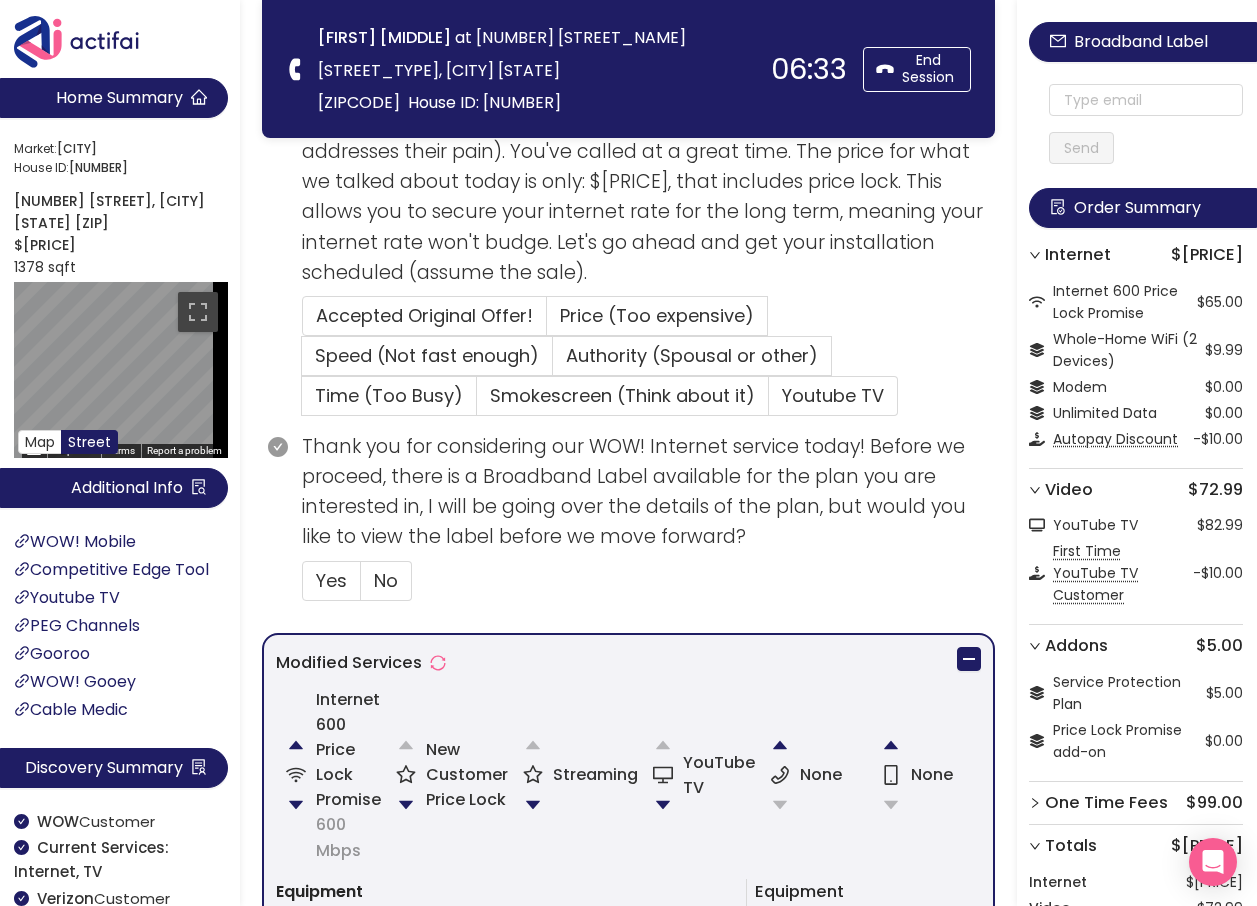scroll, scrollTop: 800, scrollLeft: 0, axis: vertical 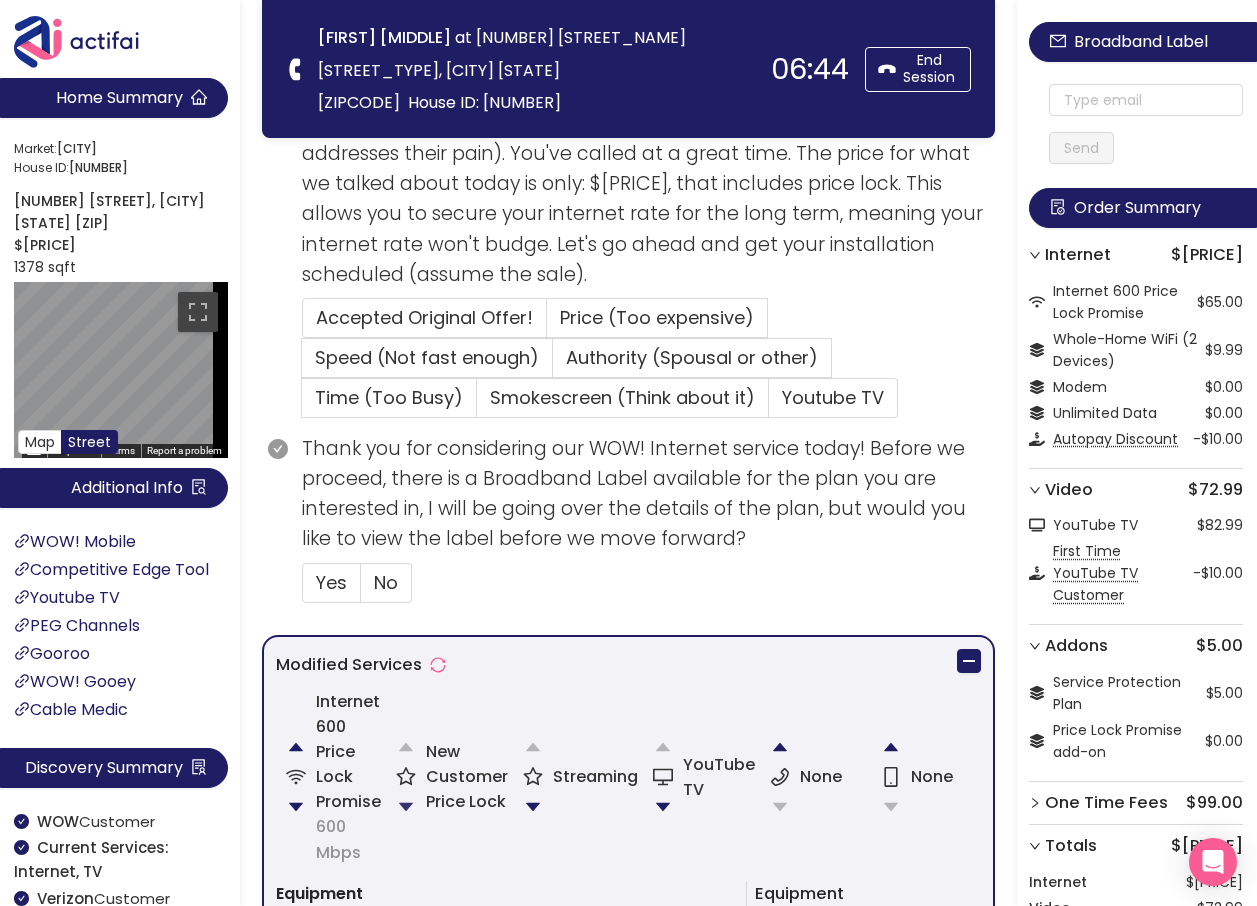 click 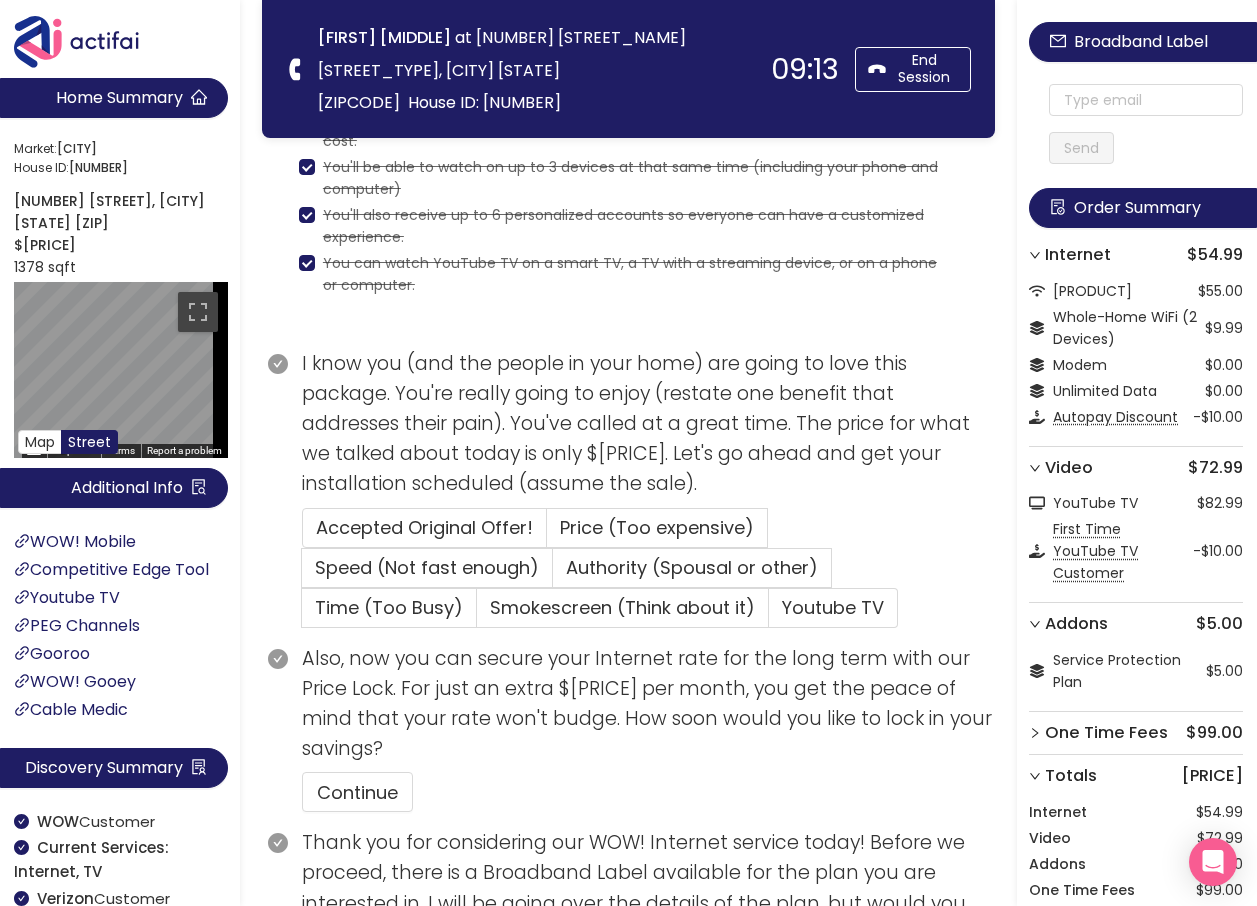 scroll, scrollTop: 500, scrollLeft: 0, axis: vertical 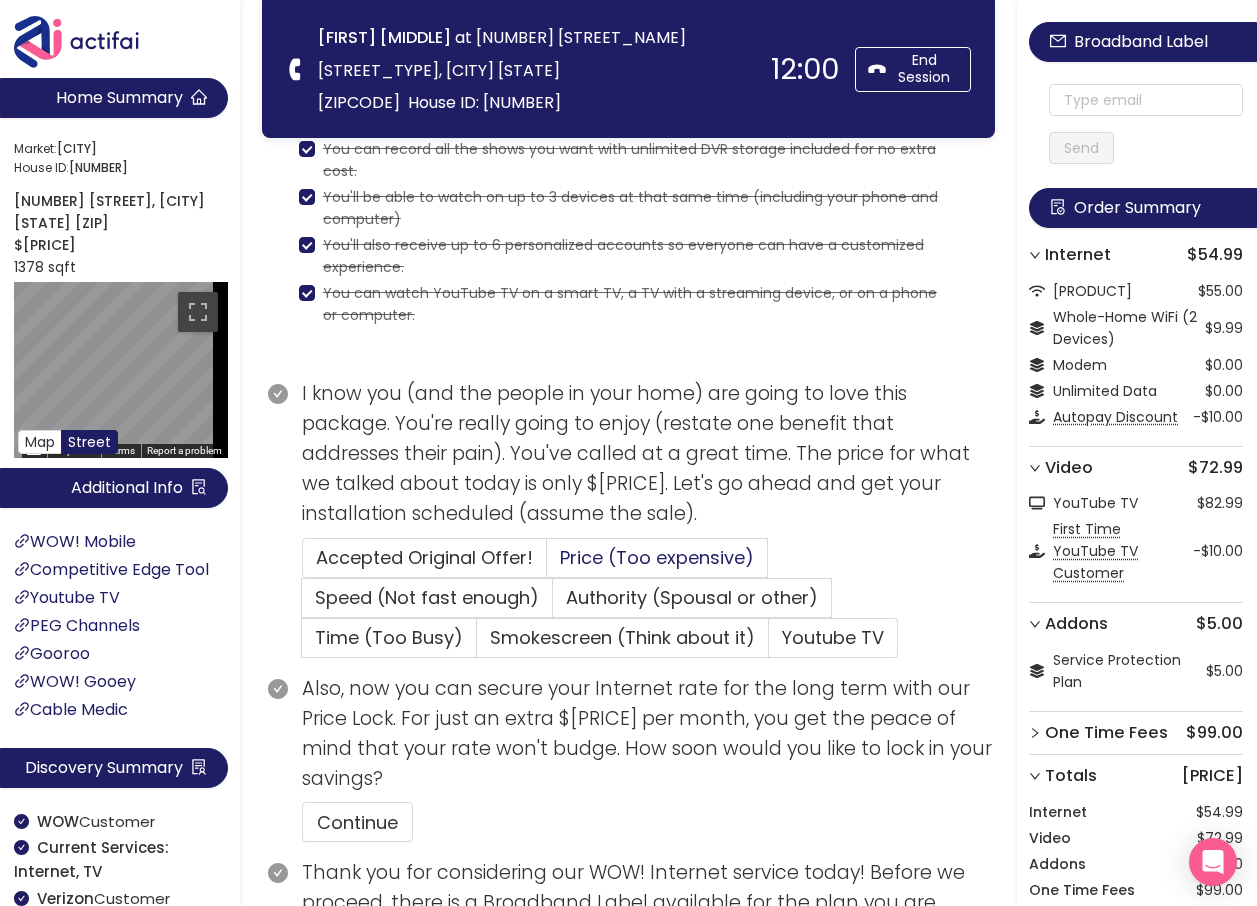 click on "Price (Too expensive)" at bounding box center [657, 557] 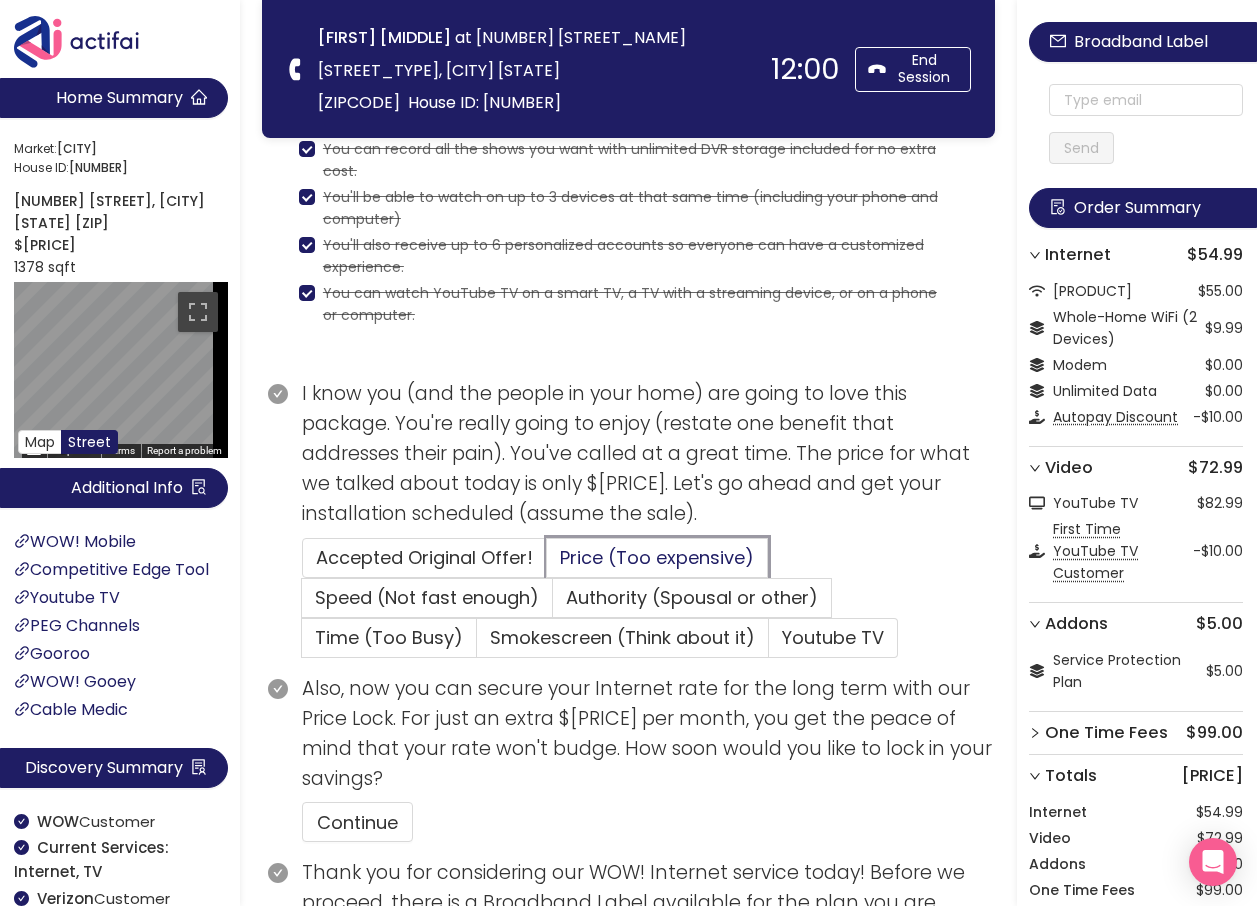 click on "Price (Too expensive)" at bounding box center (547, 564) 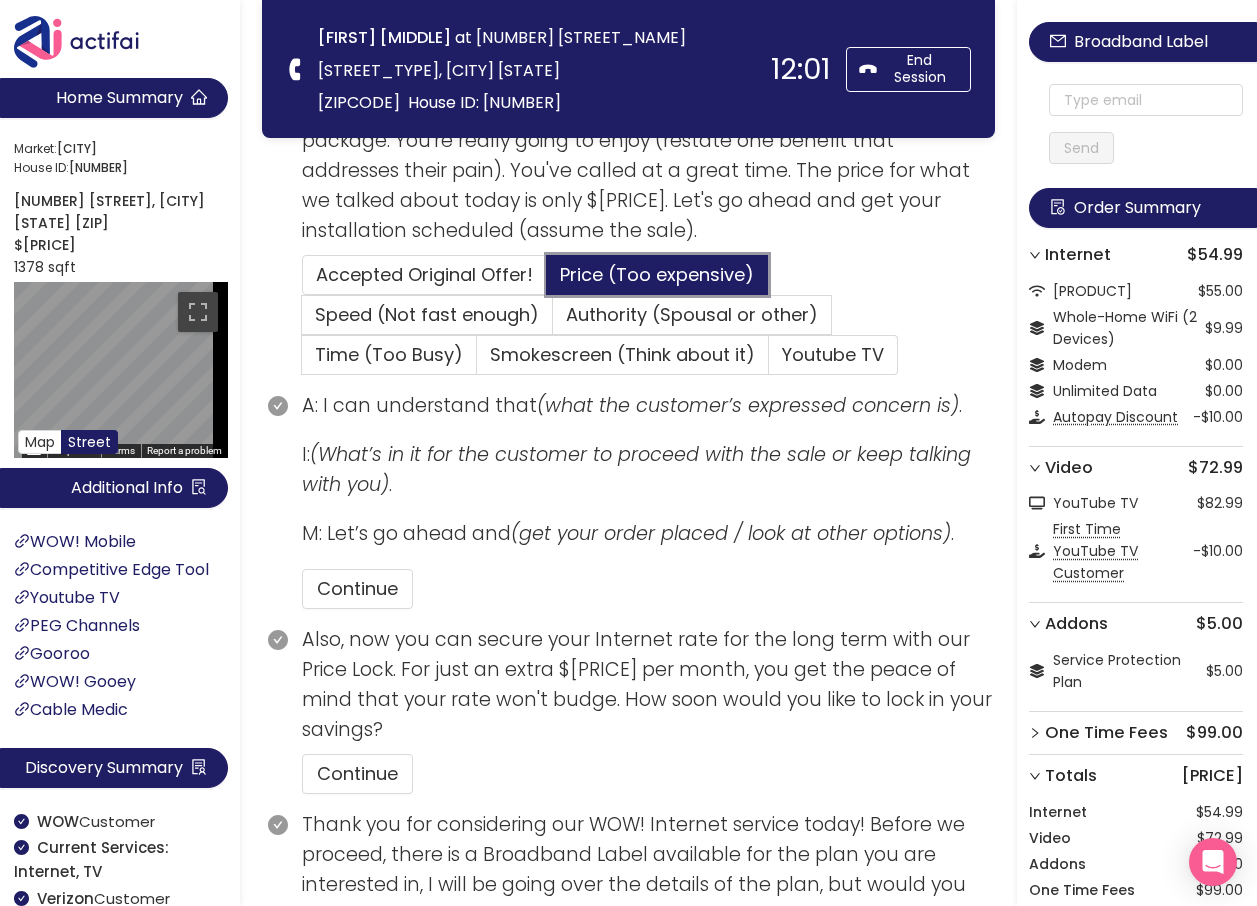 scroll, scrollTop: 800, scrollLeft: 0, axis: vertical 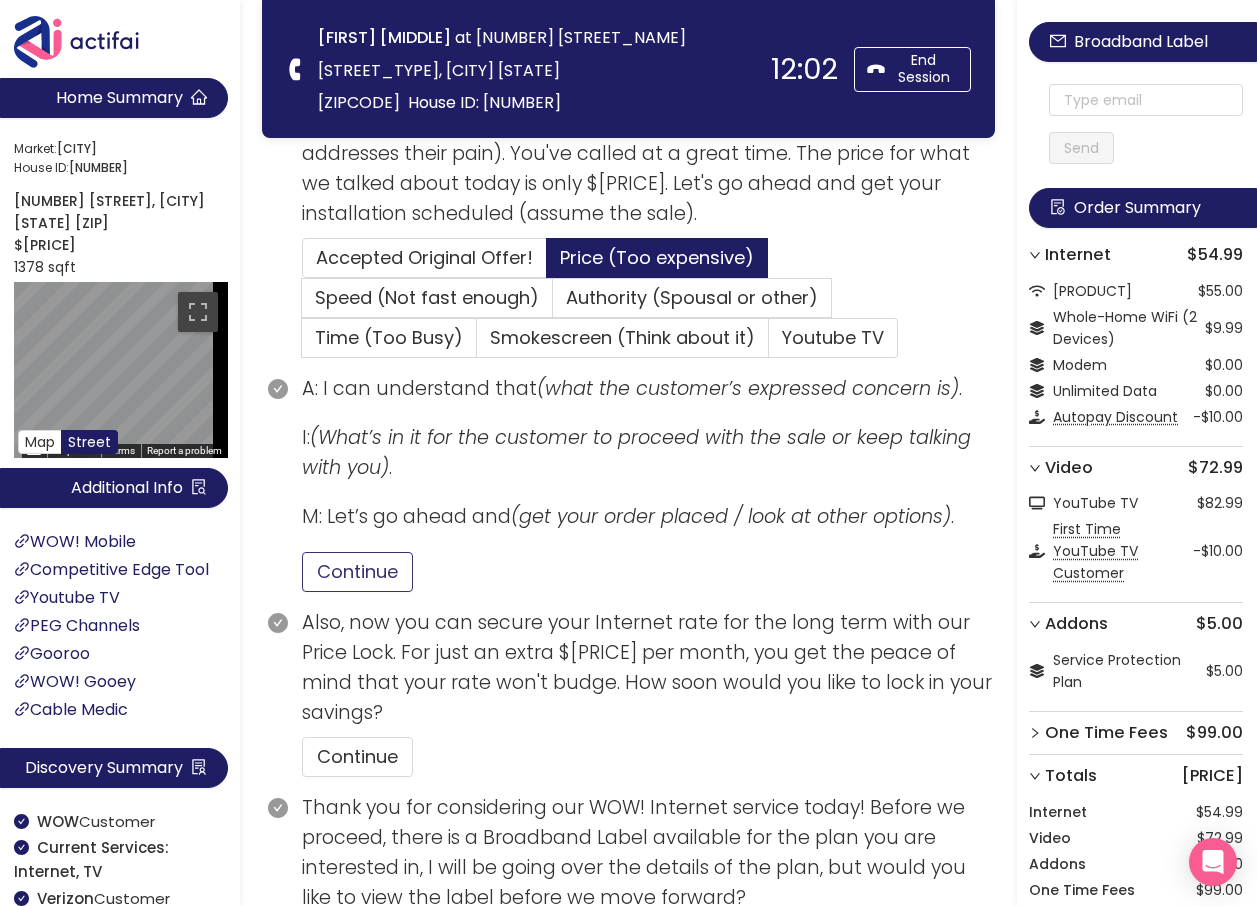 click on "Continue" at bounding box center [357, 572] 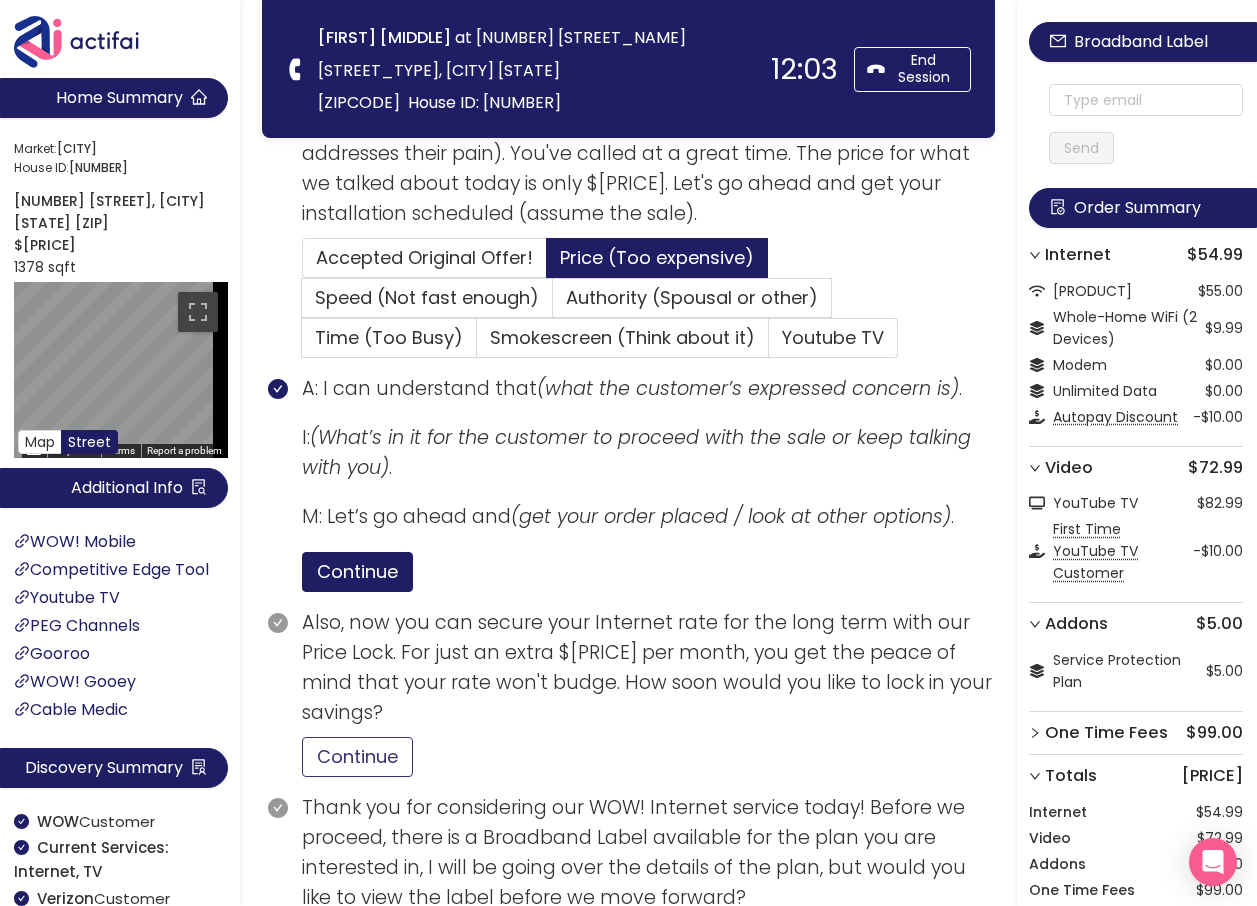 click on "Continue" at bounding box center [357, 757] 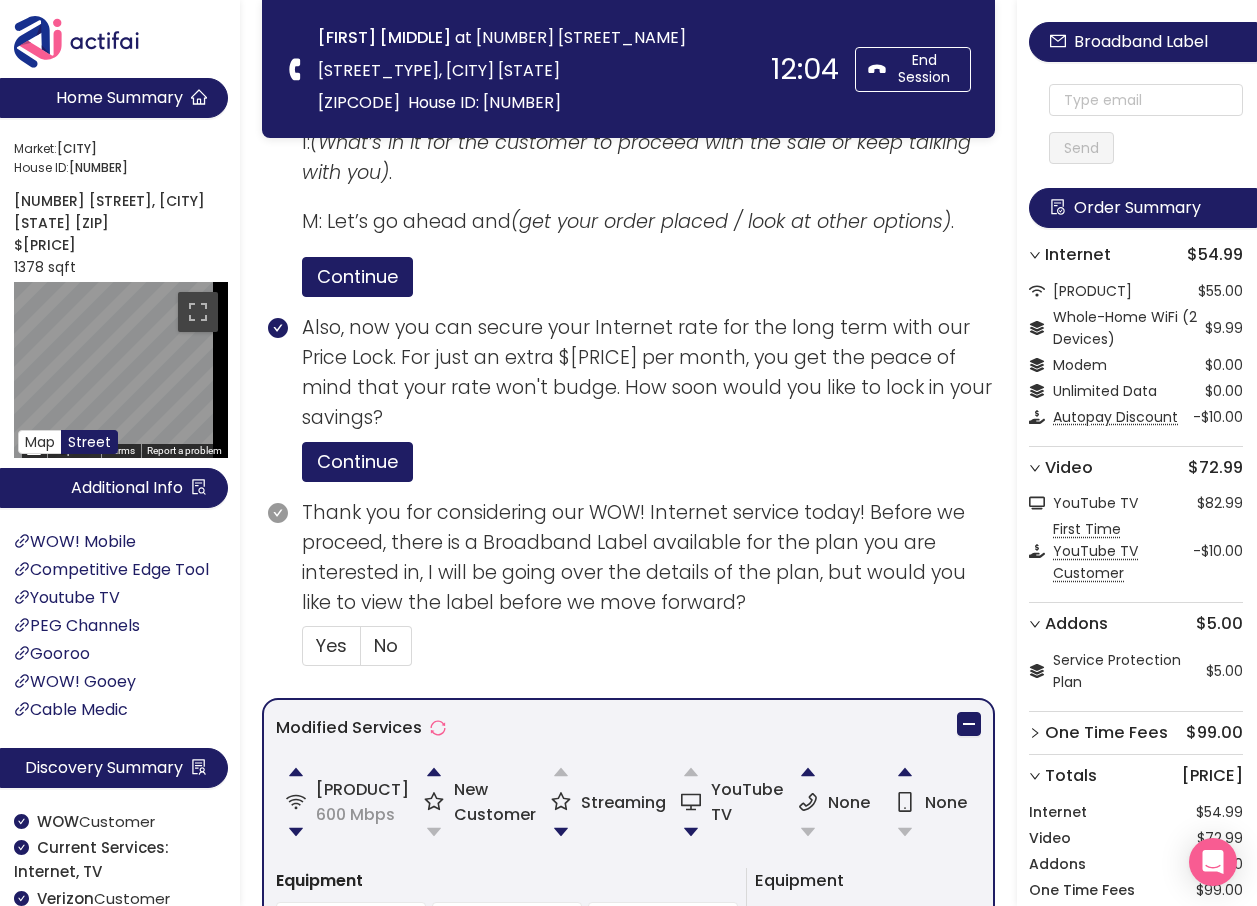 scroll, scrollTop: 1100, scrollLeft: 0, axis: vertical 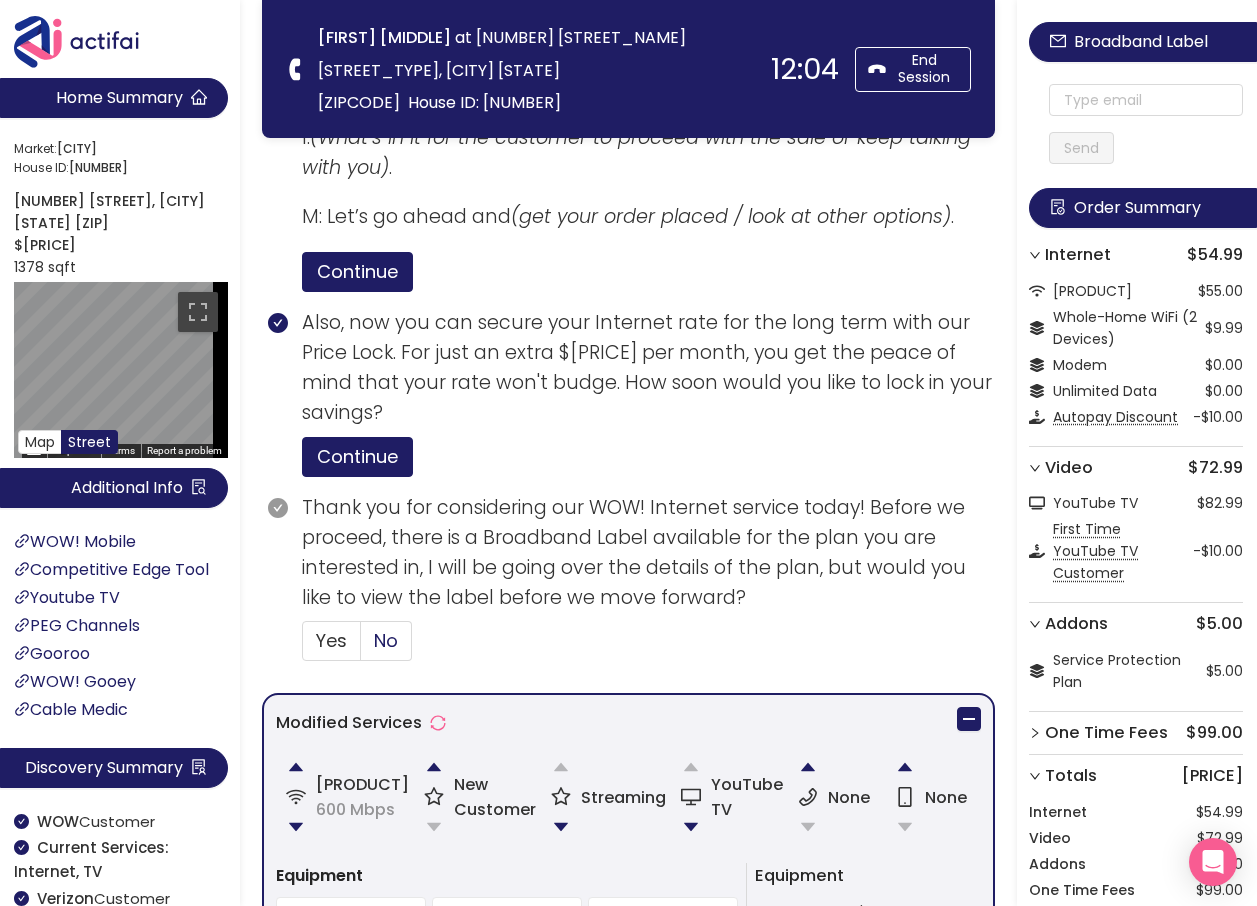 click on "No" 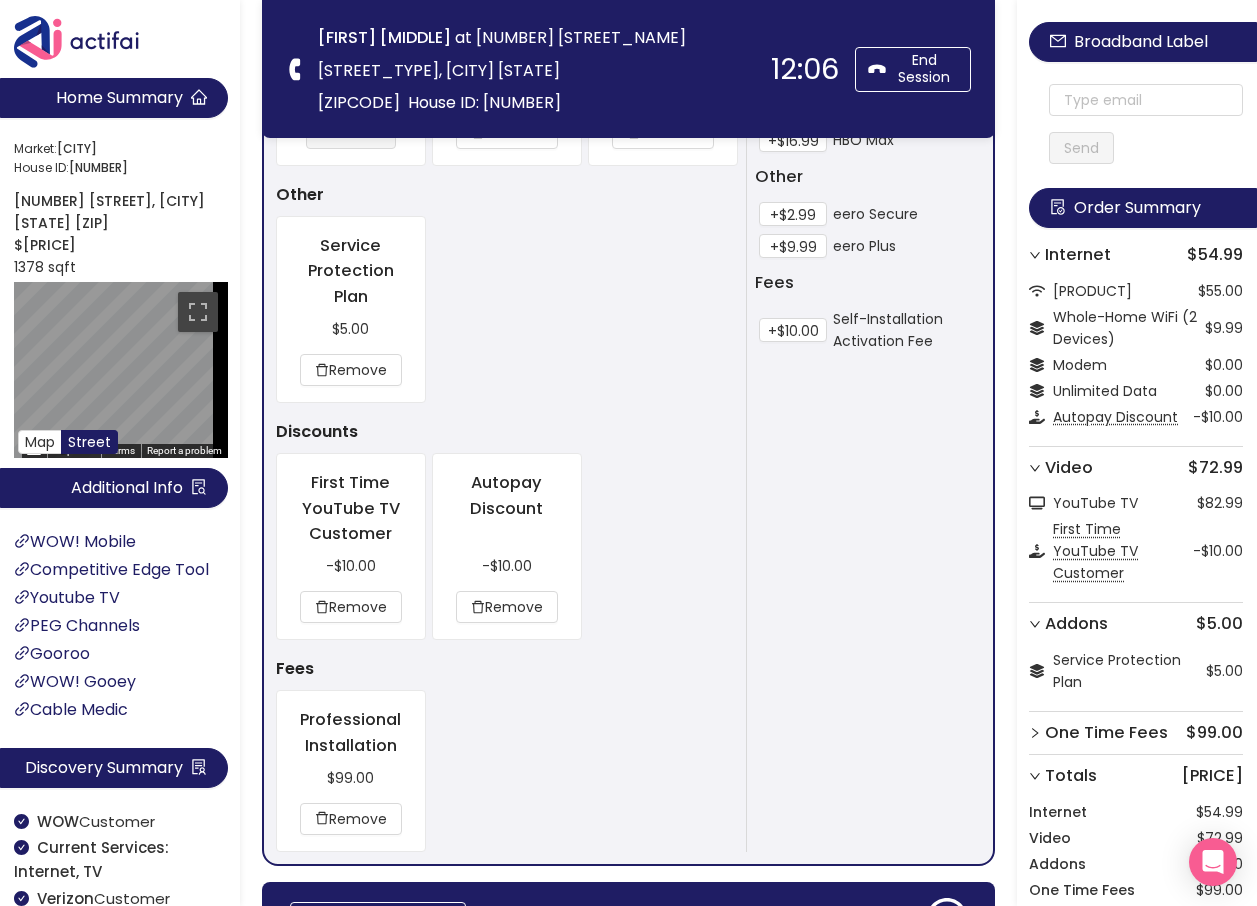 scroll, scrollTop: 2147, scrollLeft: 0, axis: vertical 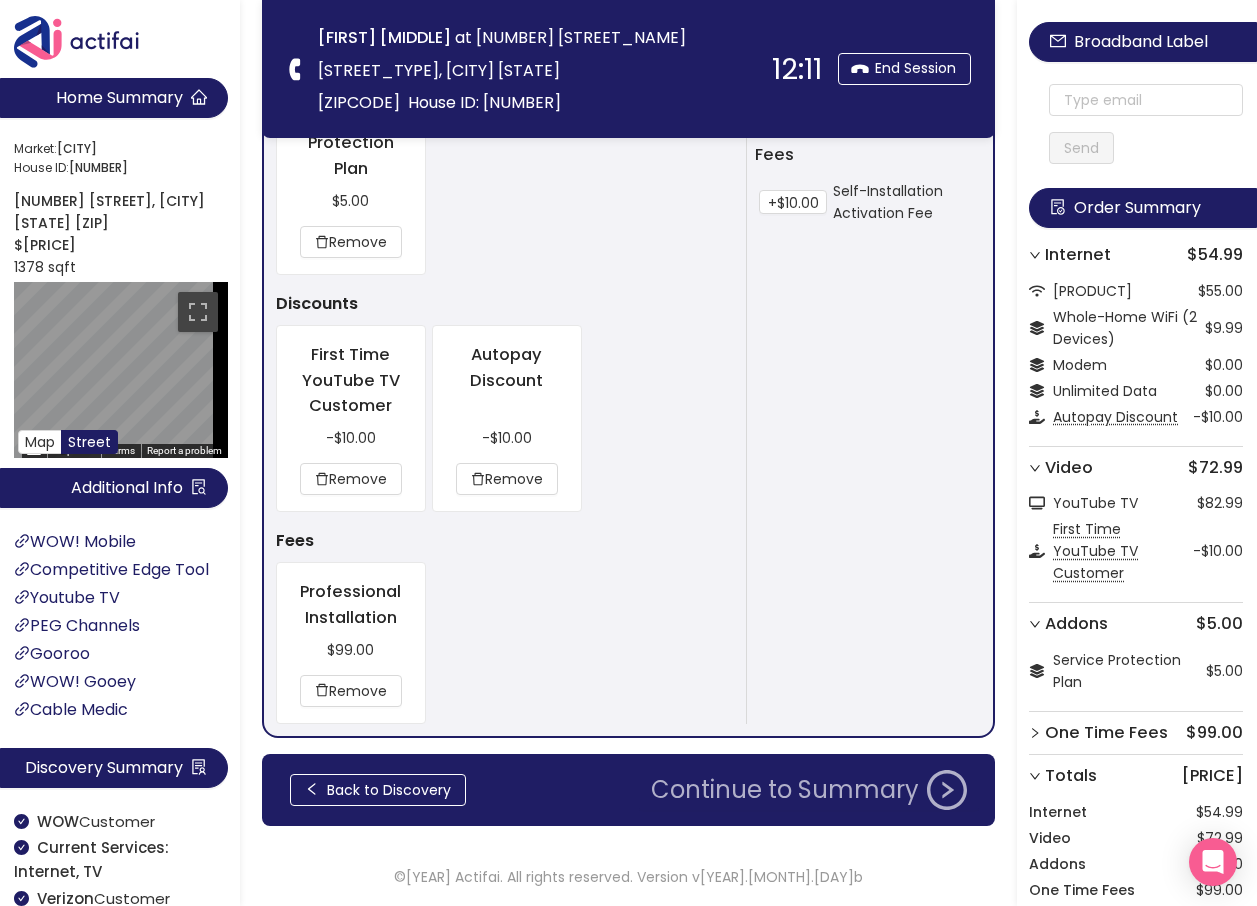 click on "Continue to Summary" 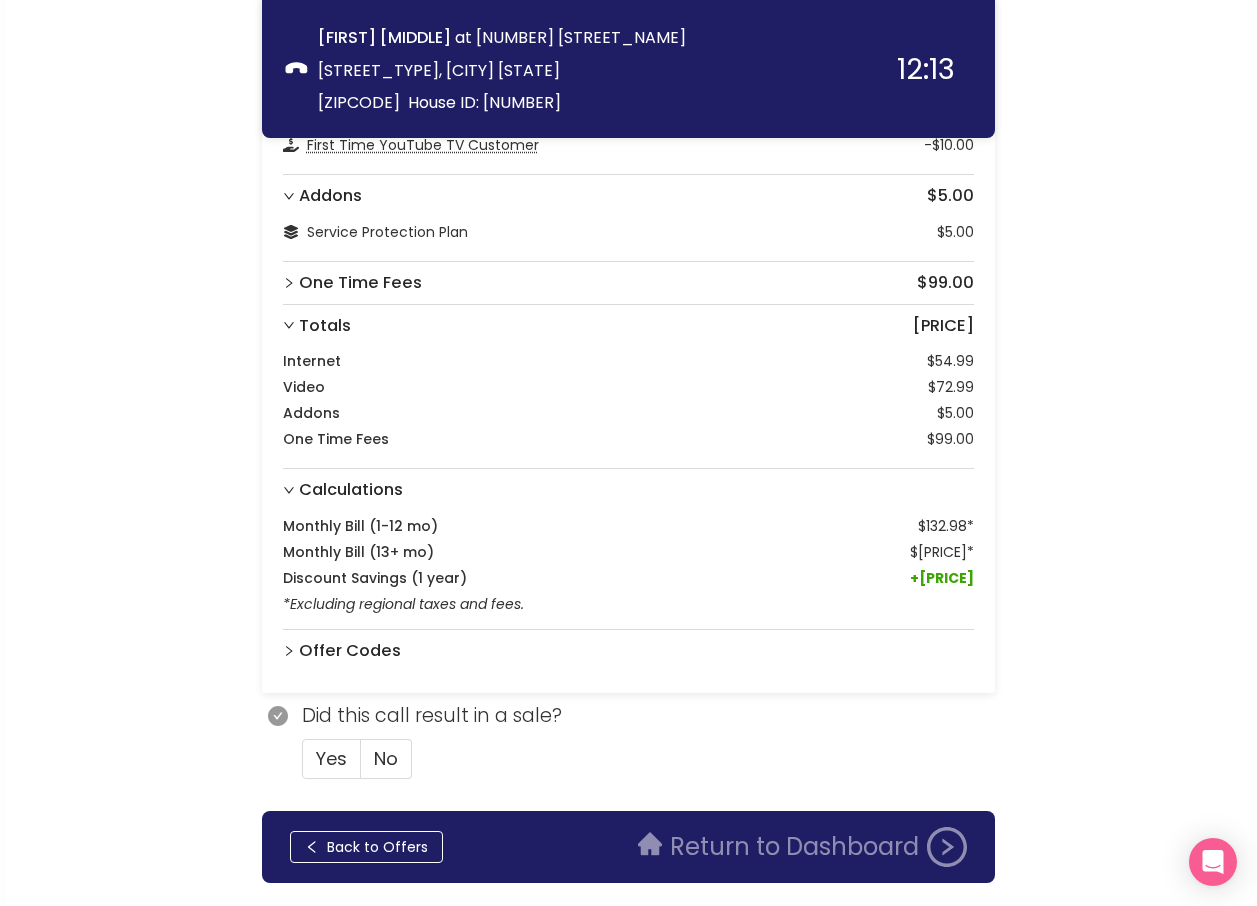scroll, scrollTop: 358, scrollLeft: 0, axis: vertical 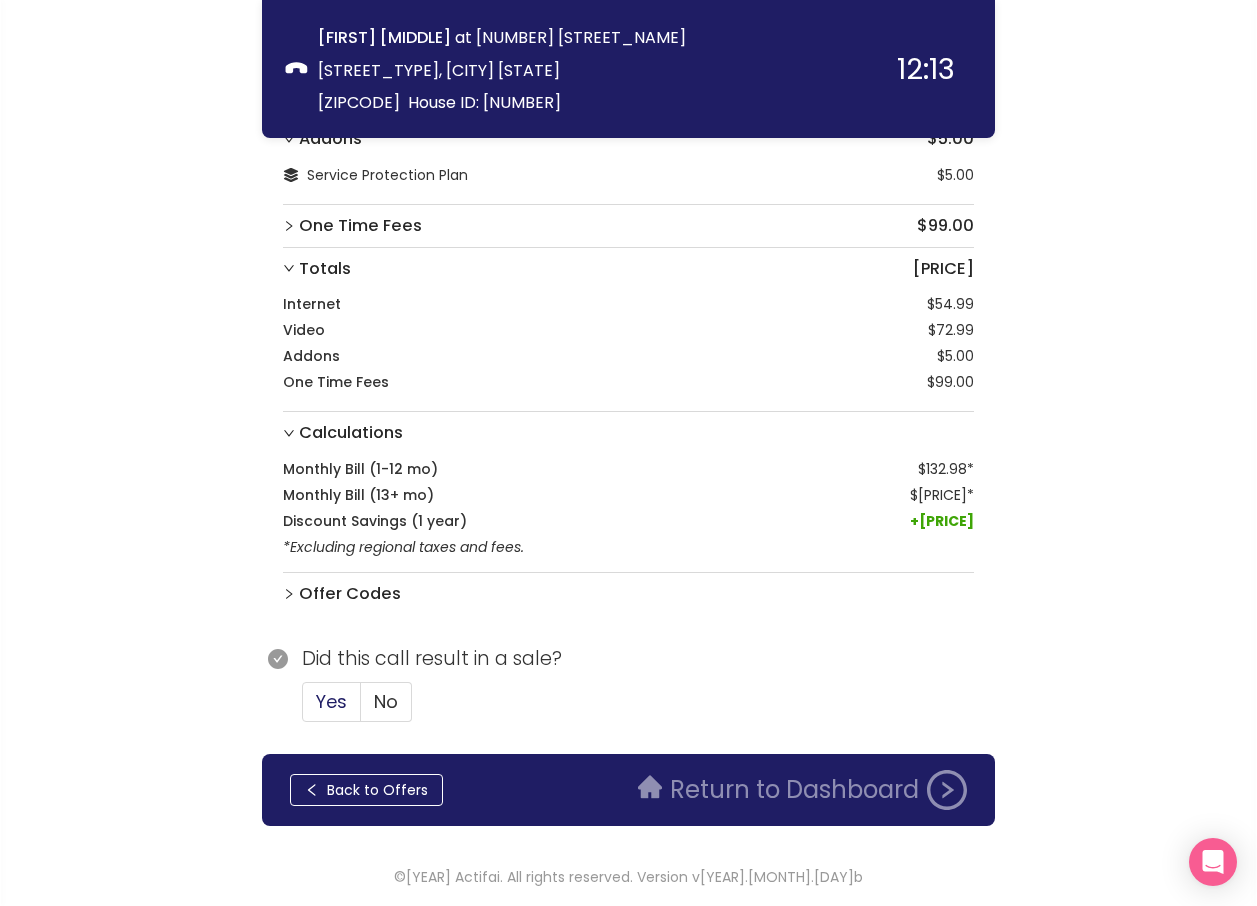 click on "Yes" at bounding box center (331, 701) 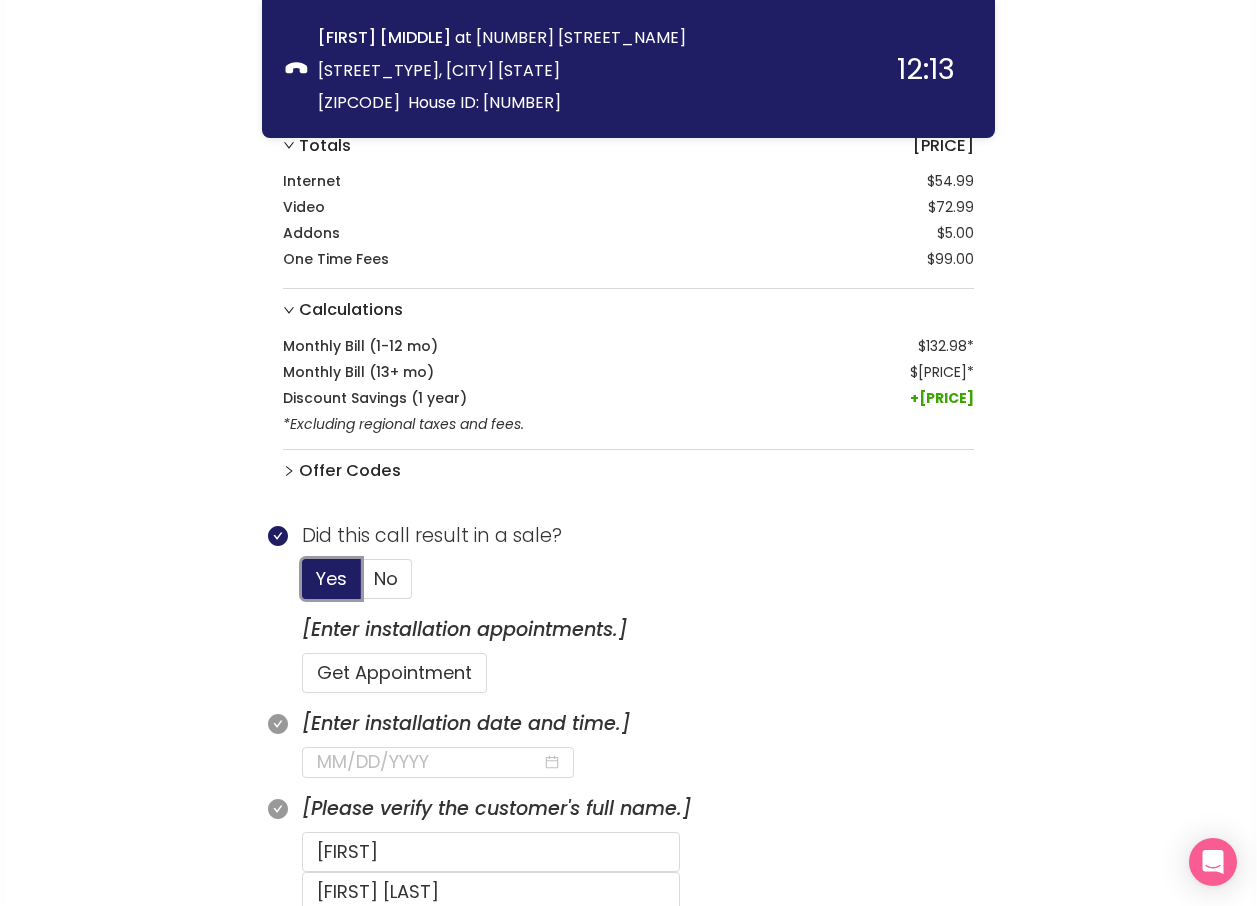 scroll, scrollTop: 858, scrollLeft: 0, axis: vertical 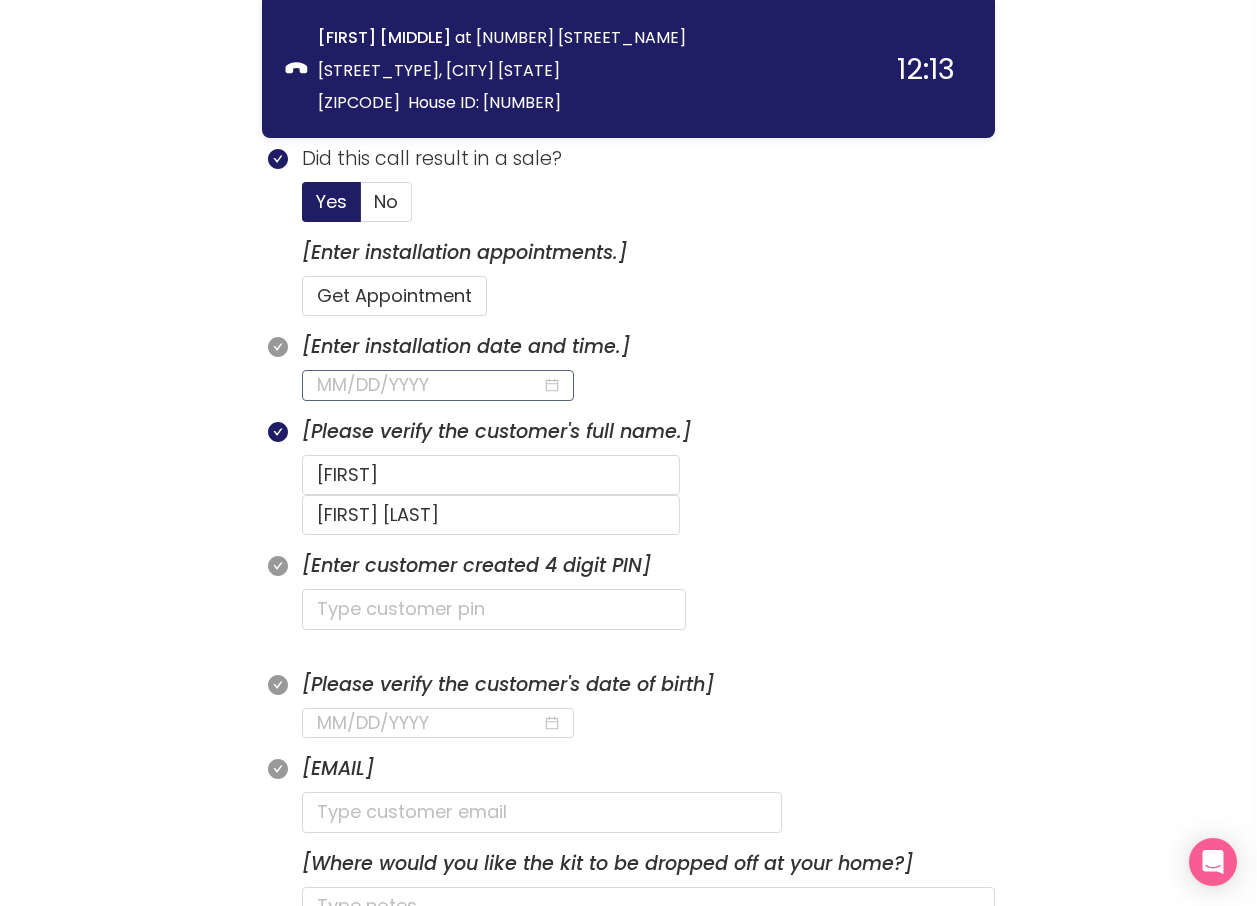 click at bounding box center [429, 385] 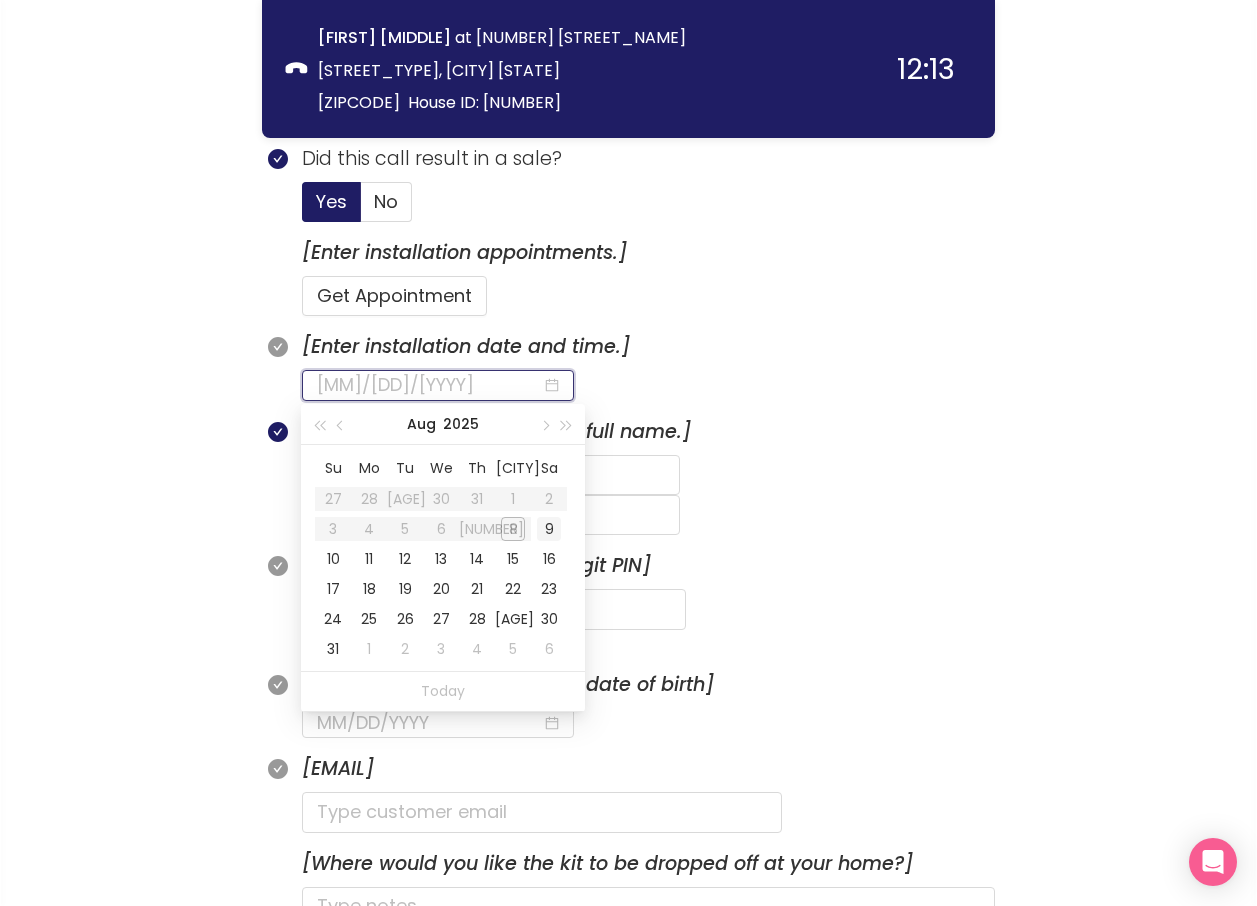 type on "[DATE]" 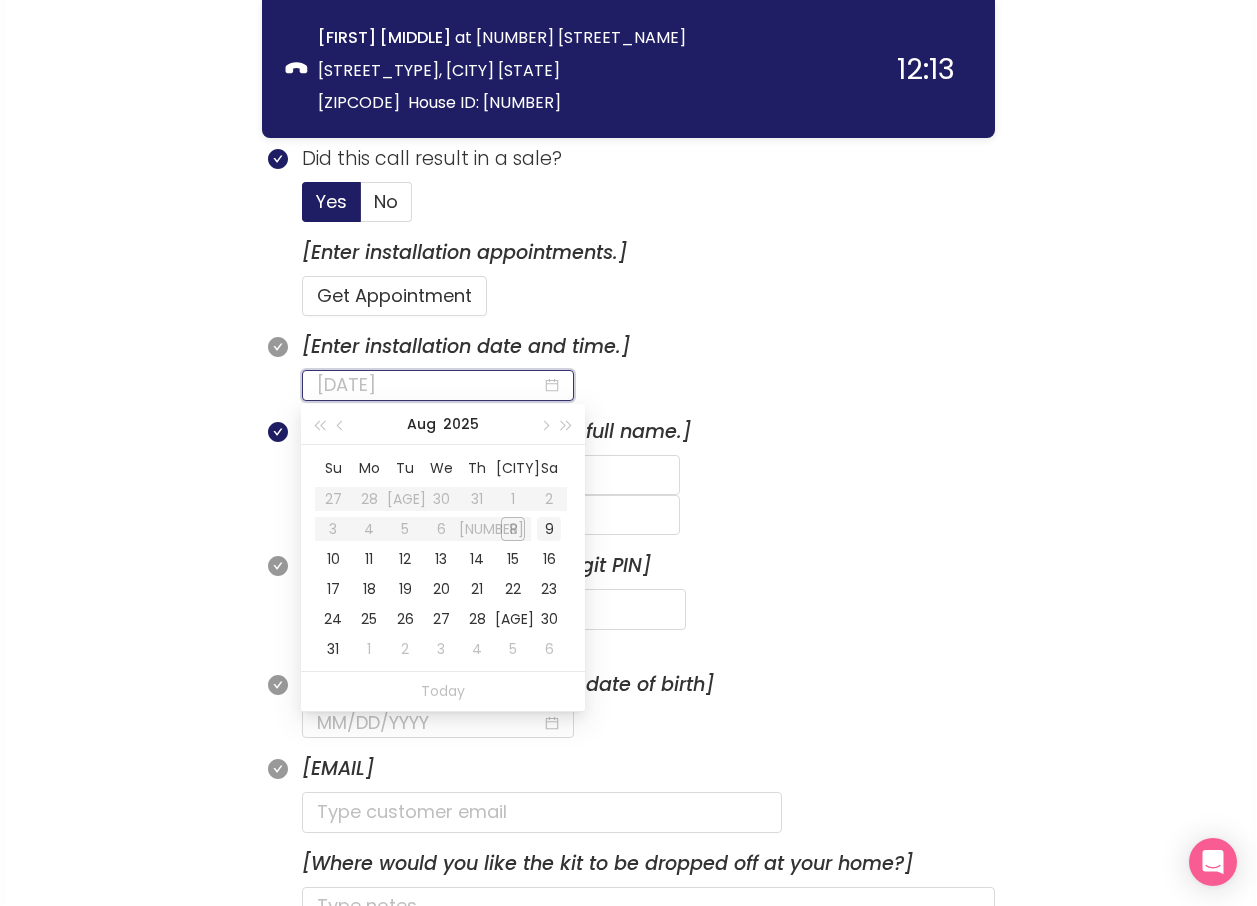 click on "9" at bounding box center (549, 529) 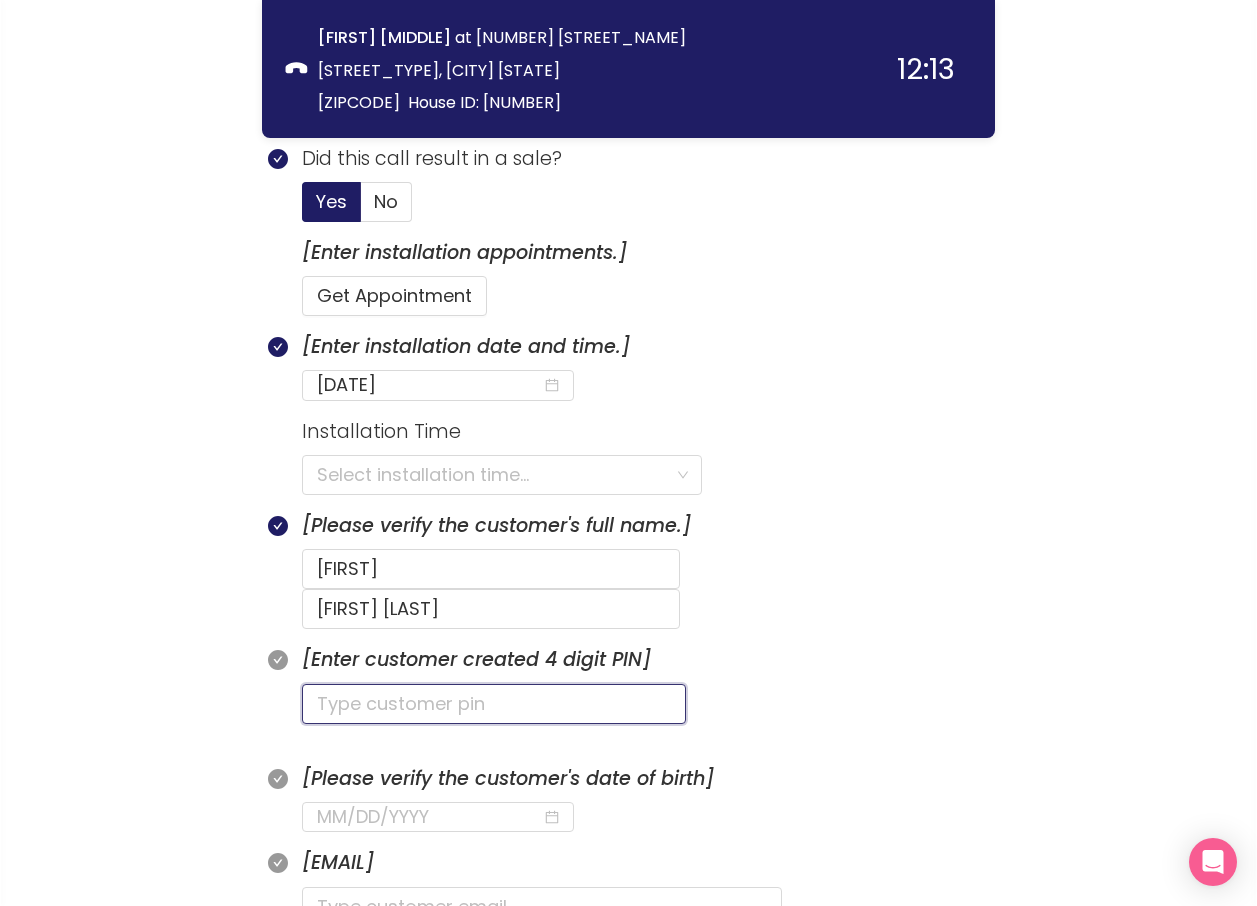 click 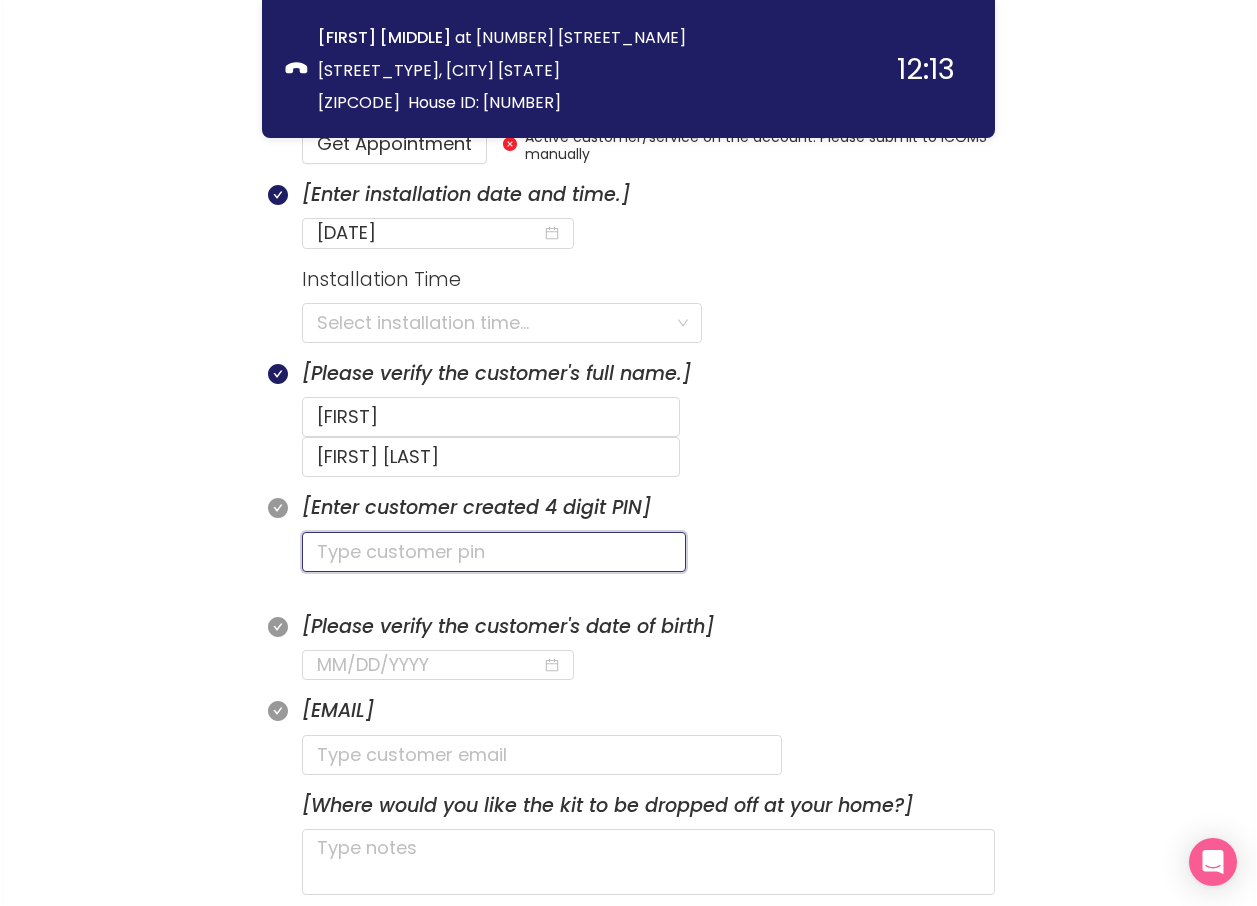 scroll, scrollTop: 1058, scrollLeft: 0, axis: vertical 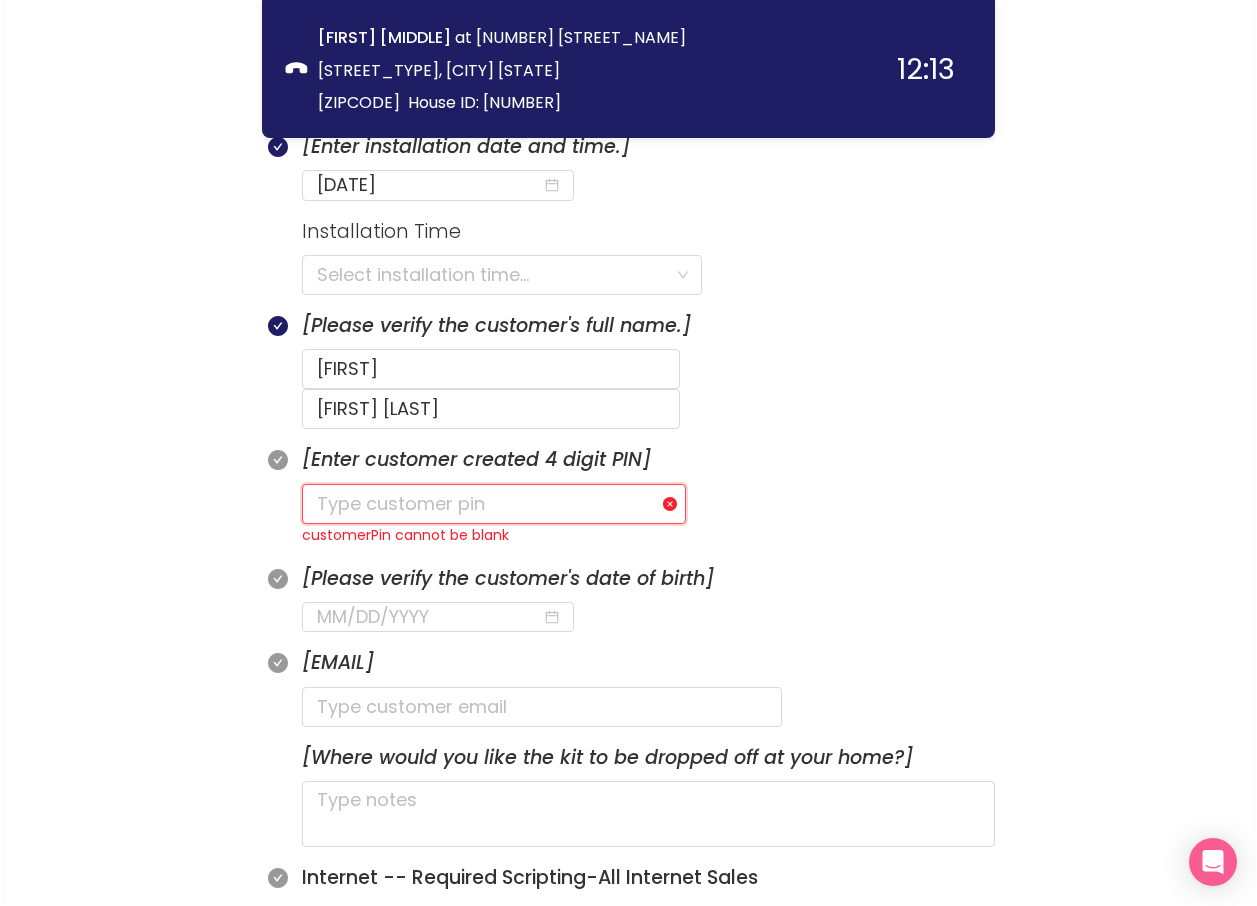 click 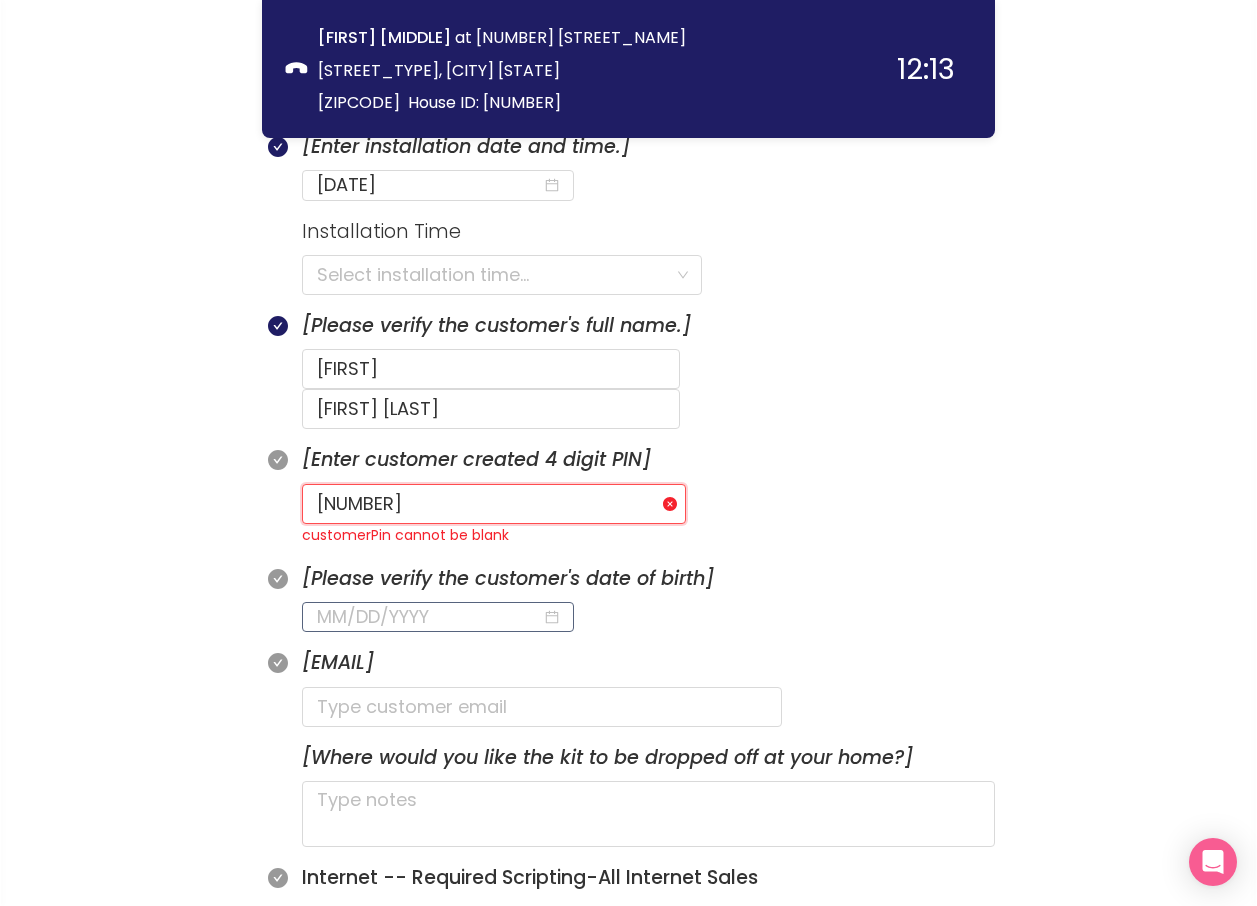 type on "[NUMBER]" 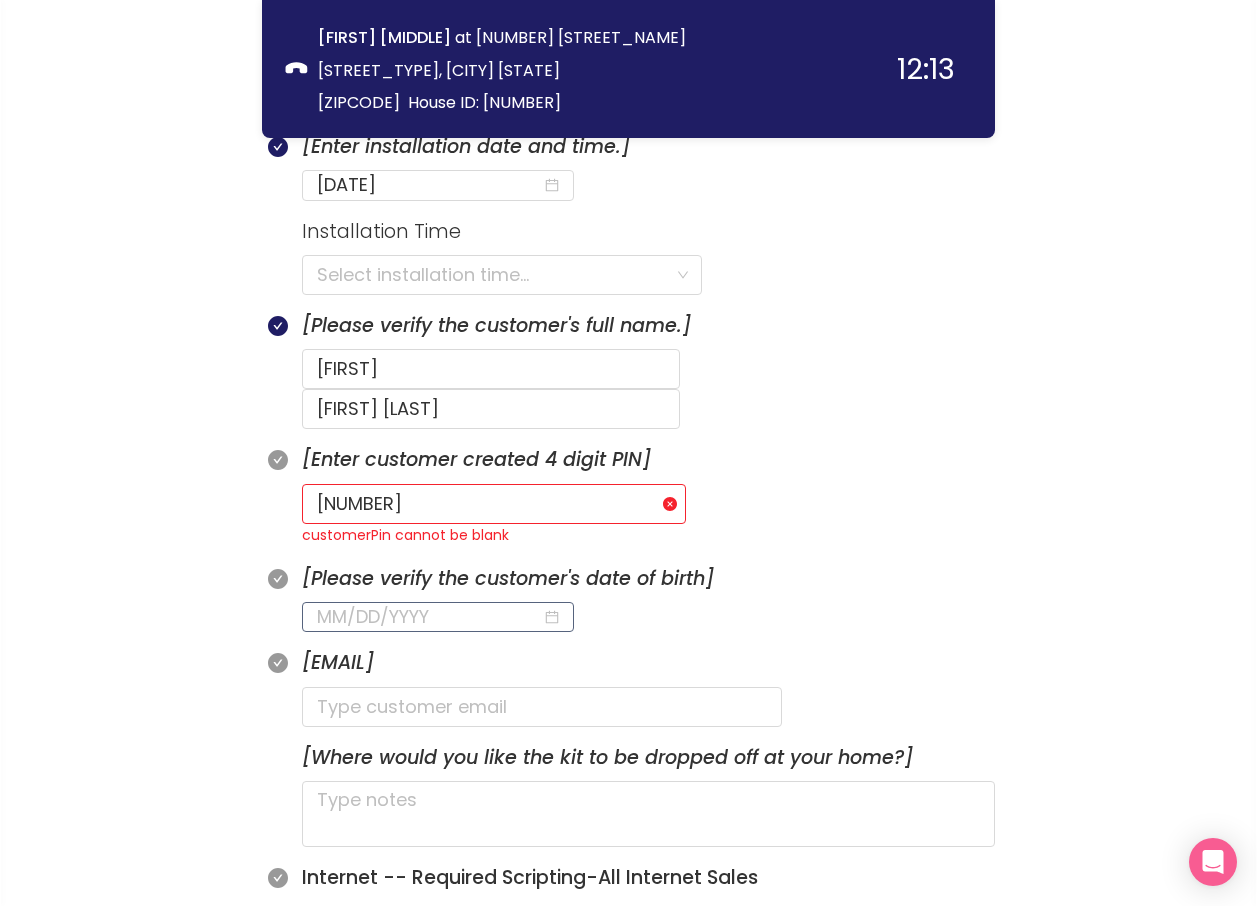 click at bounding box center [429, 617] 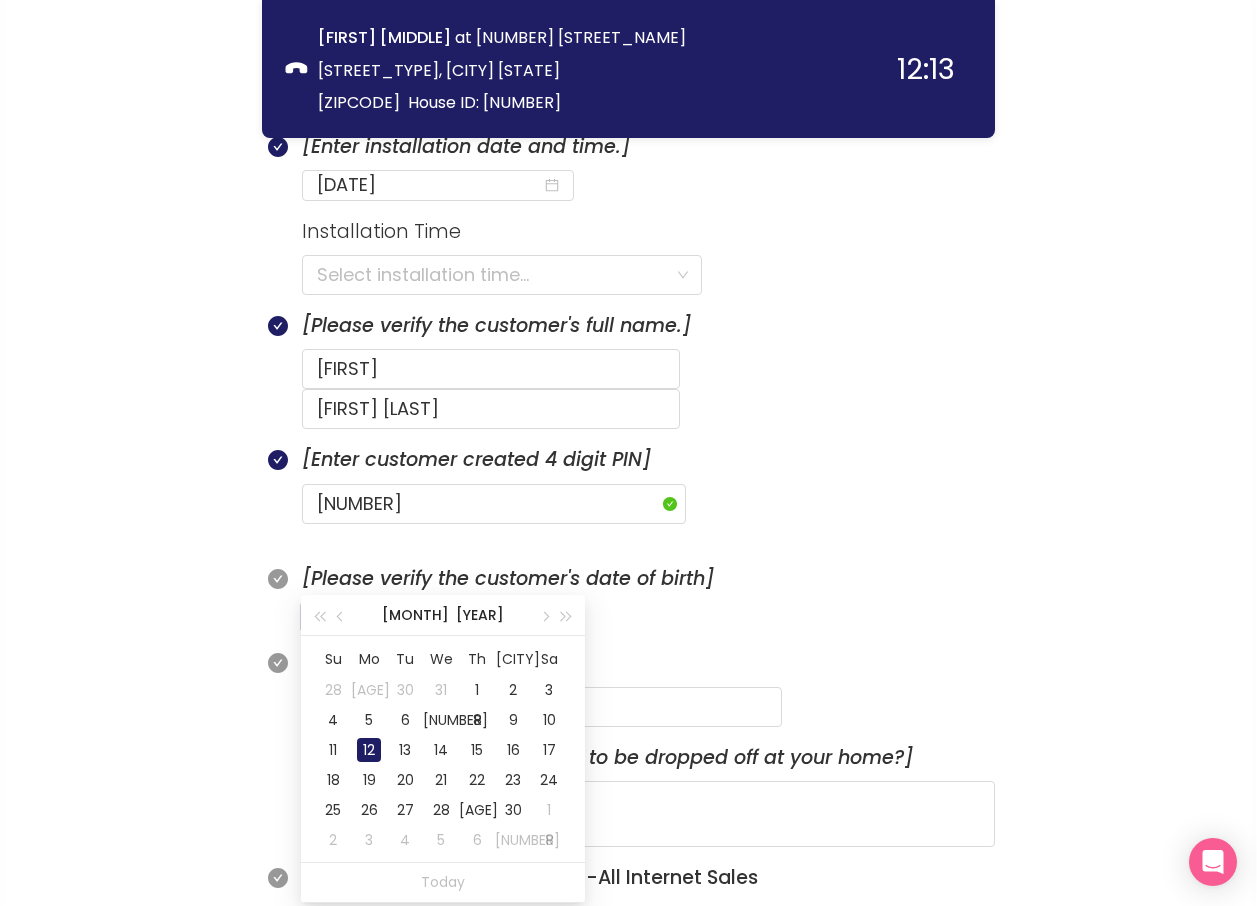 click on "12" at bounding box center (369, 750) 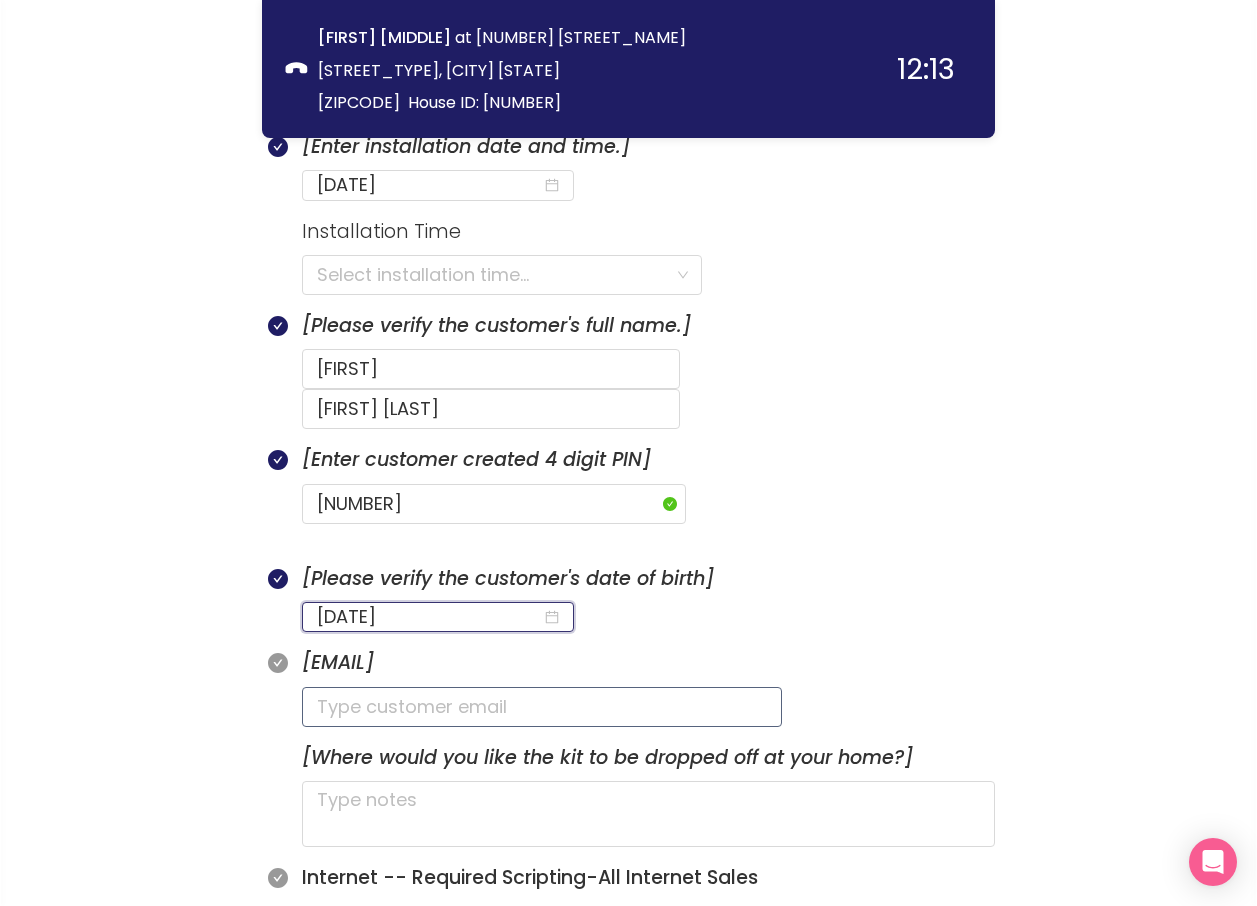 type on "[DATE]" 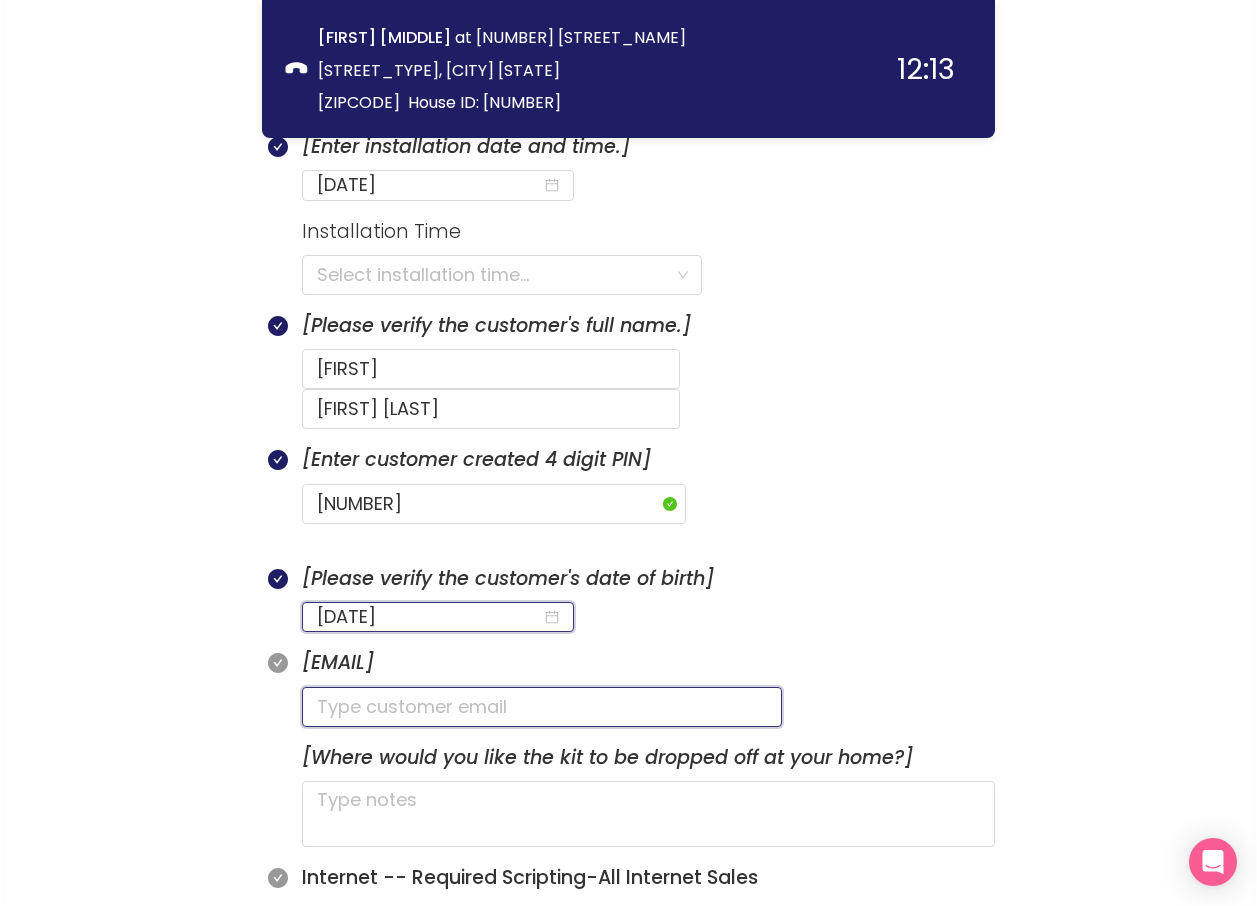 click 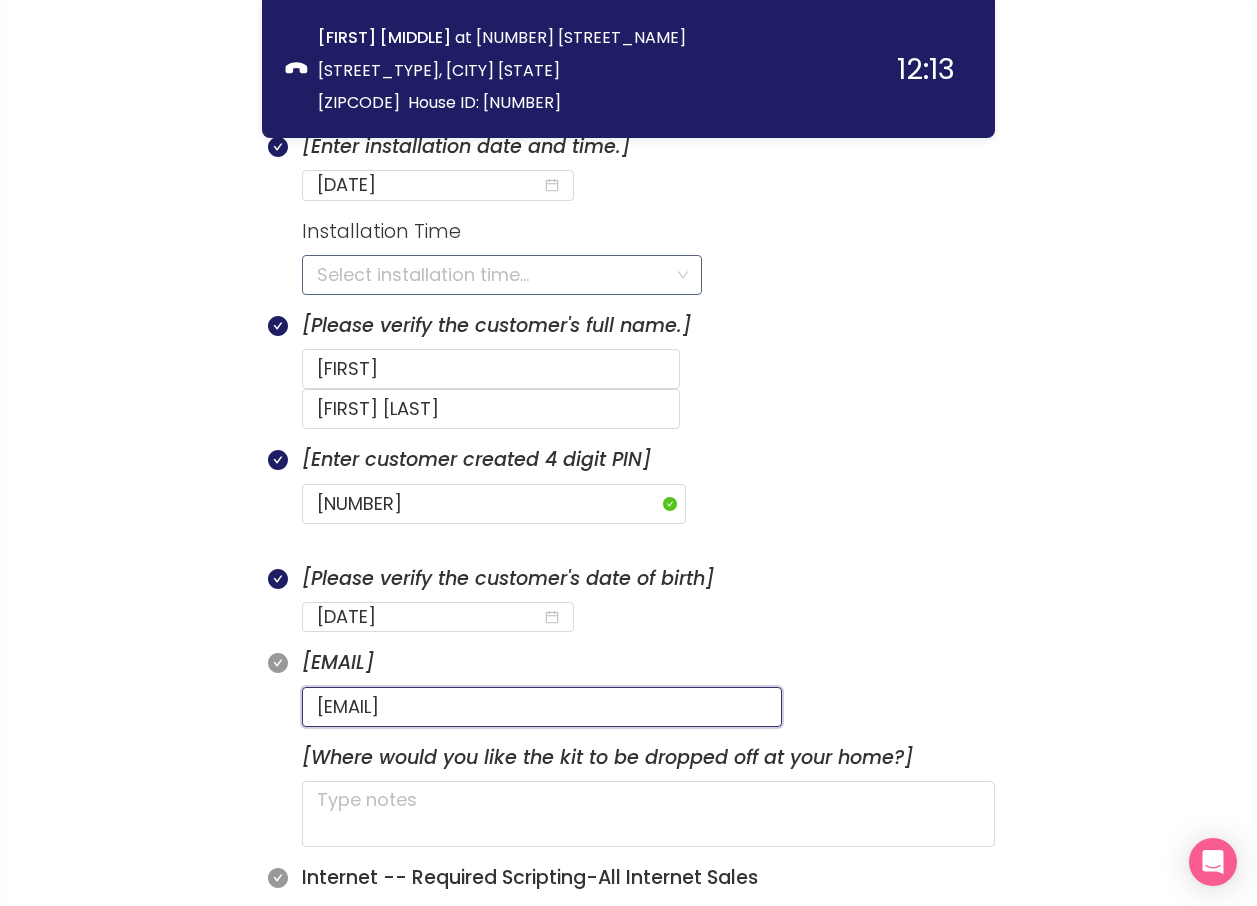 type on "[EMAIL]" 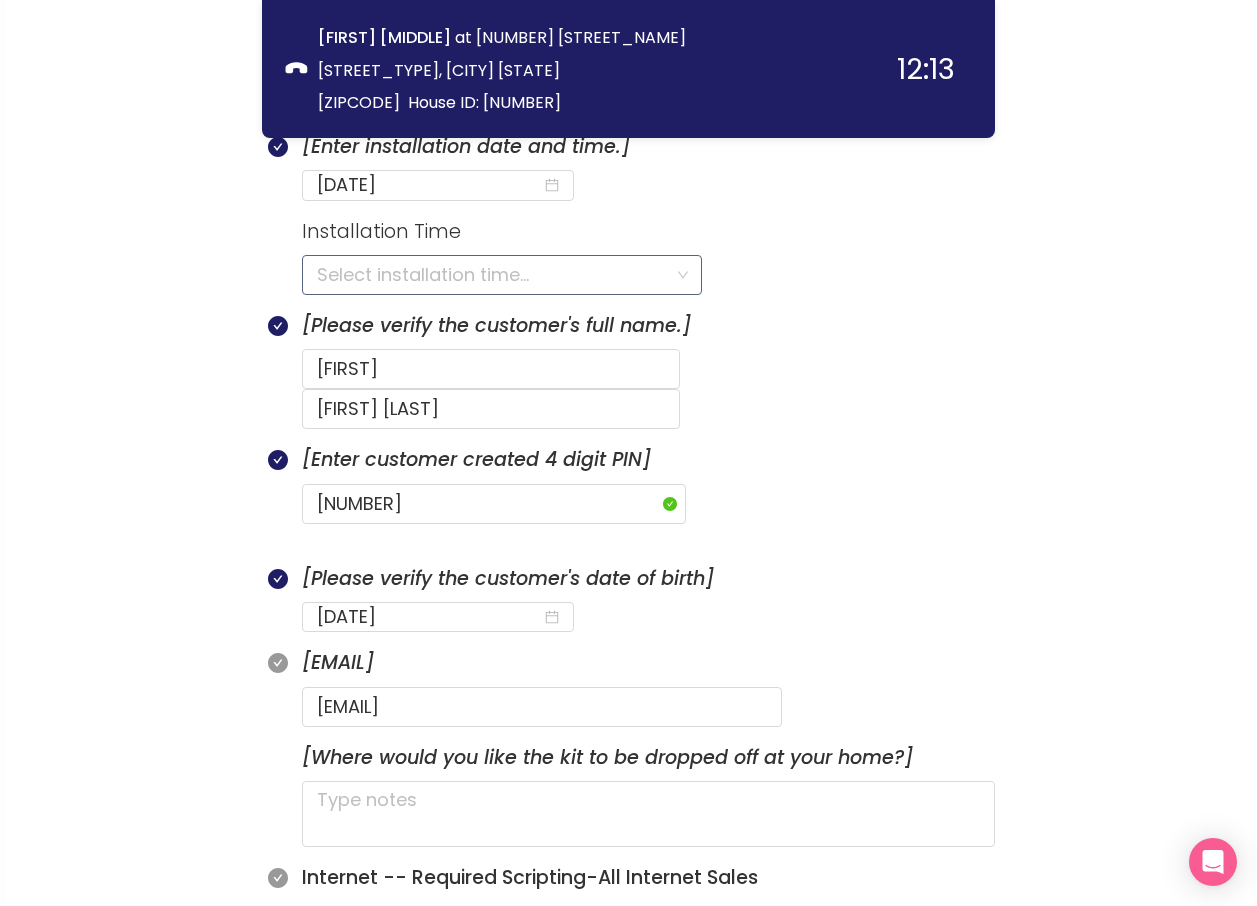 click at bounding box center (495, 275) 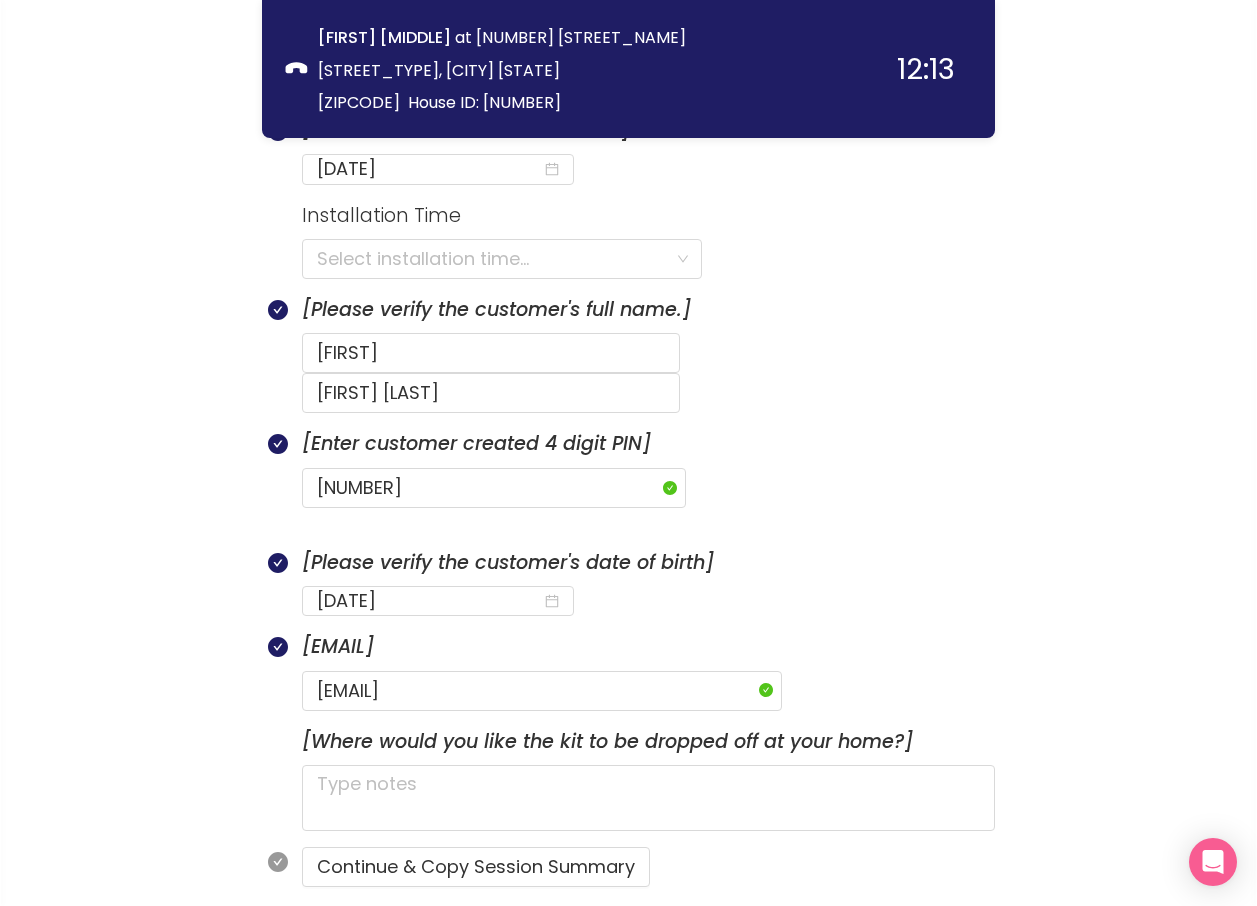 scroll, scrollTop: 1100, scrollLeft: 0, axis: vertical 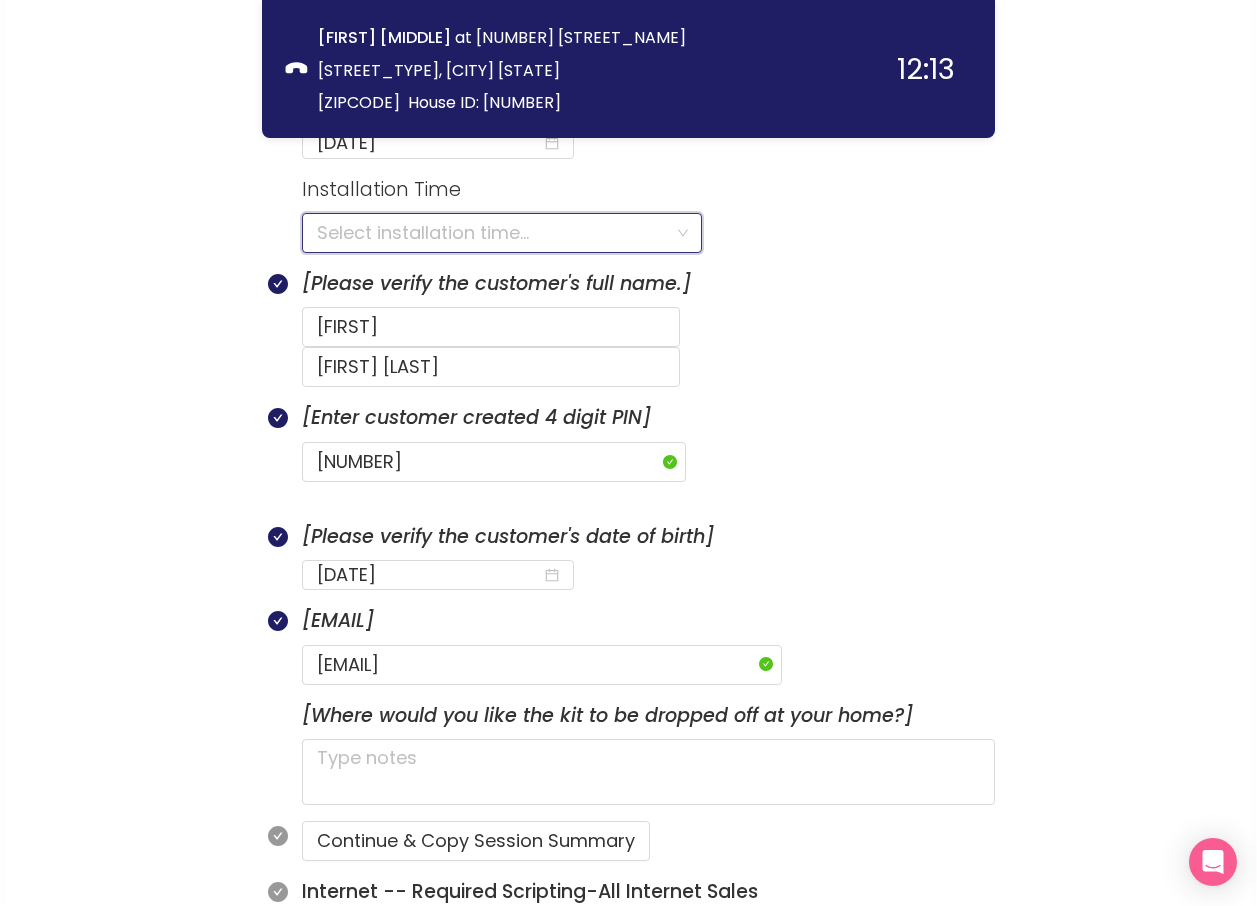 drag, startPoint x: 931, startPoint y: 477, endPoint x: 919, endPoint y: 492, distance: 19.209373 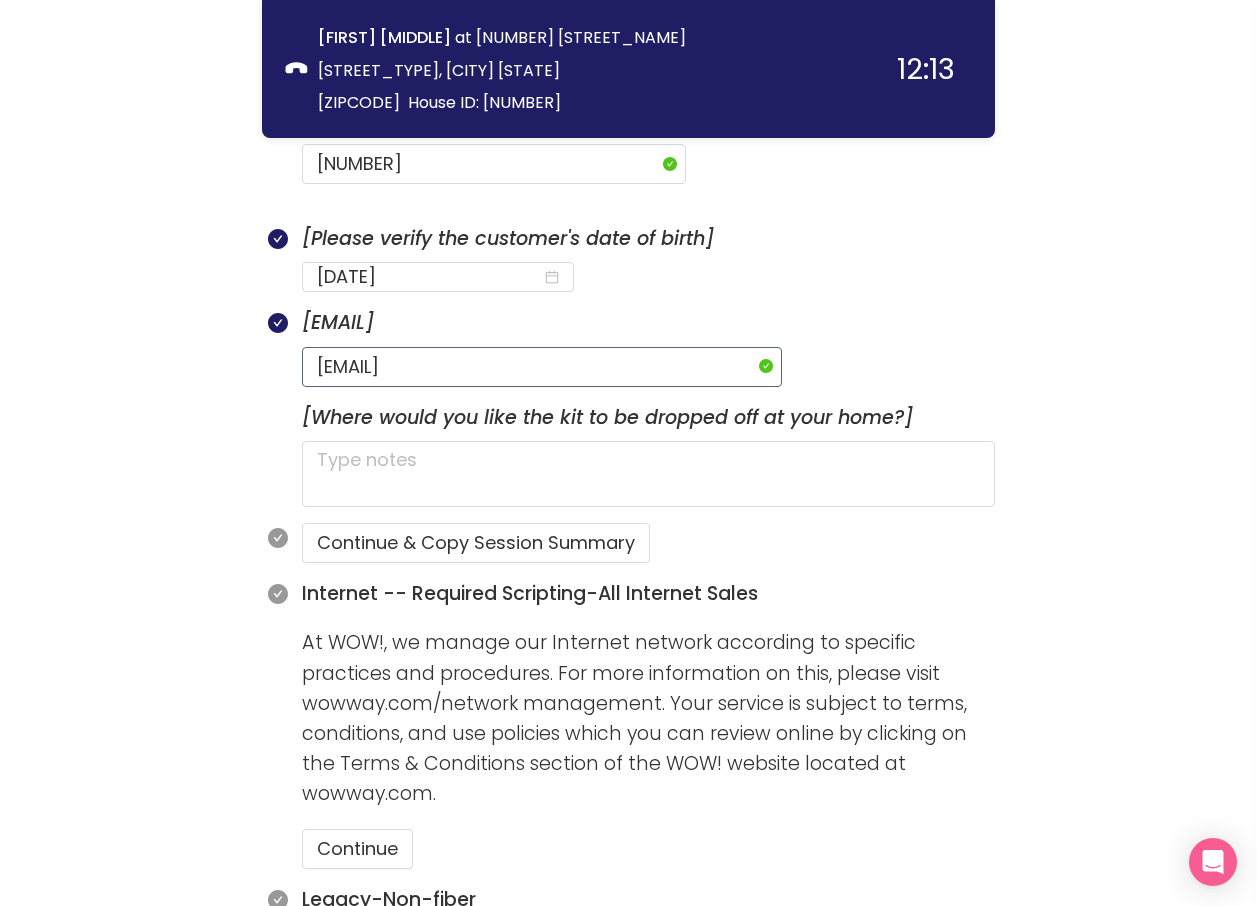 scroll, scrollTop: 1400, scrollLeft: 0, axis: vertical 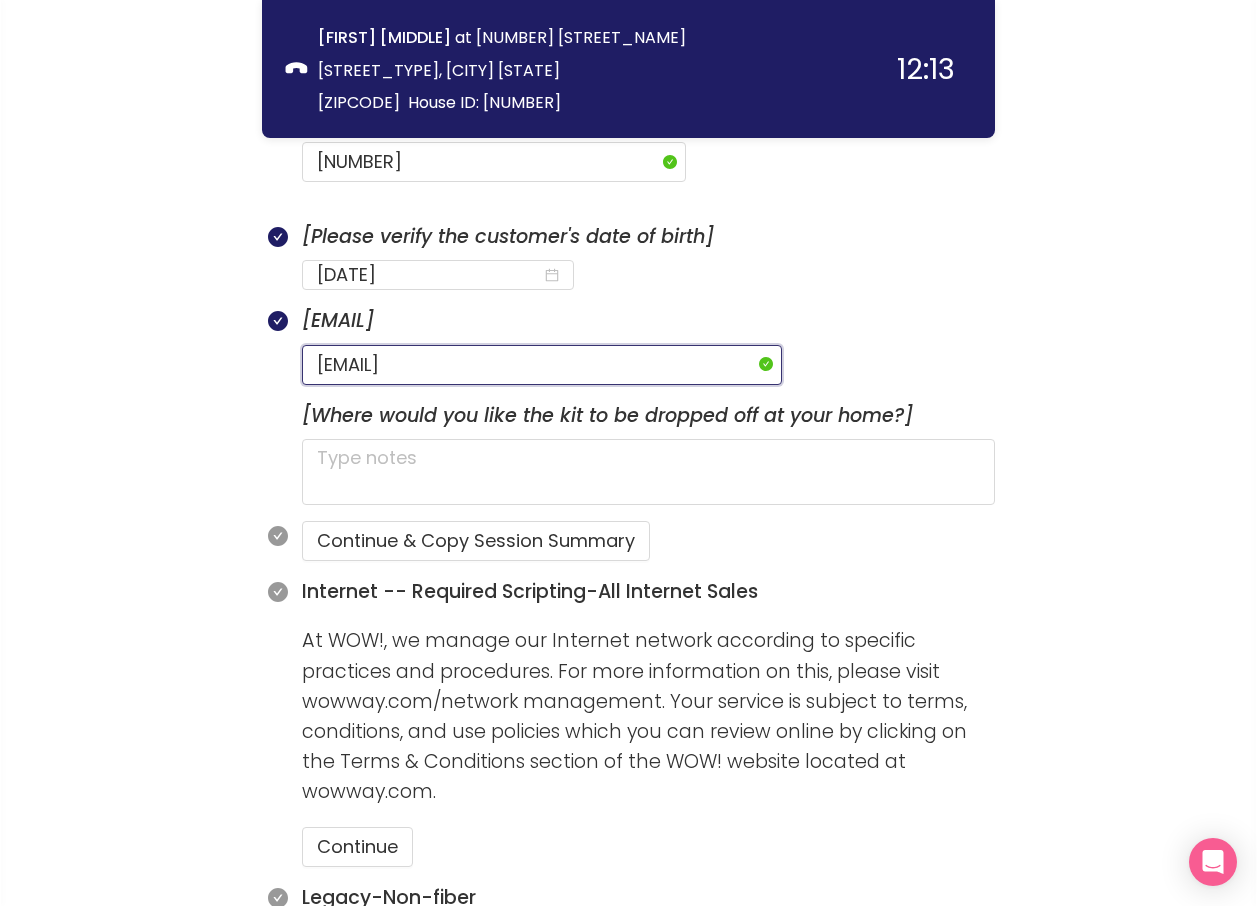 drag, startPoint x: 545, startPoint y: 335, endPoint x: 261, endPoint y: 319, distance: 284.45035 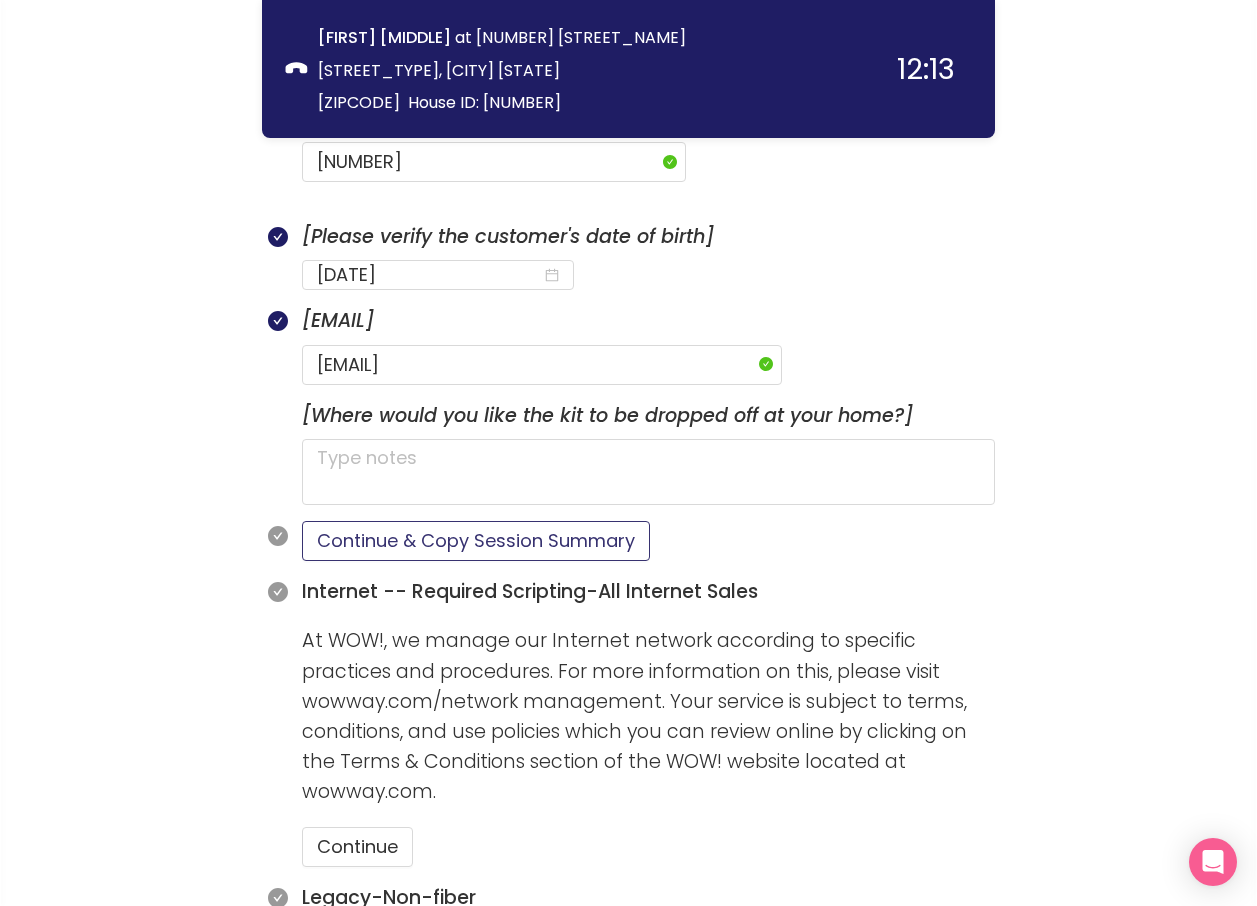 click on "Continue & Copy Session Summary" at bounding box center (476, 541) 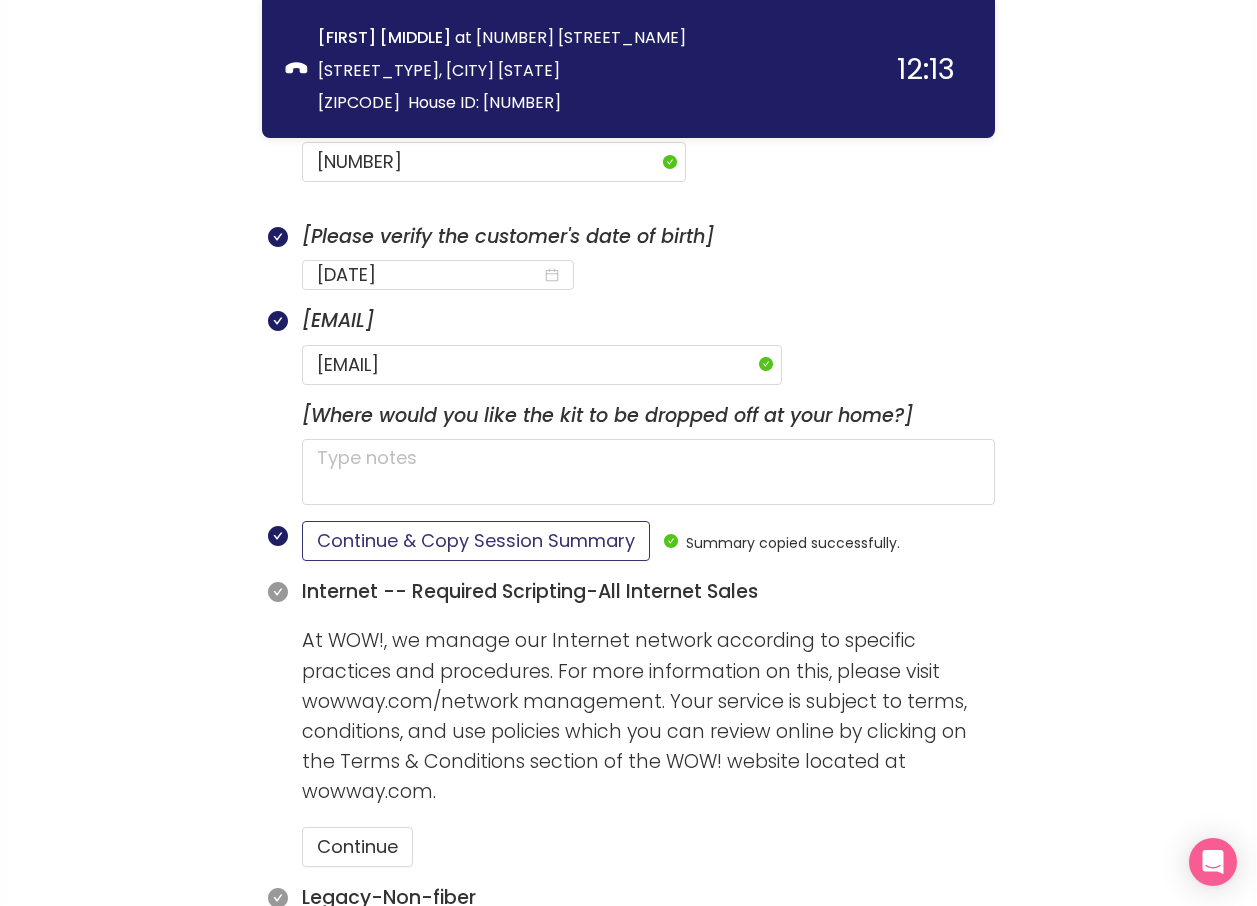 scroll, scrollTop: 1700, scrollLeft: 0, axis: vertical 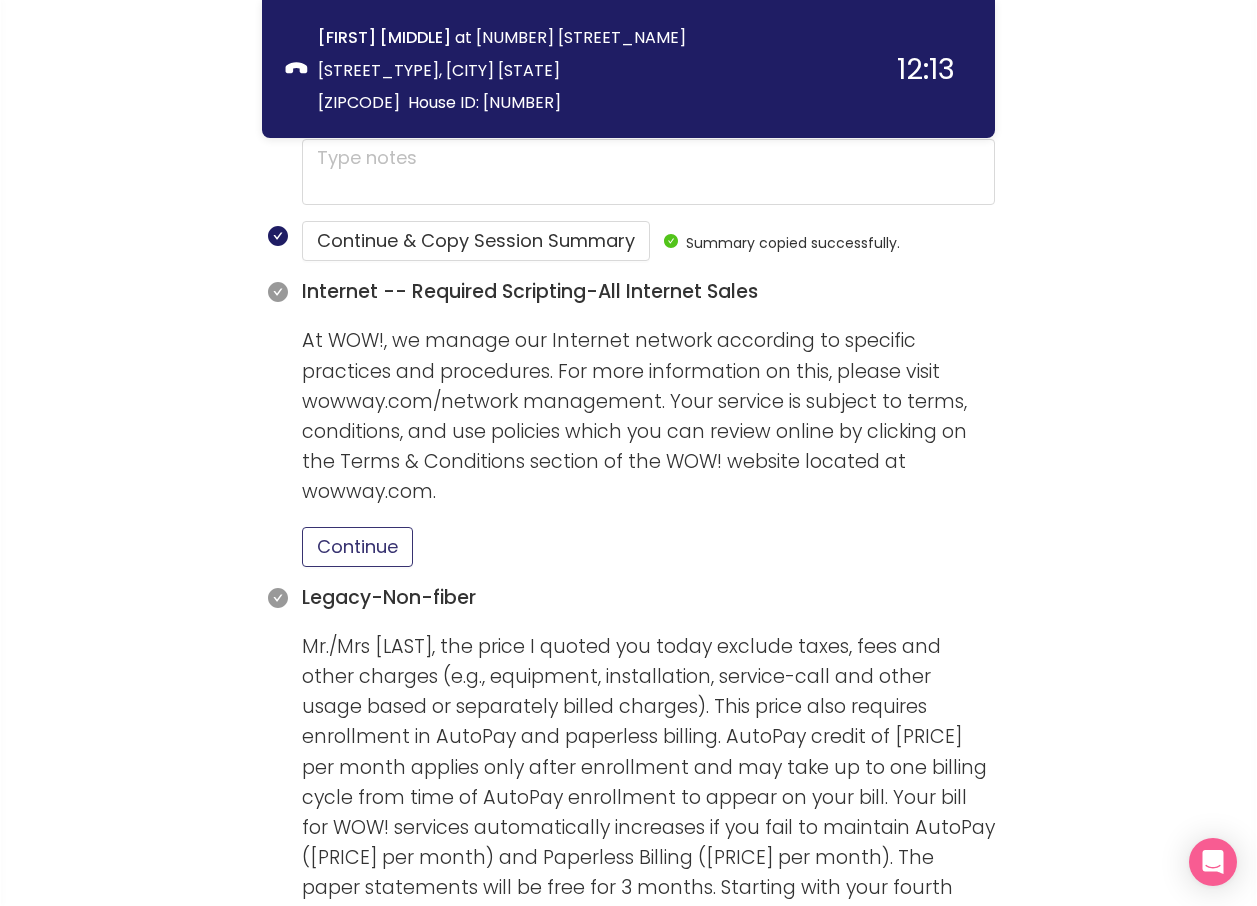 click on "Continue" at bounding box center (357, 547) 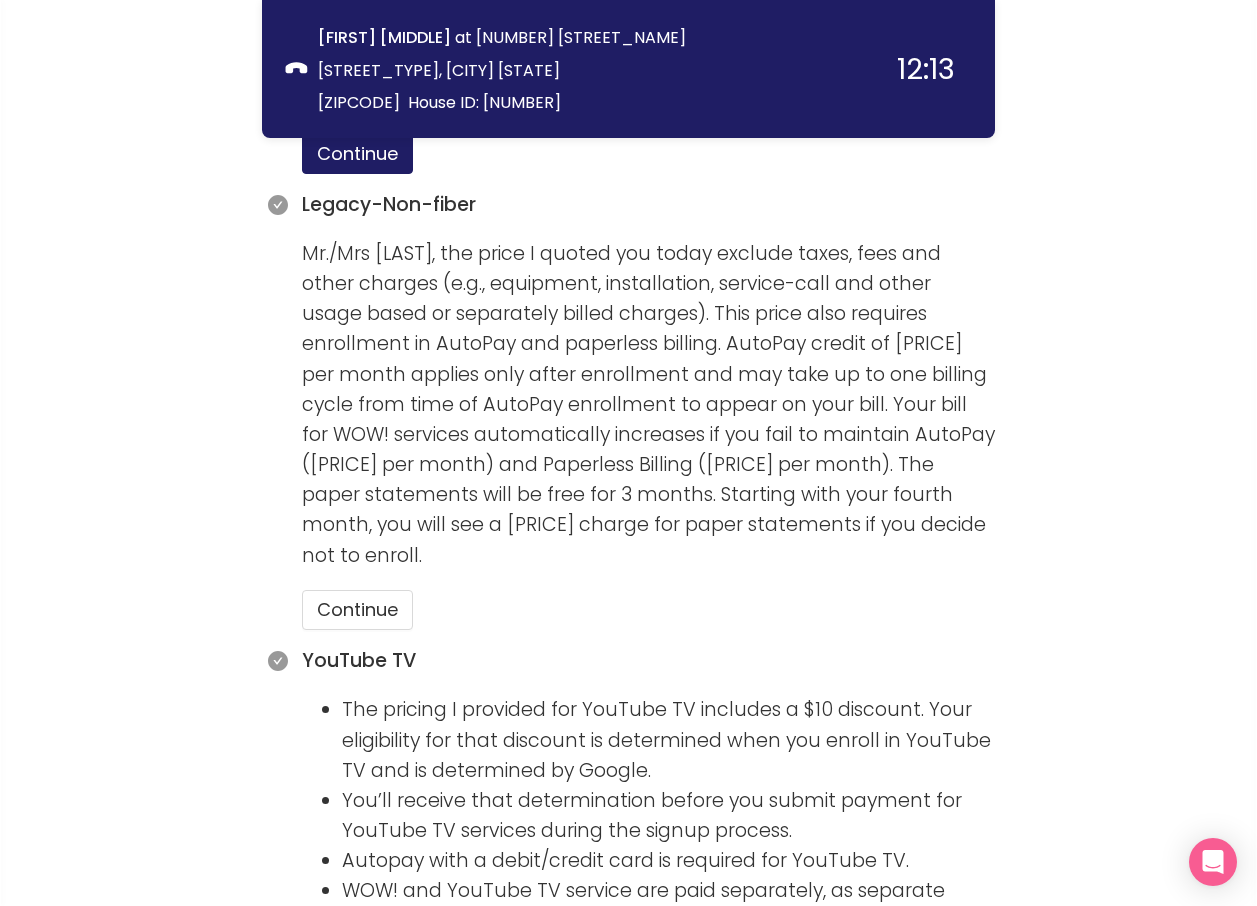 scroll, scrollTop: 2100, scrollLeft: 0, axis: vertical 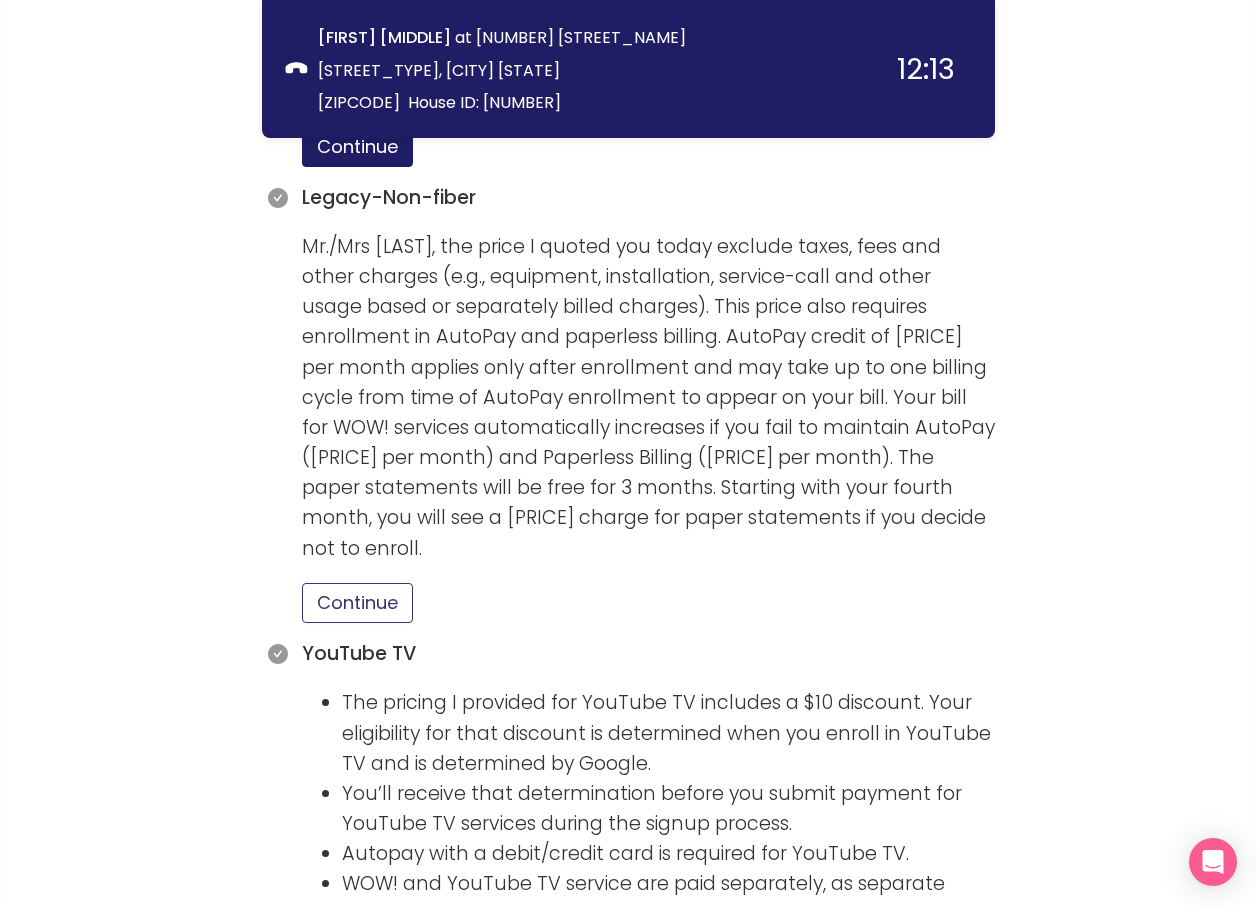 click on "Continue" at bounding box center [357, 603] 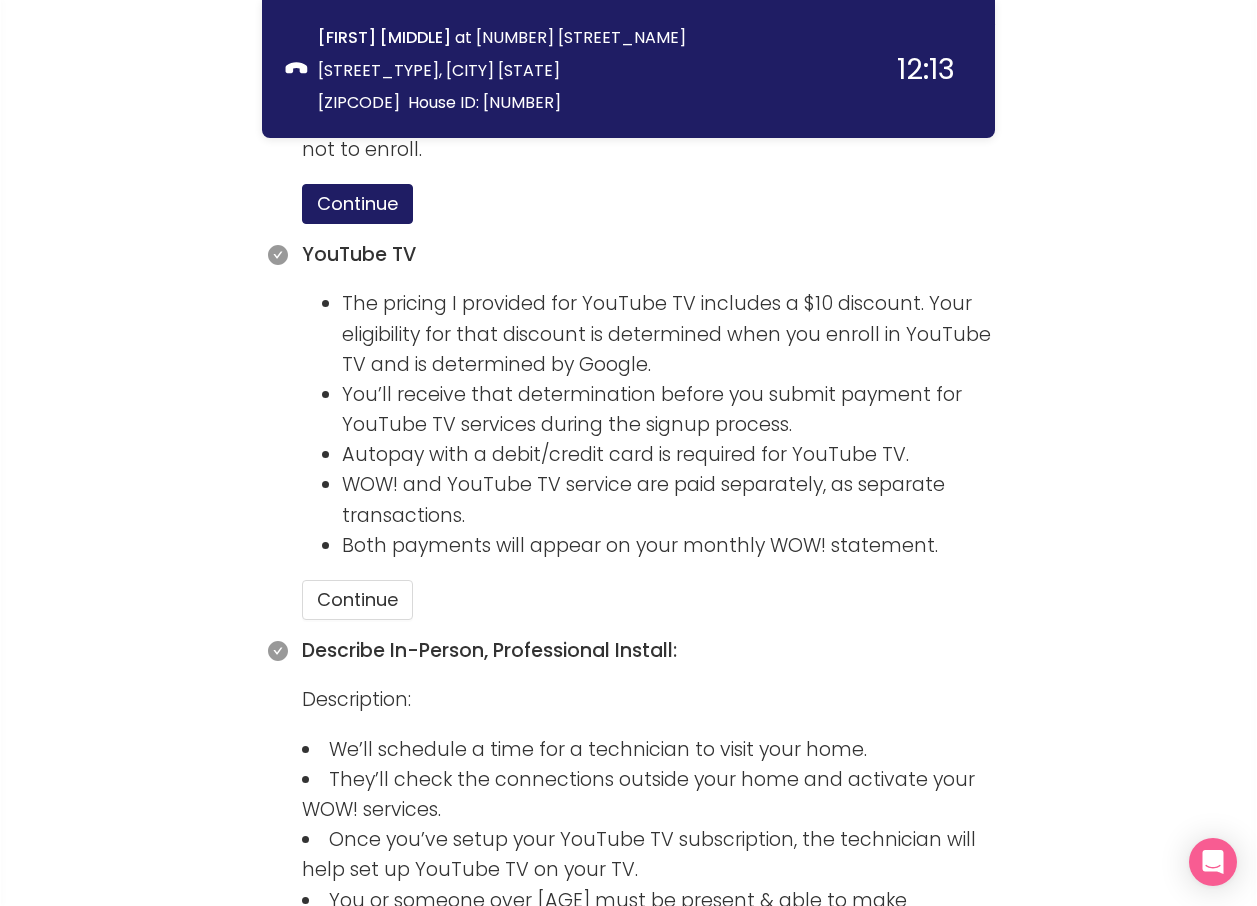scroll, scrollTop: 2500, scrollLeft: 0, axis: vertical 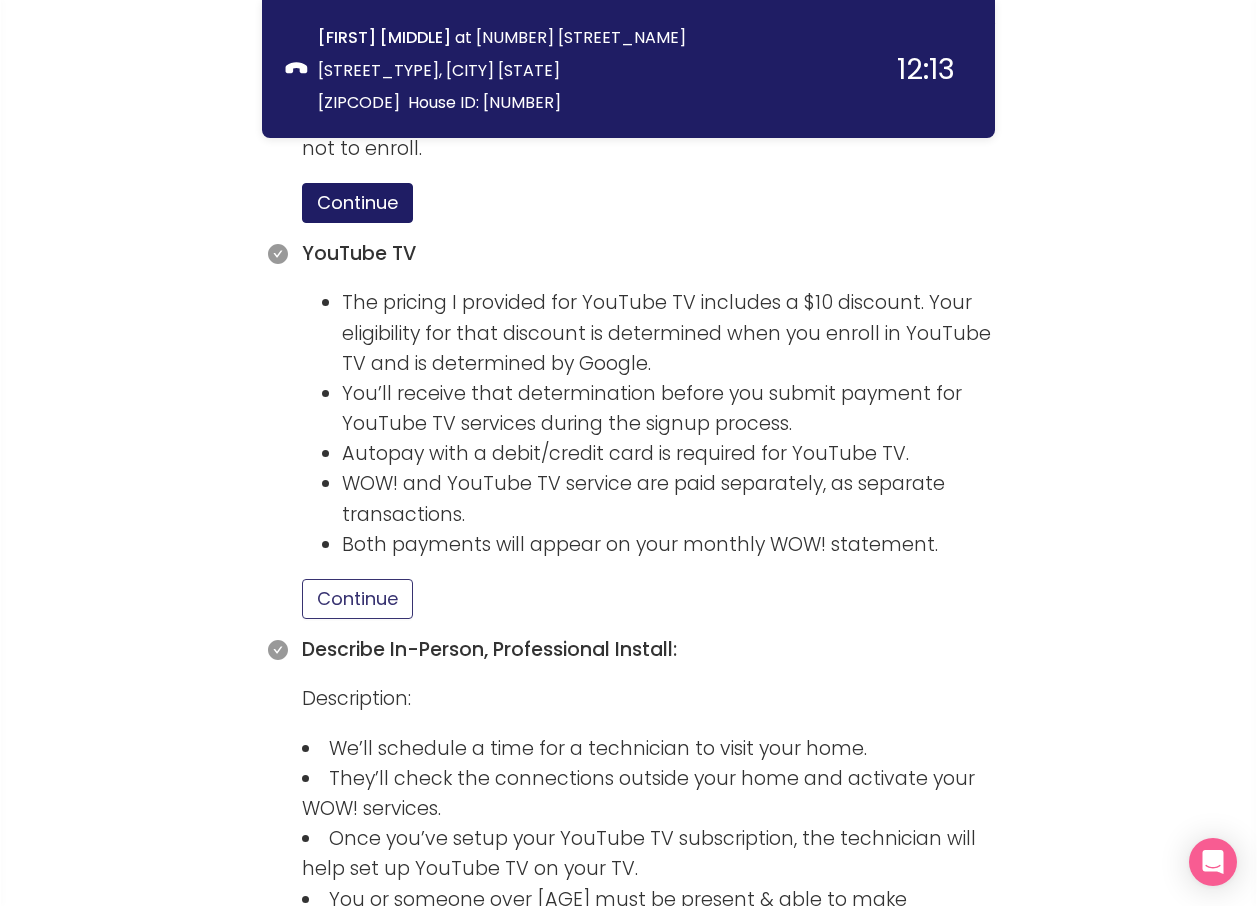 click on "Continue" at bounding box center (357, 599) 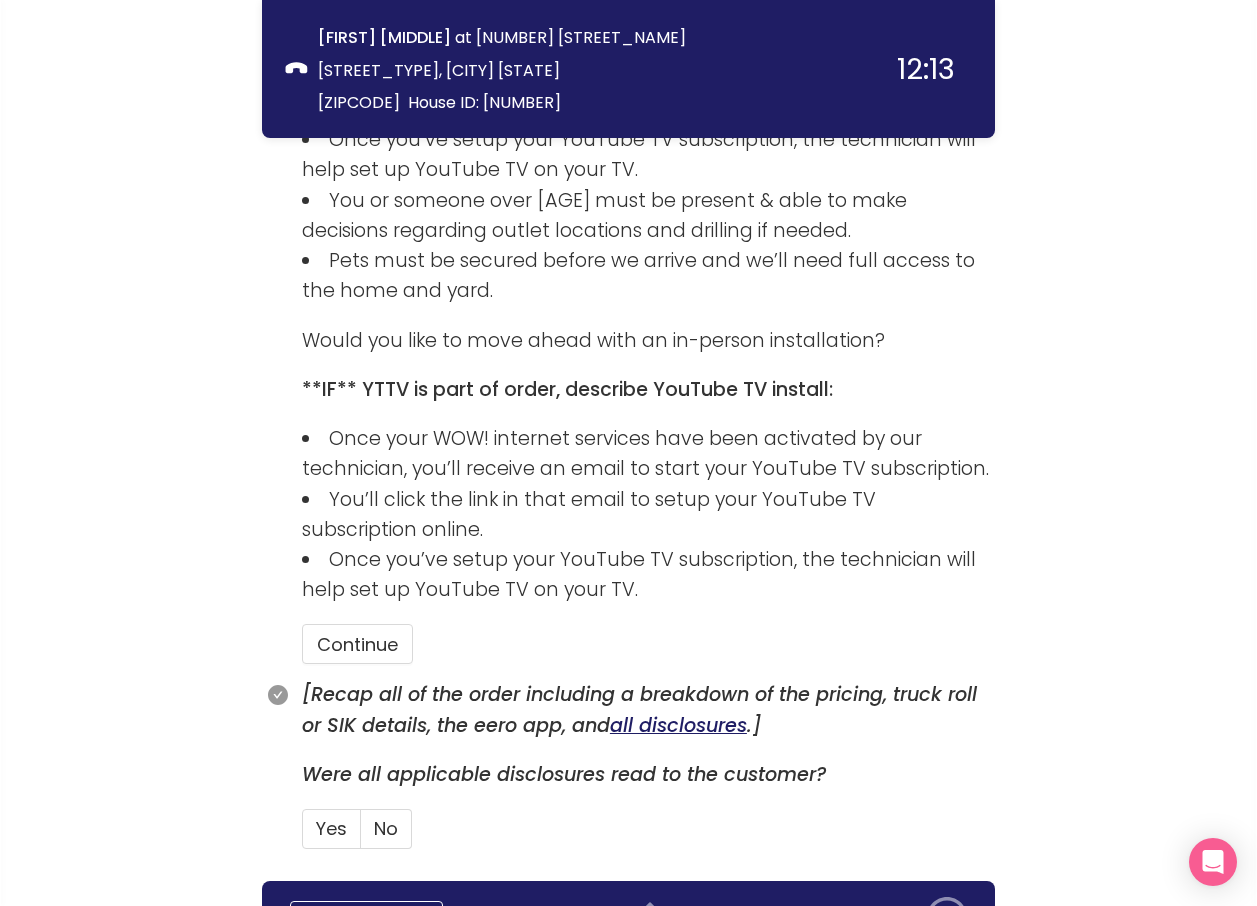 scroll, scrollTop: 3200, scrollLeft: 0, axis: vertical 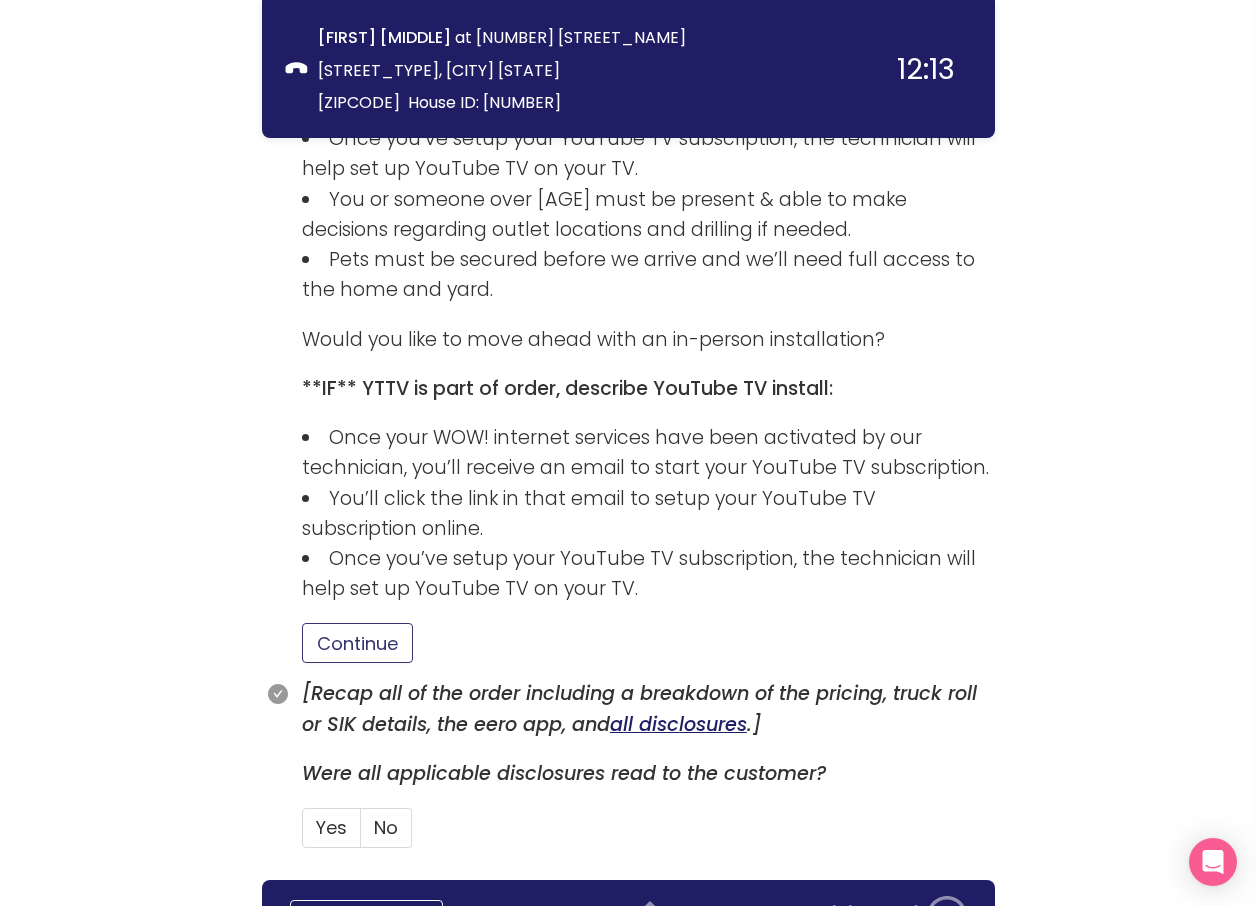click on "Continue" at bounding box center [357, 643] 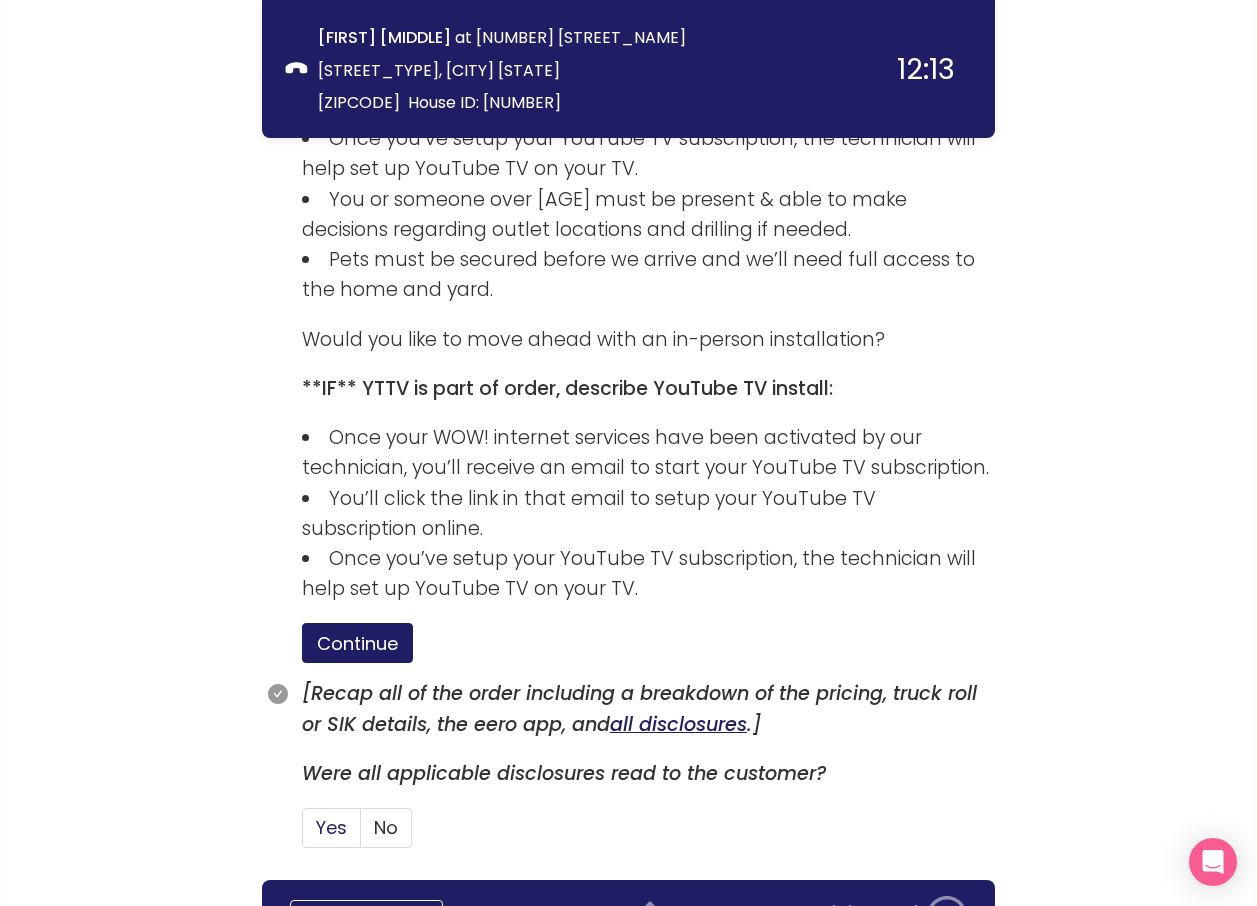 click on "Yes" 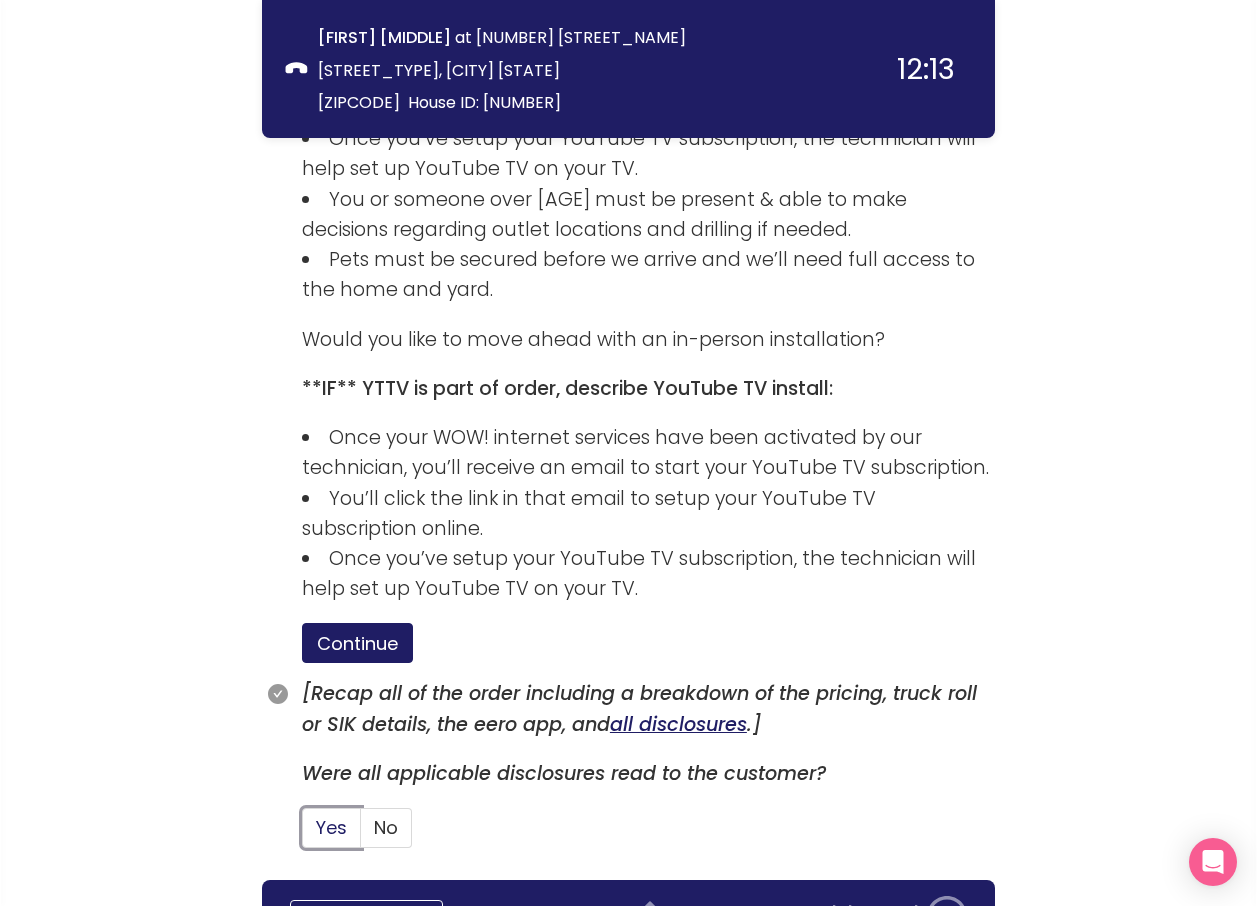 click on "Yes" at bounding box center [303, 834] 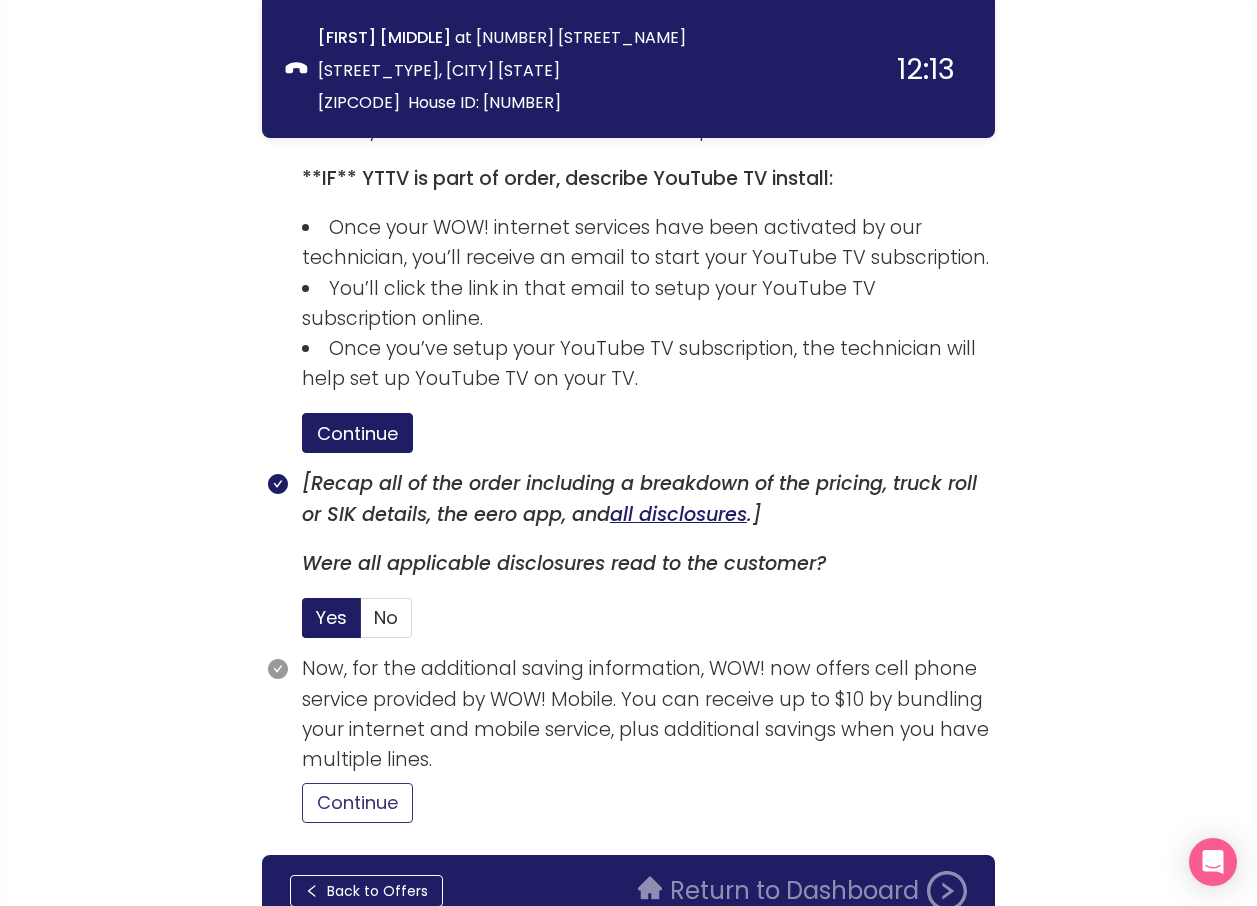 drag, startPoint x: 355, startPoint y: 703, endPoint x: 369, endPoint y: 685, distance: 22.803509 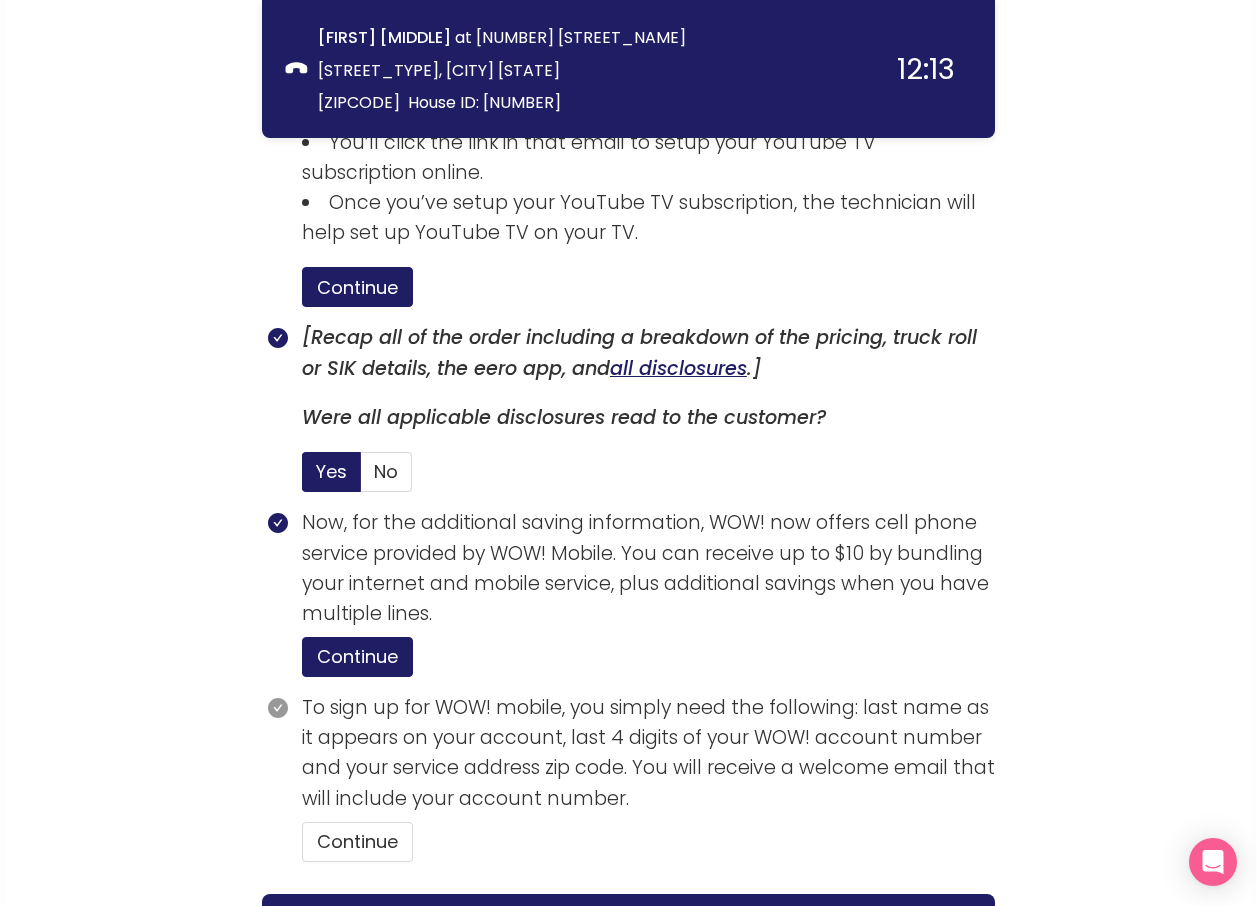 scroll, scrollTop: 3595, scrollLeft: 0, axis: vertical 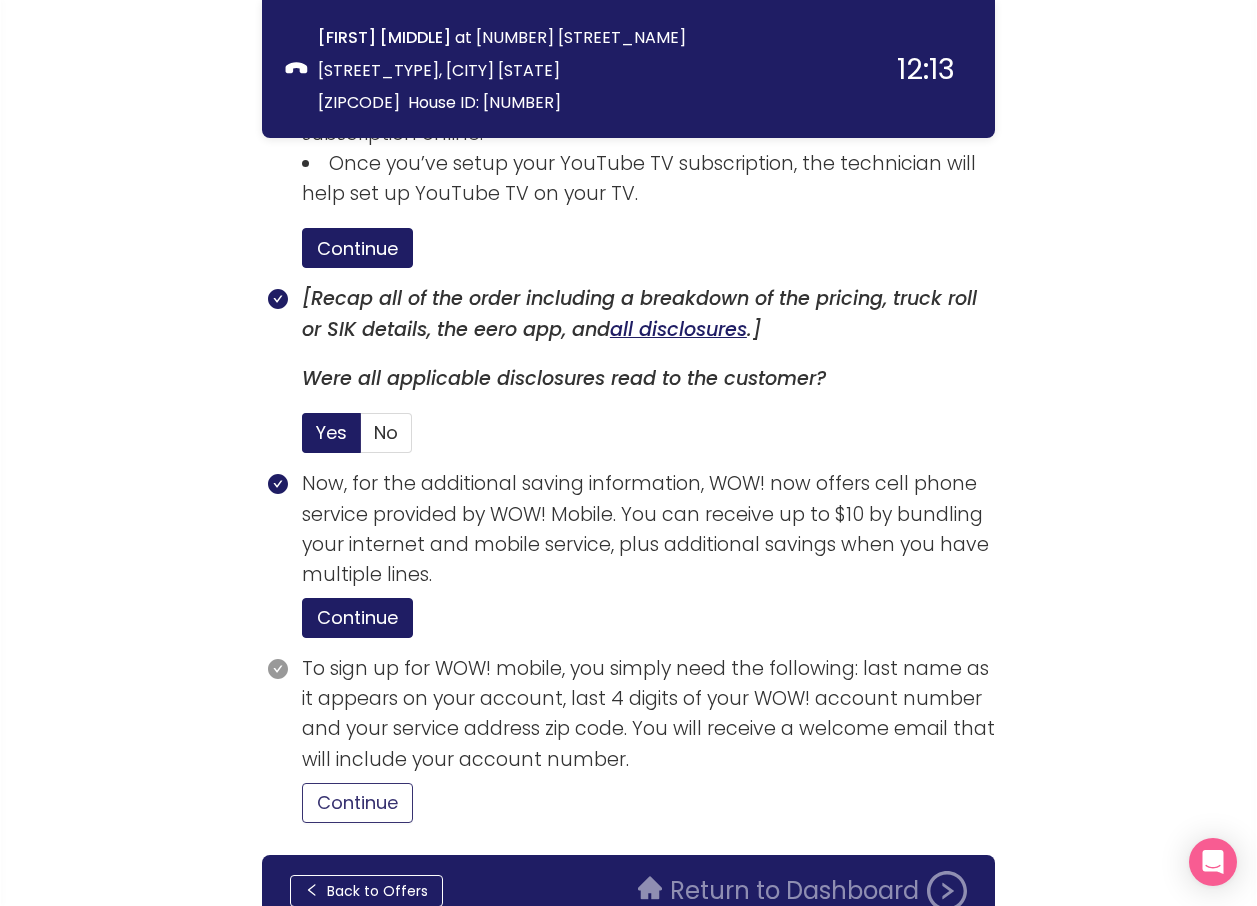 drag, startPoint x: 328, startPoint y: 703, endPoint x: 352, endPoint y: 700, distance: 24.186773 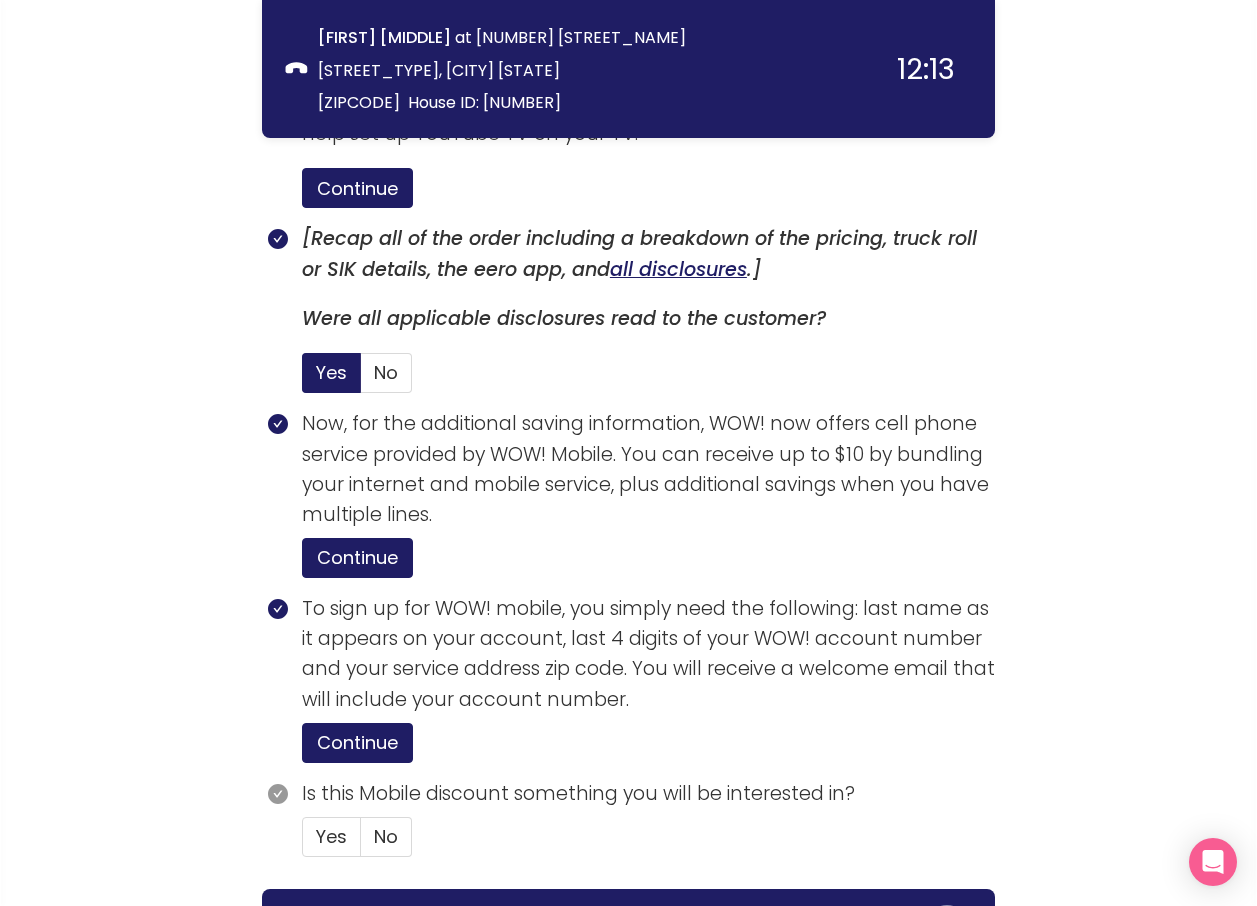scroll, scrollTop: 3689, scrollLeft: 0, axis: vertical 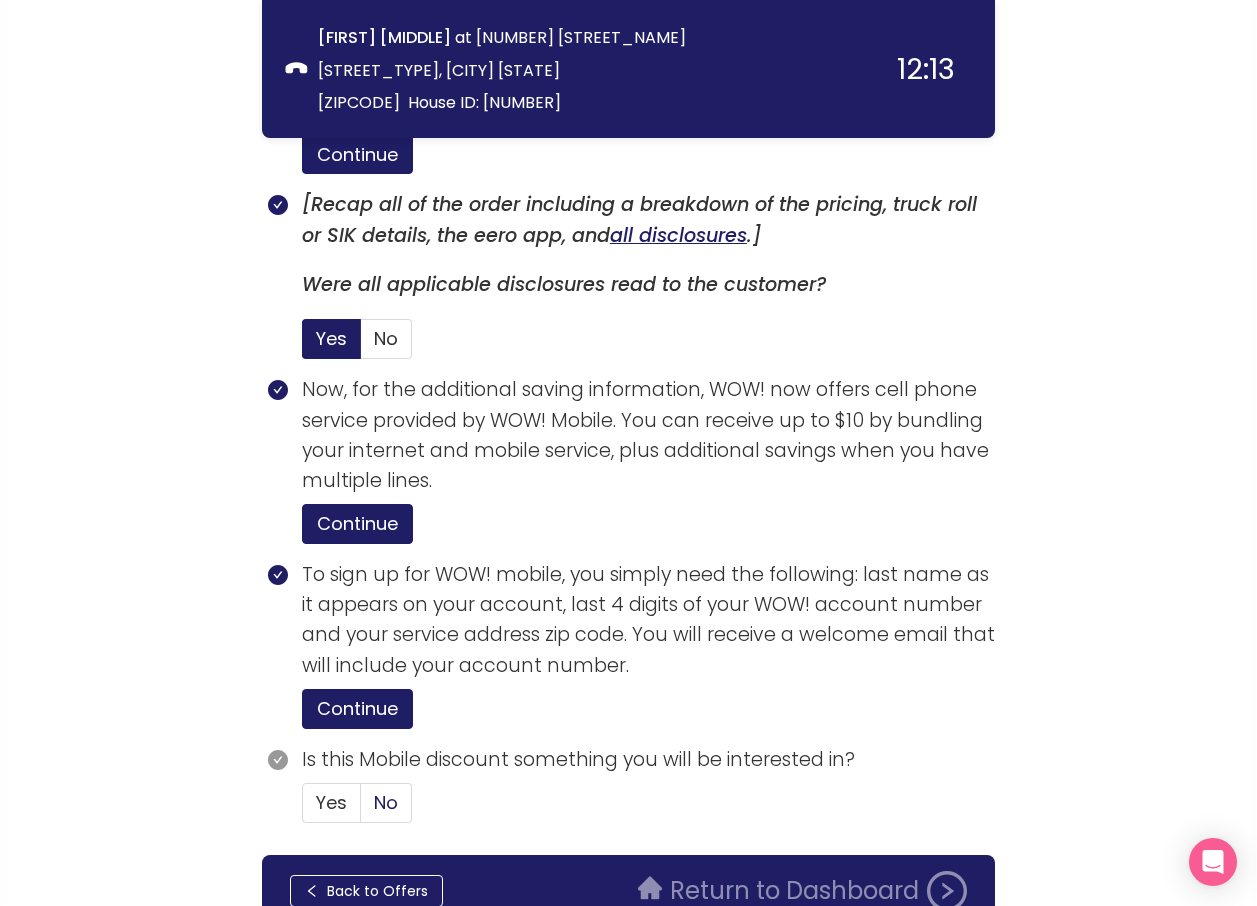 click on "No" at bounding box center [386, 802] 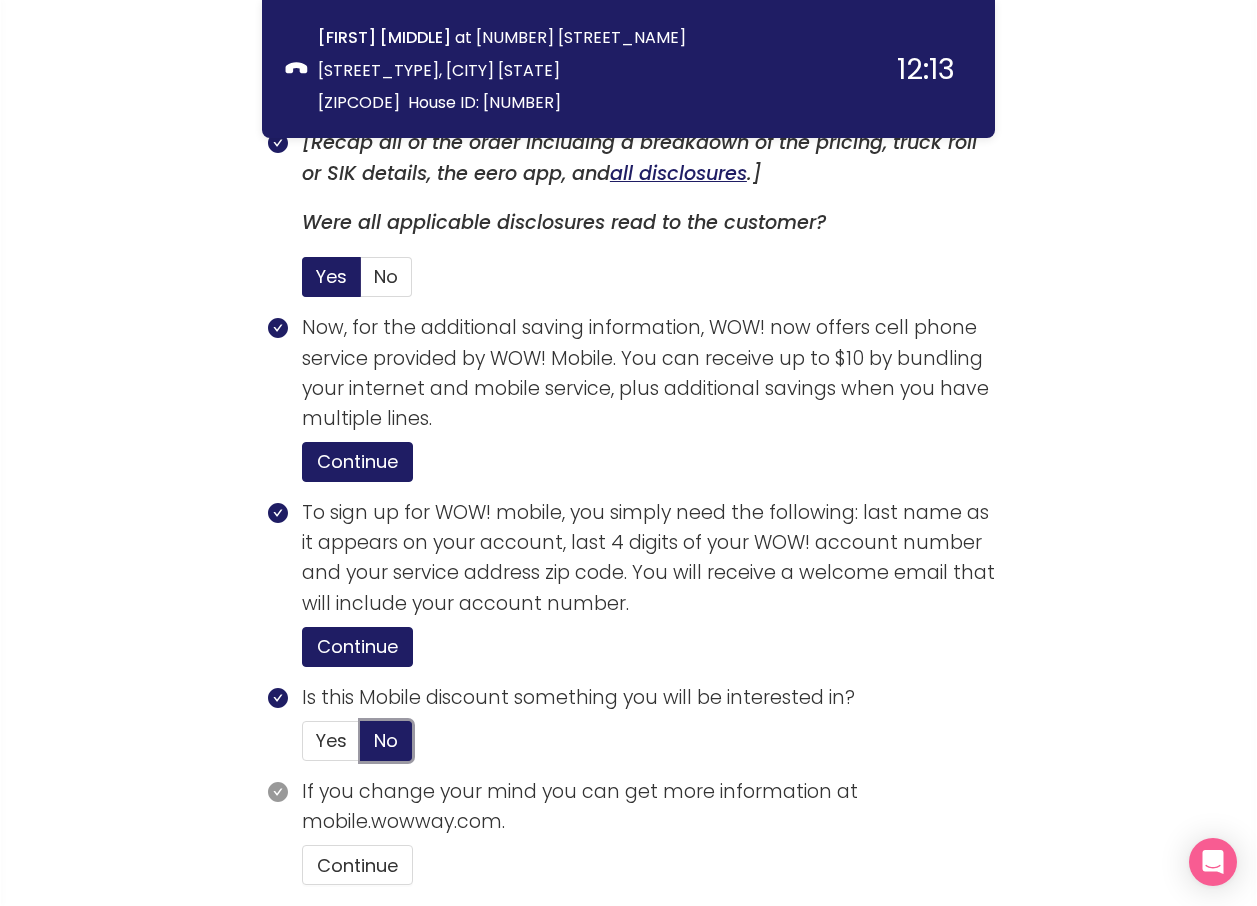 scroll, scrollTop: 3814, scrollLeft: 0, axis: vertical 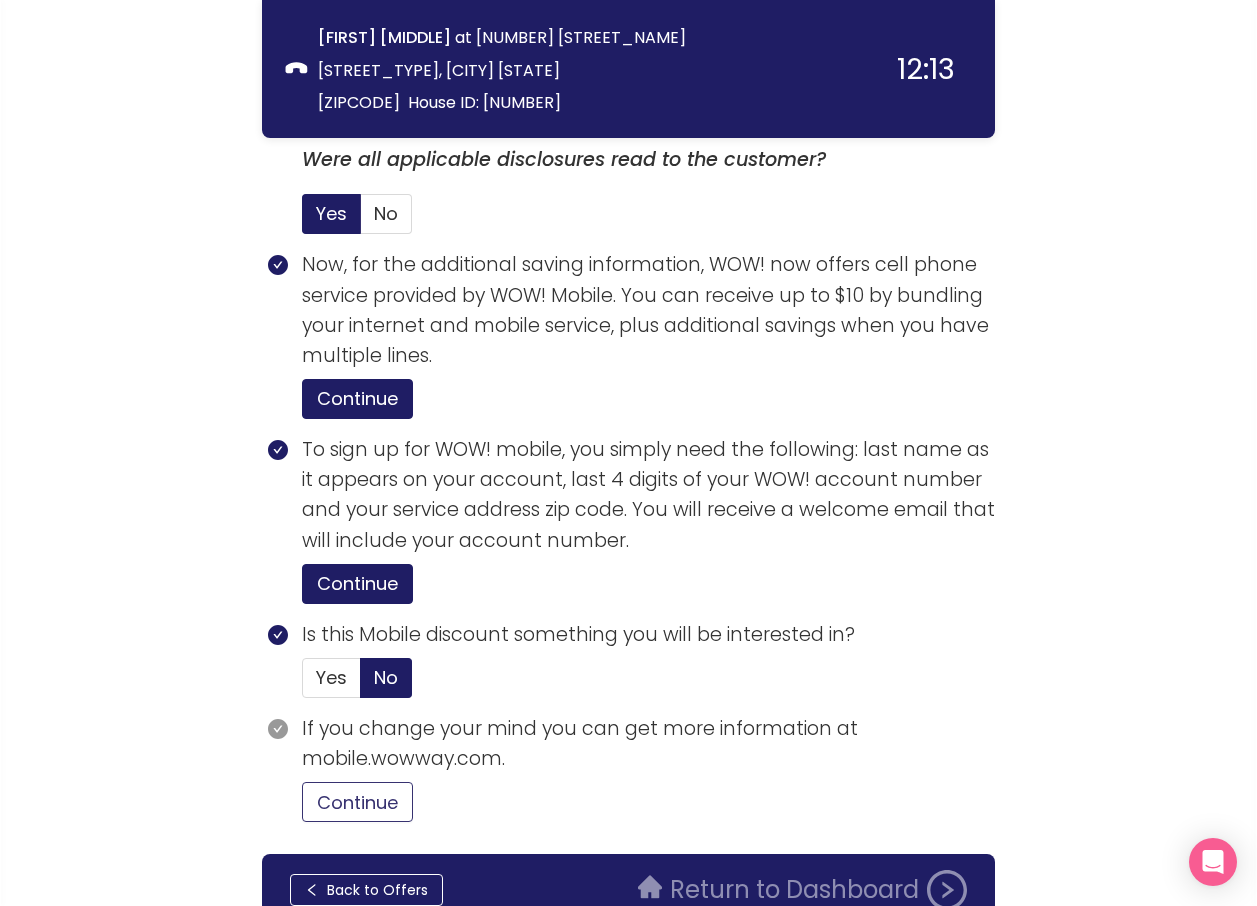 drag, startPoint x: 365, startPoint y: 694, endPoint x: 381, endPoint y: 681, distance: 20.615528 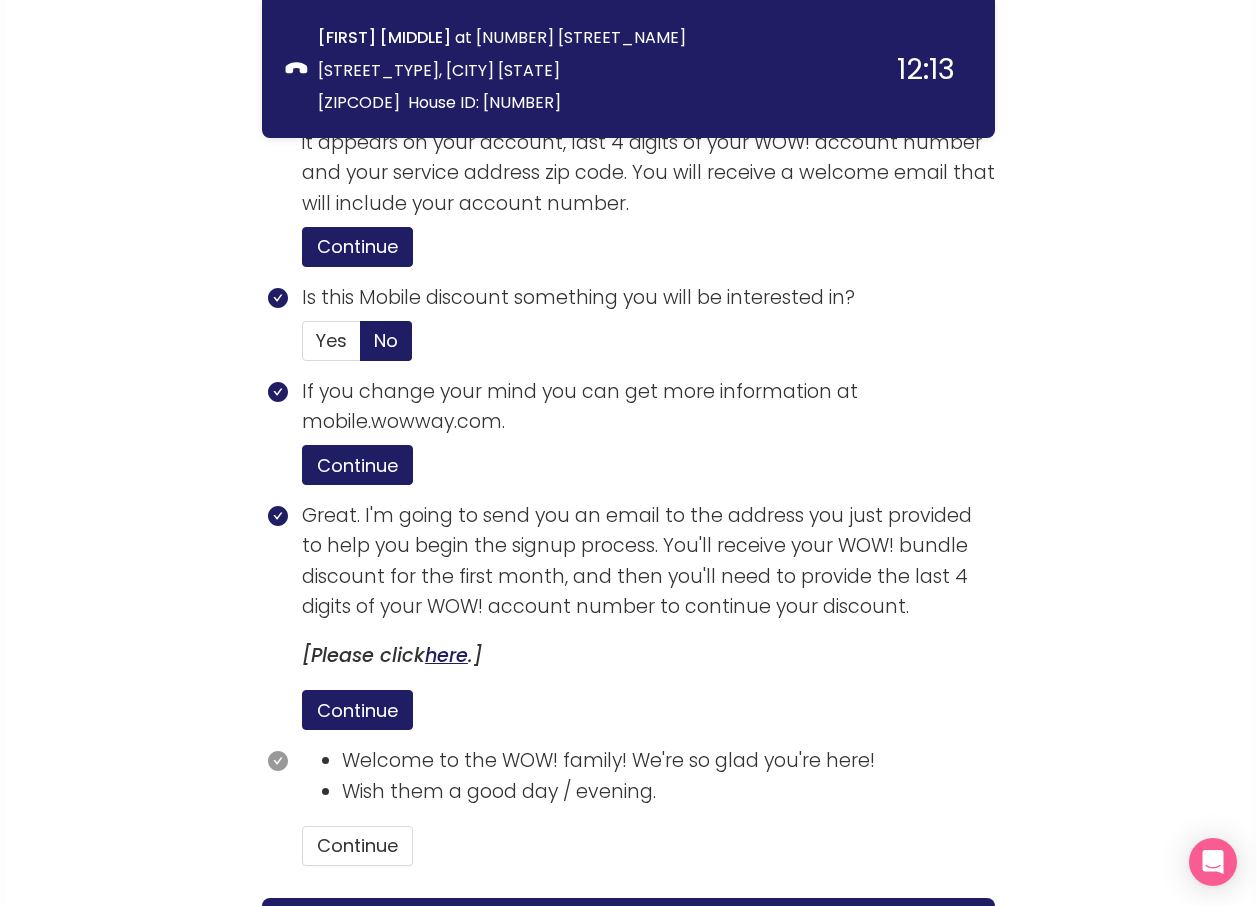 scroll, scrollTop: 4194, scrollLeft: 0, axis: vertical 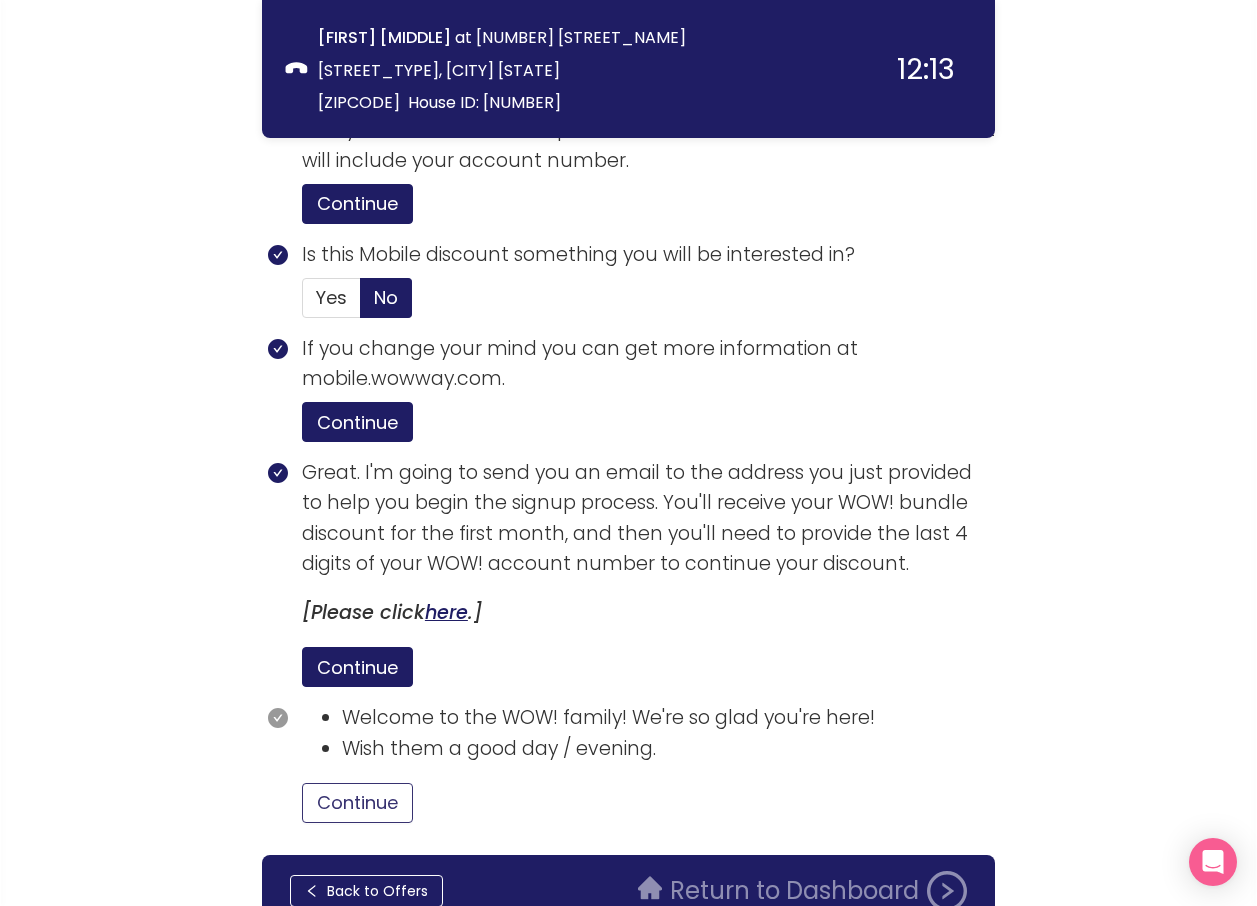 click on "Continue" at bounding box center [357, 803] 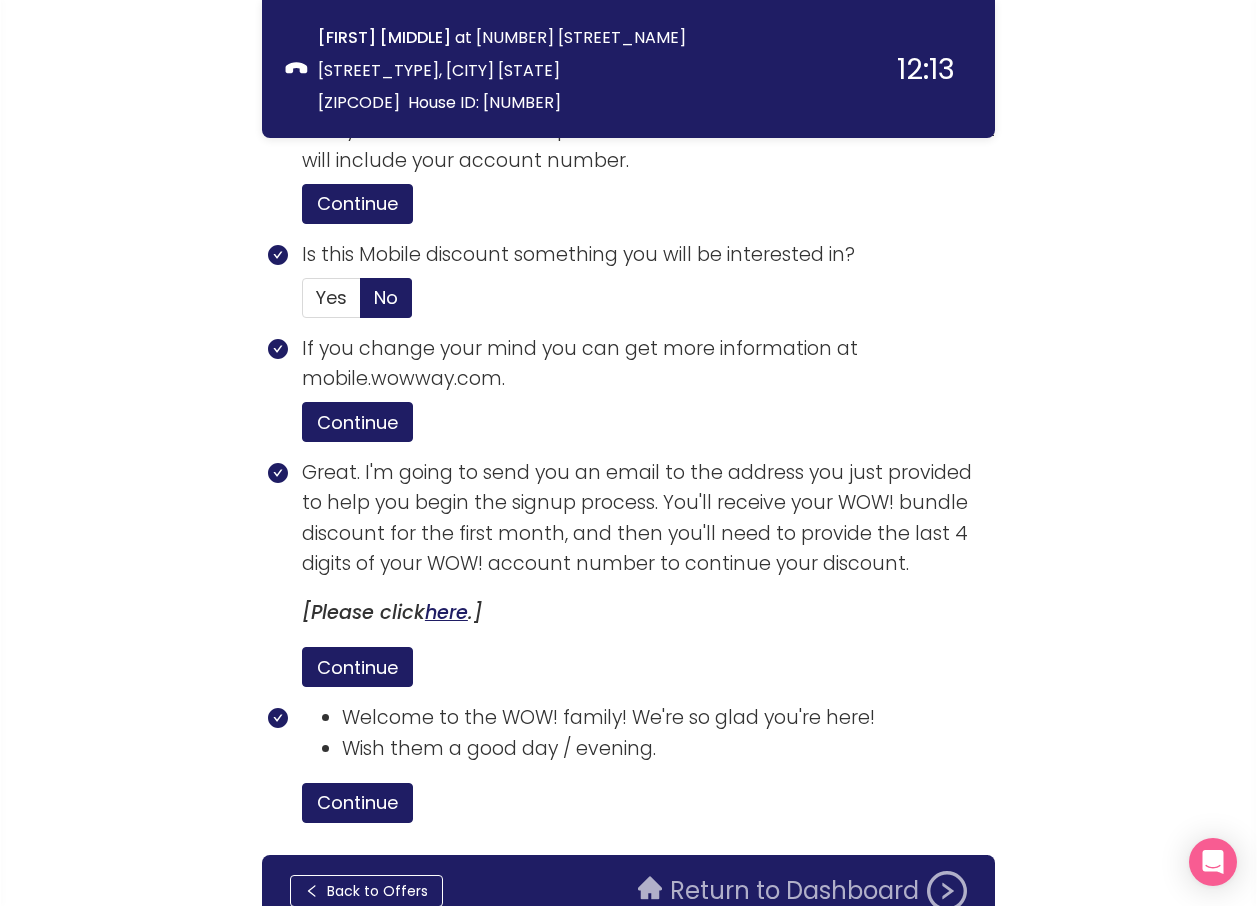 click on "Return to Dashboard" 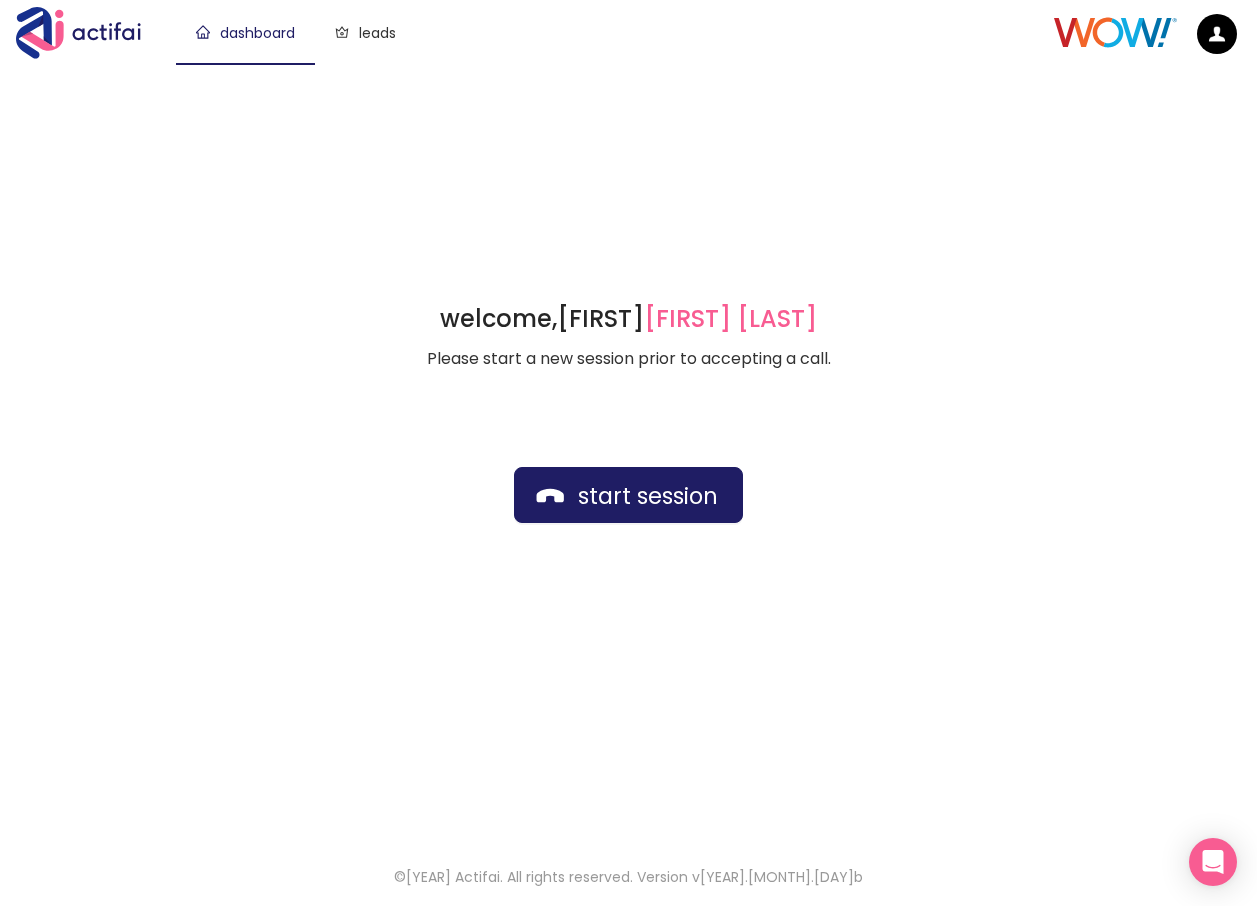 scroll, scrollTop: 0, scrollLeft: 0, axis: both 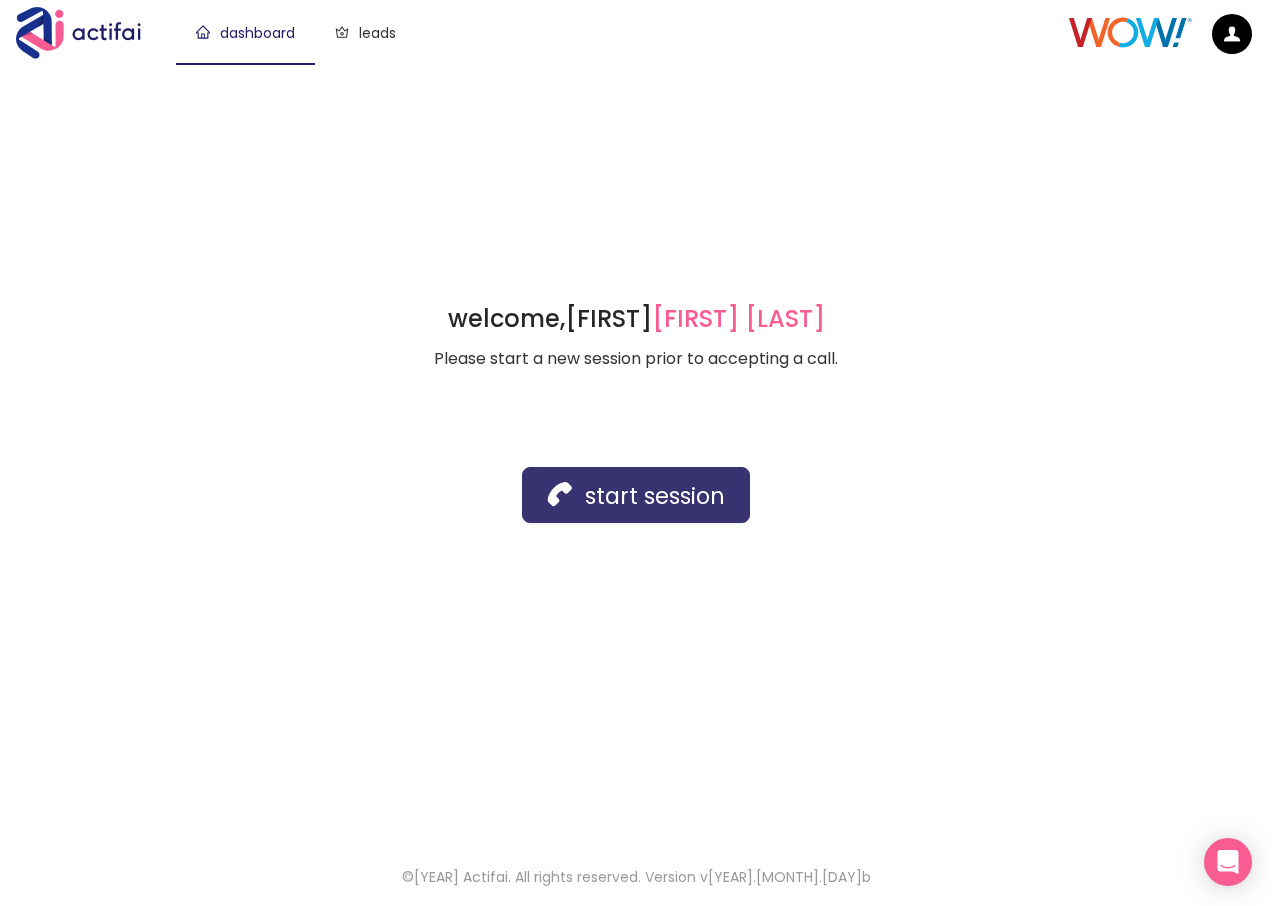 click on "start session" at bounding box center (636, 495) 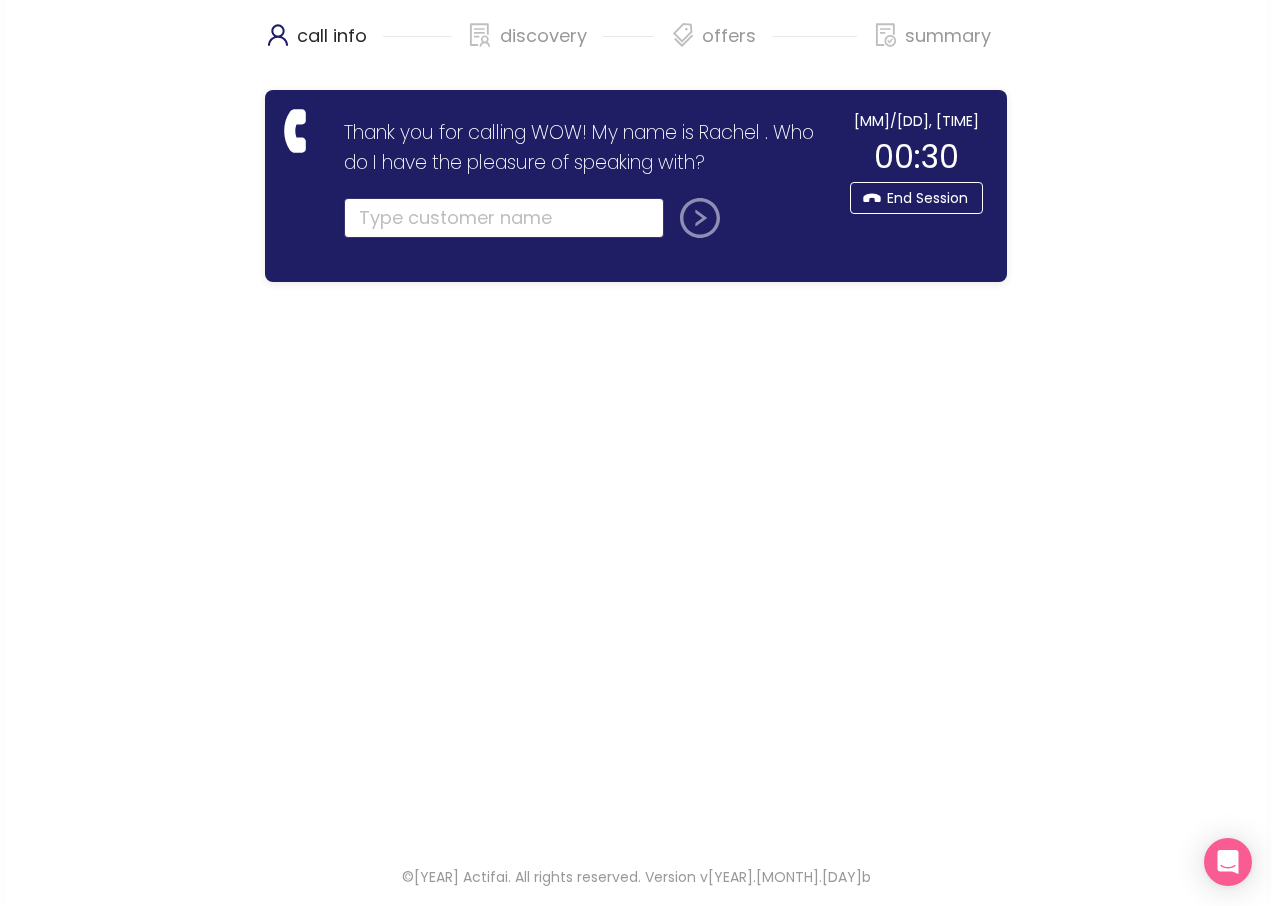 click 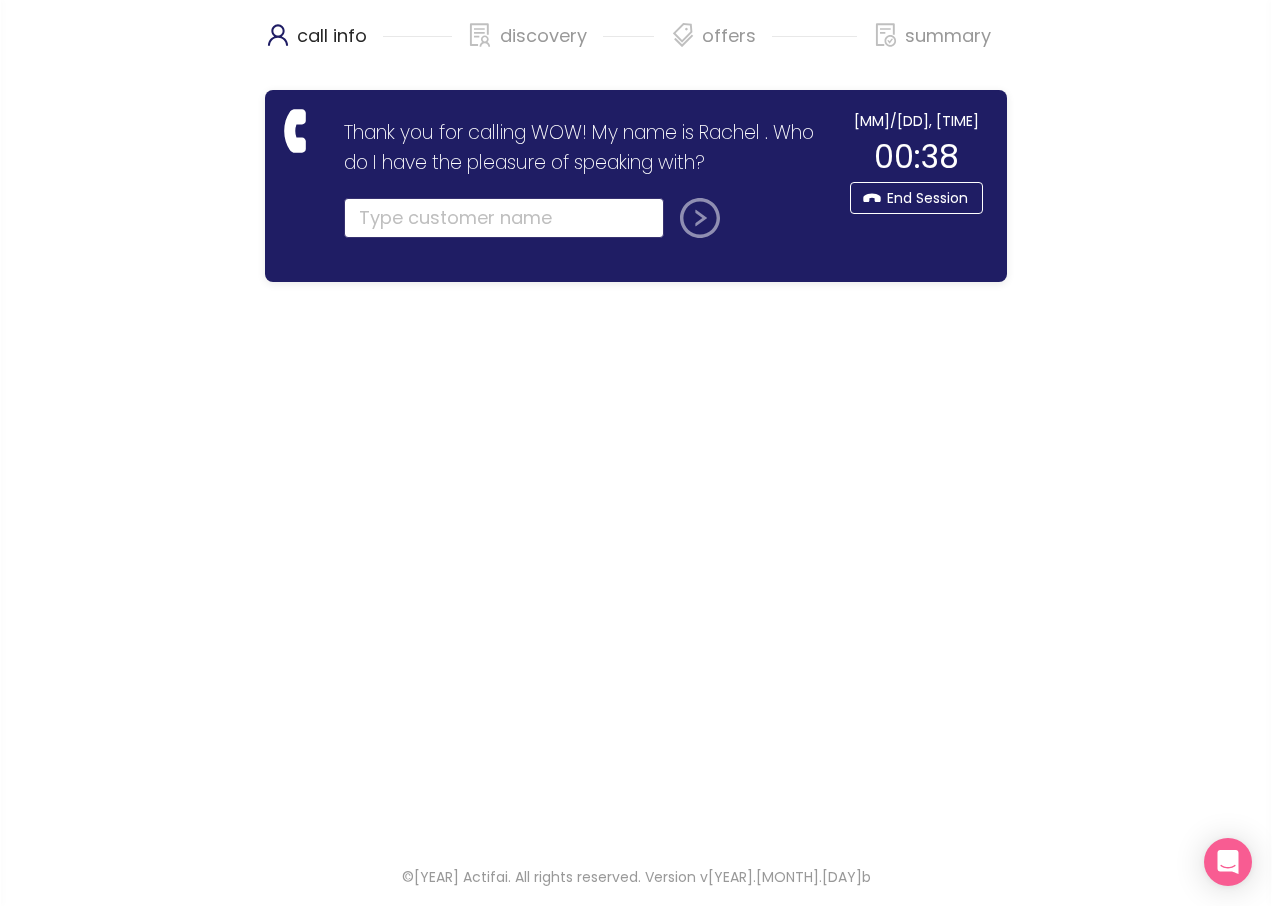click 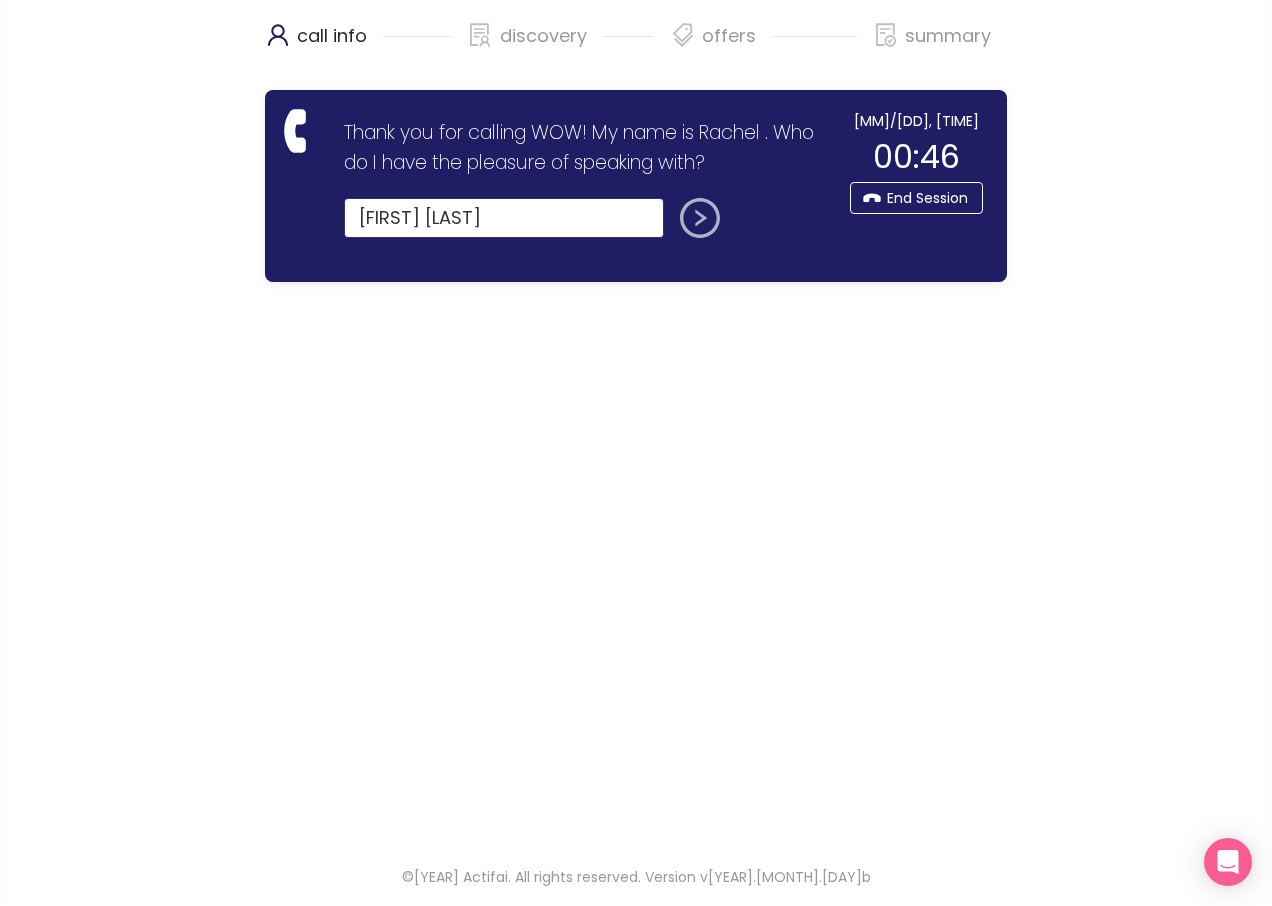 type on "[FIRST] [LAST]" 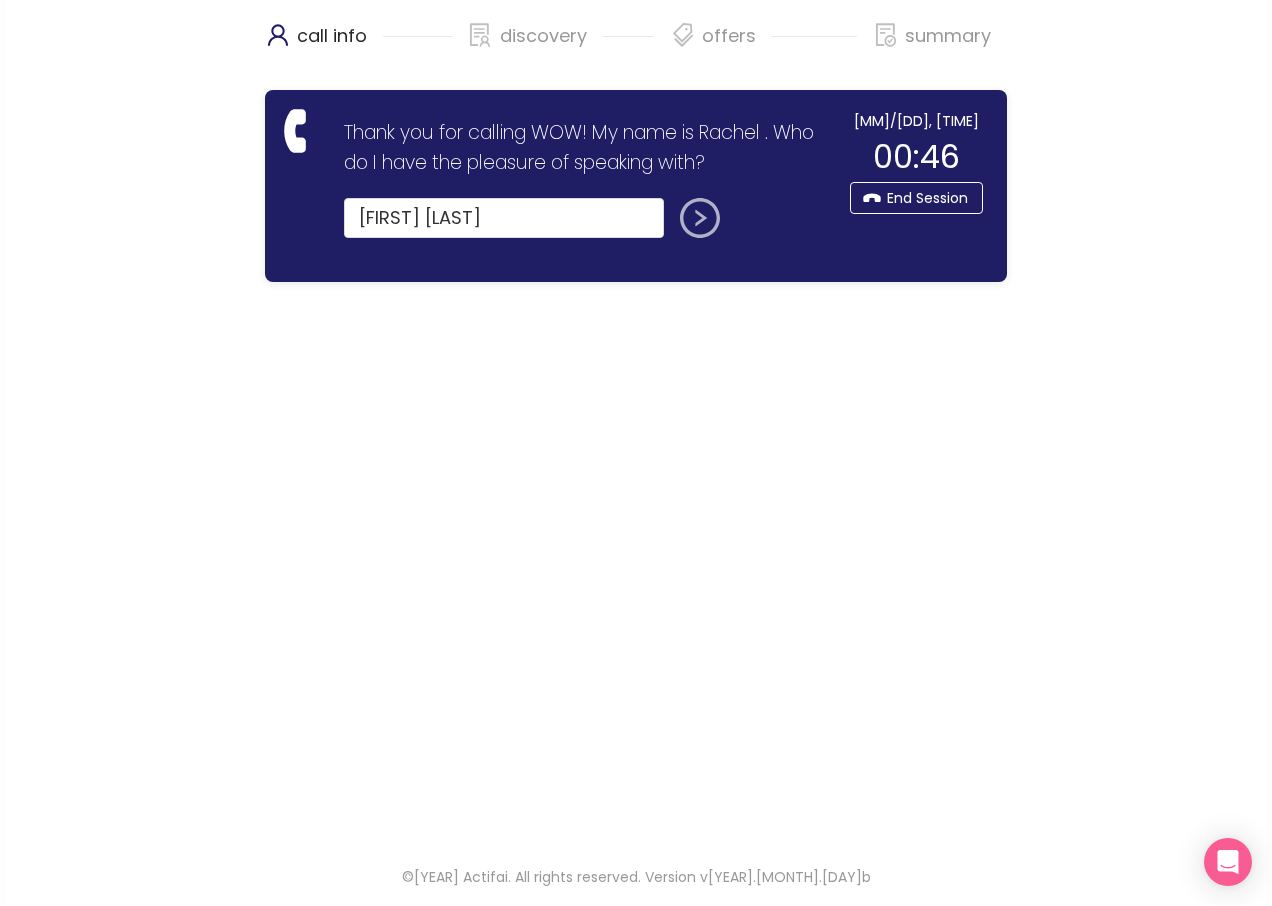click 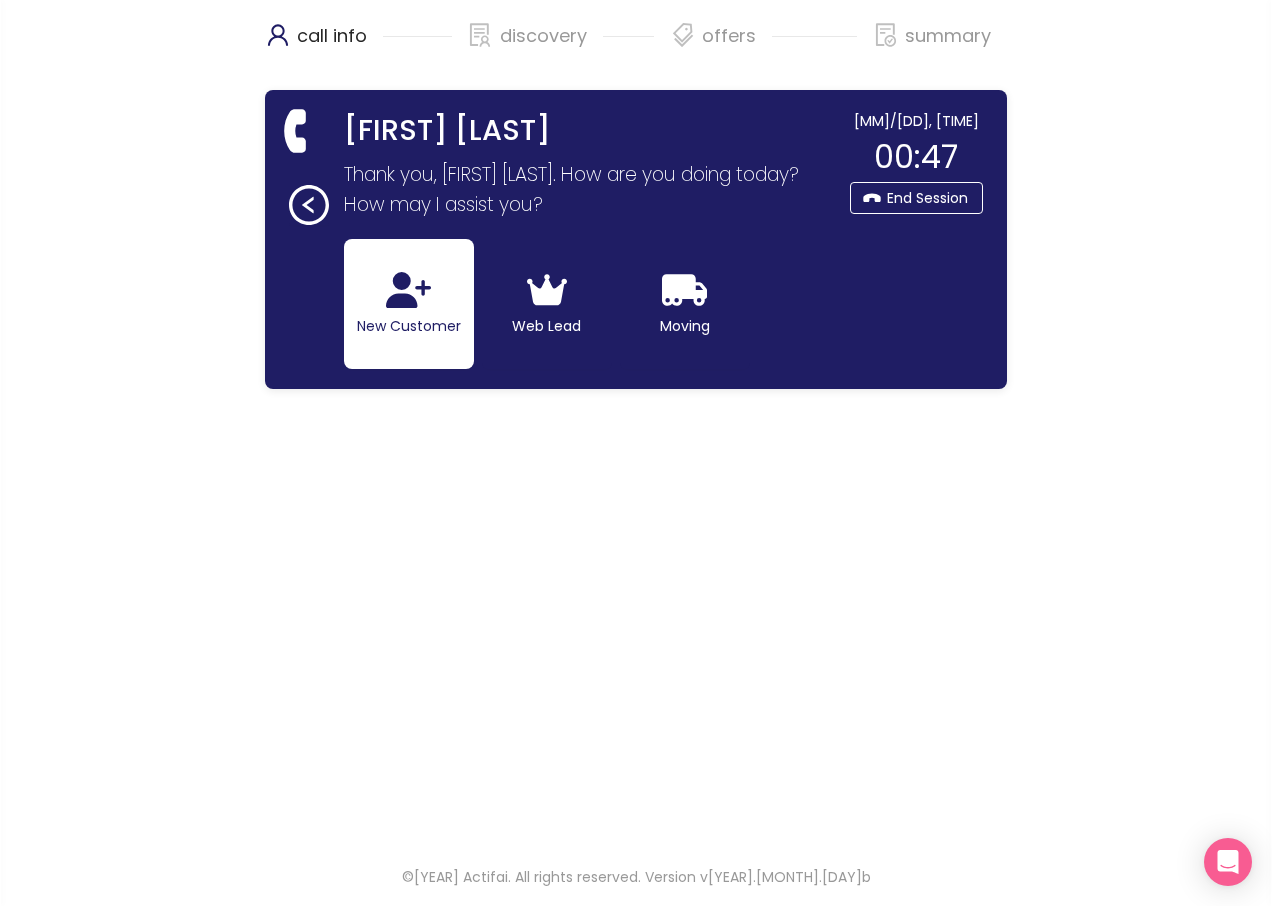 click on "New Customer" 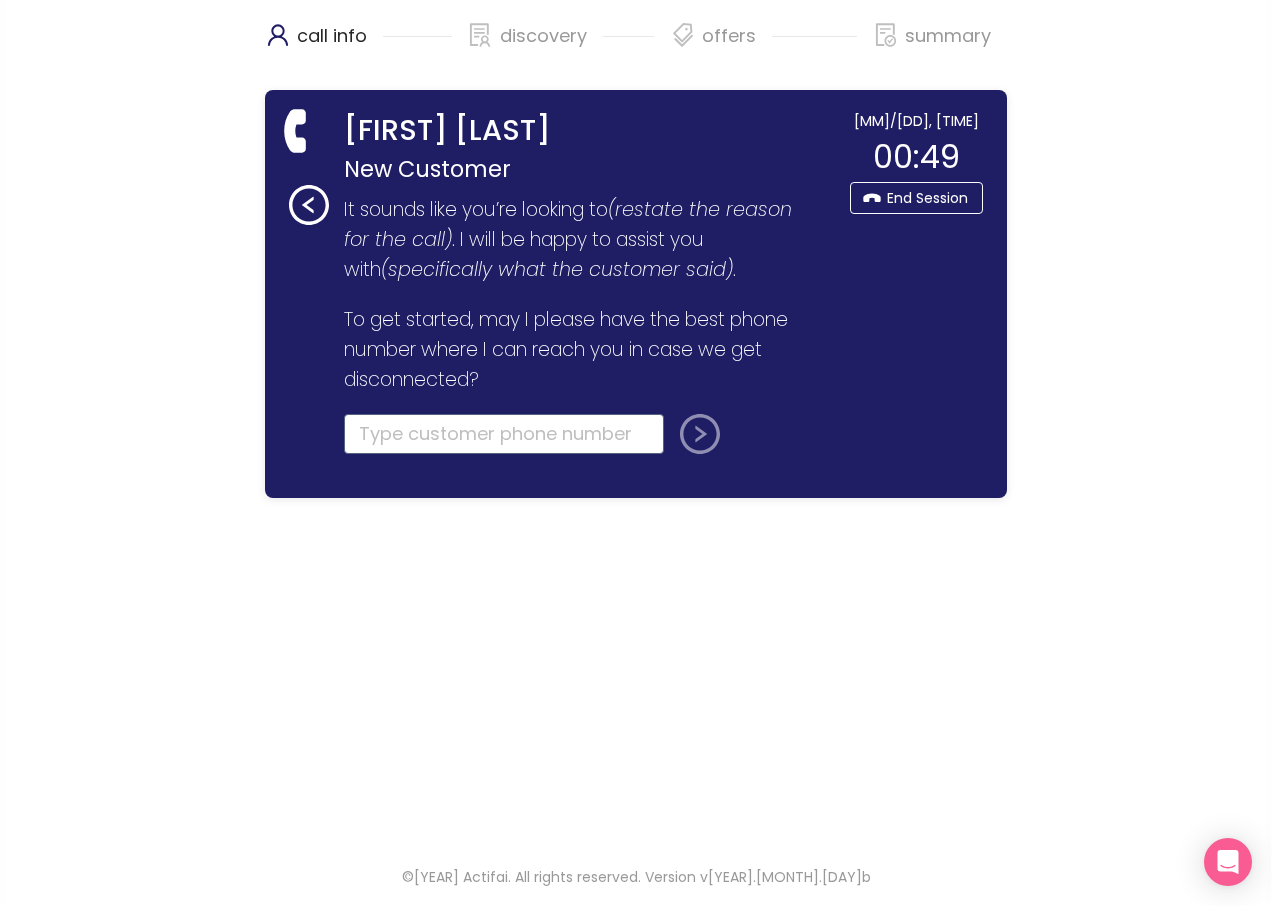 click 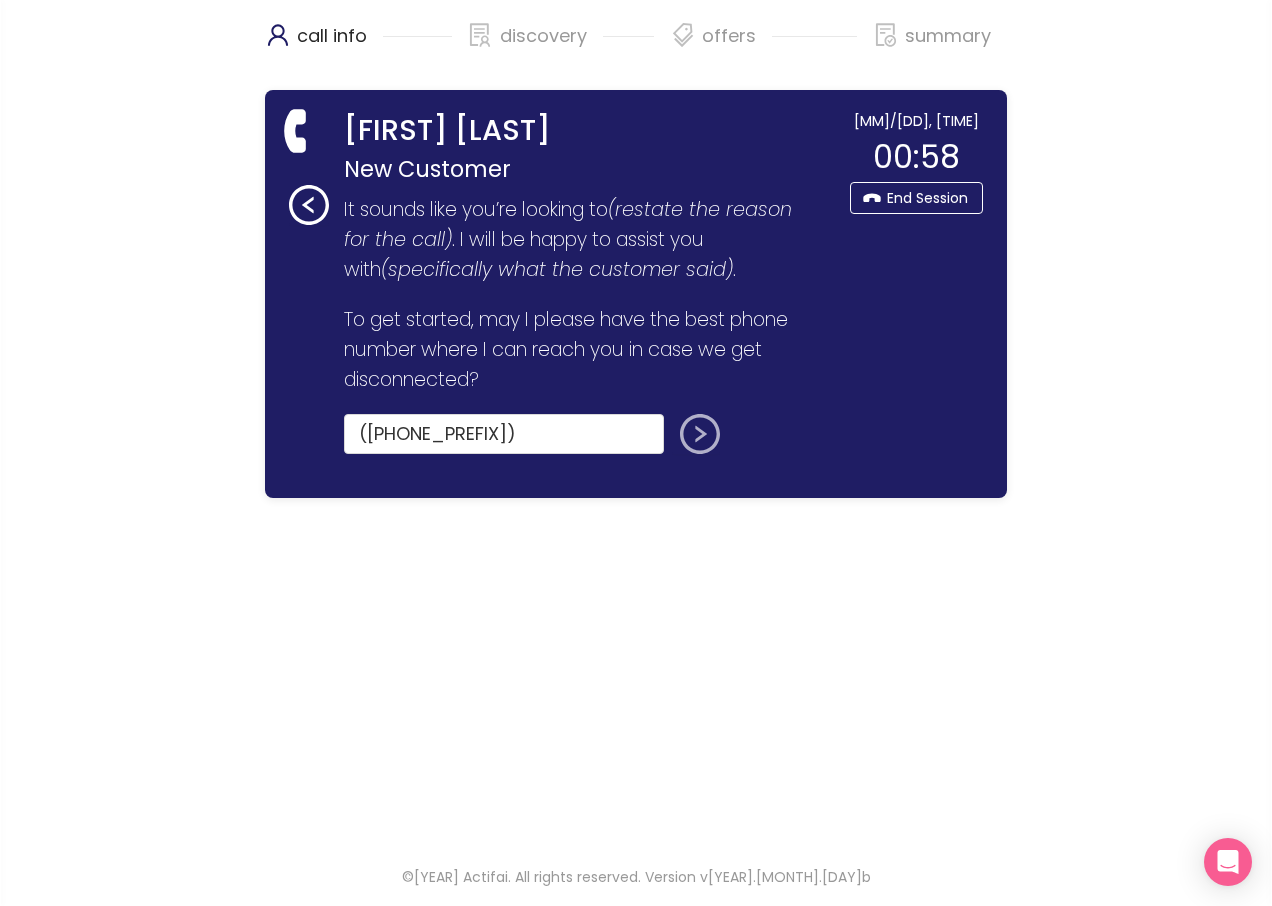 type on "([PHONE_PREFIX])" 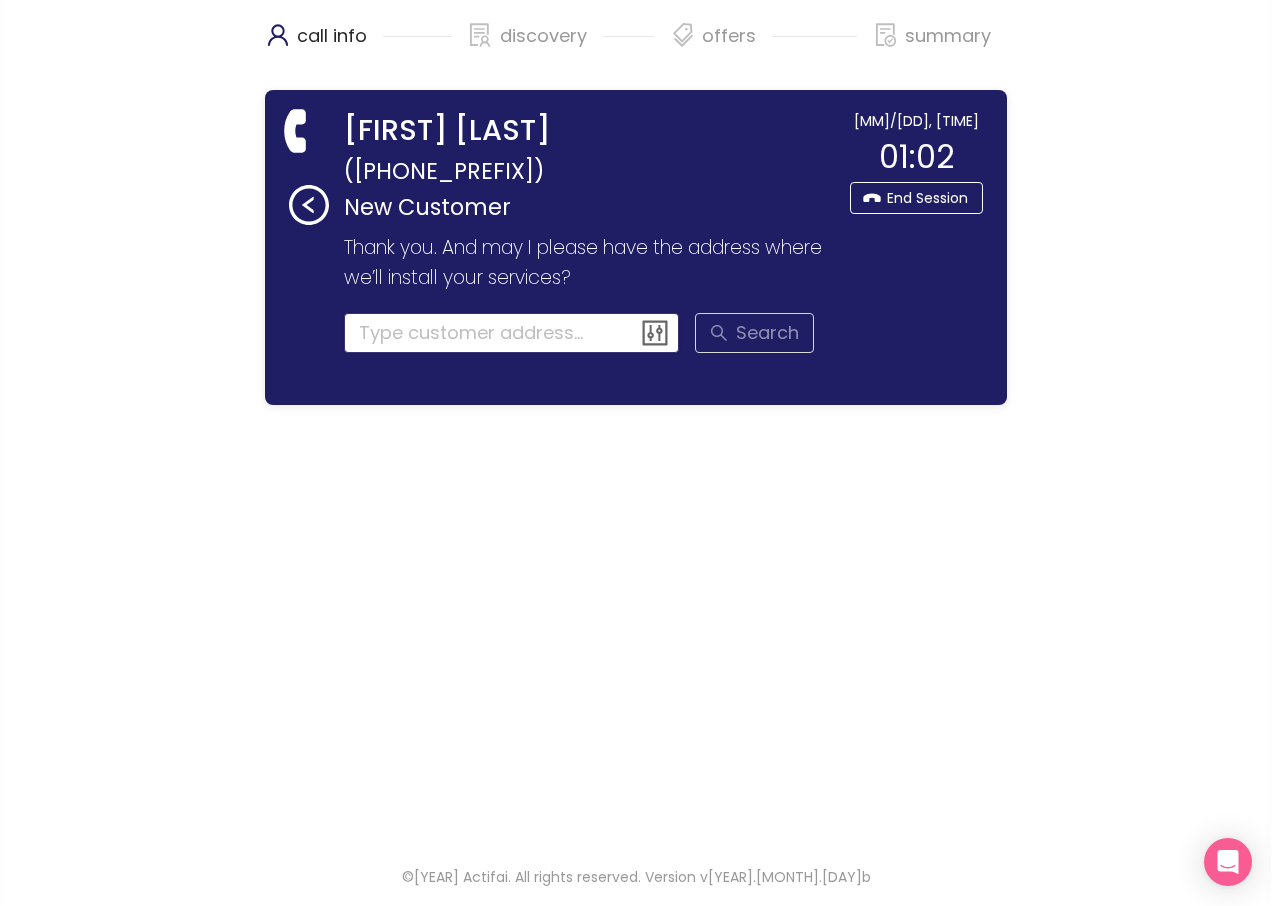 click at bounding box center [512, 333] 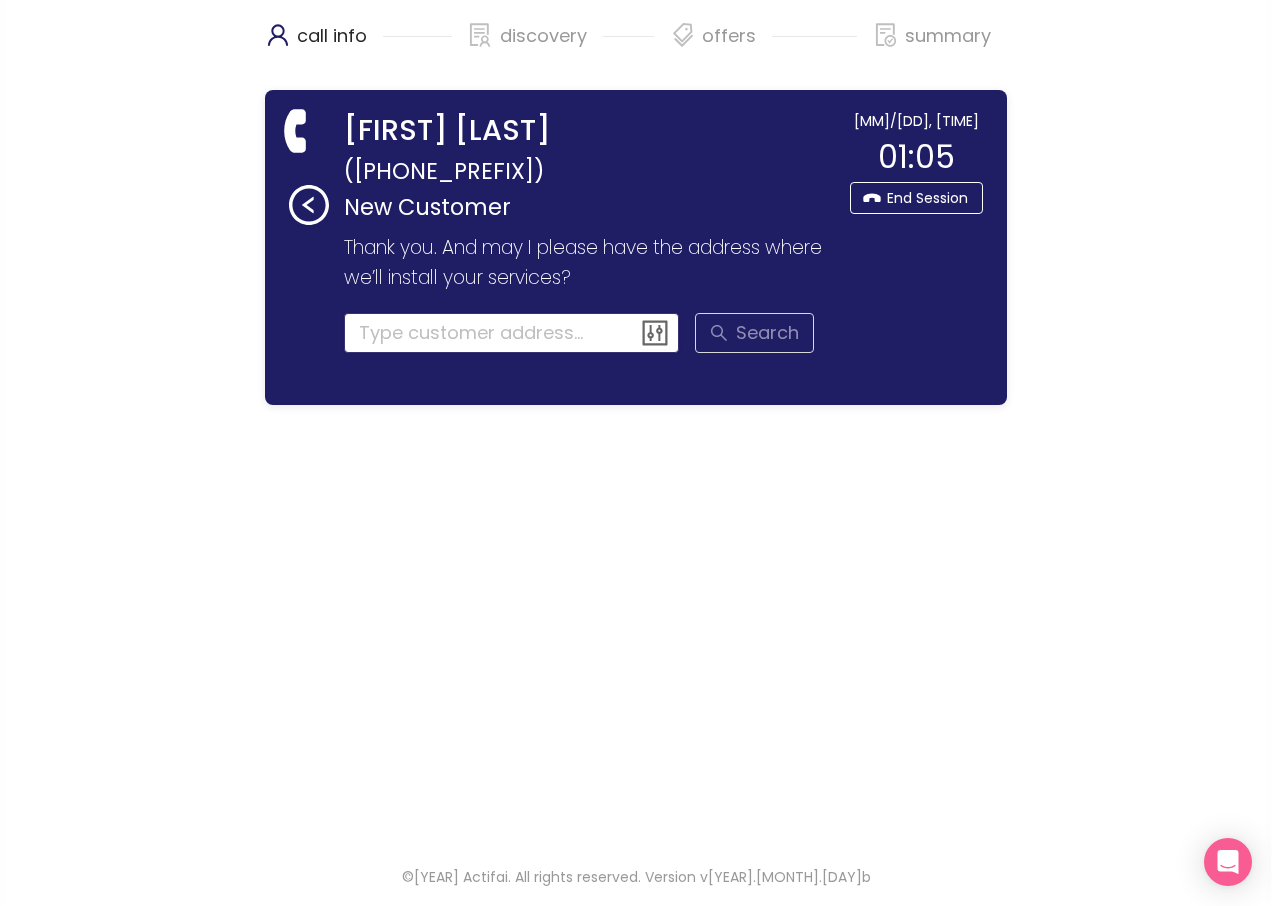 click at bounding box center (512, 333) 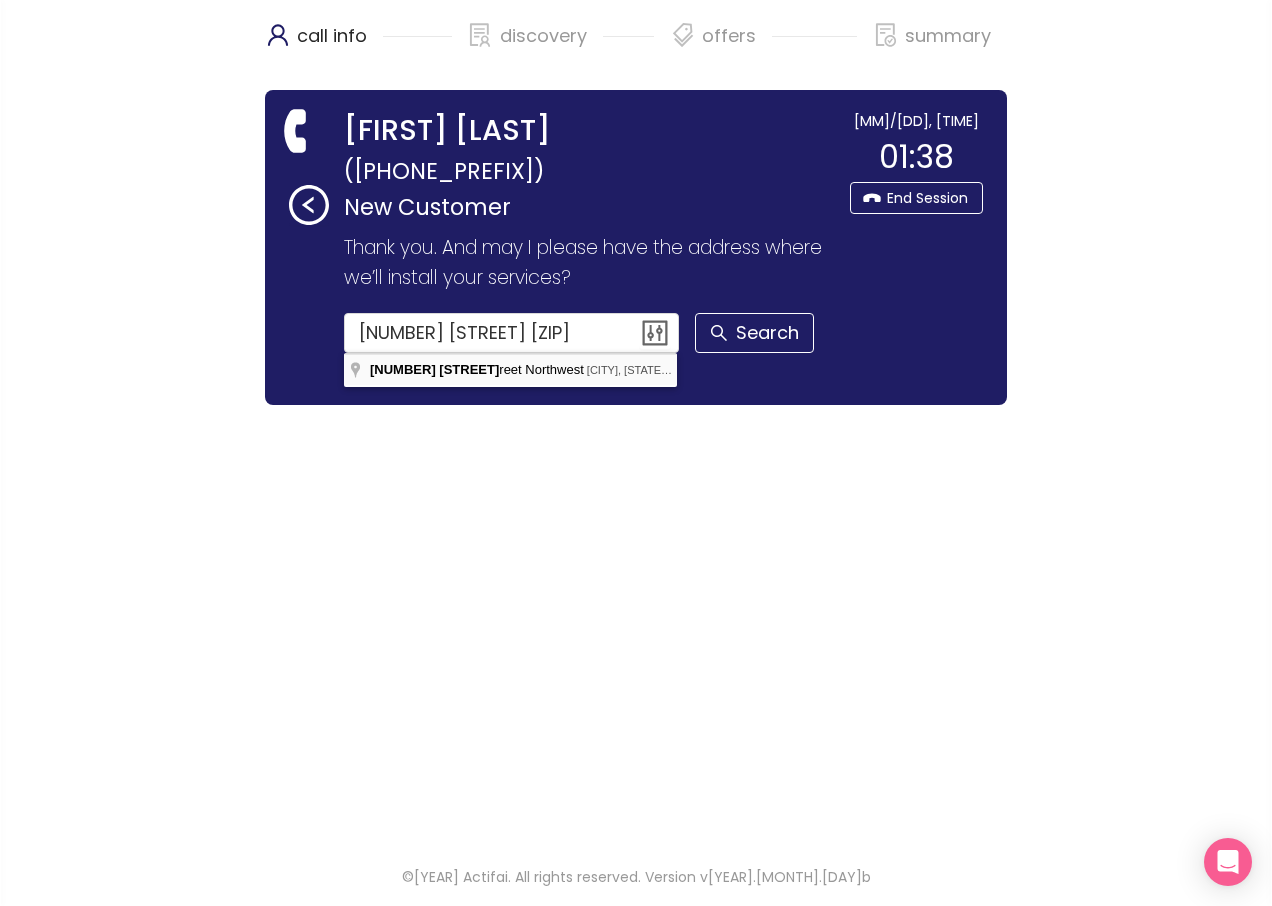 type on "[NUMBER] [STREET] Northwest, [CITY], [STATE] [ZIP_CODE], [COUNTRY]" 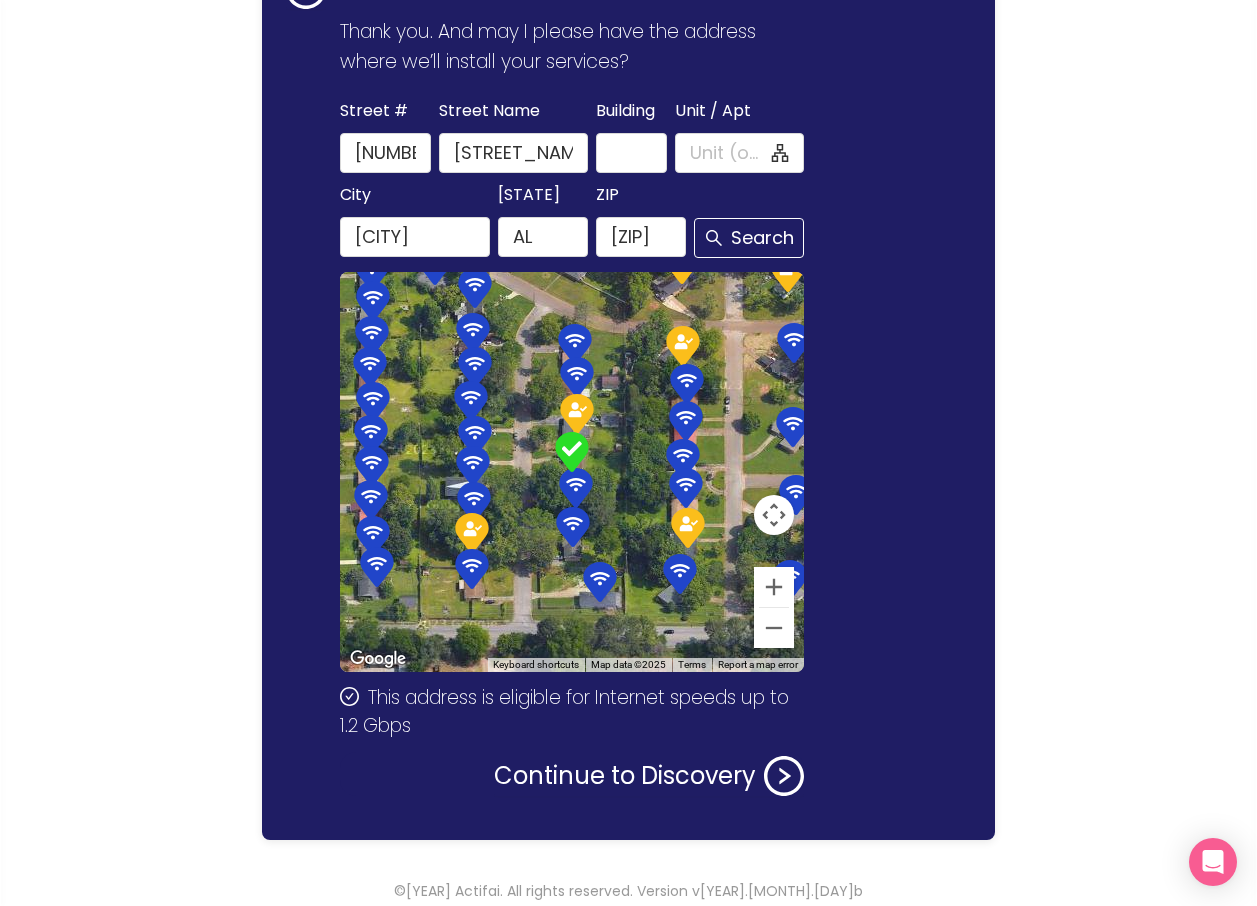 scroll, scrollTop: 230, scrollLeft: 0, axis: vertical 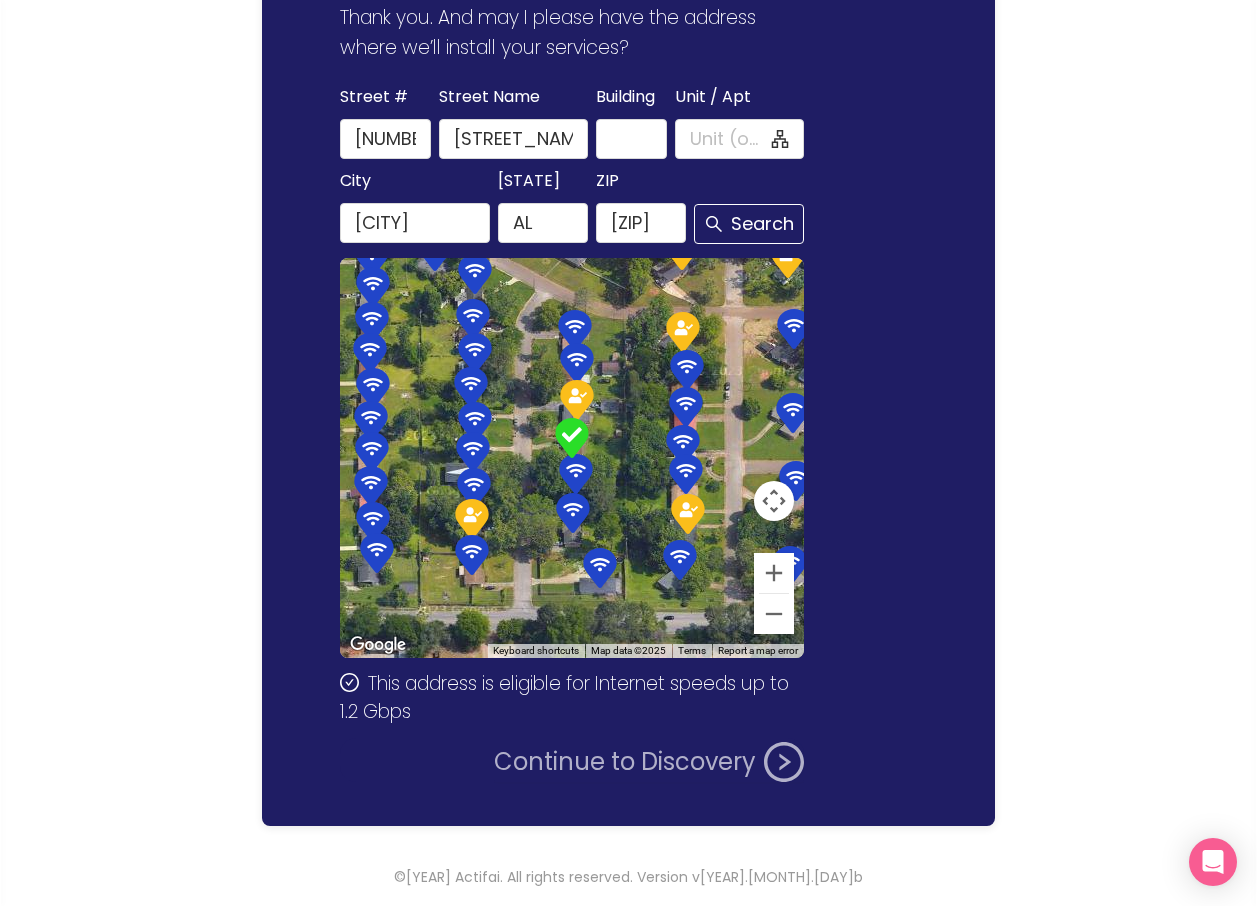 click on "Continue to Discovery" 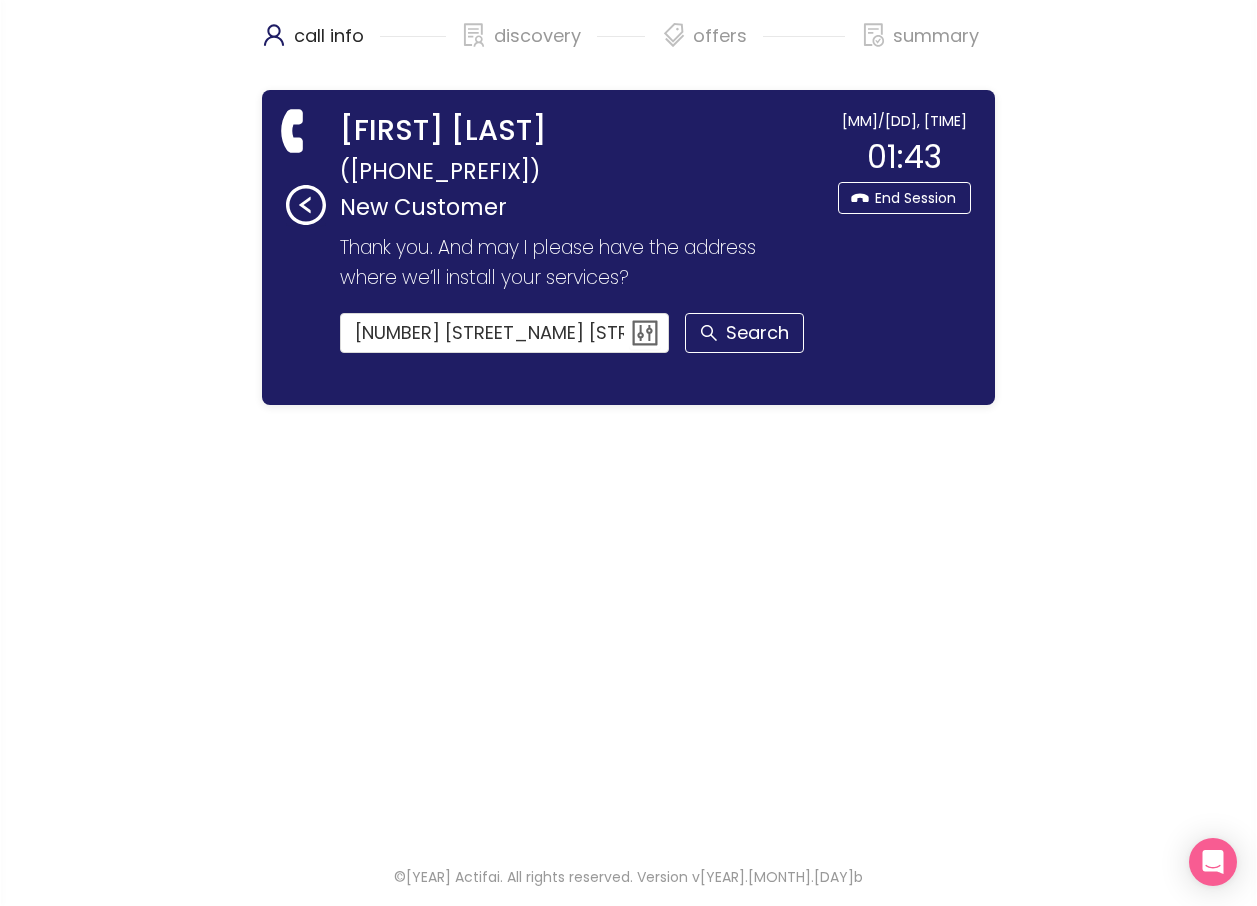 scroll, scrollTop: 0, scrollLeft: 0, axis: both 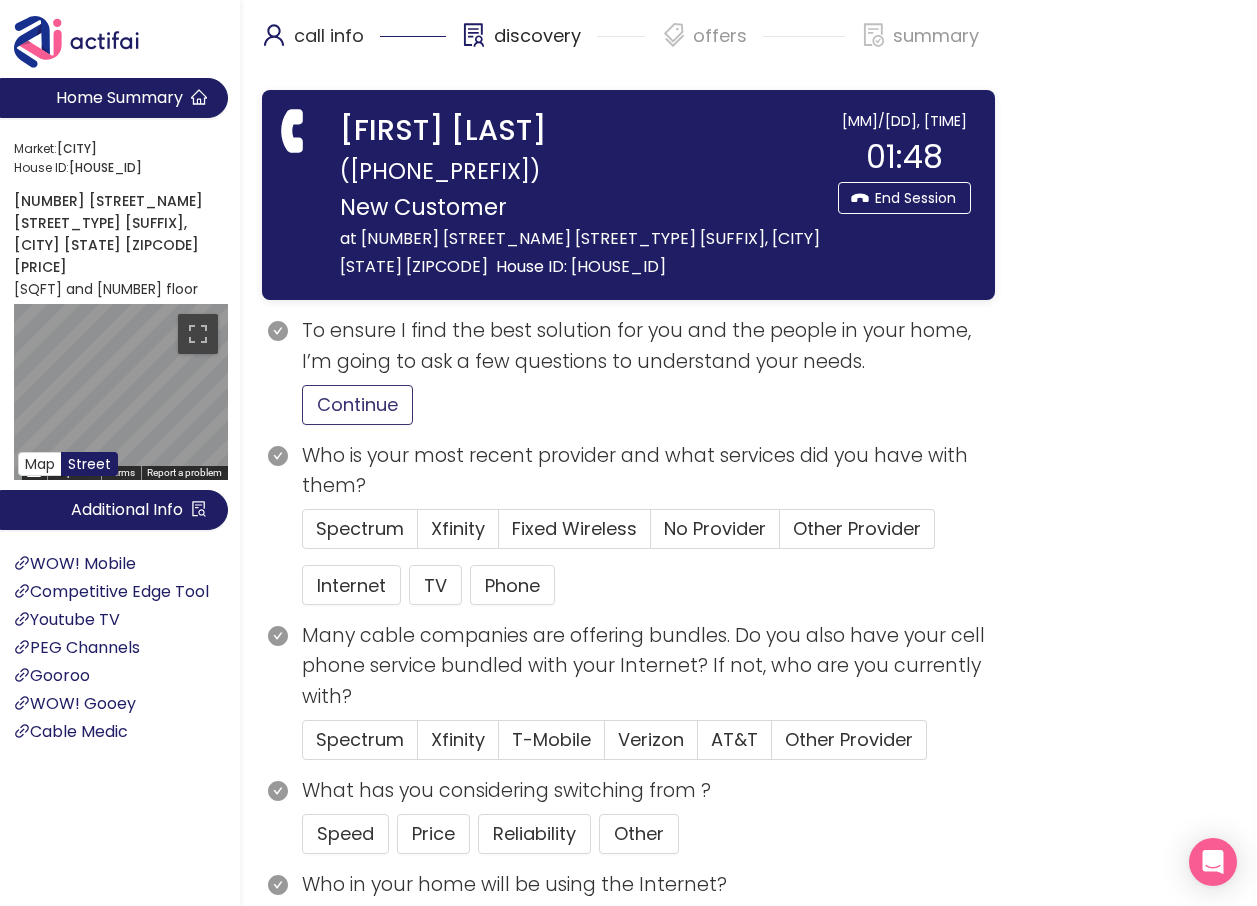 click on "Continue" at bounding box center (357, 405) 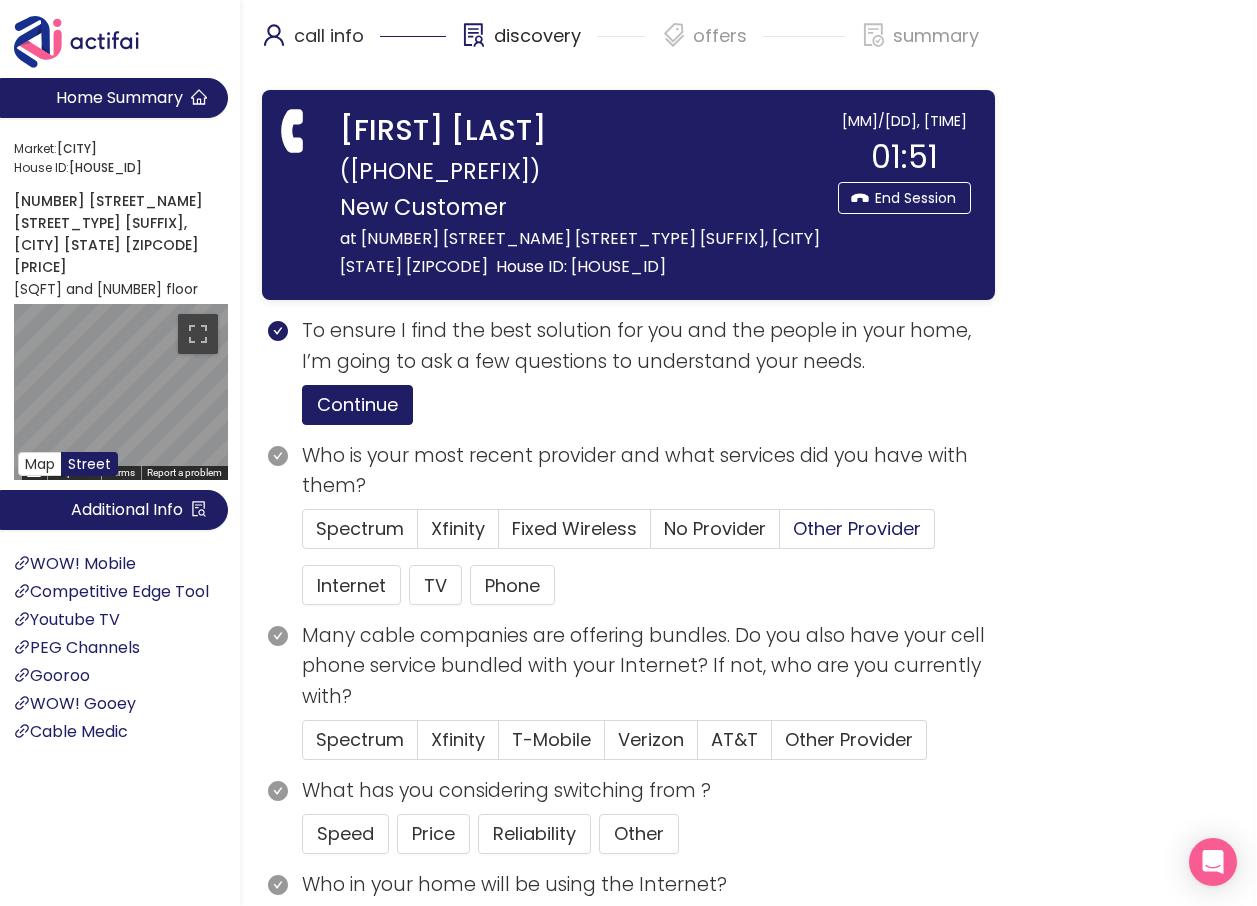 click on "Other Provider" at bounding box center (857, 528) 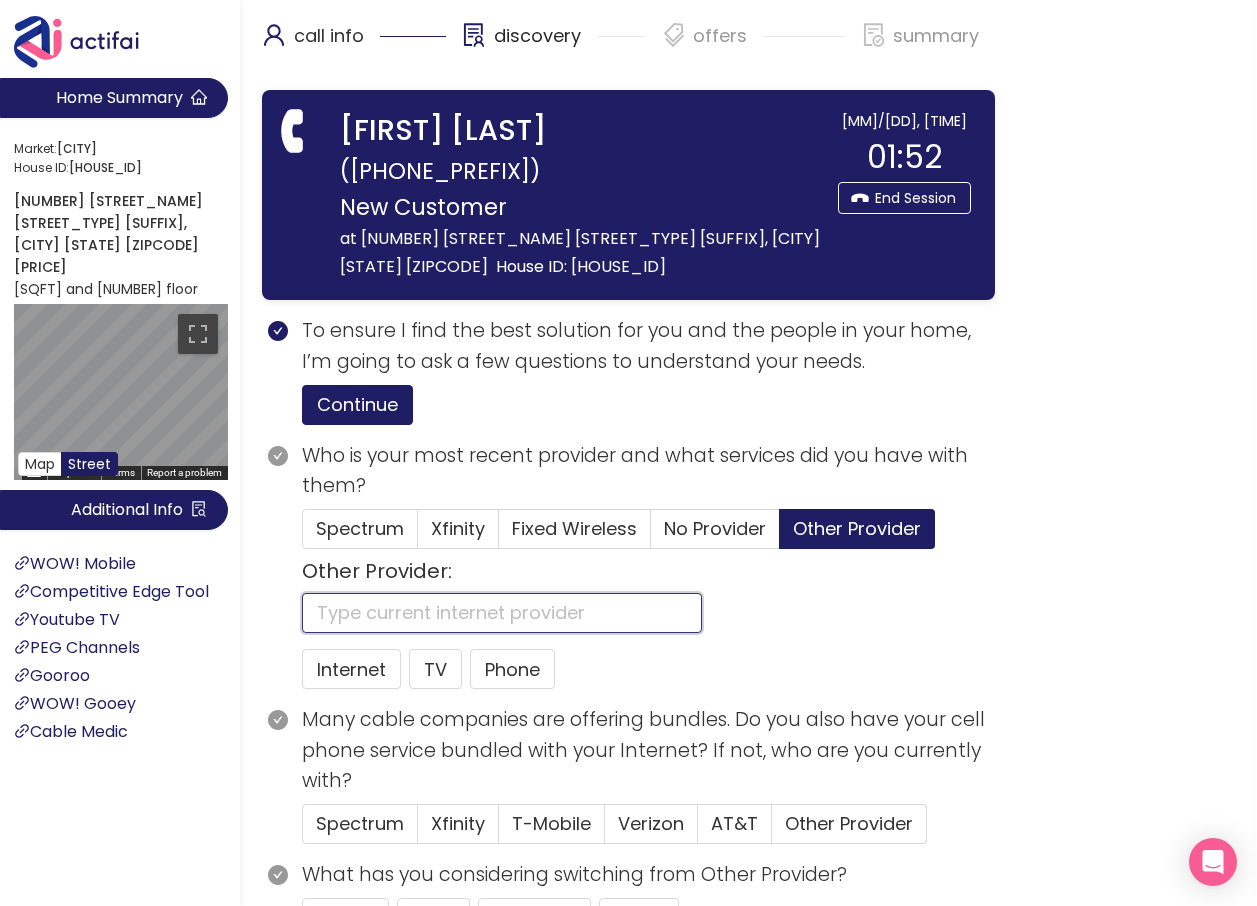 click 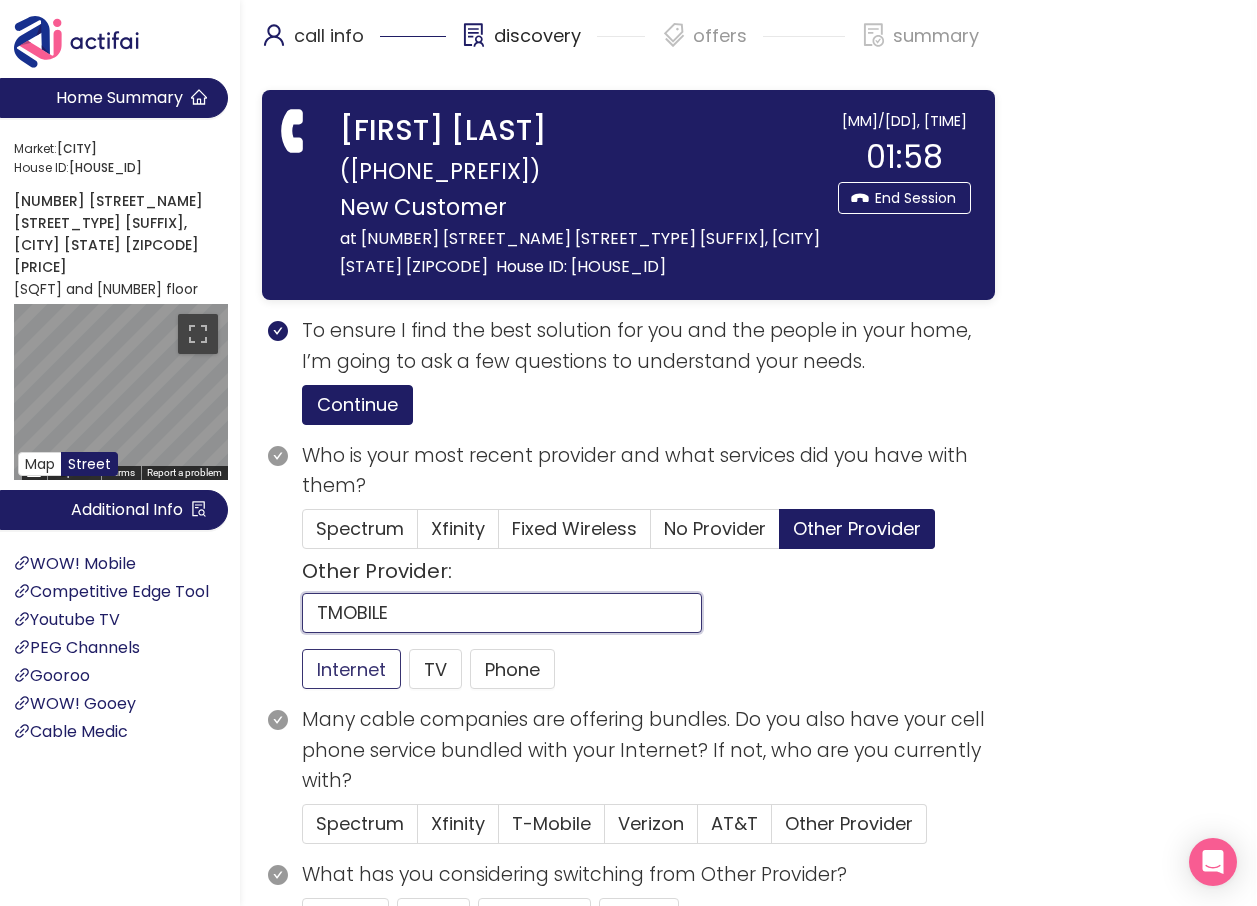 type on "TMOBILE" 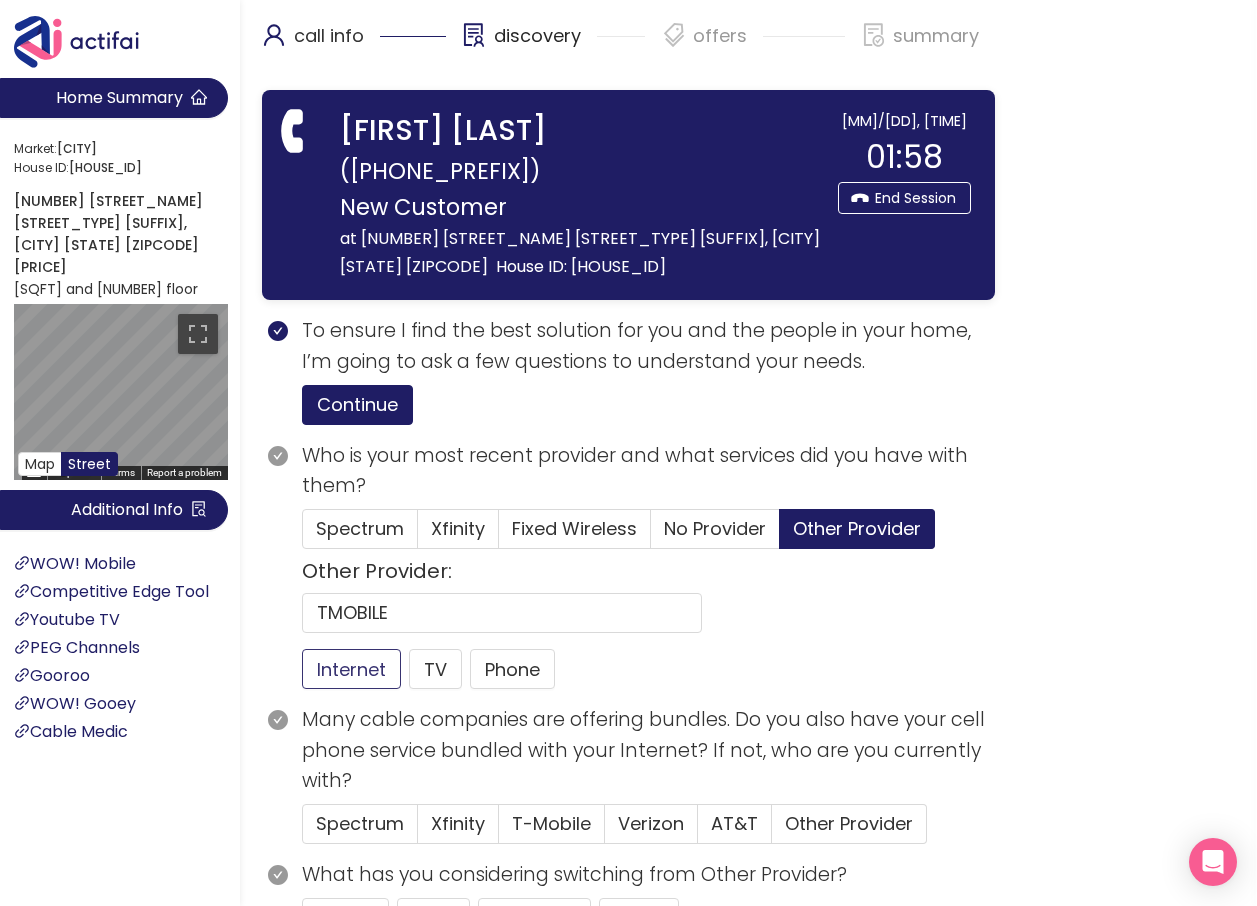 click on "Internet" 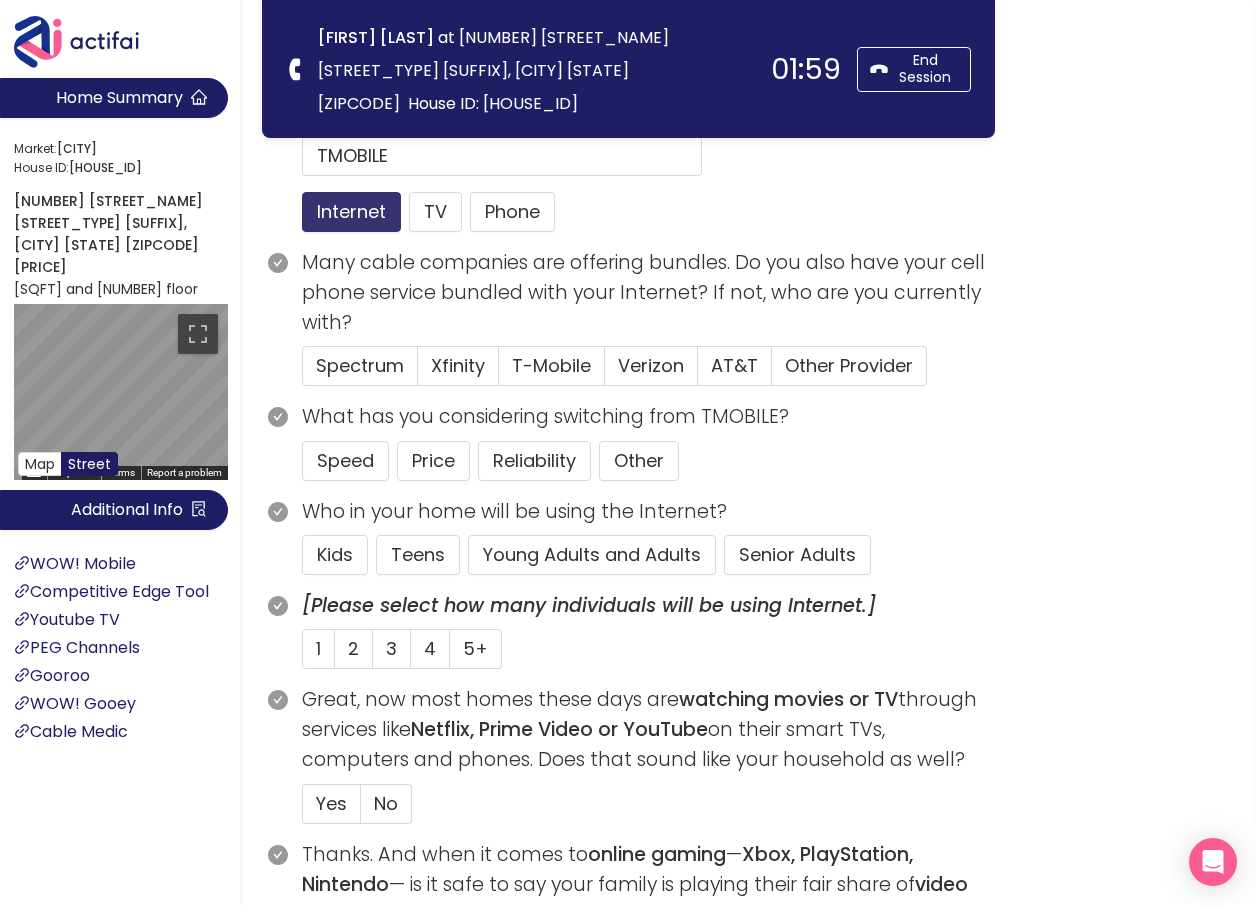 scroll, scrollTop: 300, scrollLeft: 0, axis: vertical 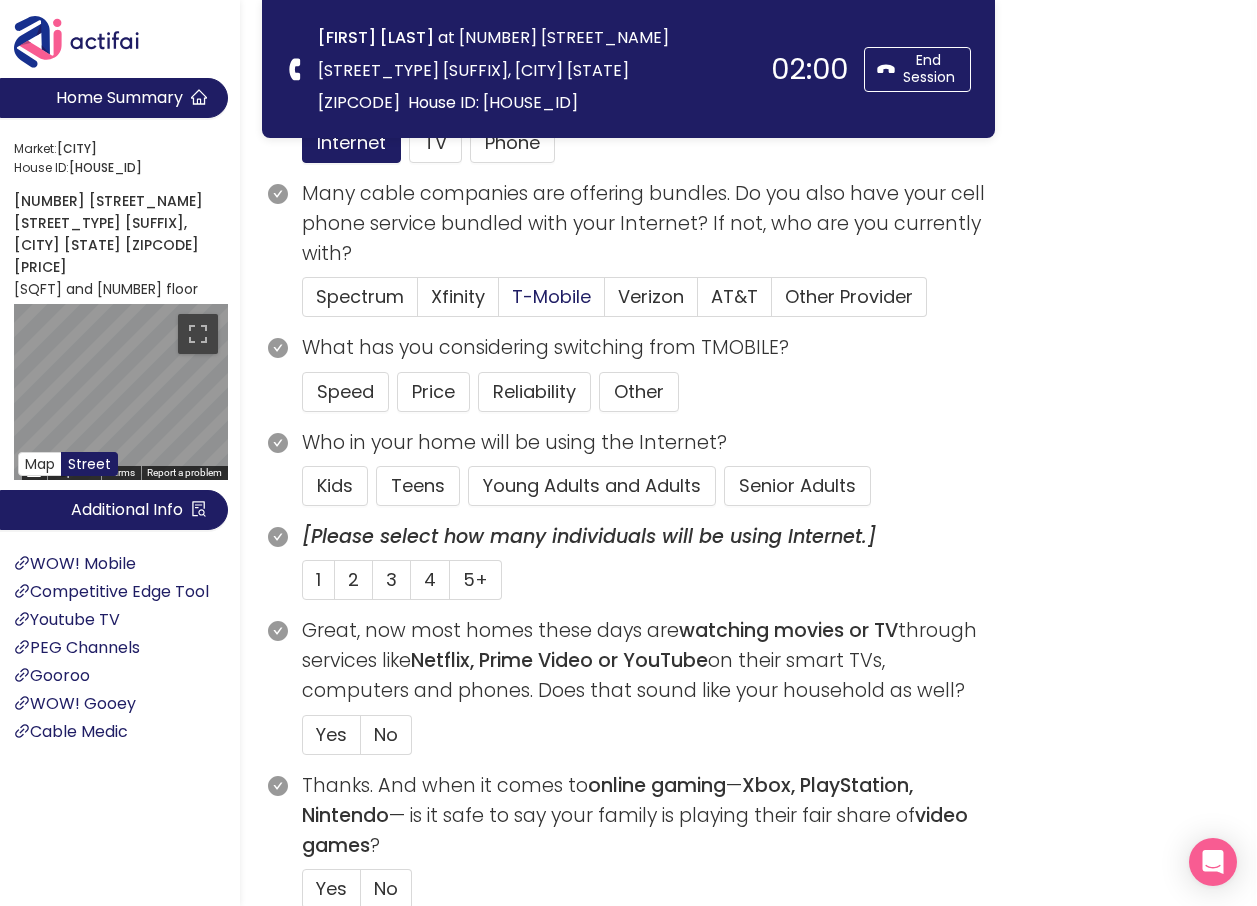 click on "T-Mobile" at bounding box center [551, 296] 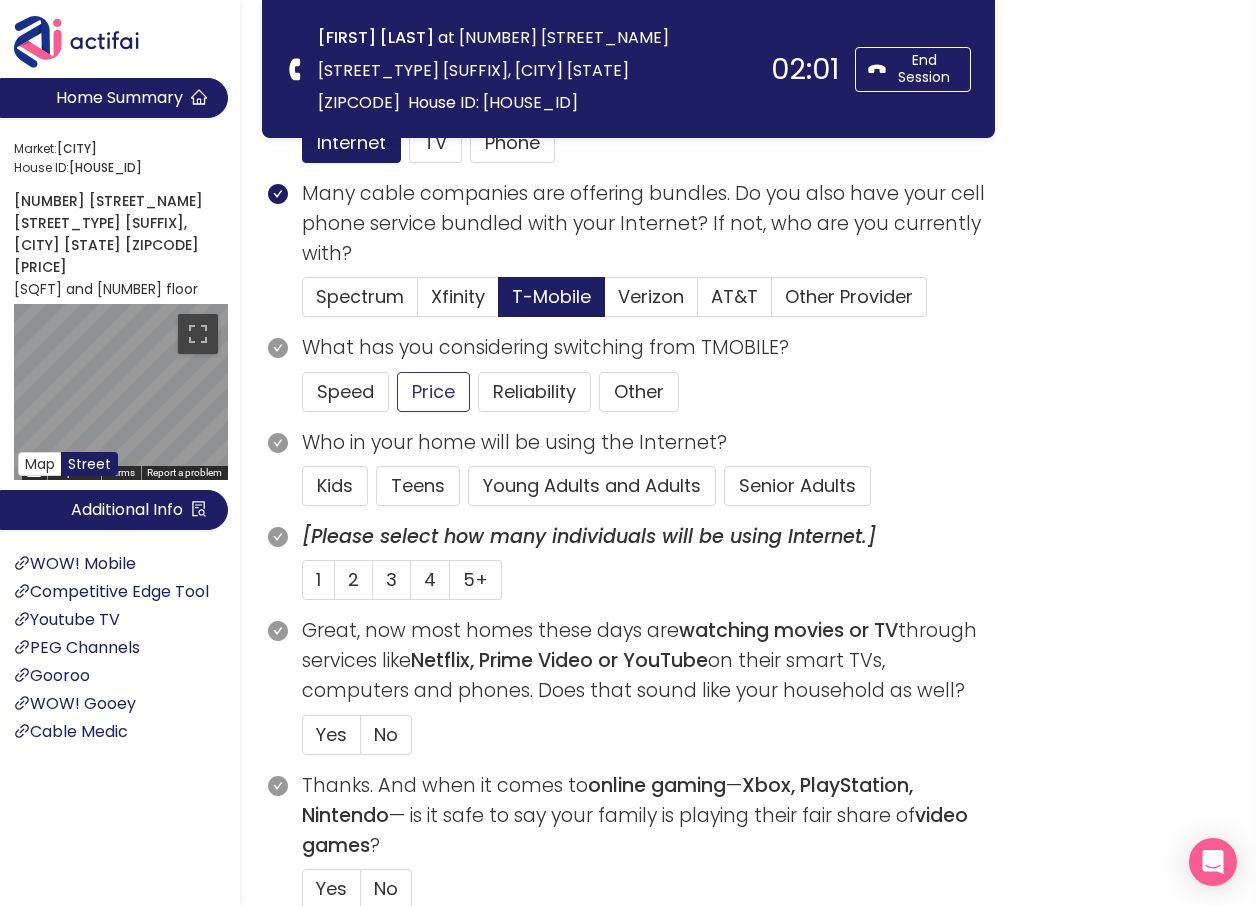 click on "Price" 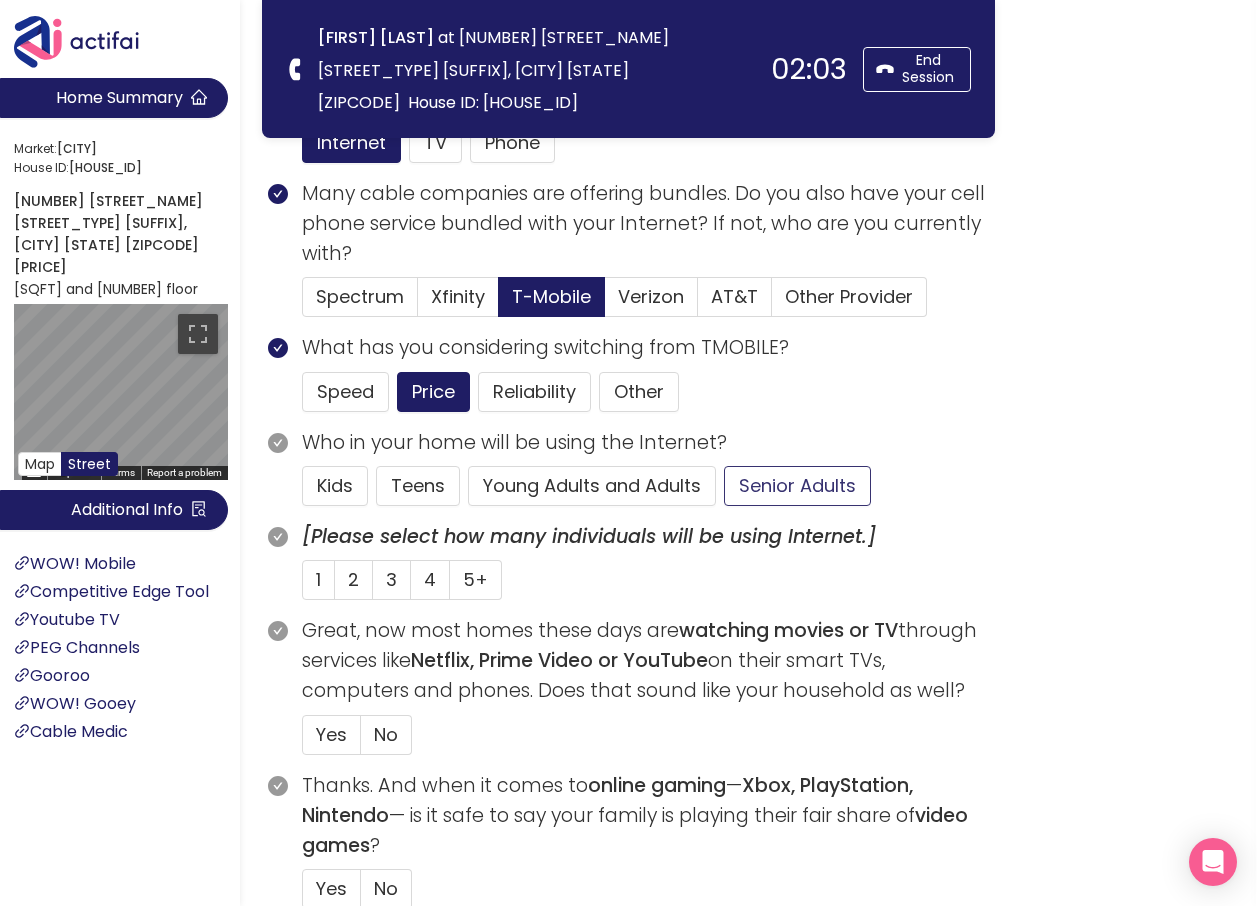 click on "Senior Adults" 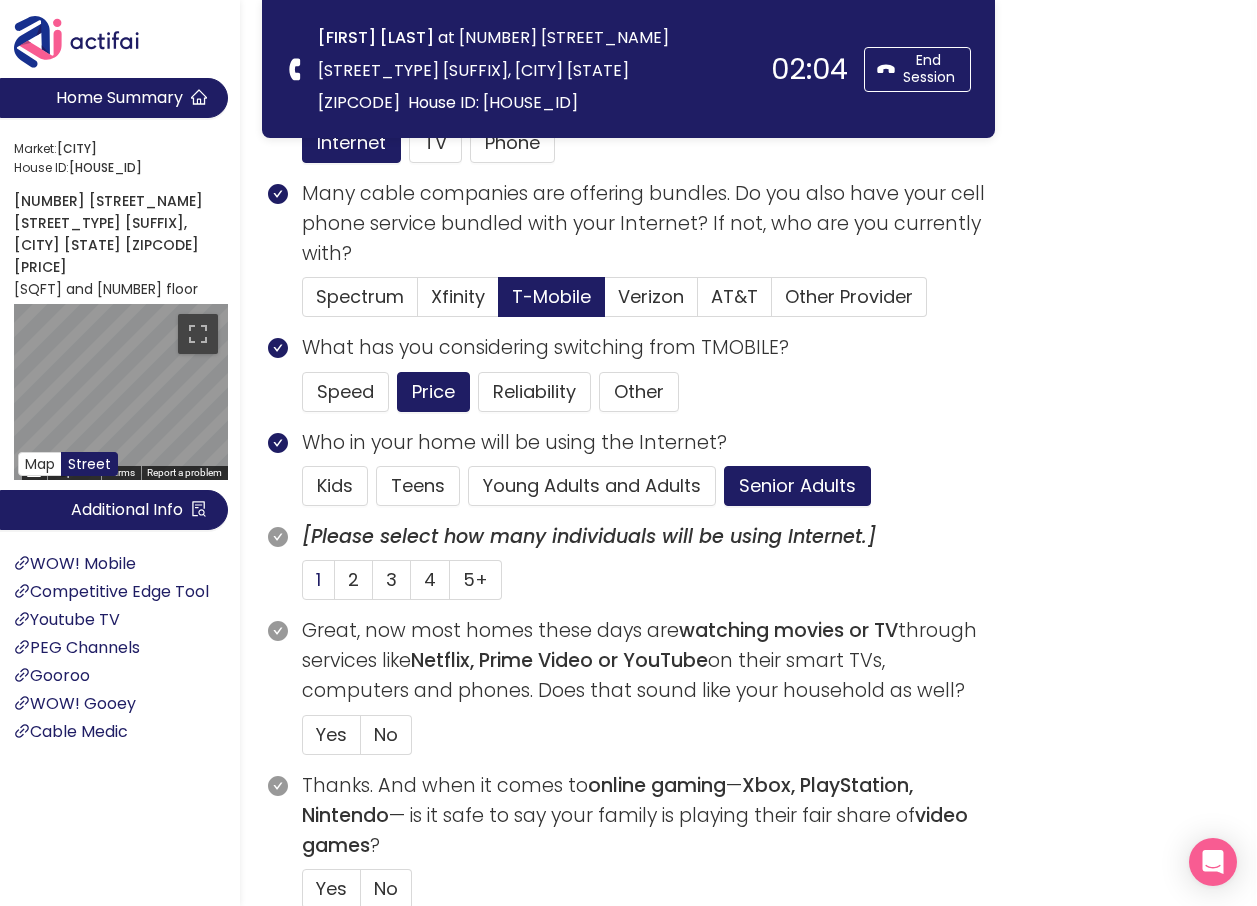 click on "1" at bounding box center [318, 579] 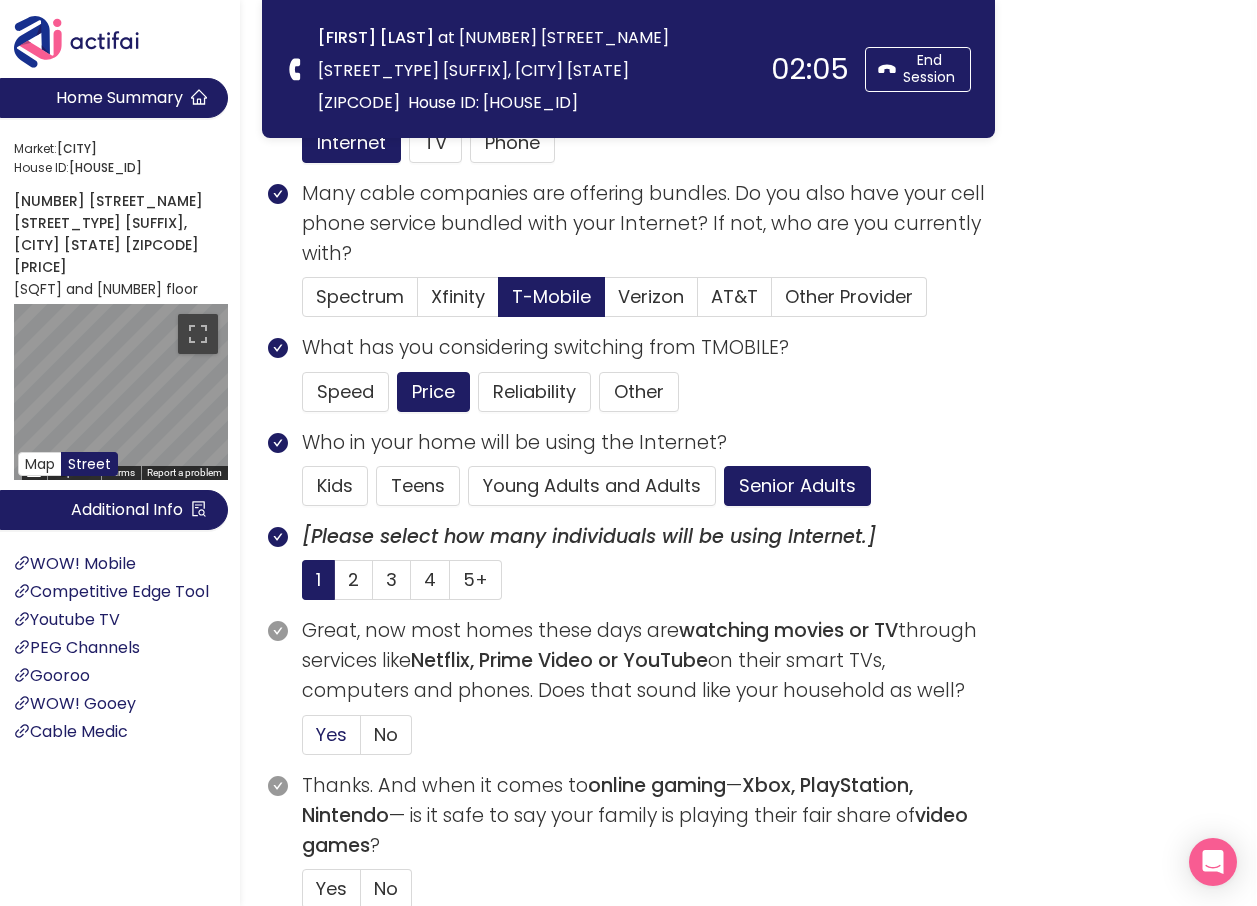 click on "Yes" at bounding box center (331, 734) 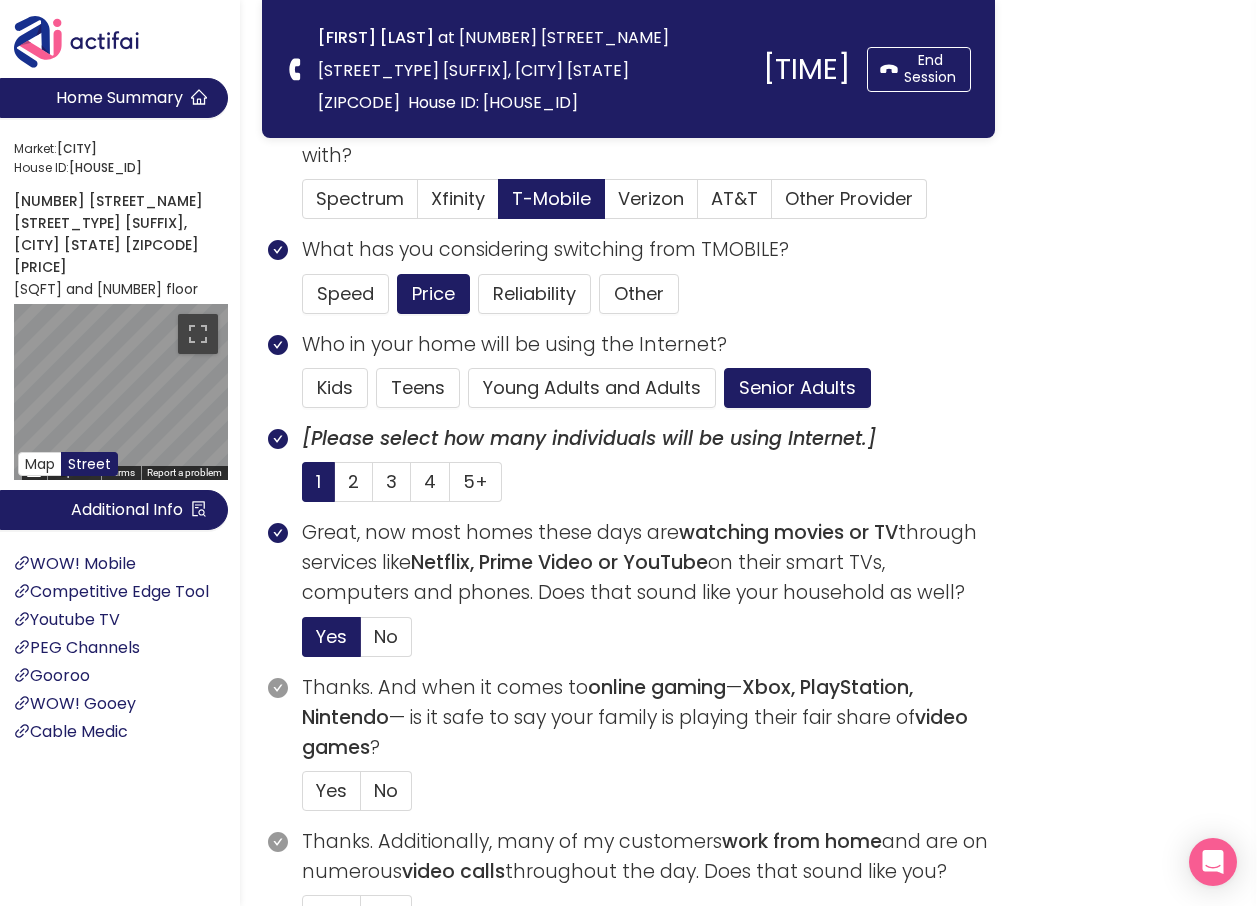scroll, scrollTop: 400, scrollLeft: 0, axis: vertical 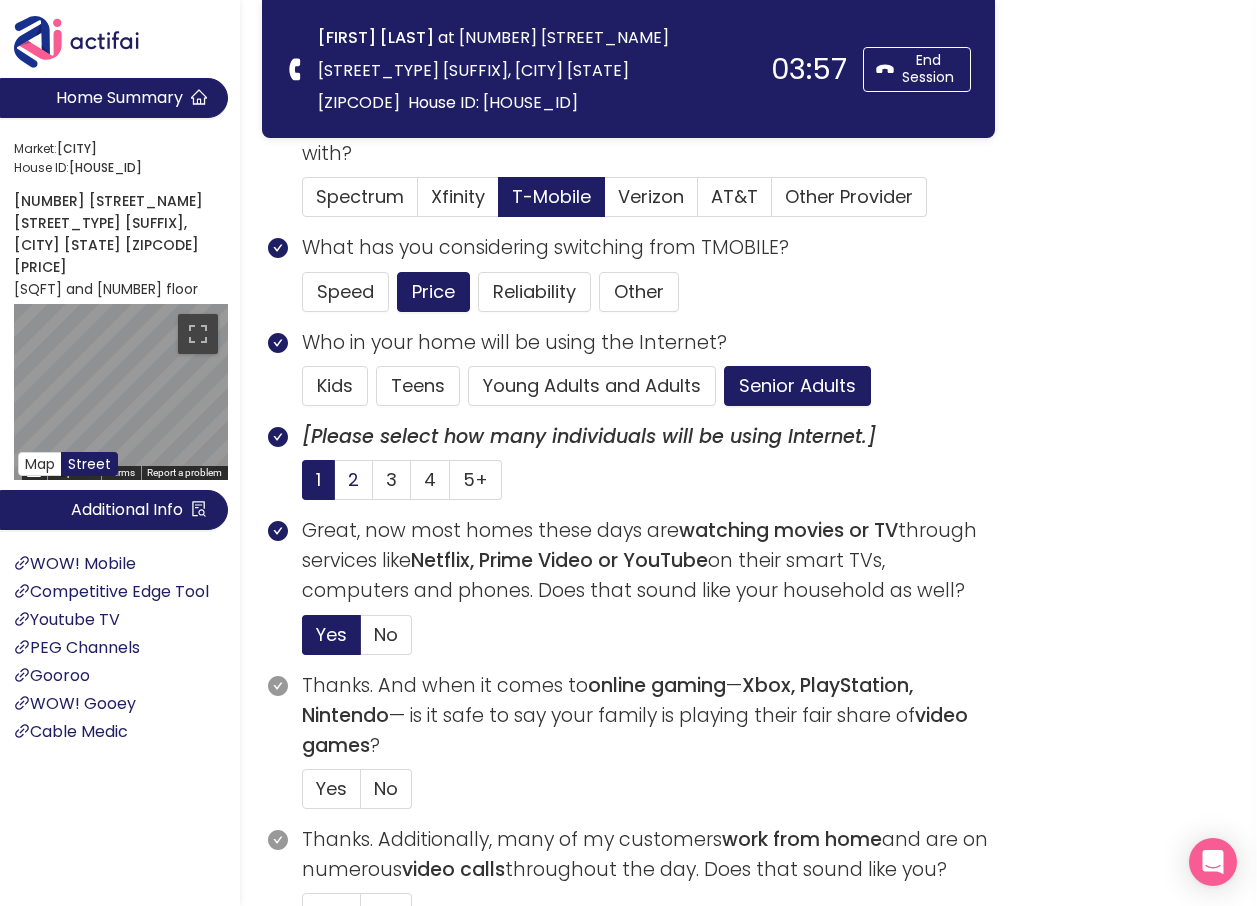 click on "2" 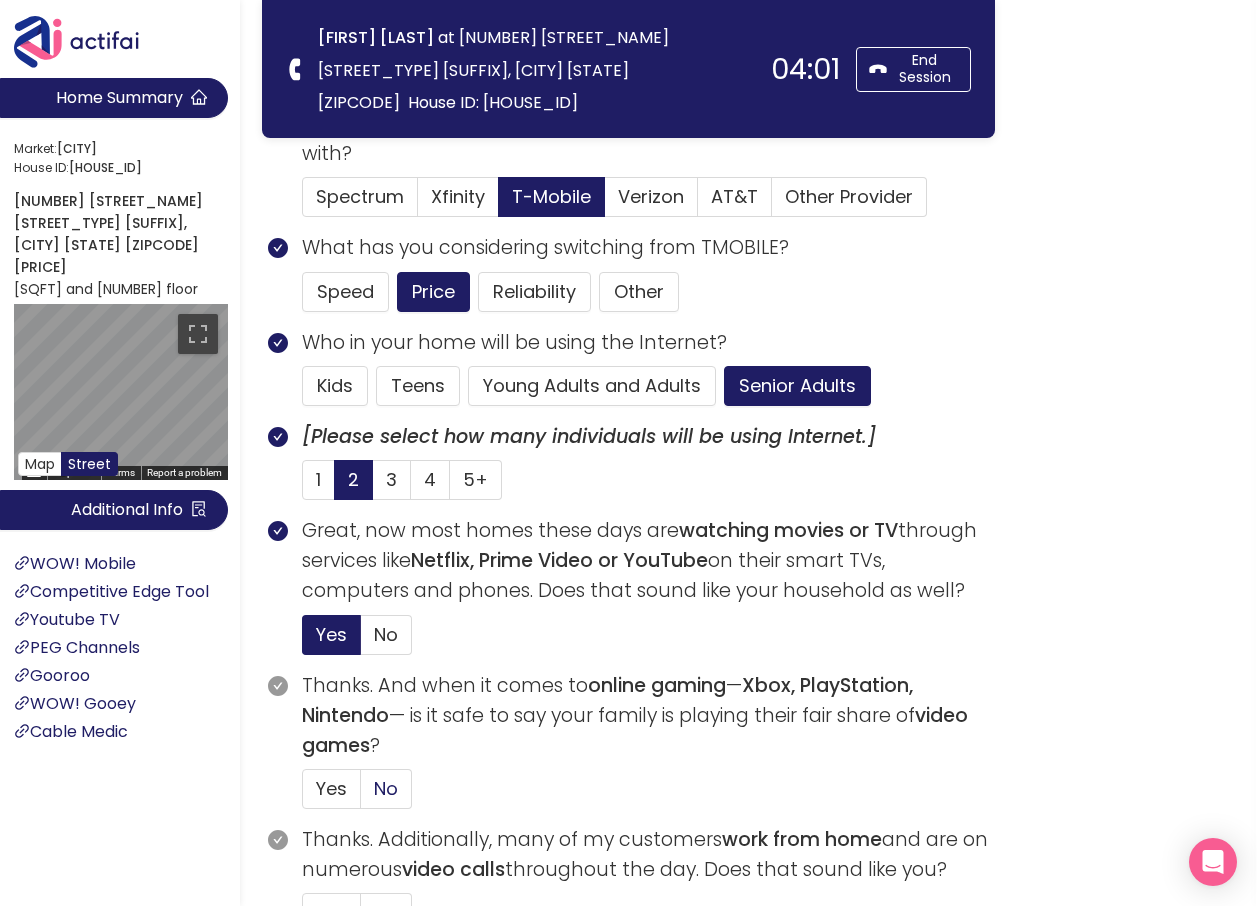 click on "No" at bounding box center (386, 788) 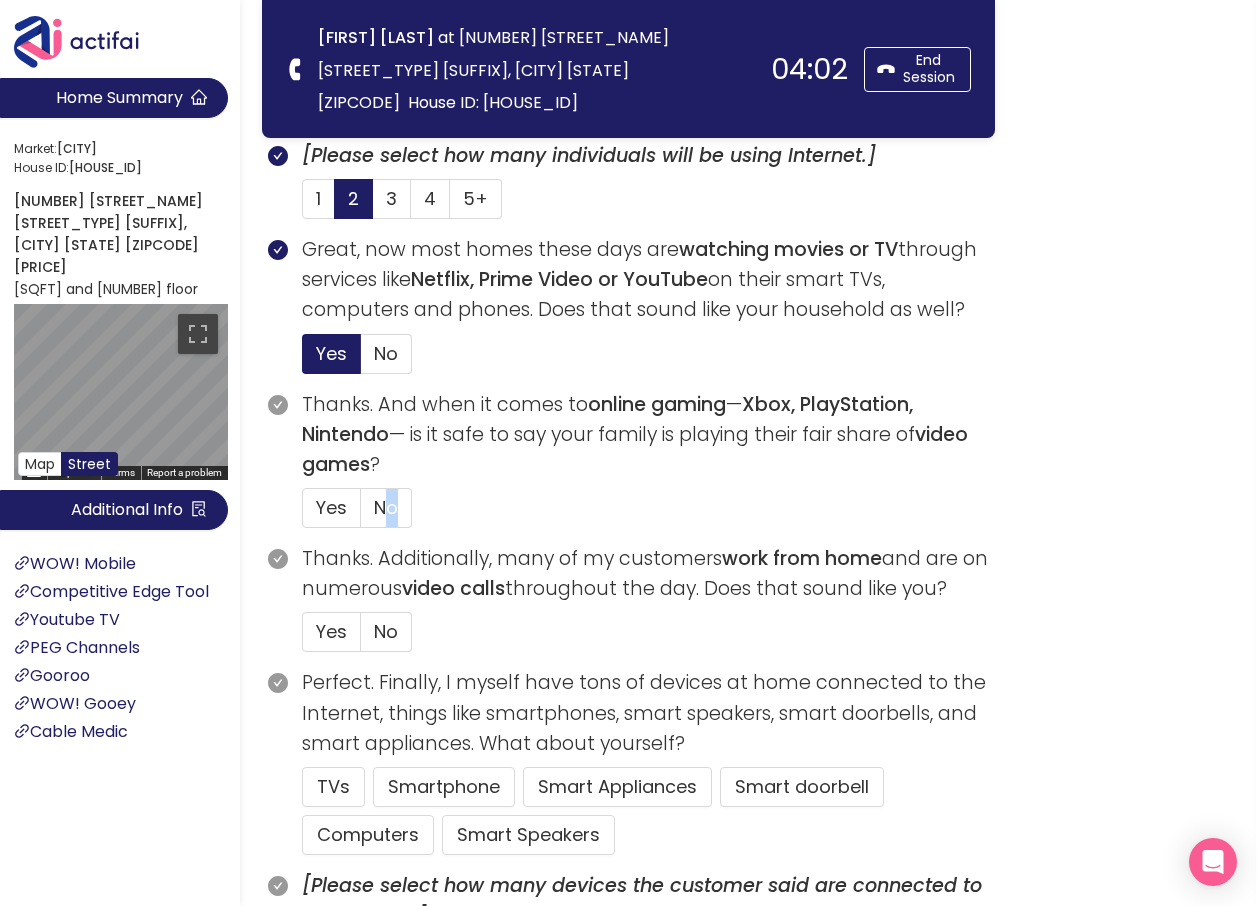 scroll, scrollTop: 700, scrollLeft: 0, axis: vertical 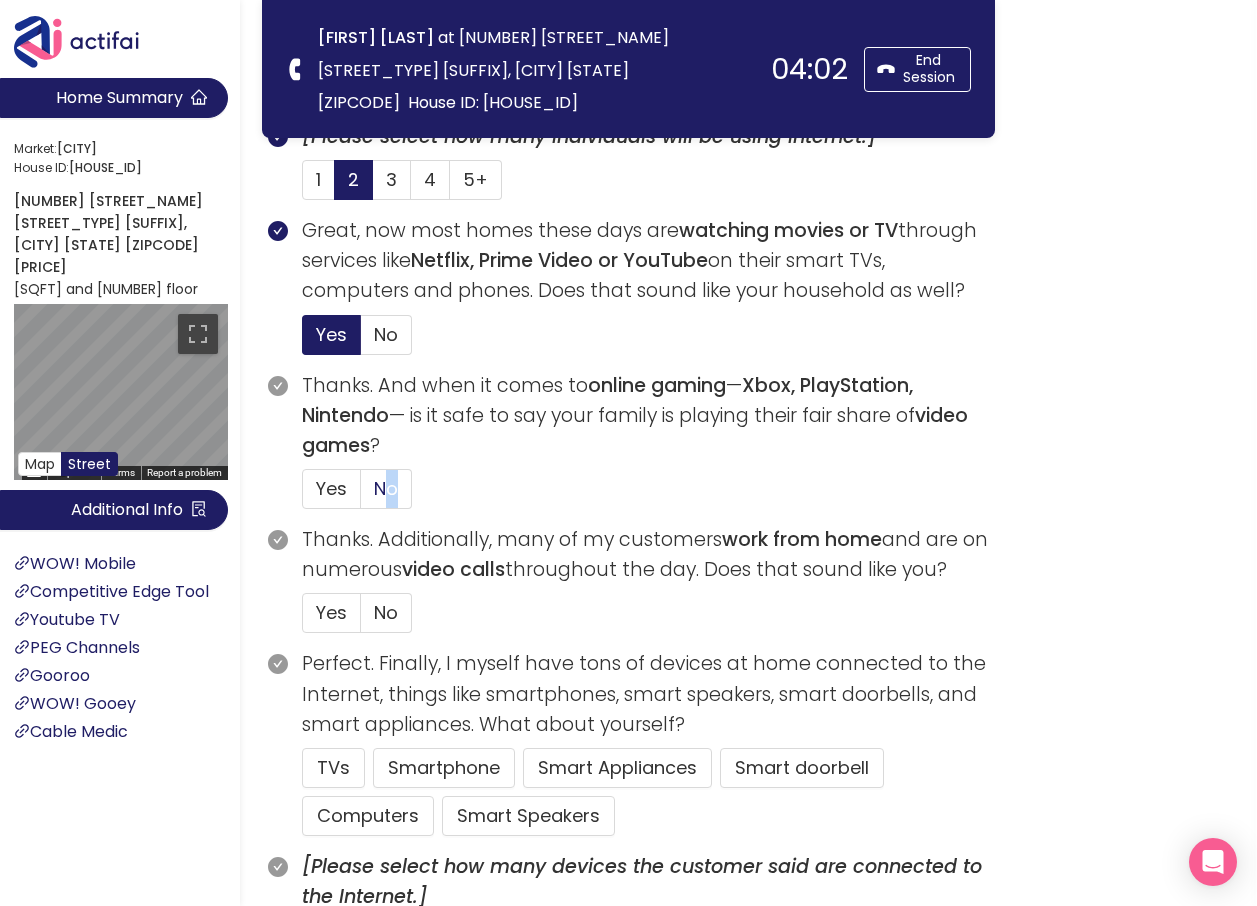 click on "No" at bounding box center (386, 488) 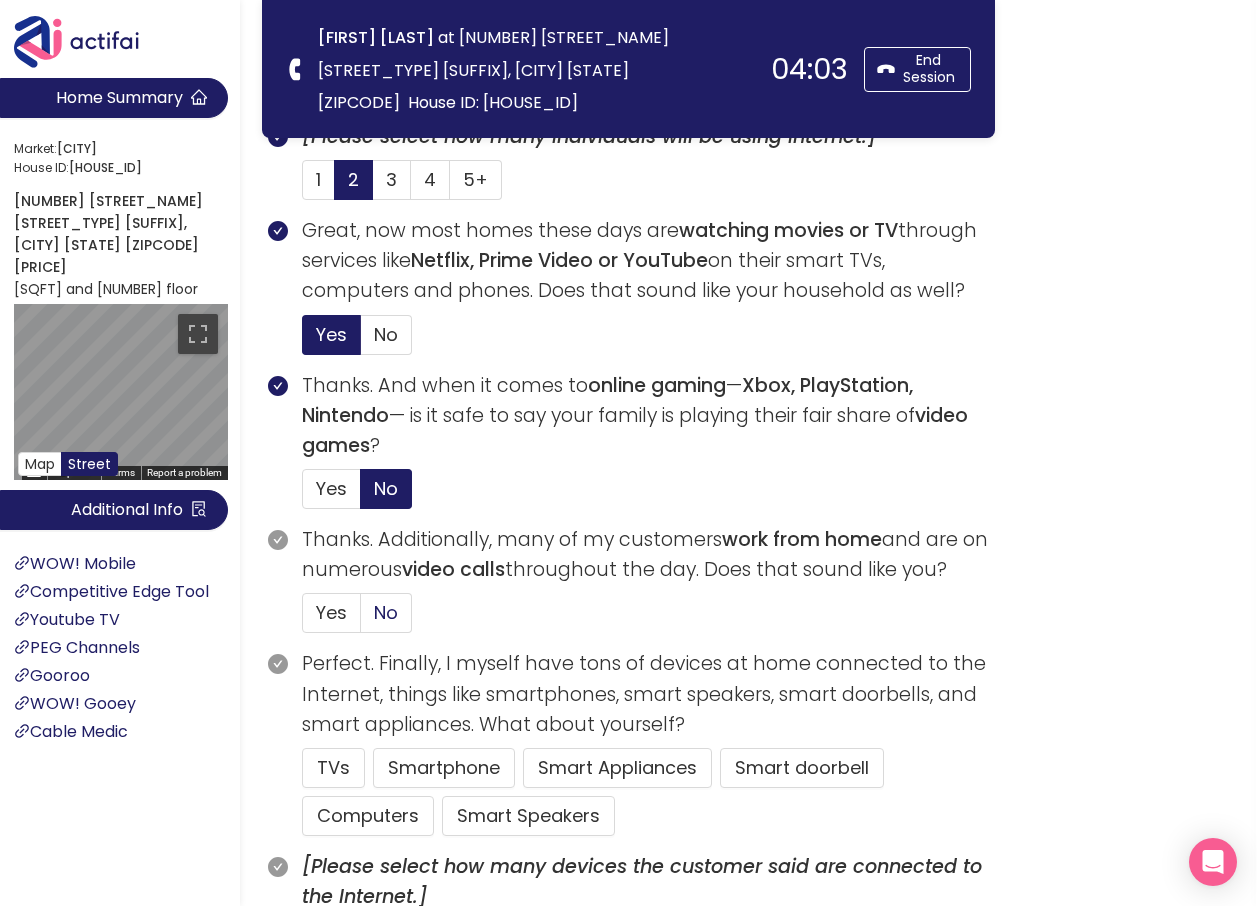 click on "No" at bounding box center [386, 612] 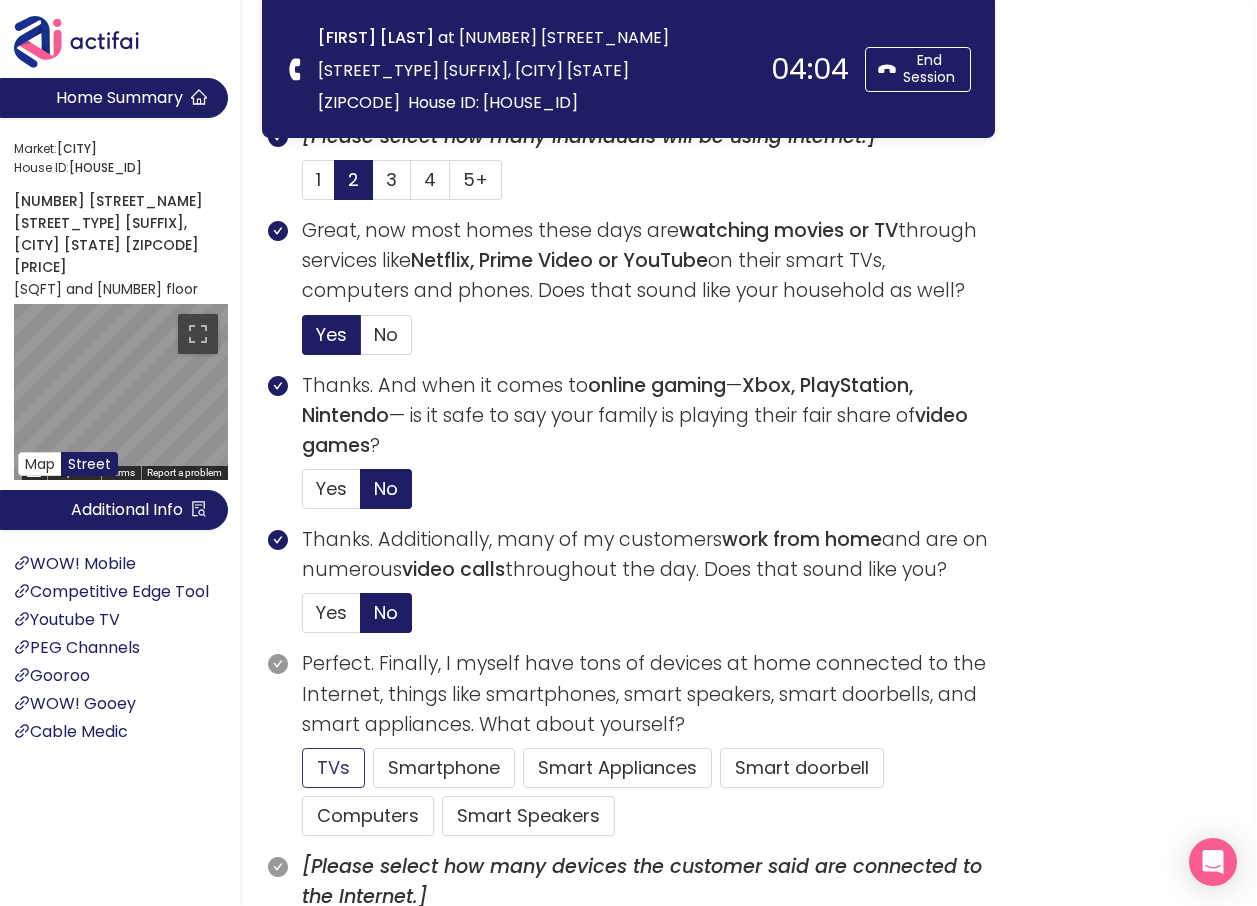 click on "TVs" 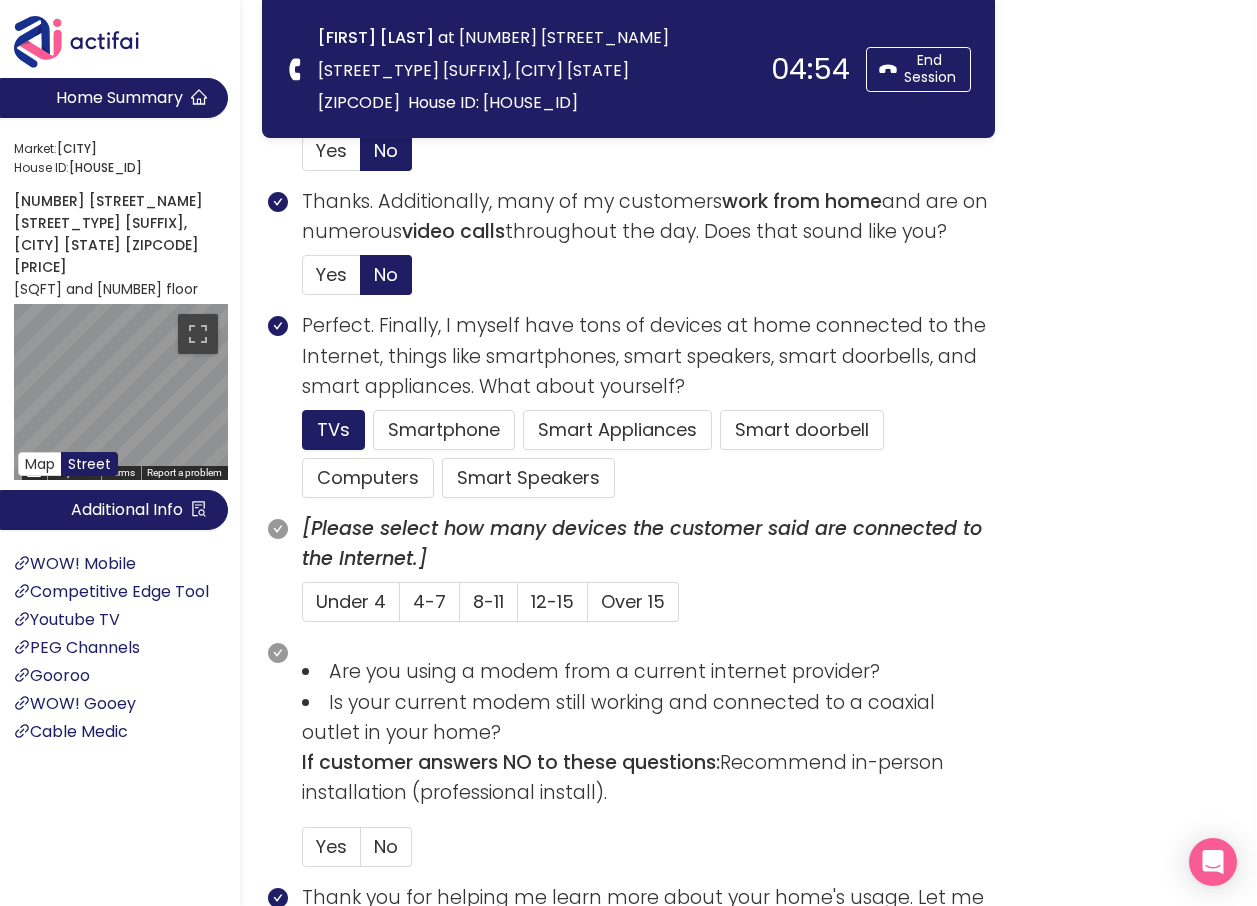 scroll, scrollTop: 1100, scrollLeft: 0, axis: vertical 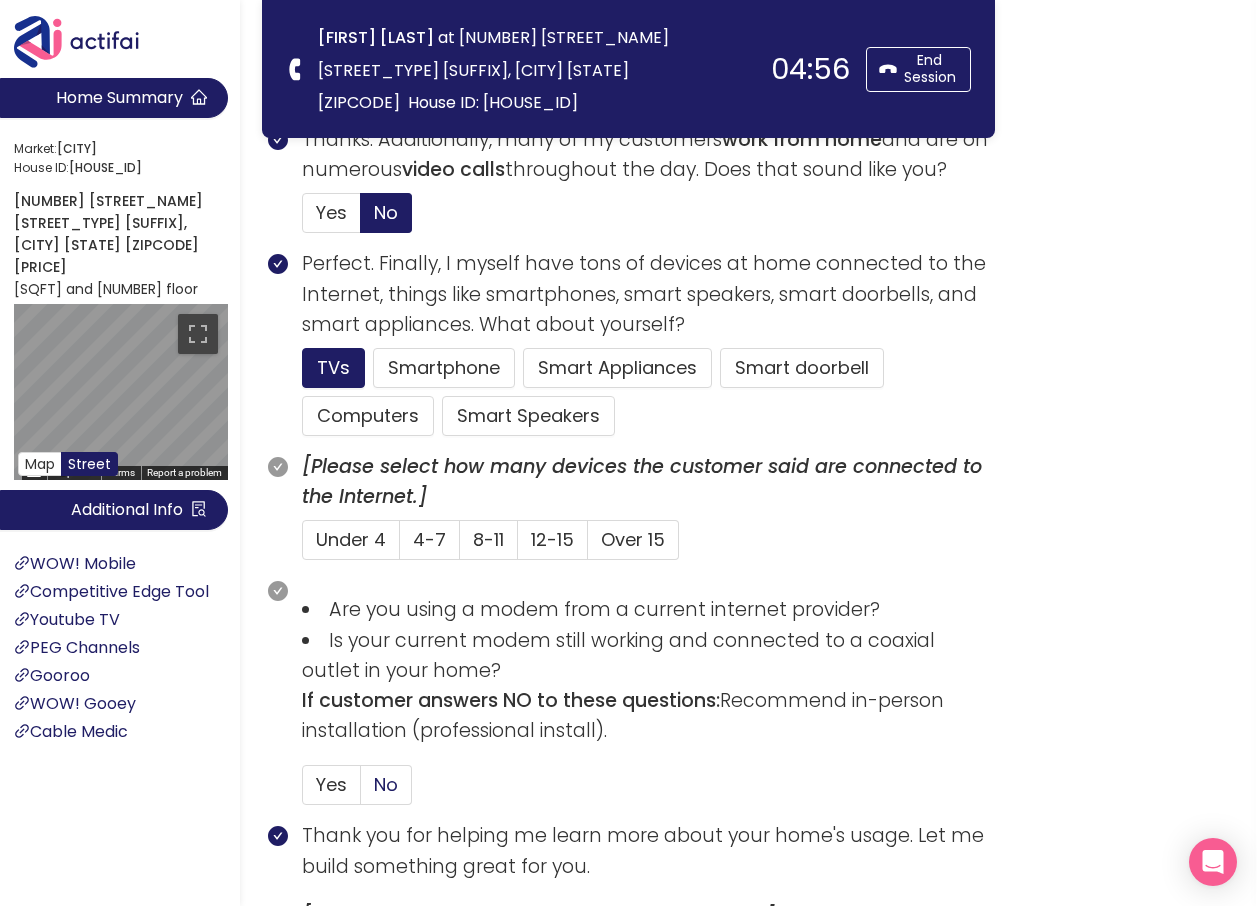 click on "No" at bounding box center (386, 784) 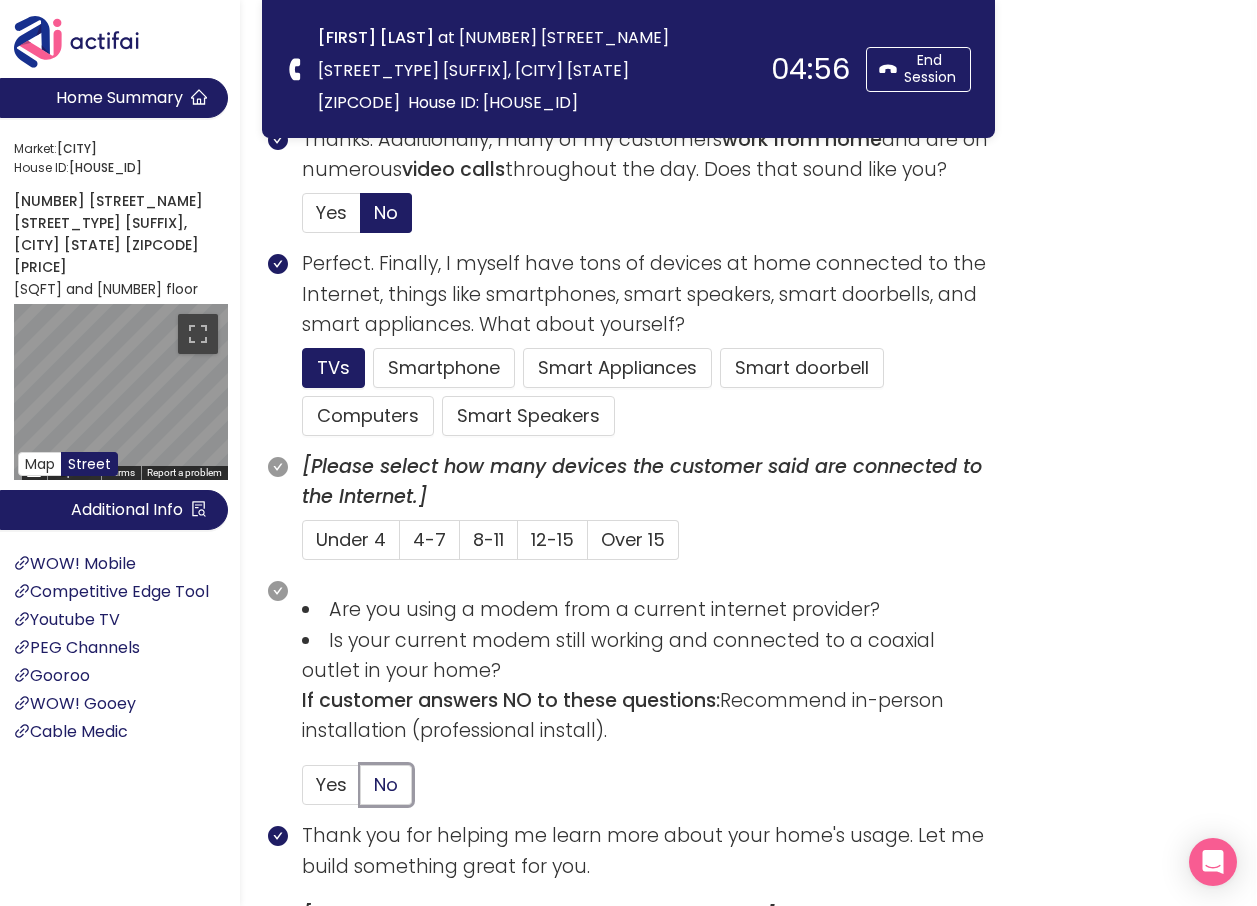 click on "No" at bounding box center [361, 791] 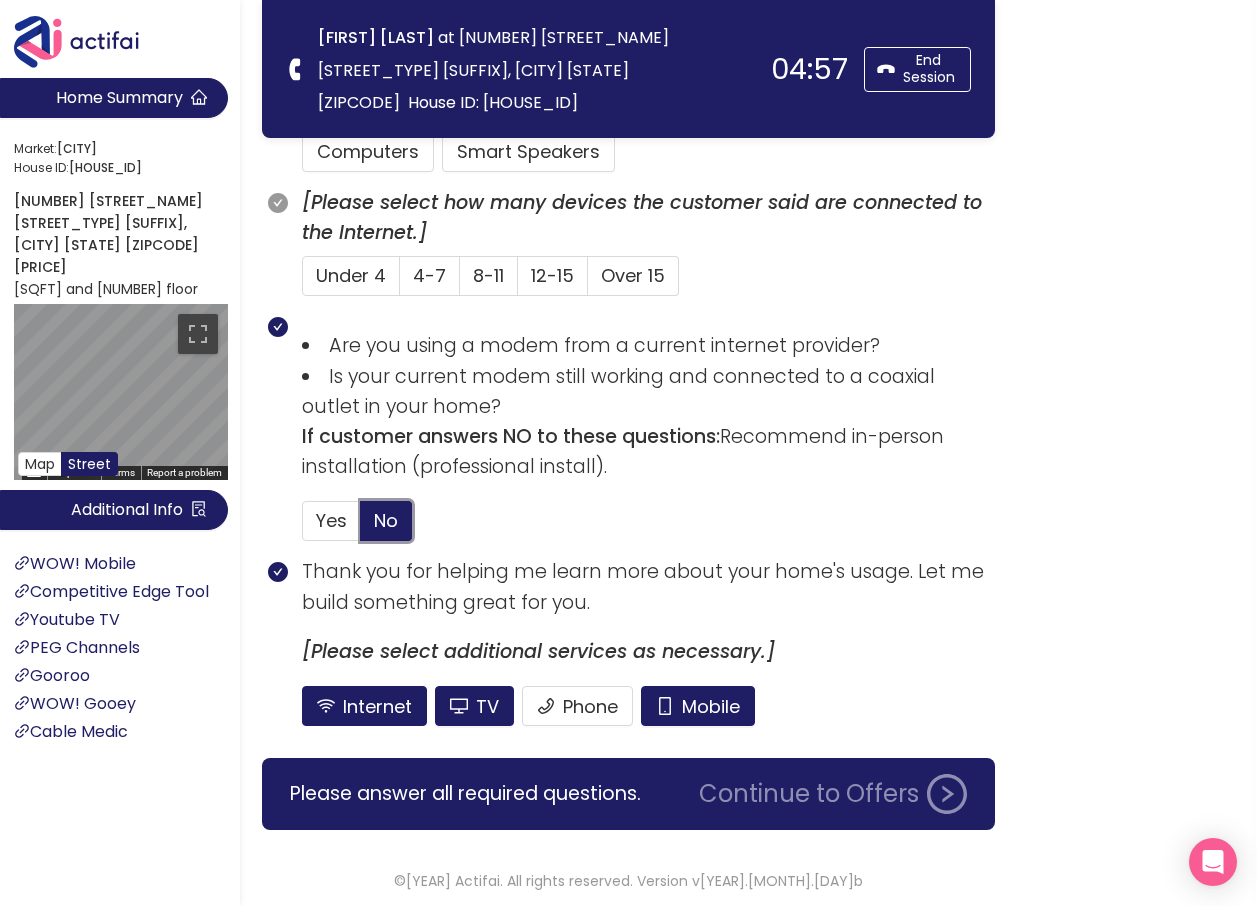 scroll, scrollTop: 1368, scrollLeft: 0, axis: vertical 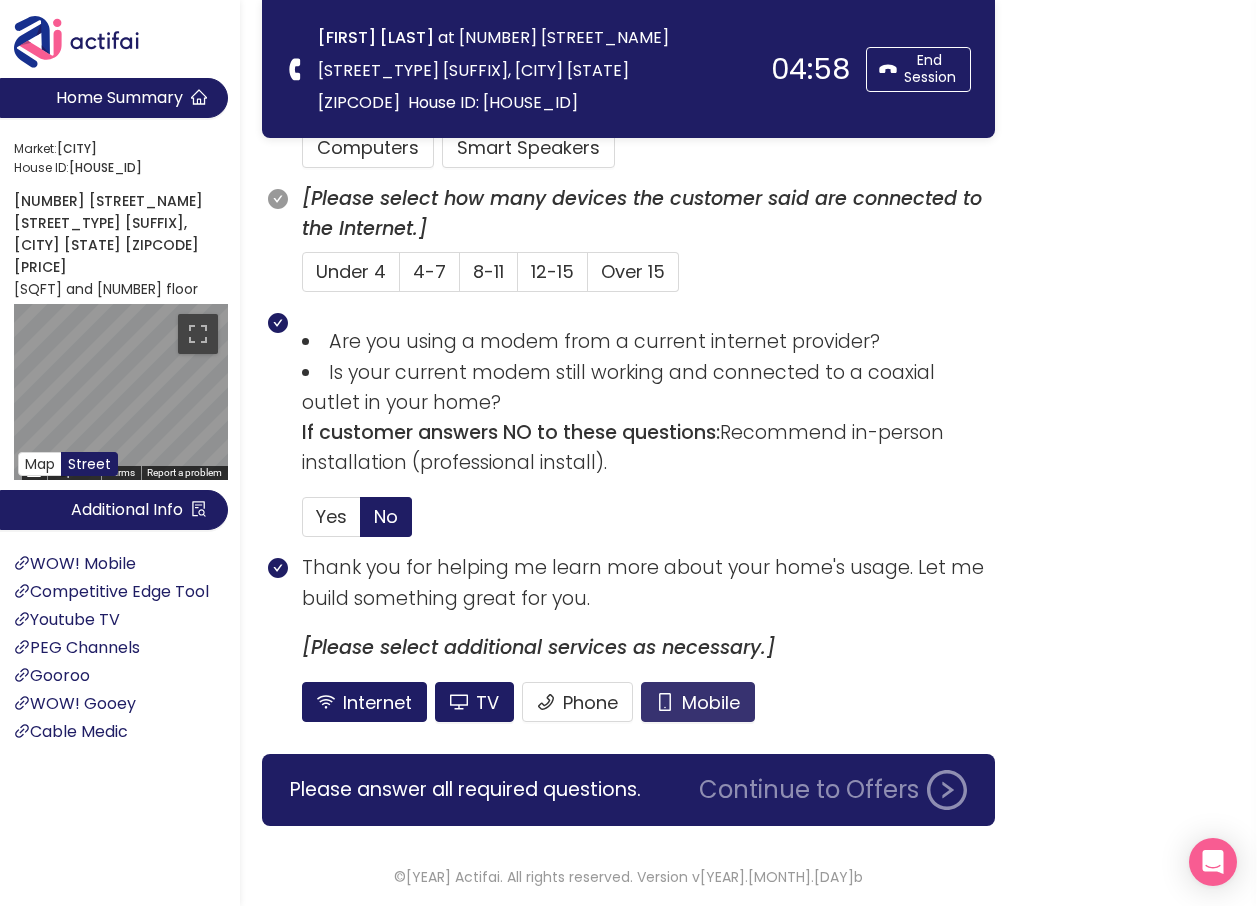 click on "Mobile" 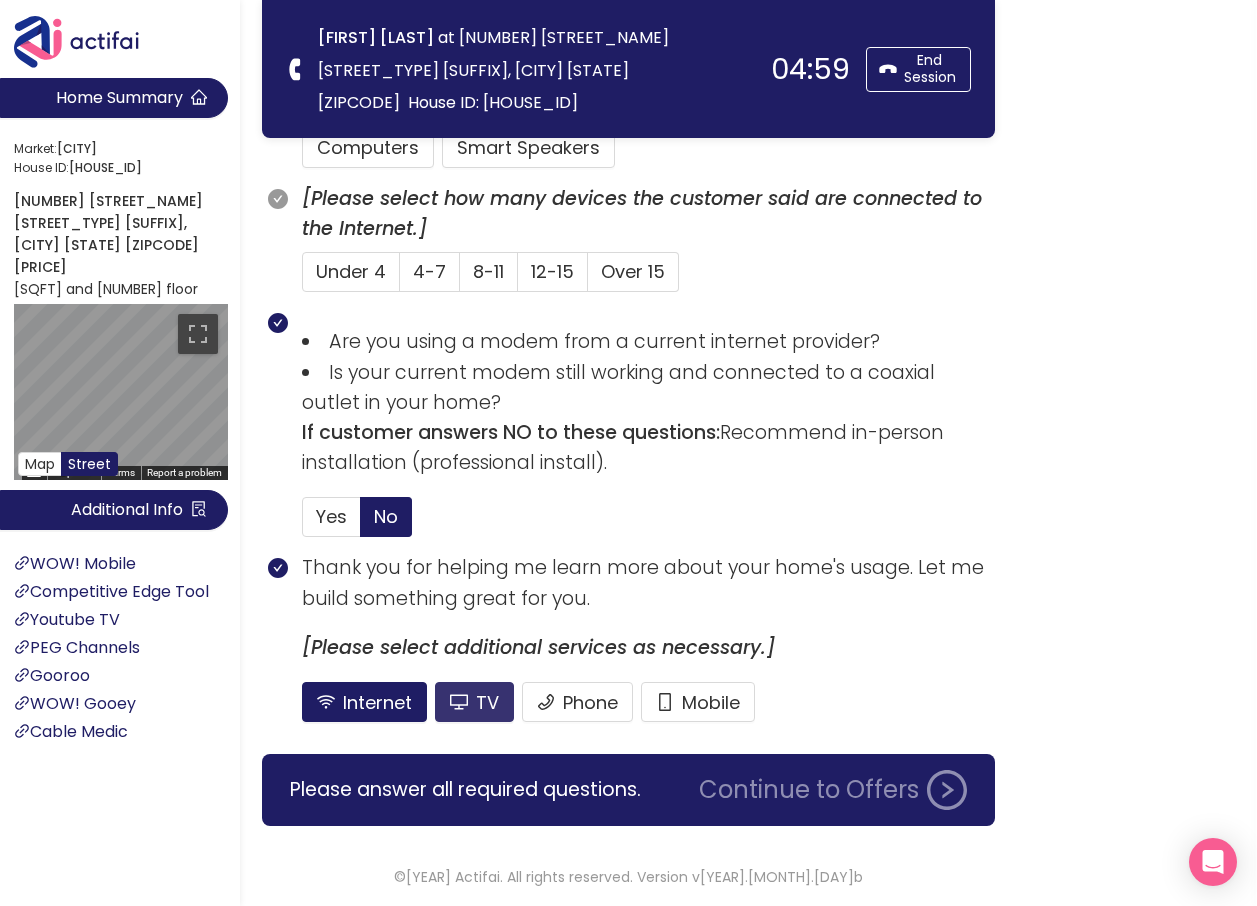 click on "TV" 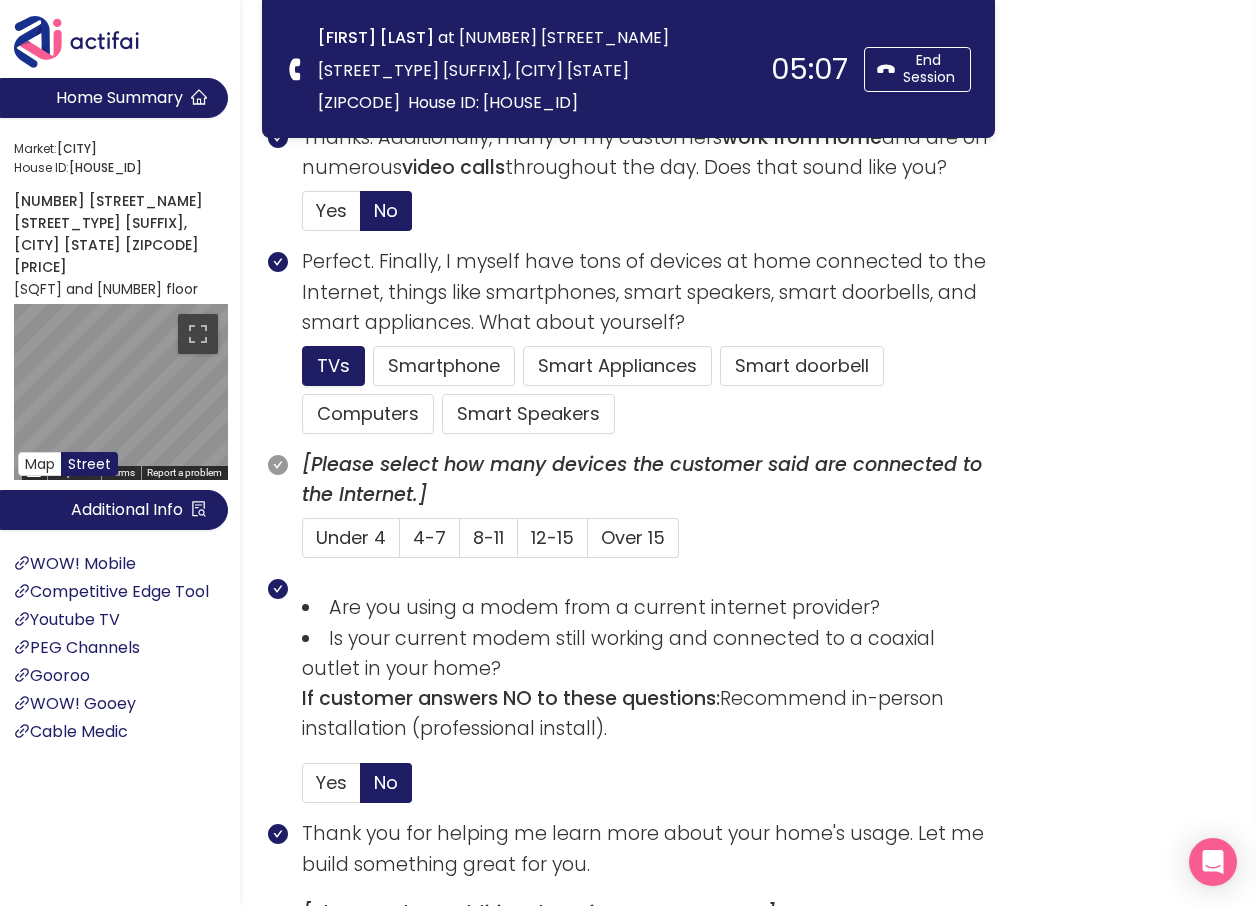 scroll, scrollTop: 1068, scrollLeft: 0, axis: vertical 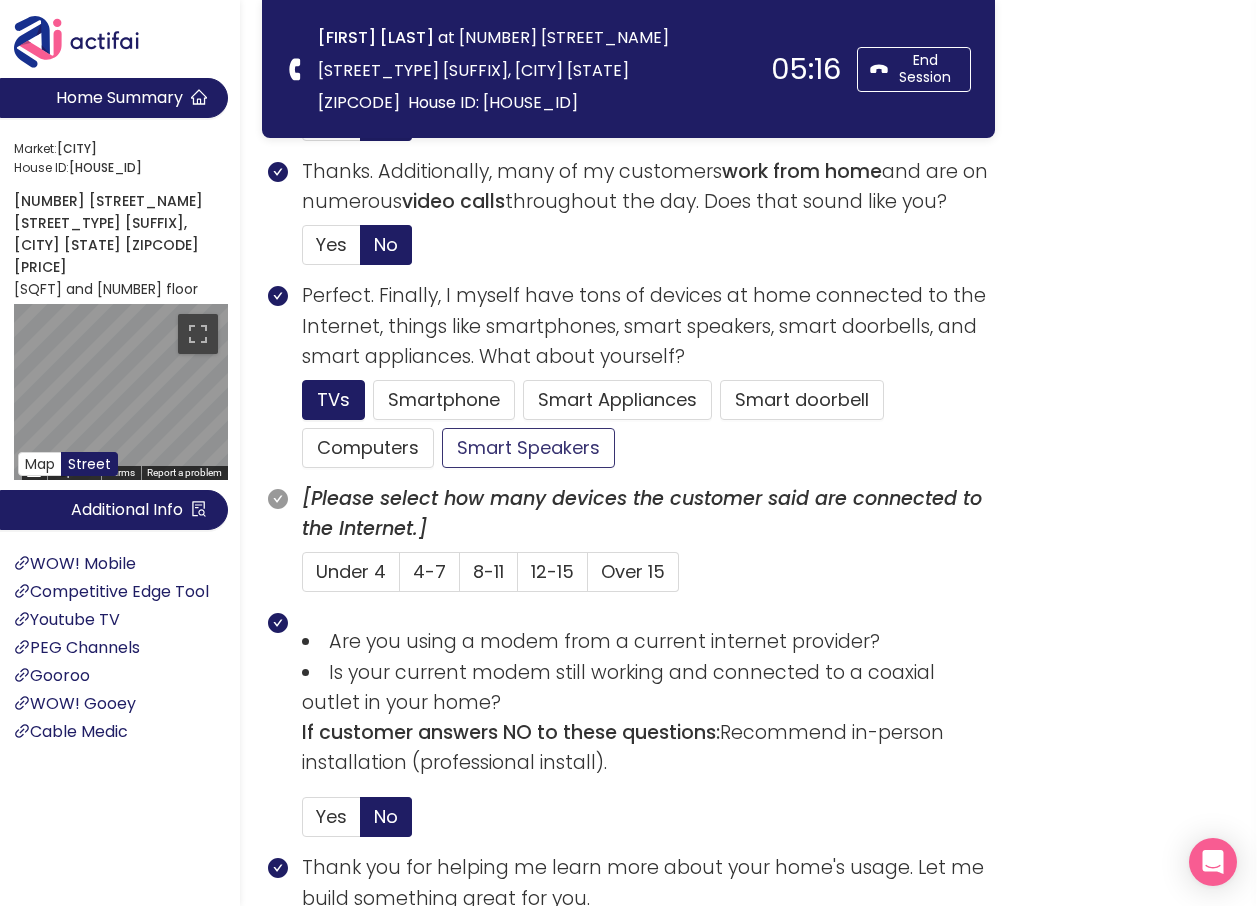 click on "Smart Speakers" 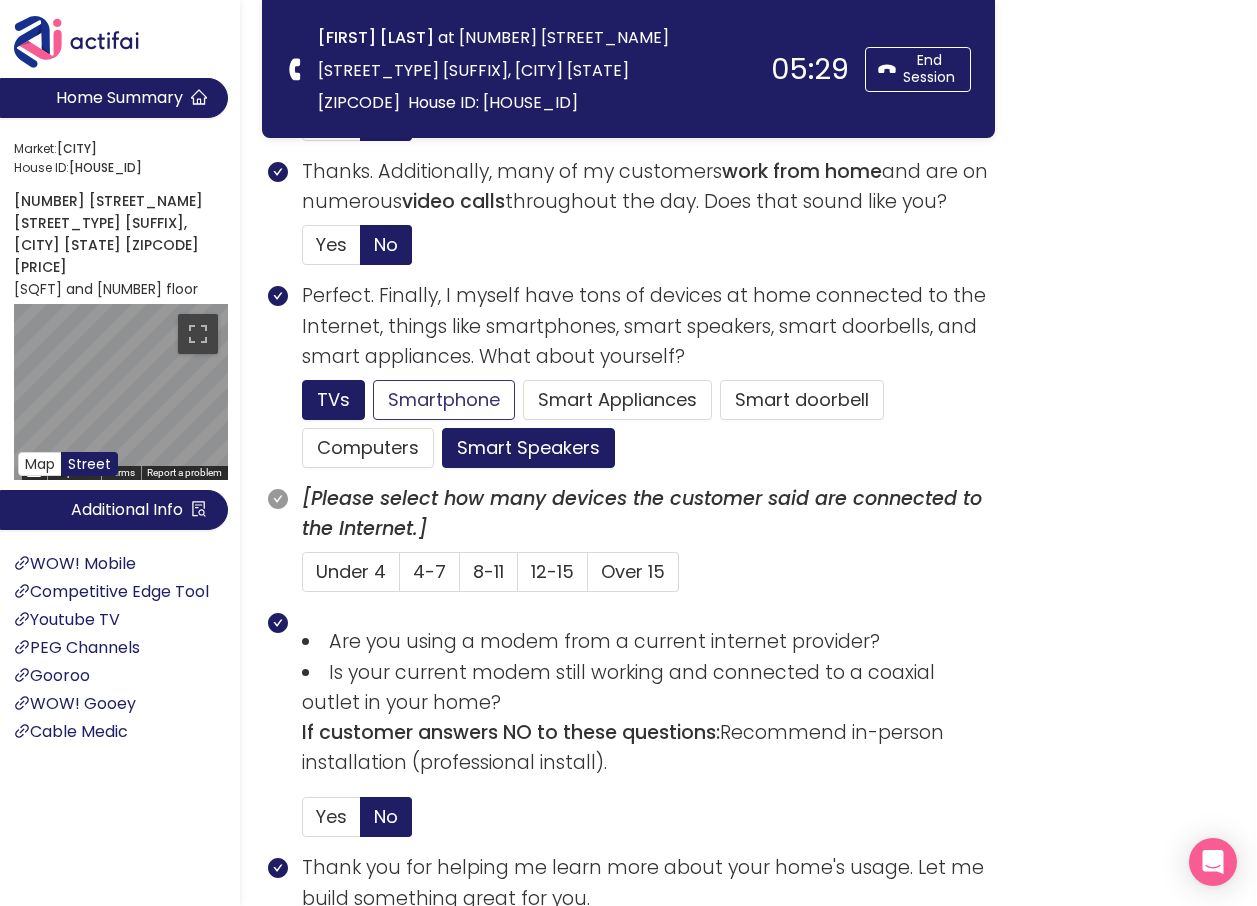 click on "Smartphone" 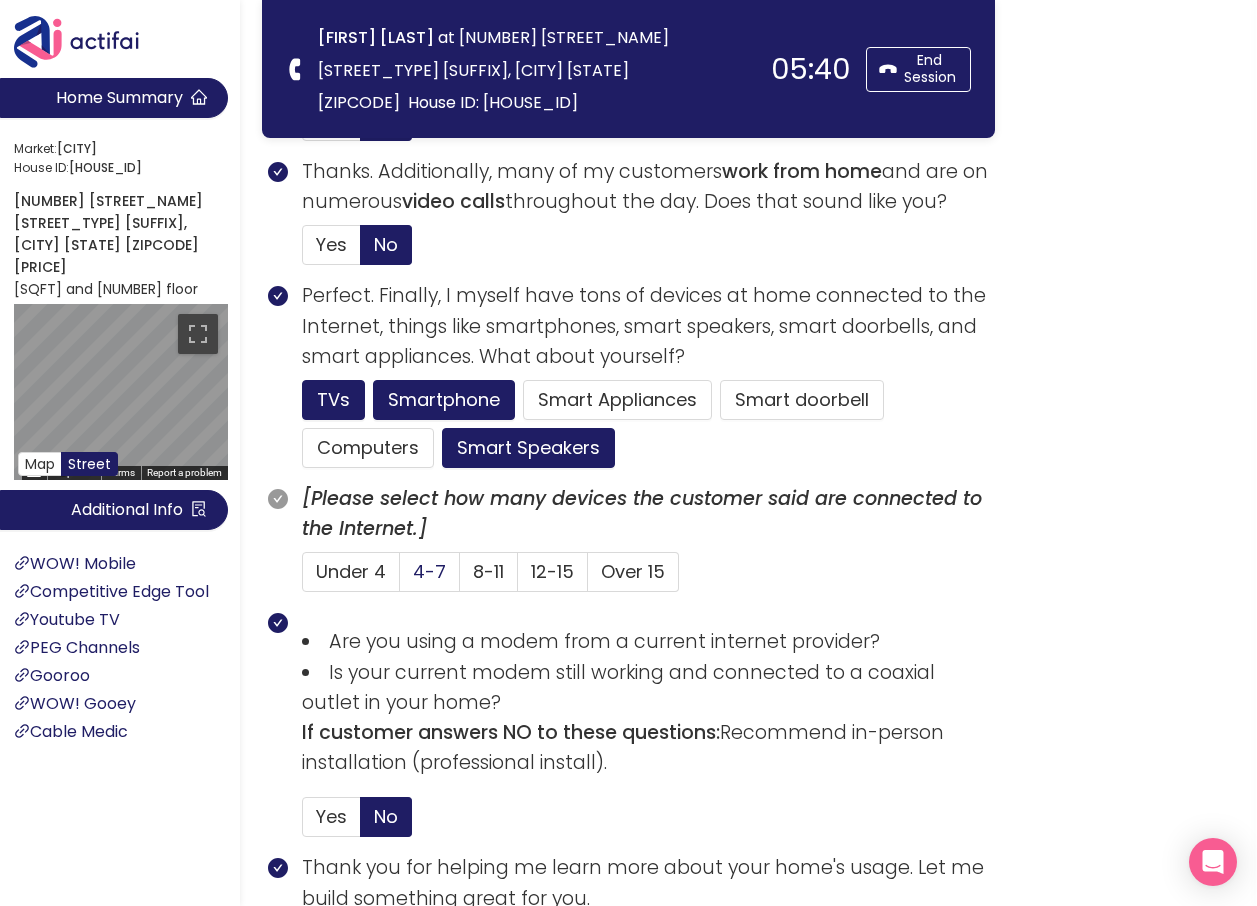 click on "4-7" at bounding box center [429, 571] 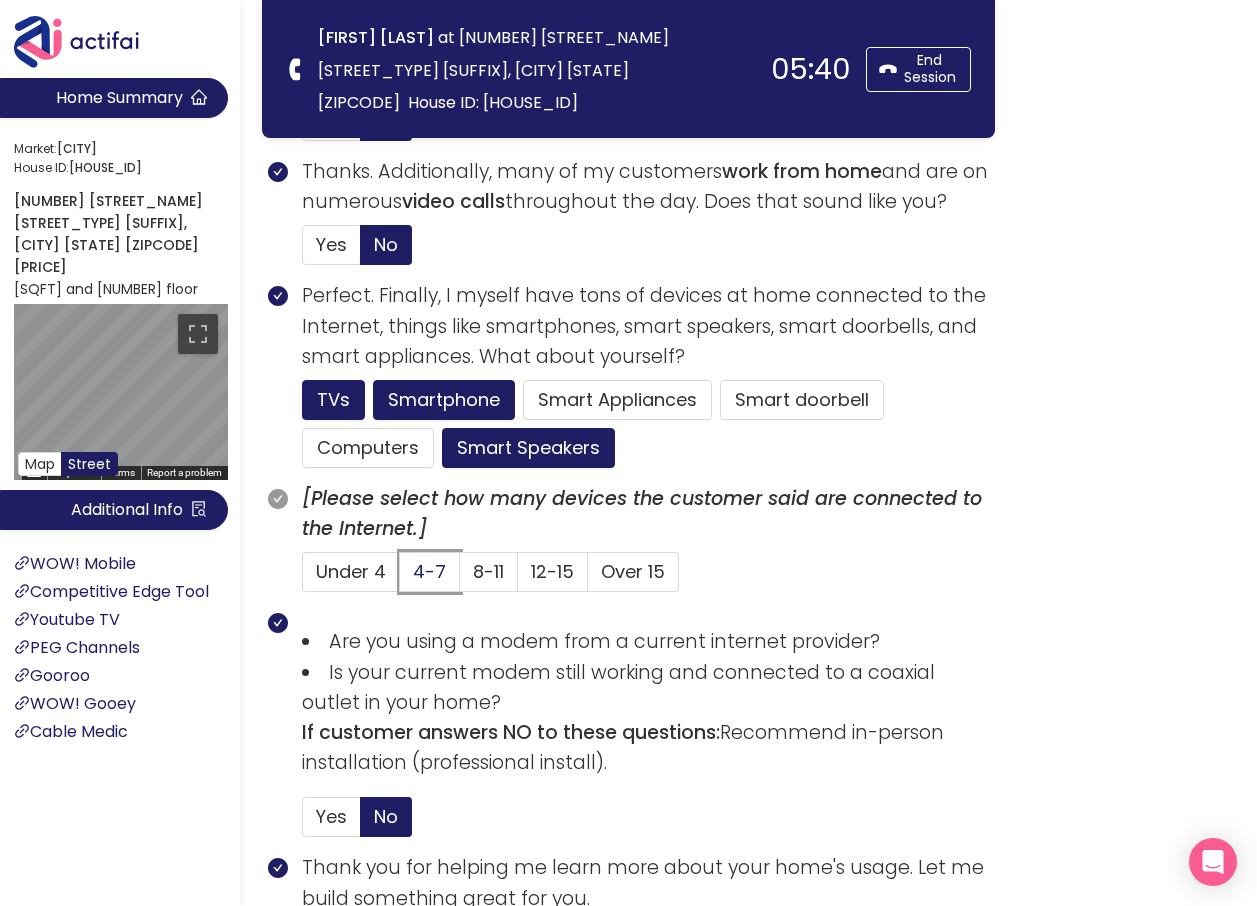 click on "4-7" at bounding box center (400, 578) 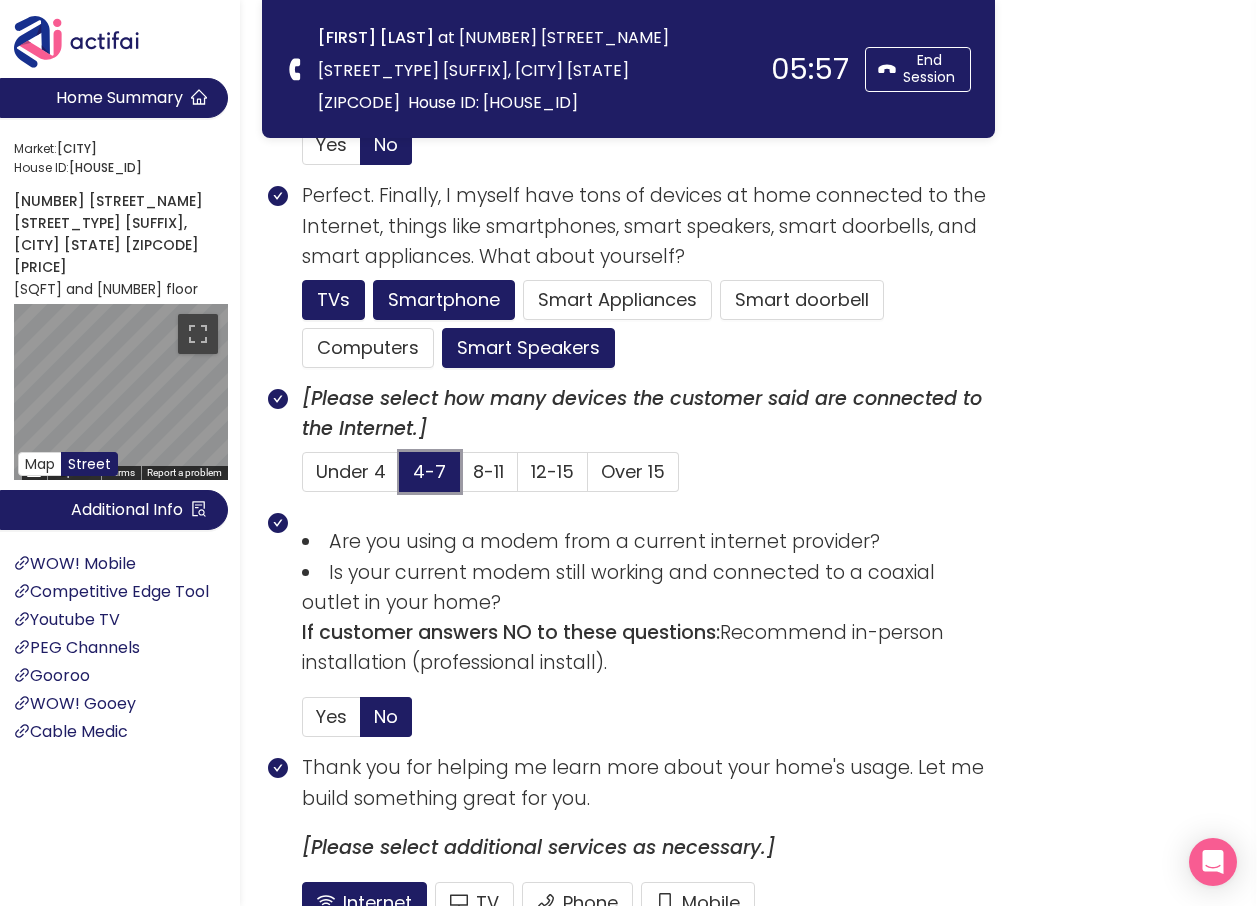 scroll, scrollTop: 1368, scrollLeft: 0, axis: vertical 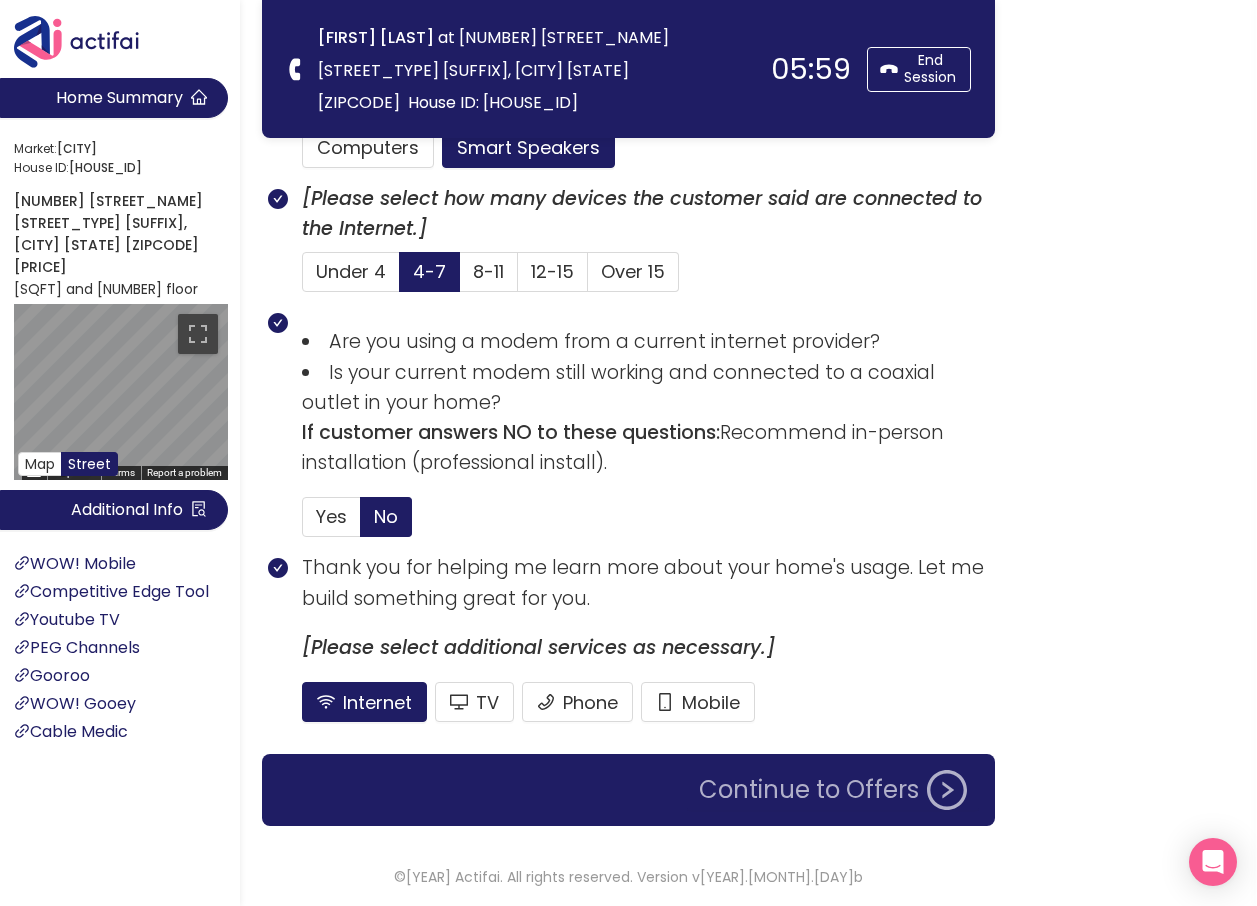 click on "Continue to Offers" 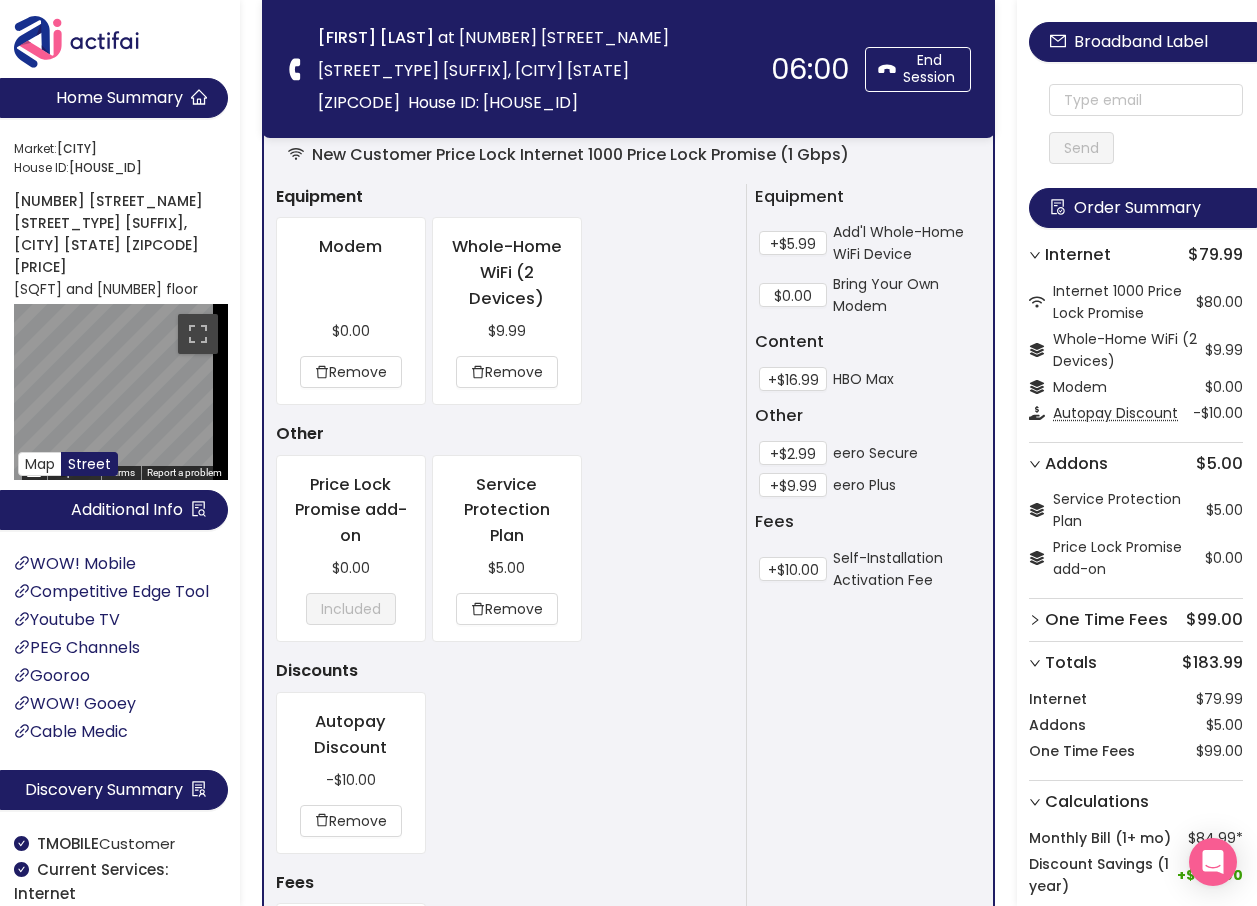 scroll, scrollTop: 0, scrollLeft: 0, axis: both 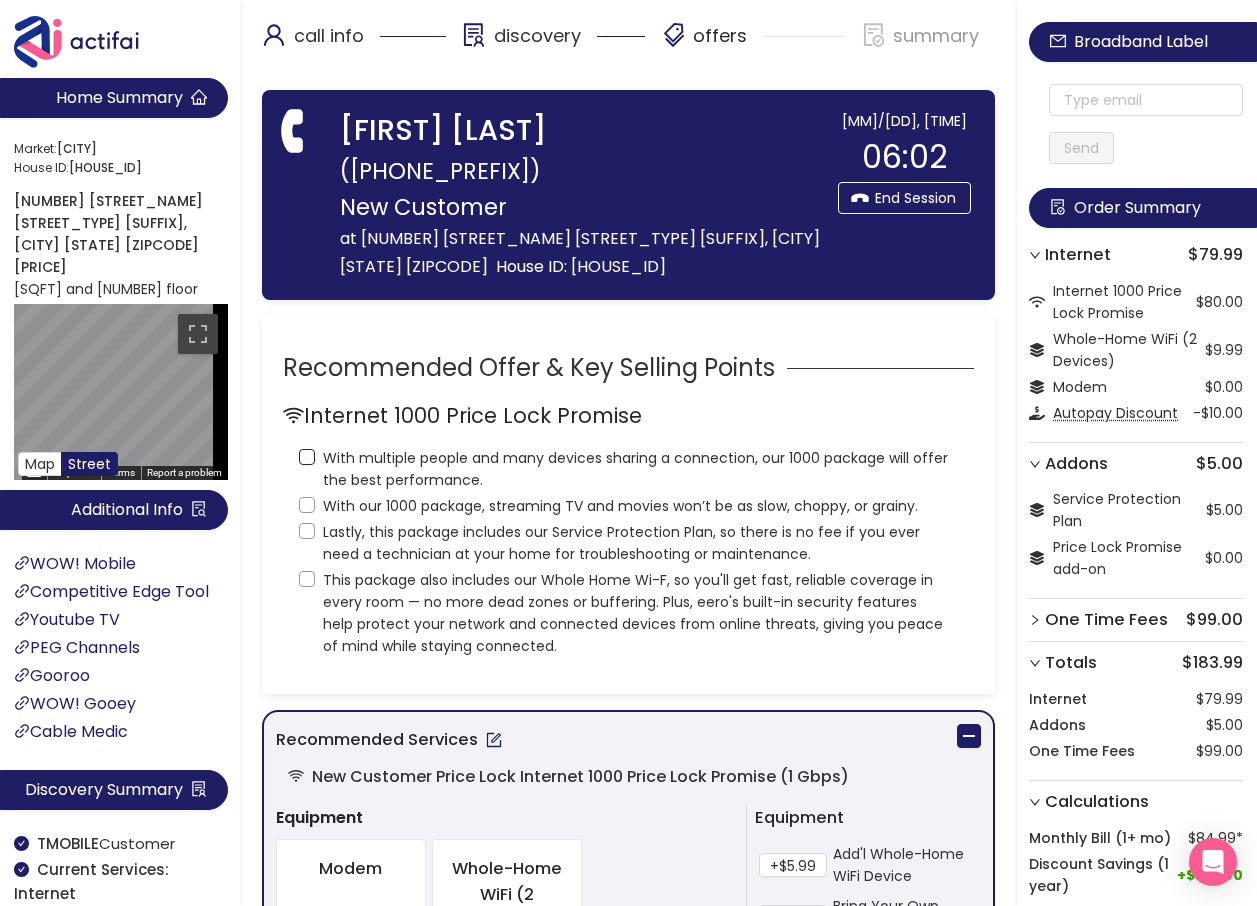 click on "With multiple people and many devices sharing a connection, our 1000 package will offer the best performance." at bounding box center [307, 457] 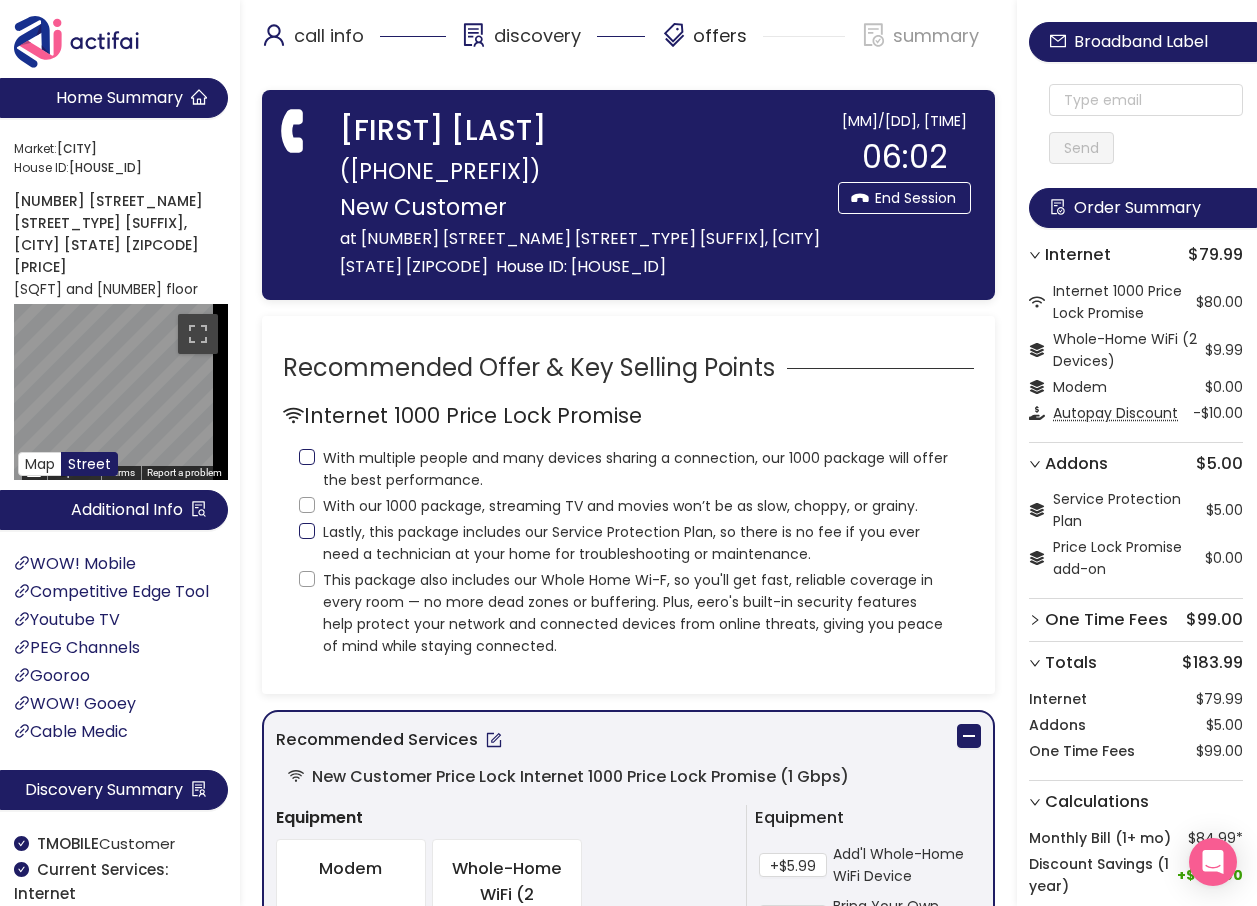 checkbox on "true" 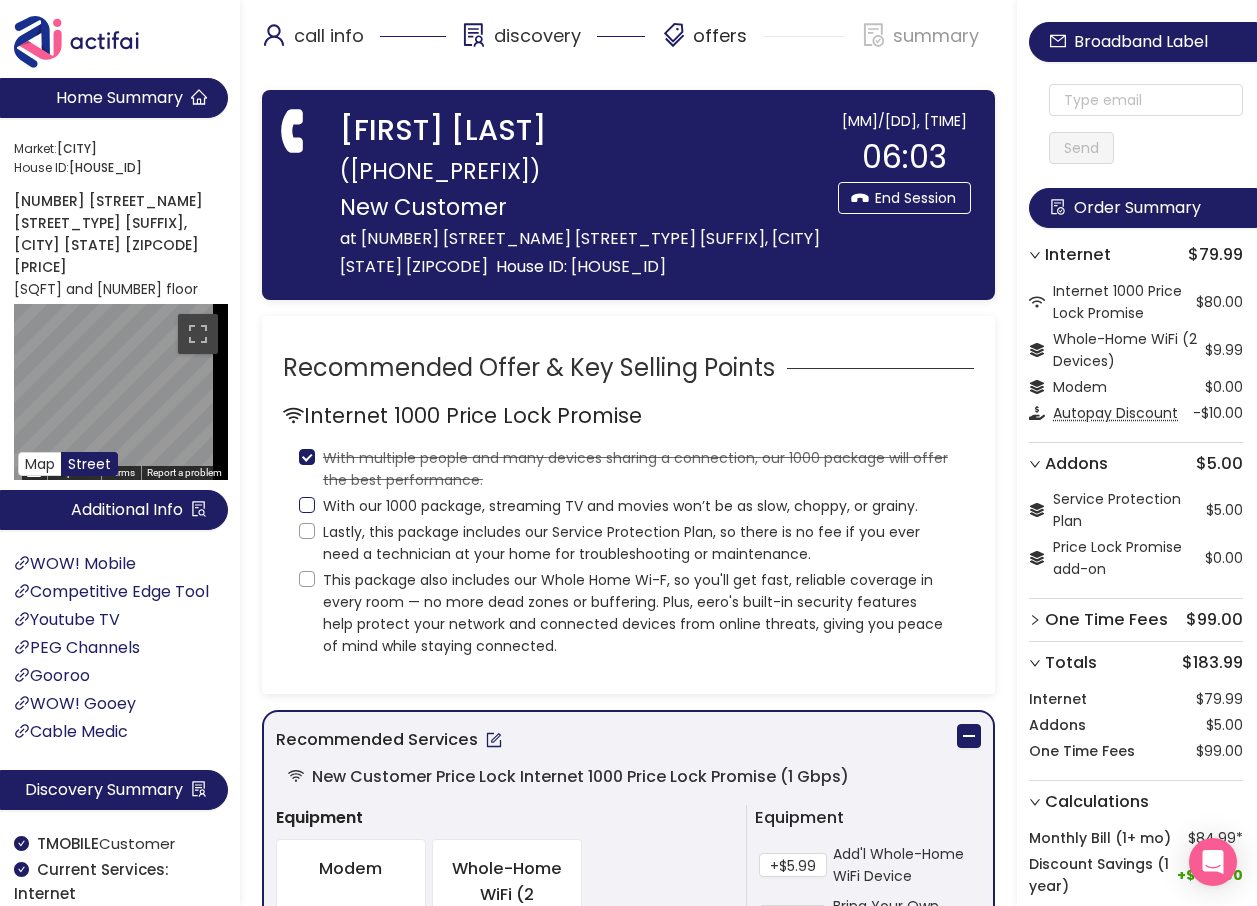 click on "With our 1000 package, streaming TV and movies won’t be as slow, choppy, or grainy." at bounding box center (307, 505) 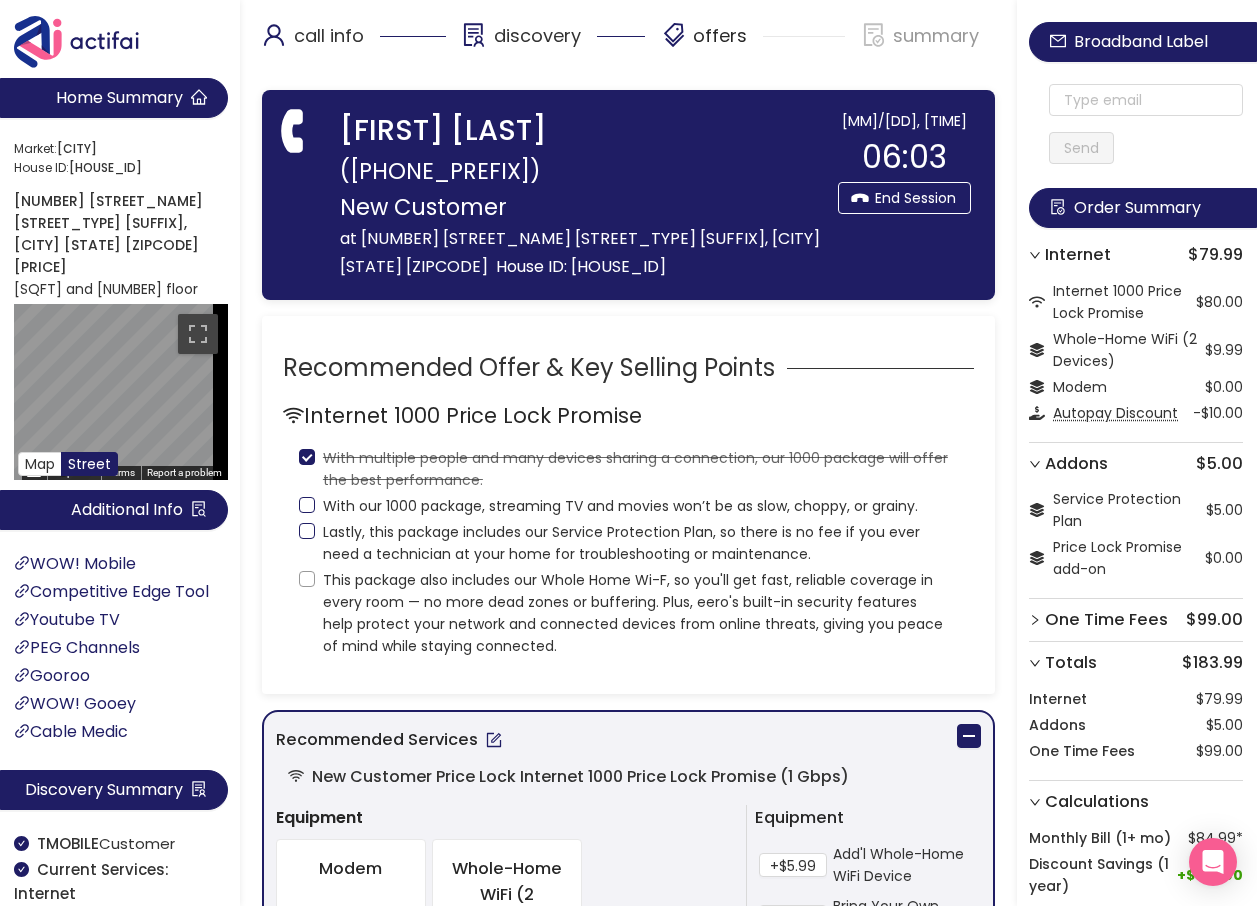 checkbox on "true" 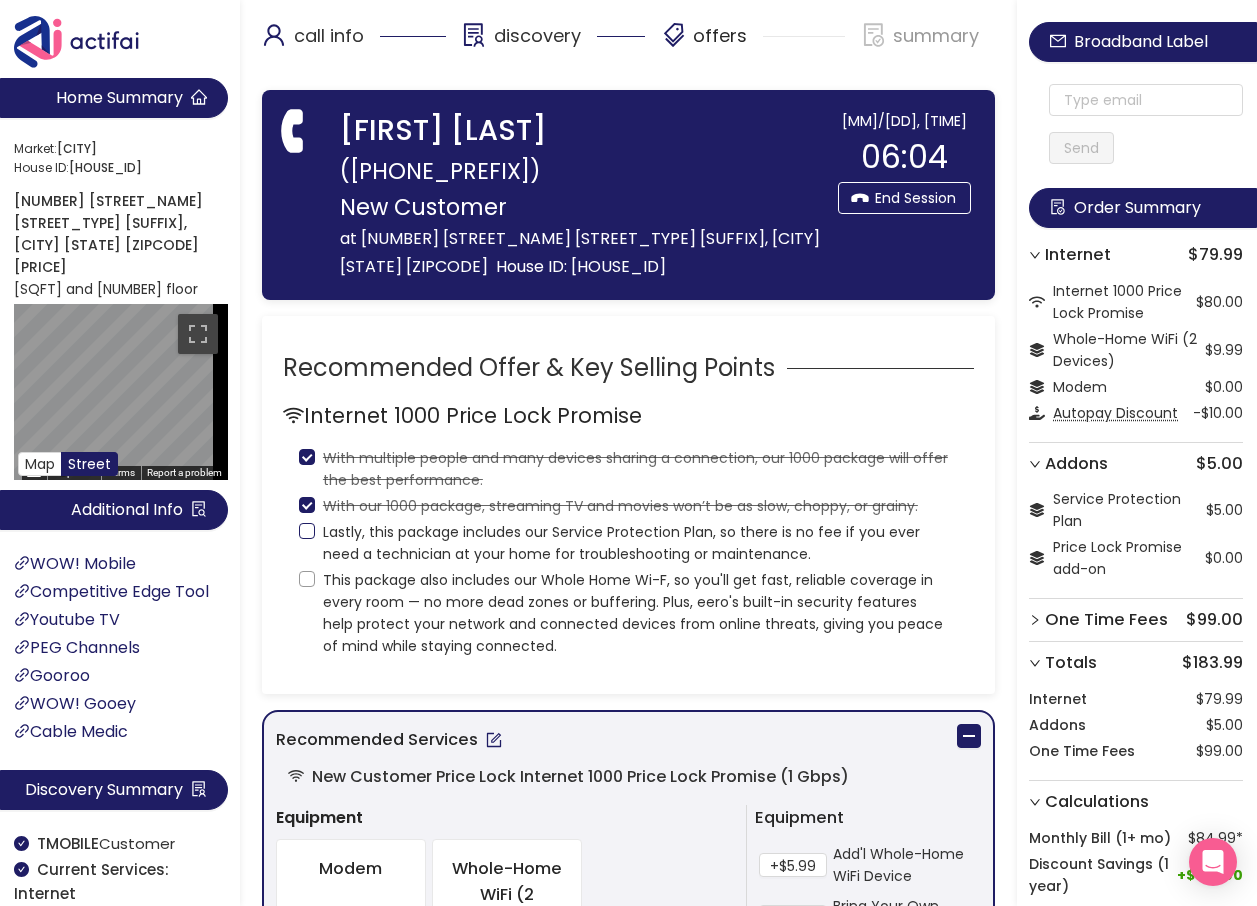 click on "Lastly, this package includes our Service Protection Plan, so there is no fee if you ever need a technician at your home for troubleshooting or maintenance." at bounding box center [307, 531] 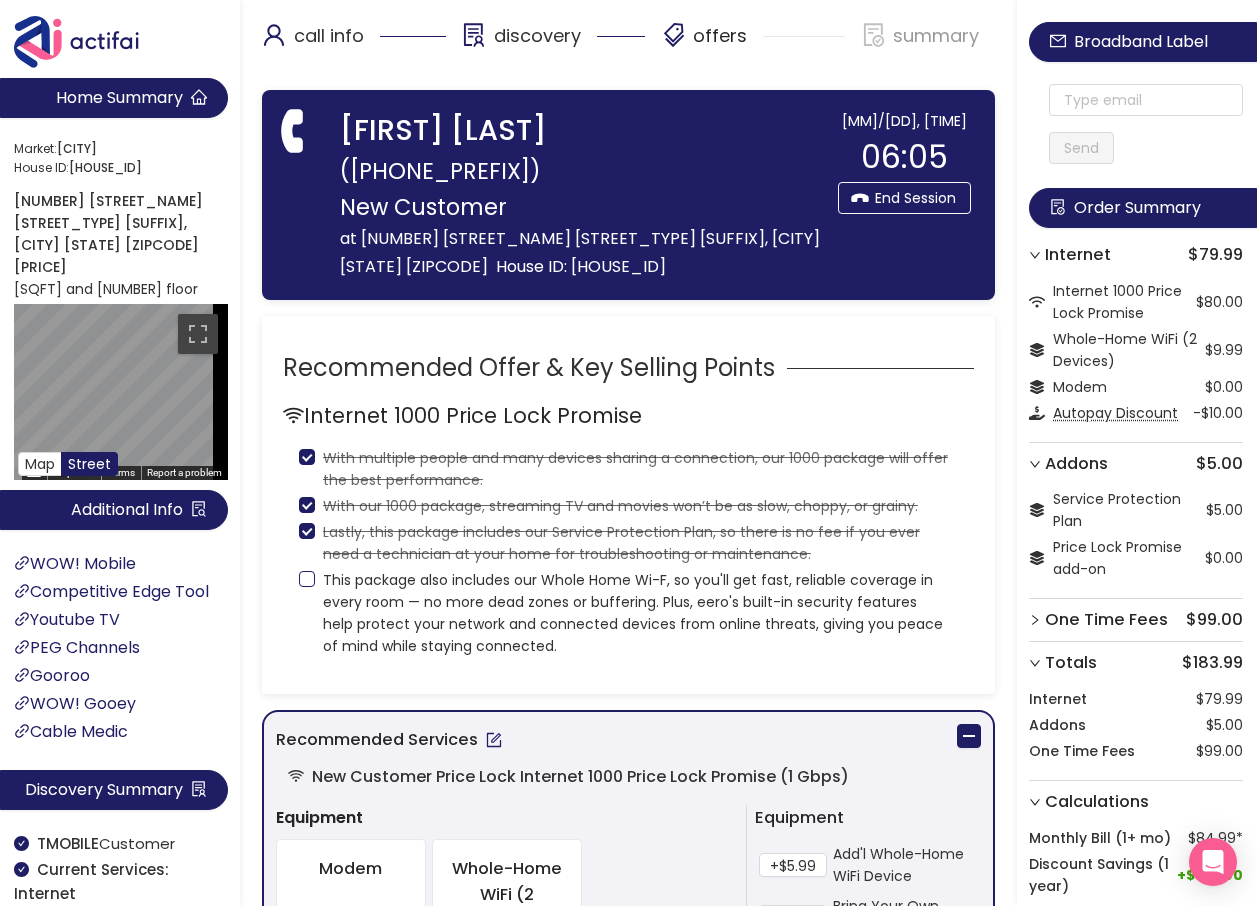 click on "This package also includes our Whole Home Wi-F, so you'll get fast, reliable coverage in every room — no more dead zones or buffering. Plus, eero's built-in security features help protect your network and connected devices from online threats, giving you peace of mind while staying connected." at bounding box center [307, 579] 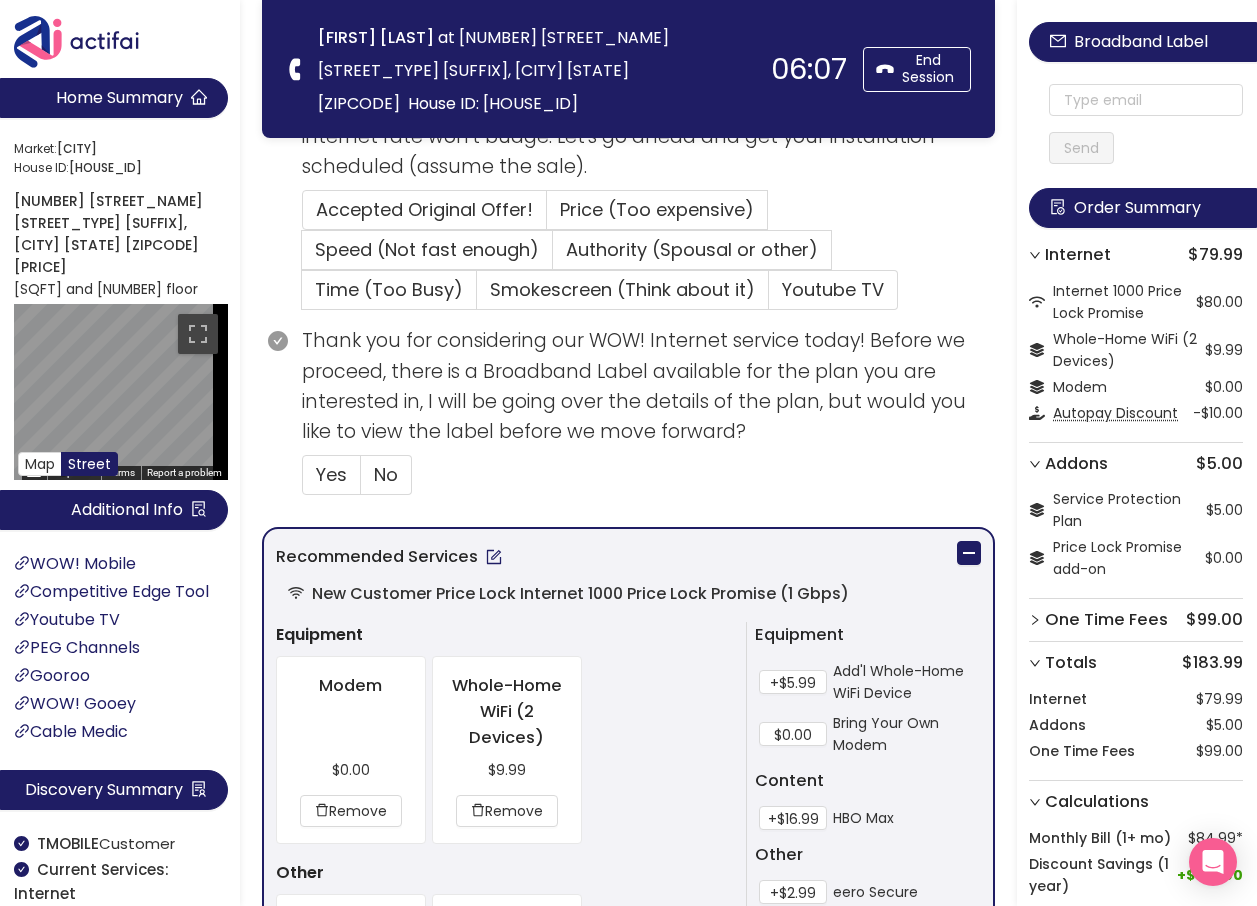 scroll, scrollTop: 600, scrollLeft: 0, axis: vertical 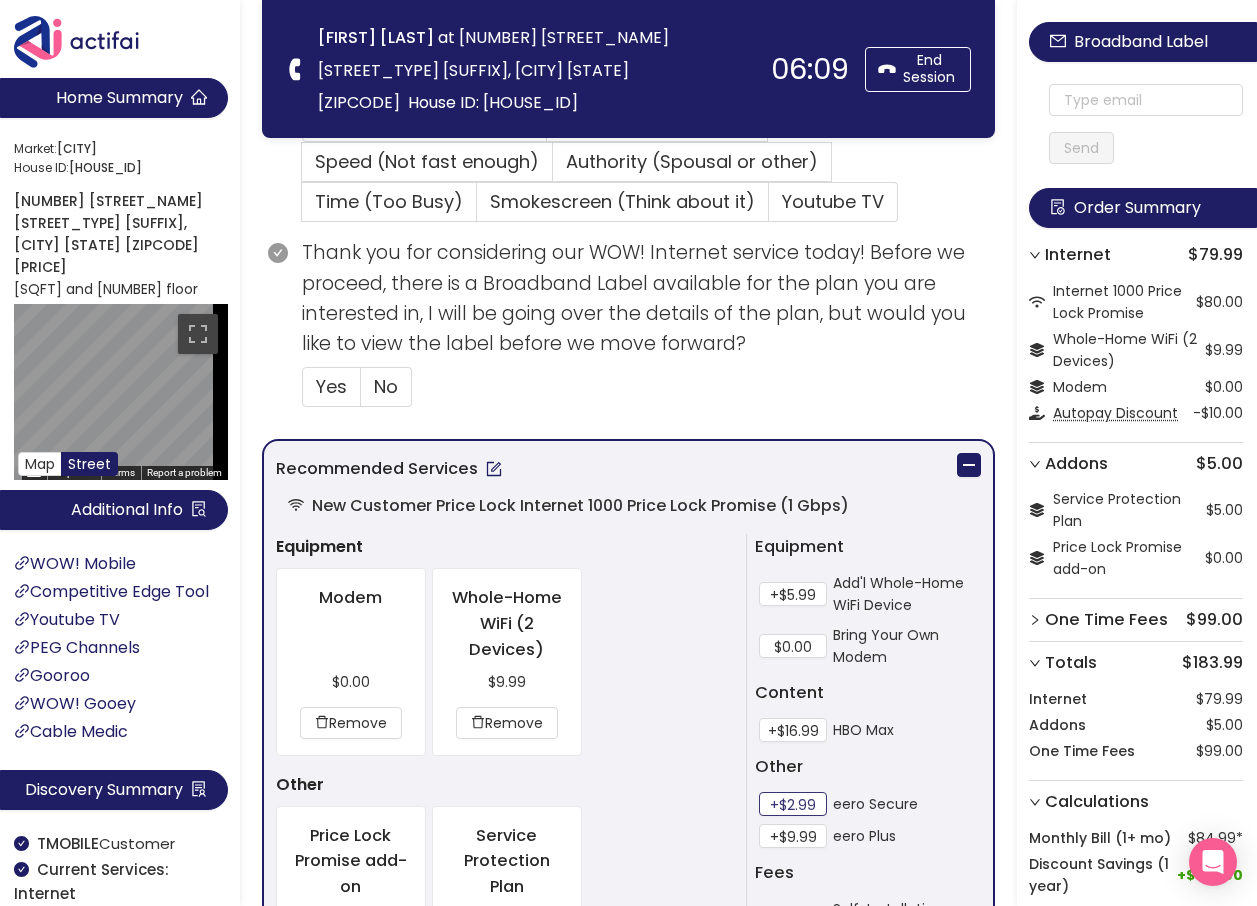 click on "+$2.99" at bounding box center (793, 804) 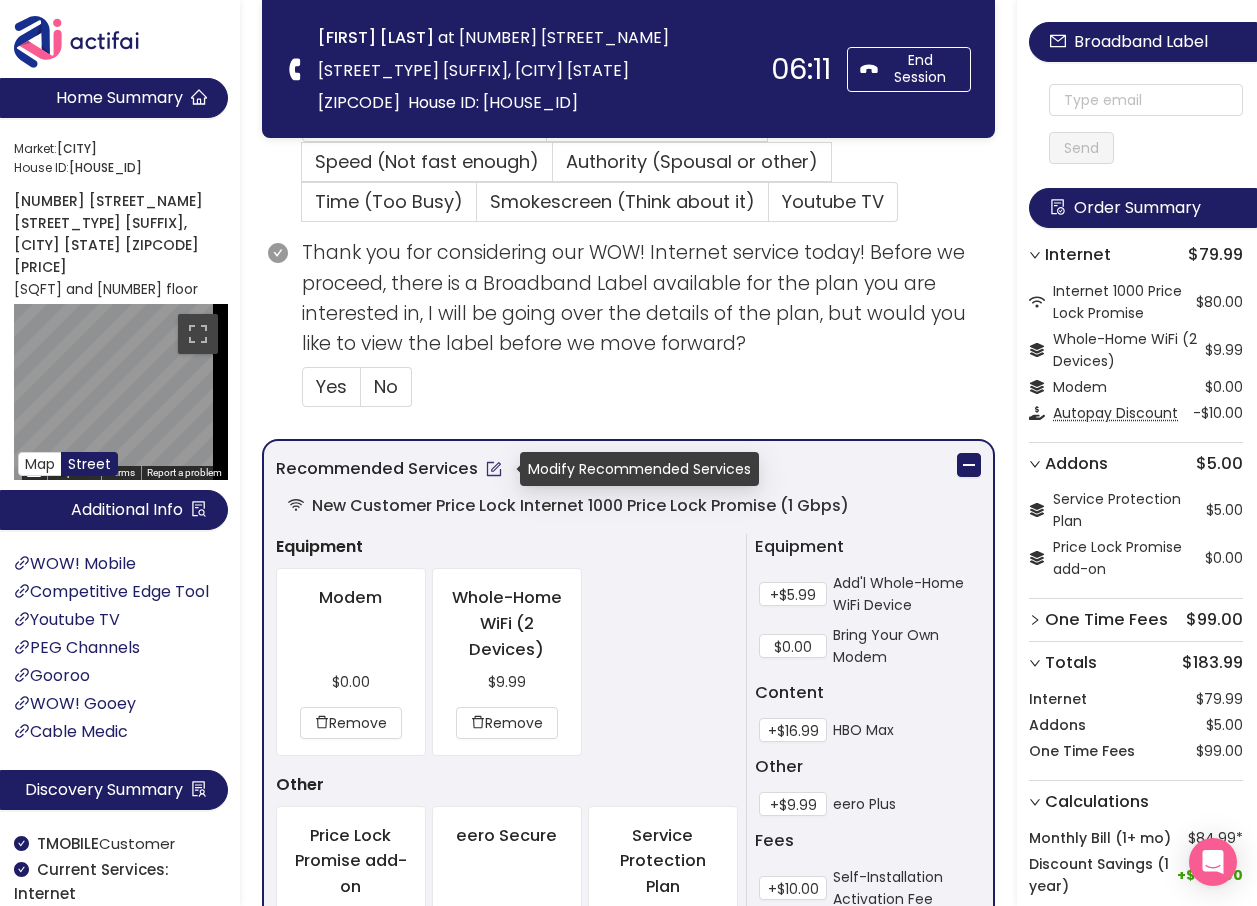 click 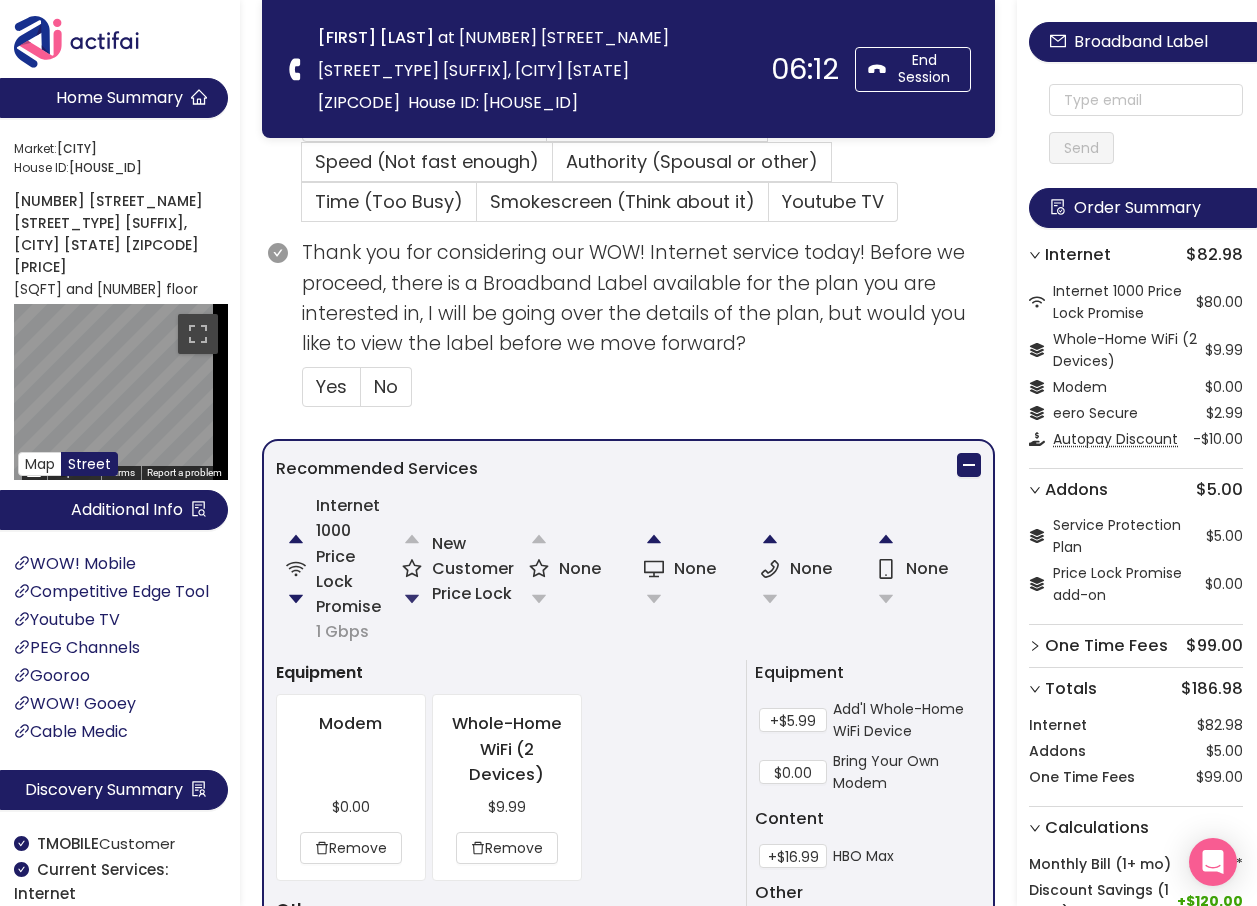 click 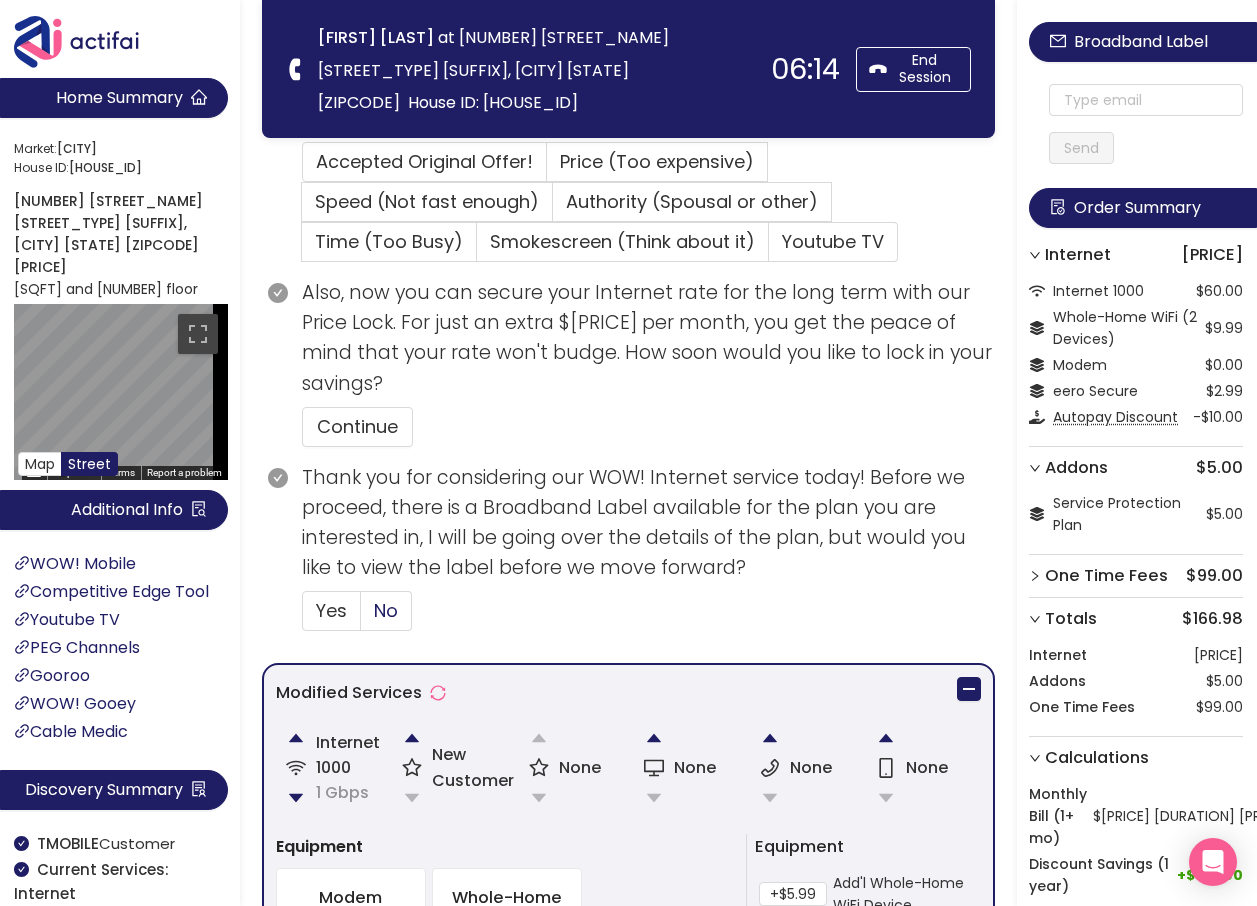 scroll, scrollTop: 525, scrollLeft: 0, axis: vertical 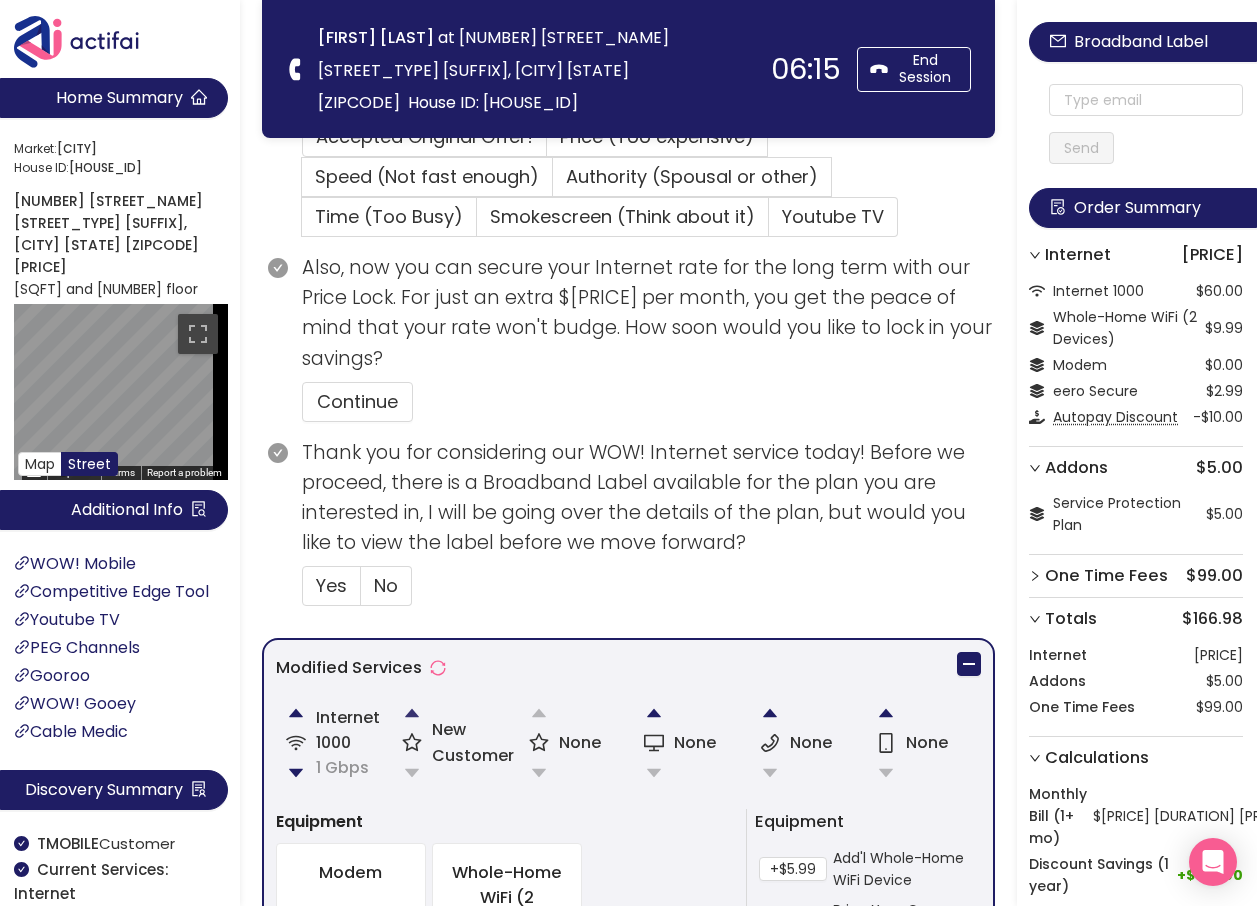 click 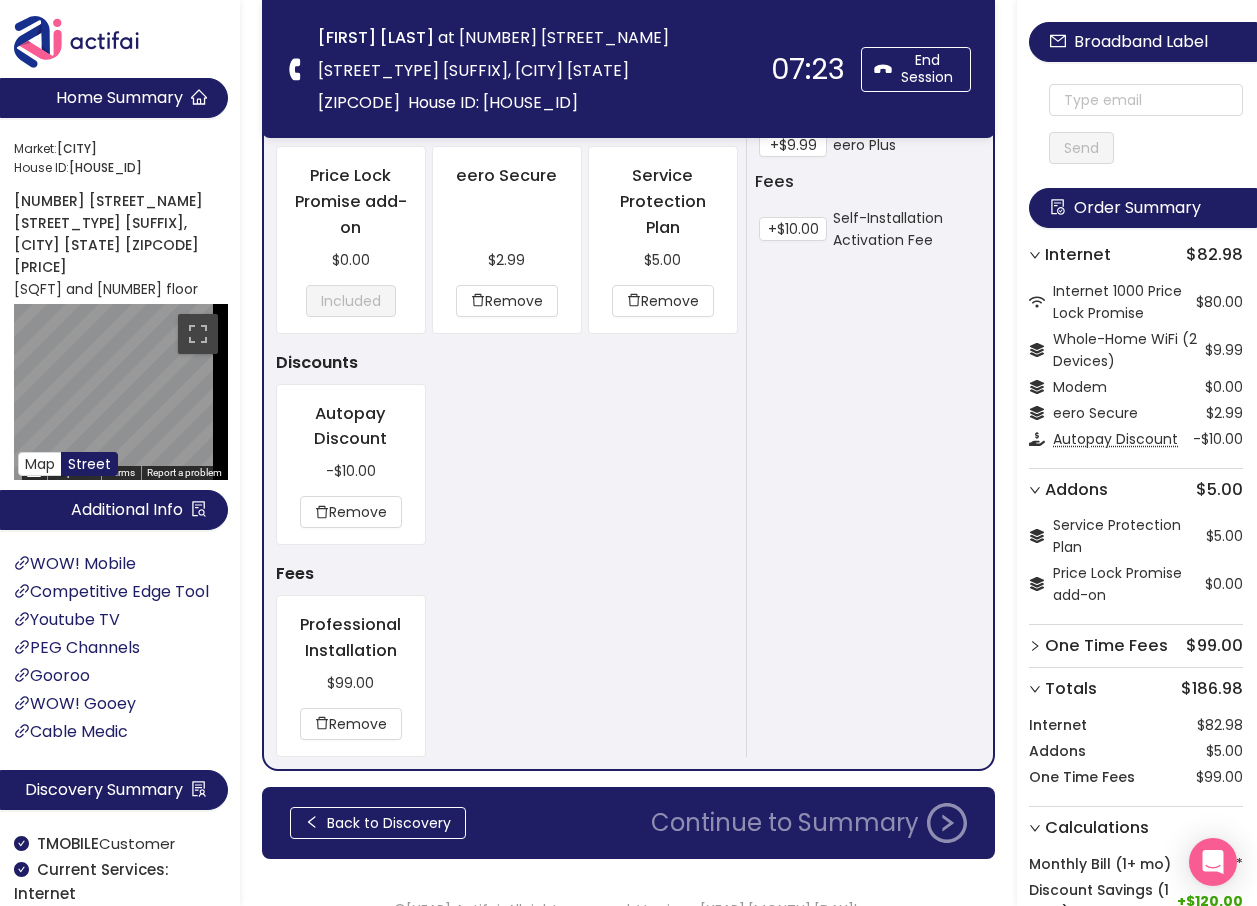 scroll, scrollTop: 1400, scrollLeft: 0, axis: vertical 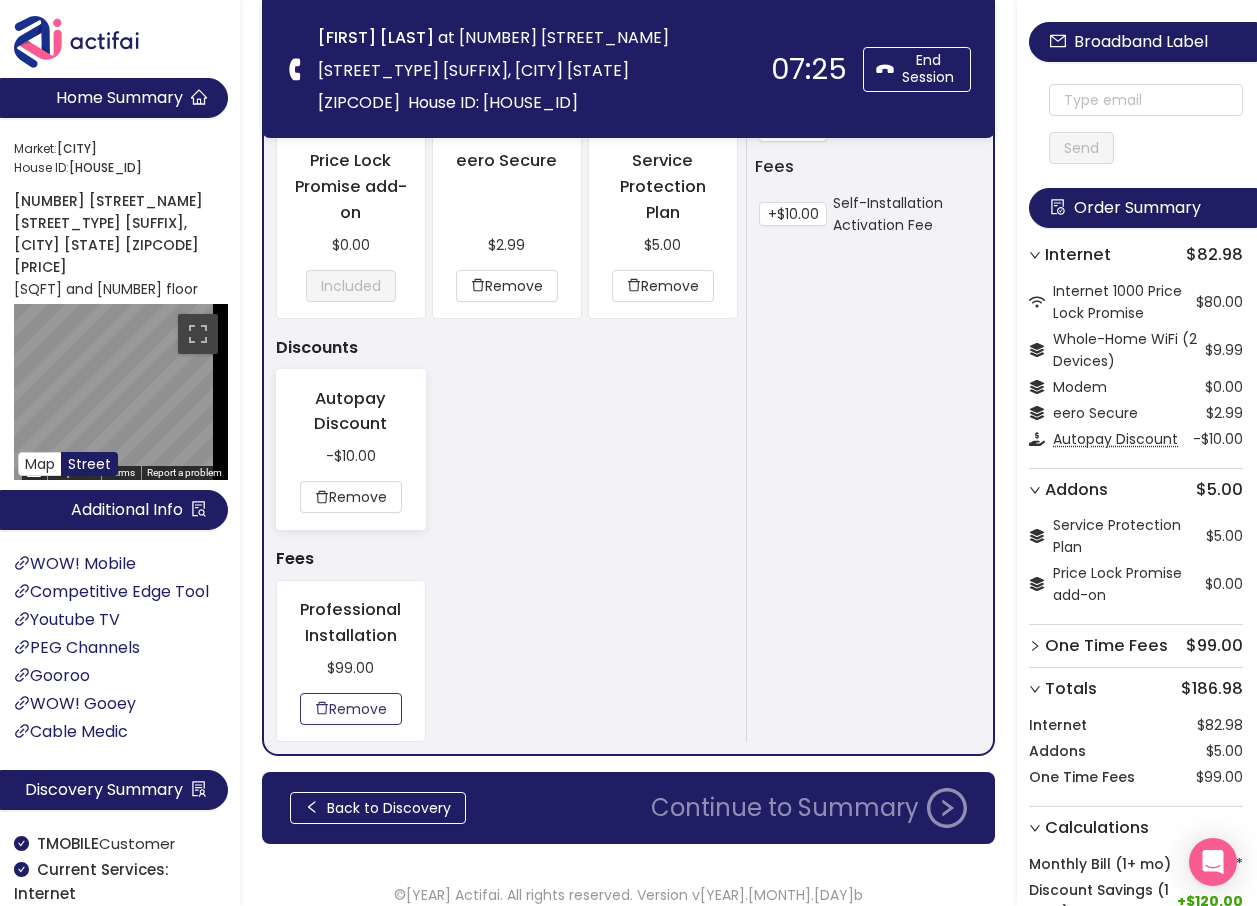 click on "Remove" at bounding box center (351, 709) 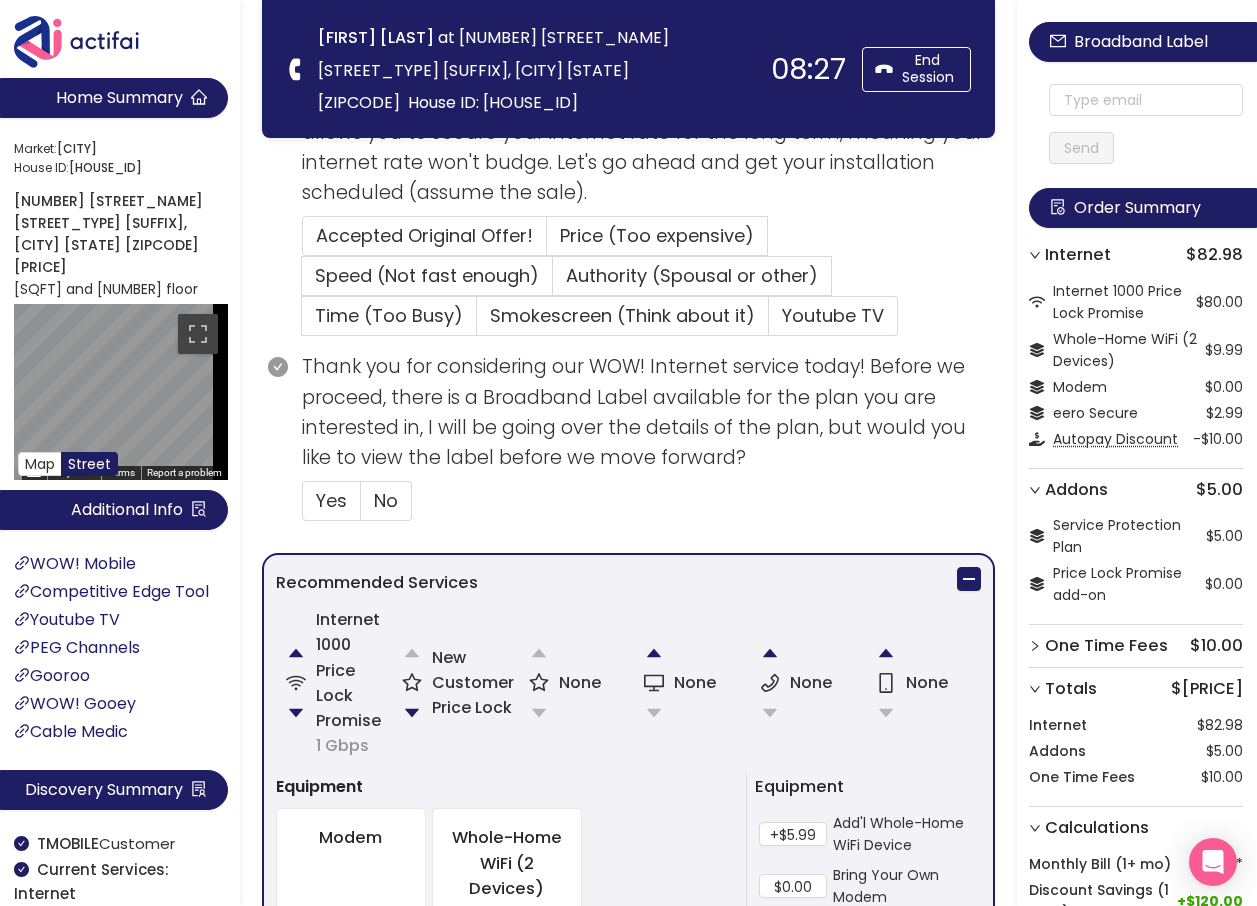scroll, scrollTop: 406, scrollLeft: 0, axis: vertical 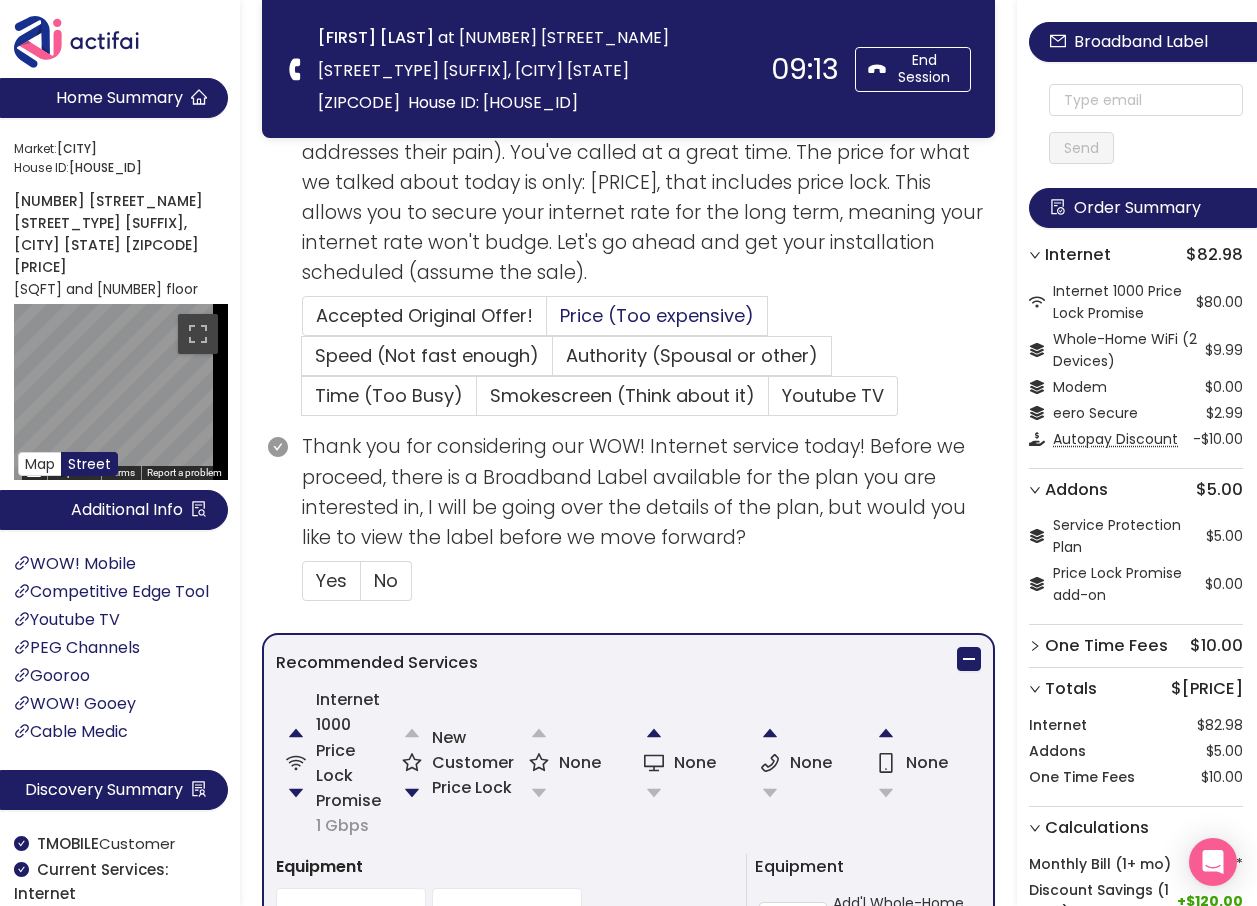 click on "Price (Too expensive)" at bounding box center [657, 315] 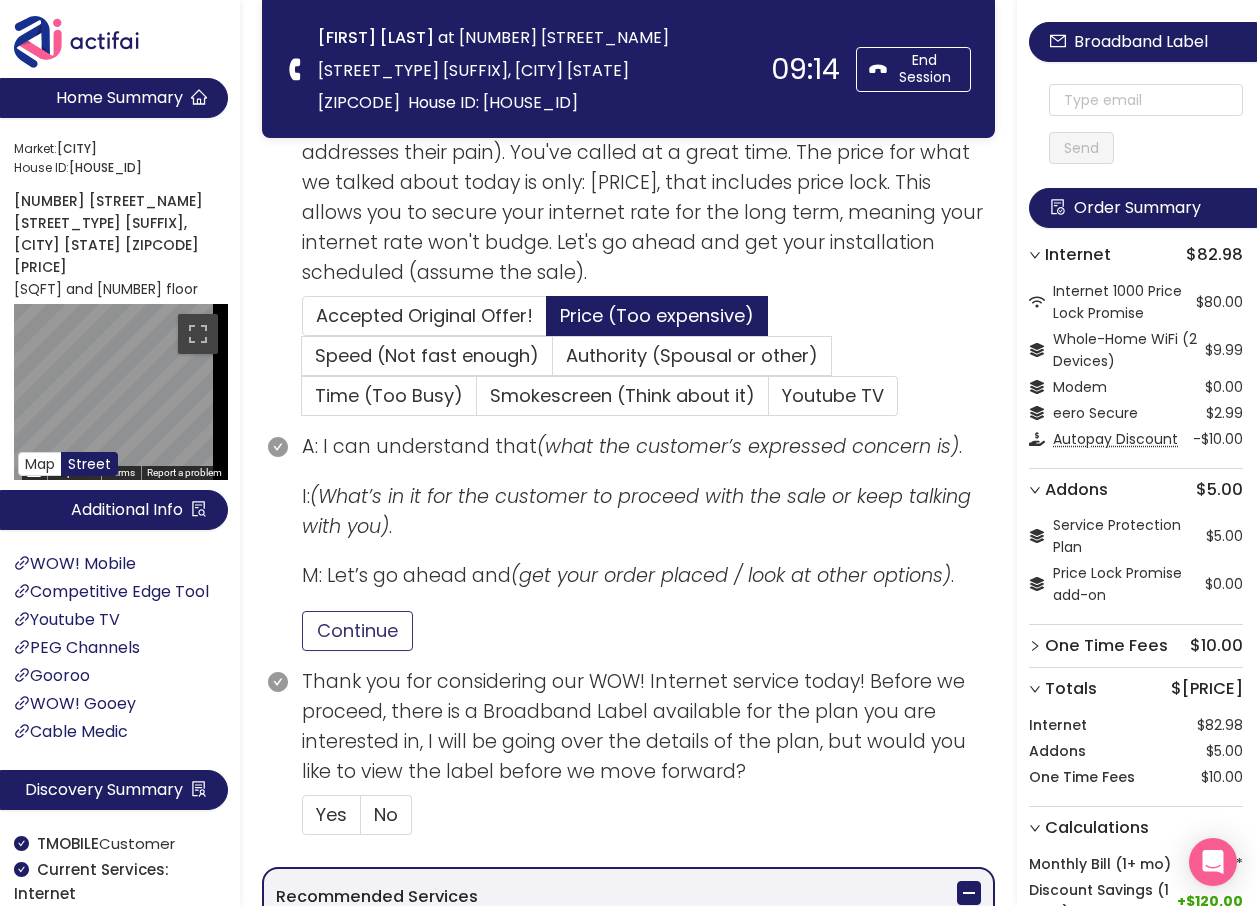 click on "Continue" at bounding box center (357, 631) 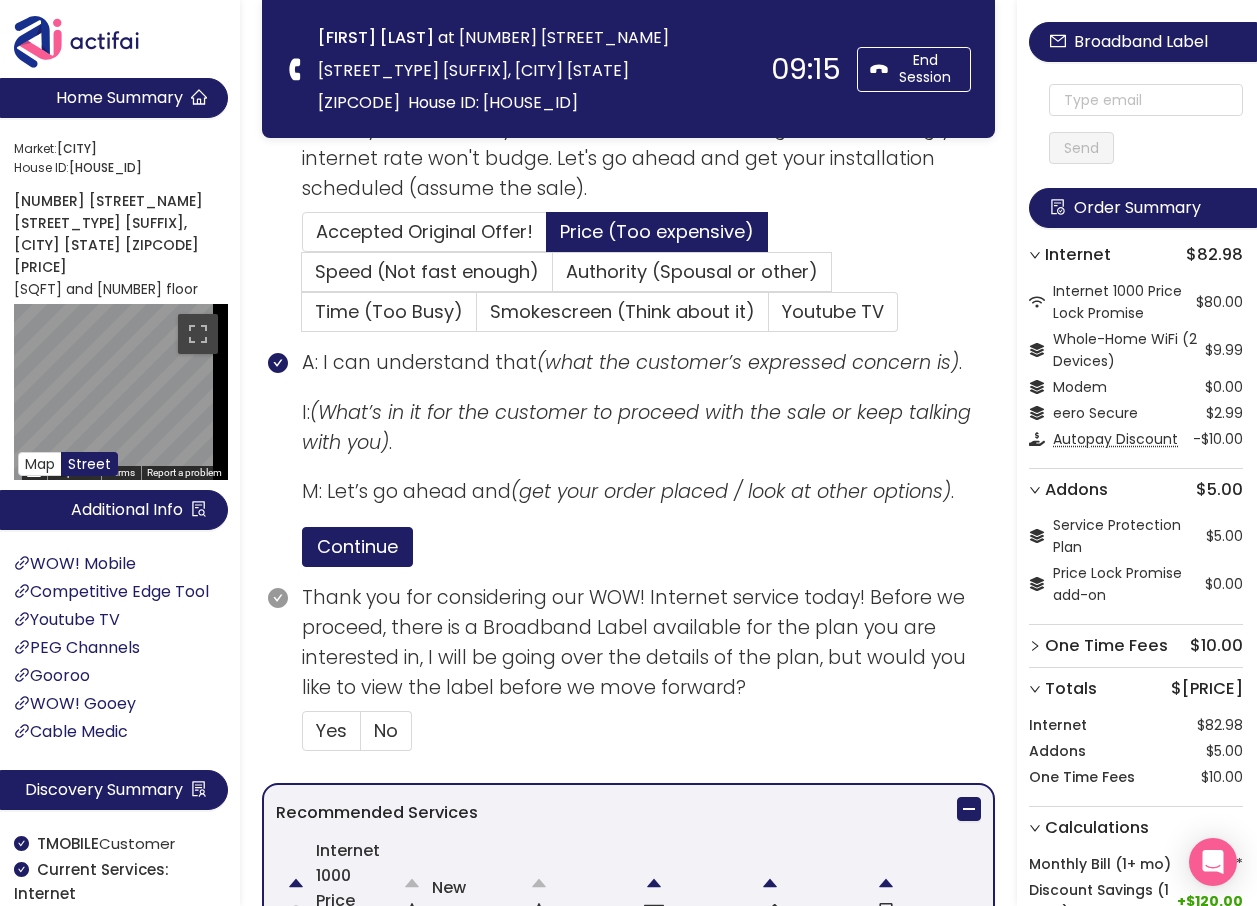scroll, scrollTop: 606, scrollLeft: 0, axis: vertical 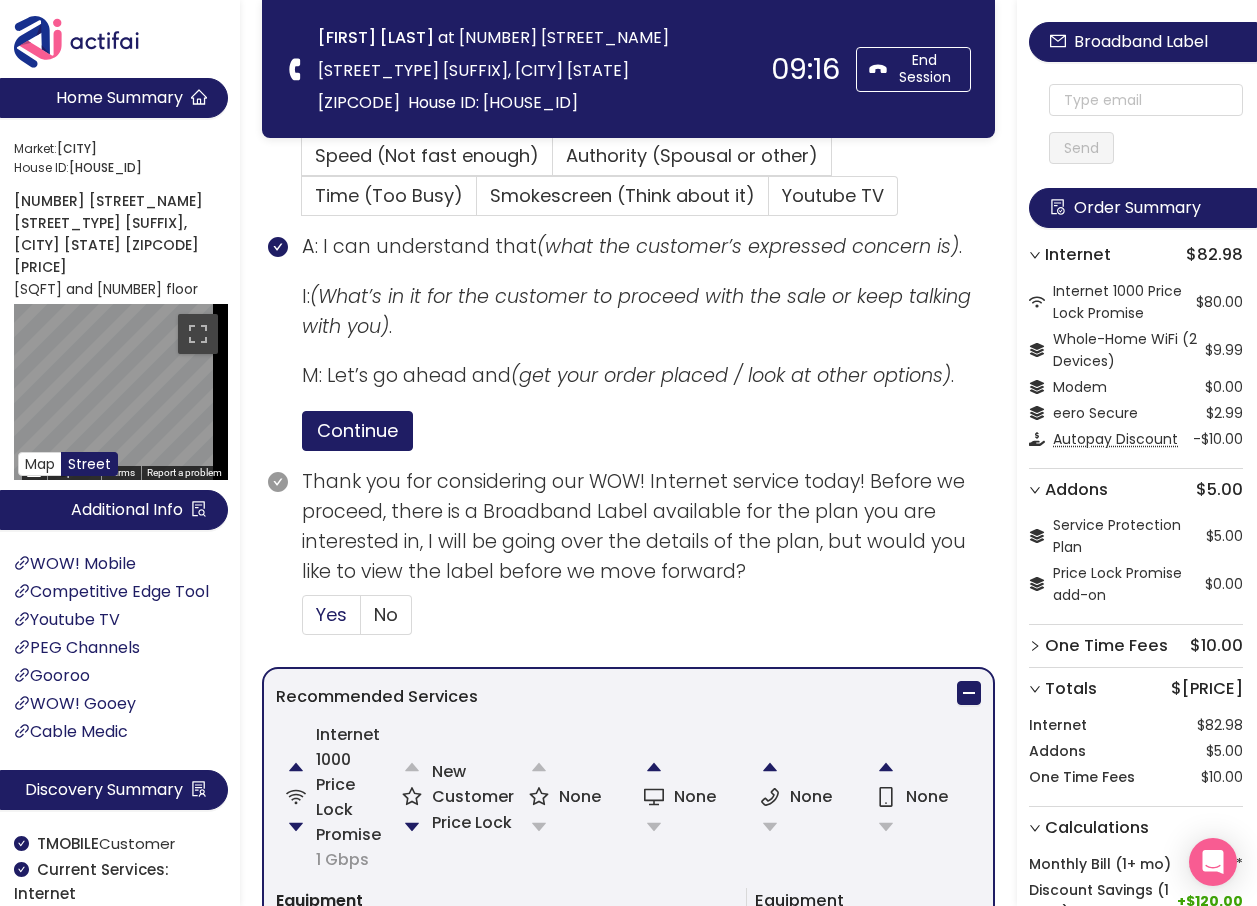 click on "Yes" at bounding box center (331, 614) 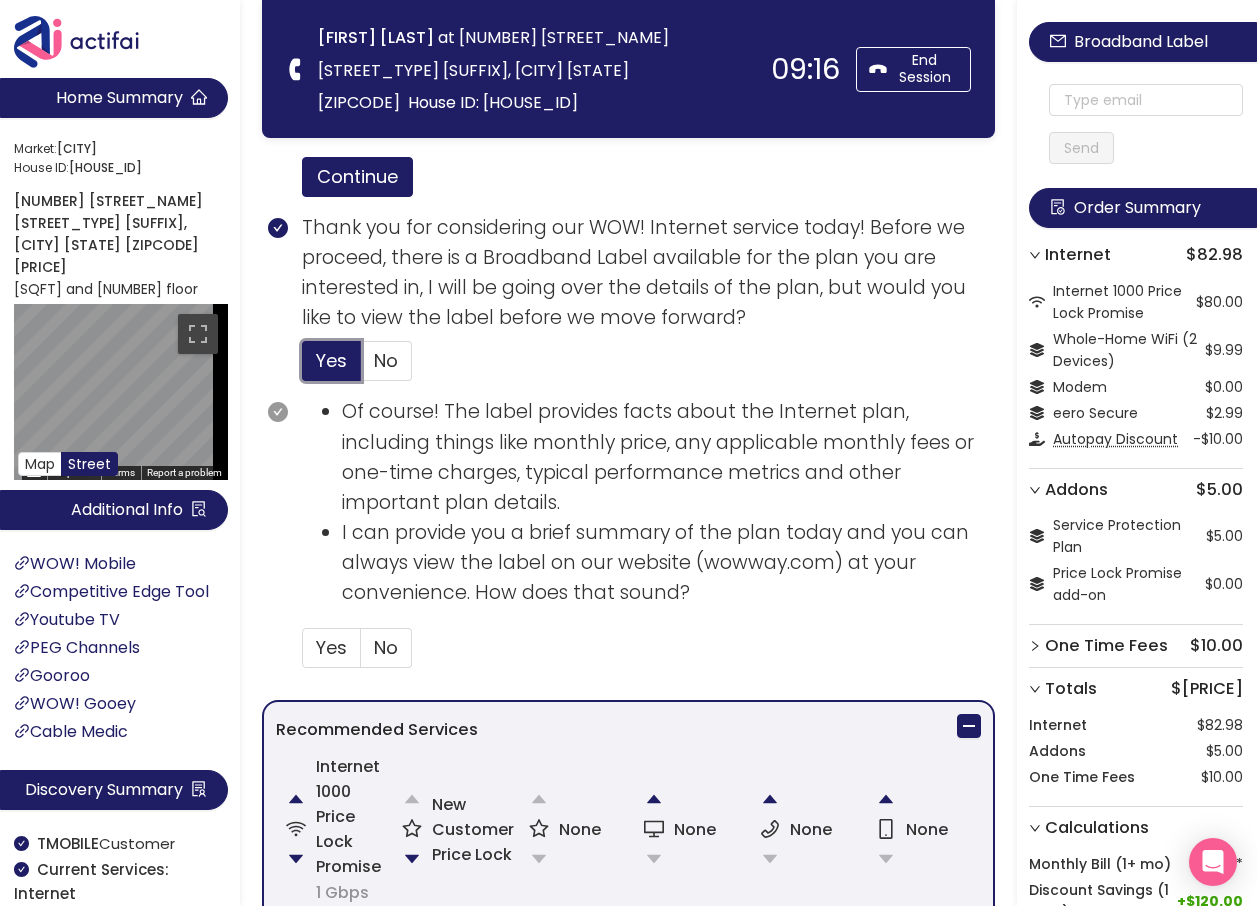 scroll, scrollTop: 1006, scrollLeft: 0, axis: vertical 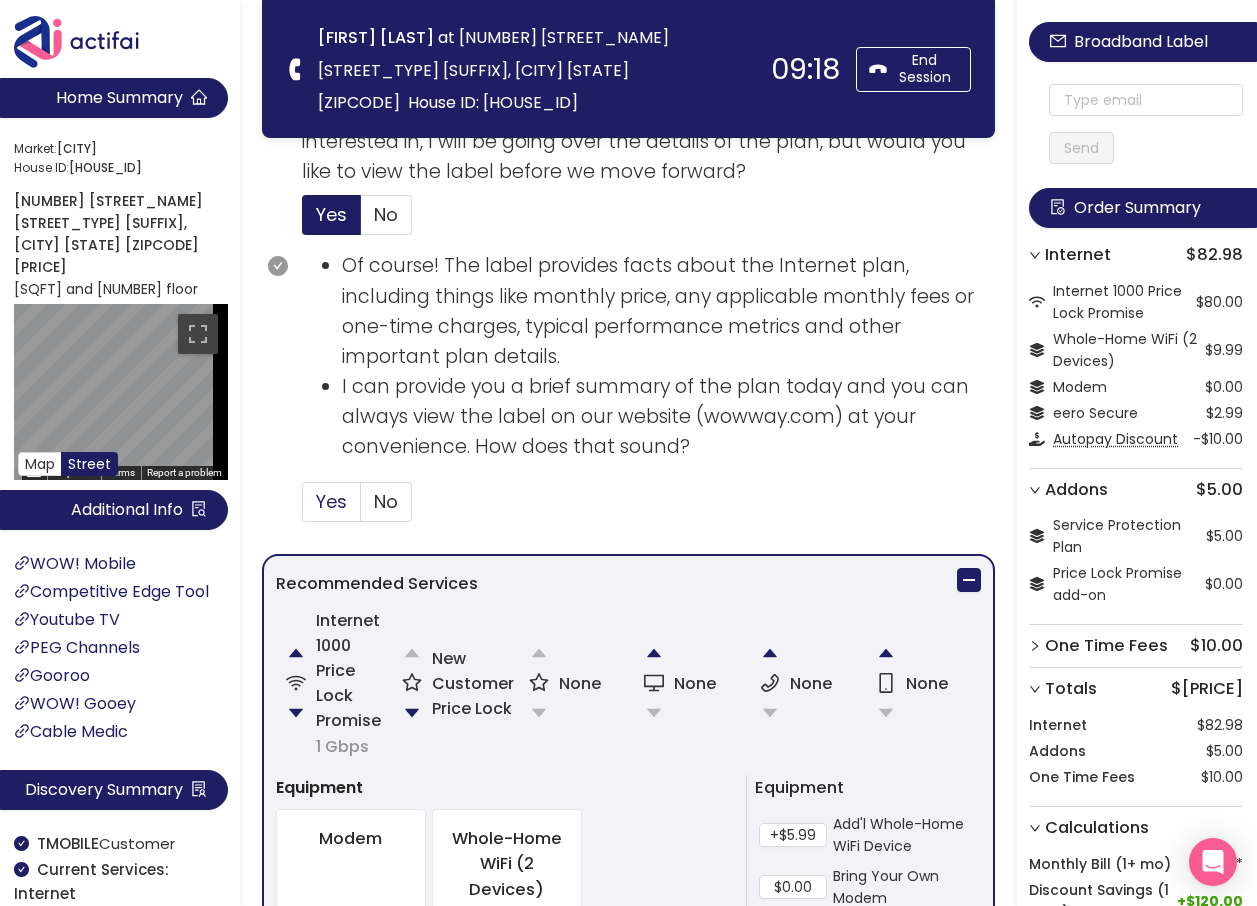 drag, startPoint x: 320, startPoint y: 497, endPoint x: 342, endPoint y: 512, distance: 26.627054 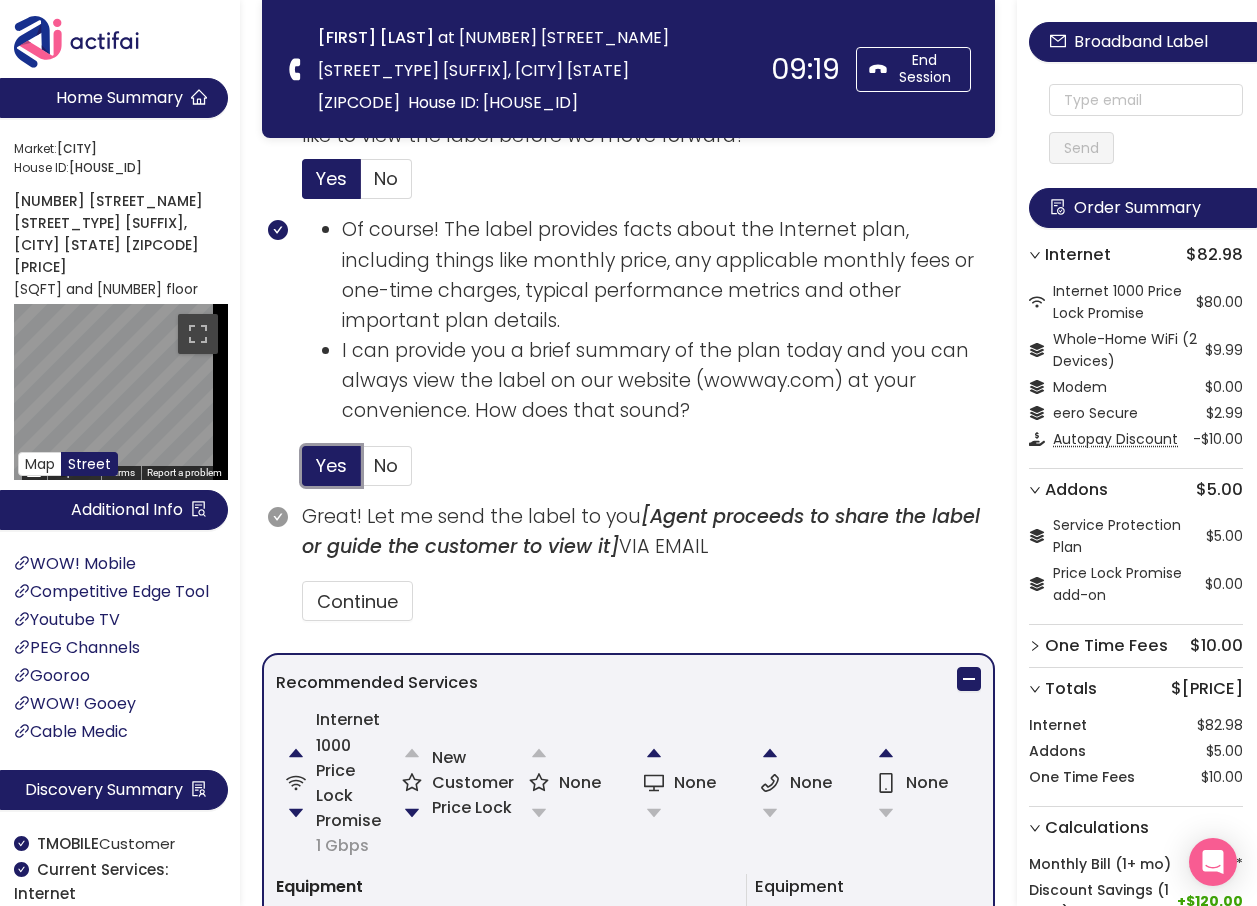scroll, scrollTop: 1106, scrollLeft: 0, axis: vertical 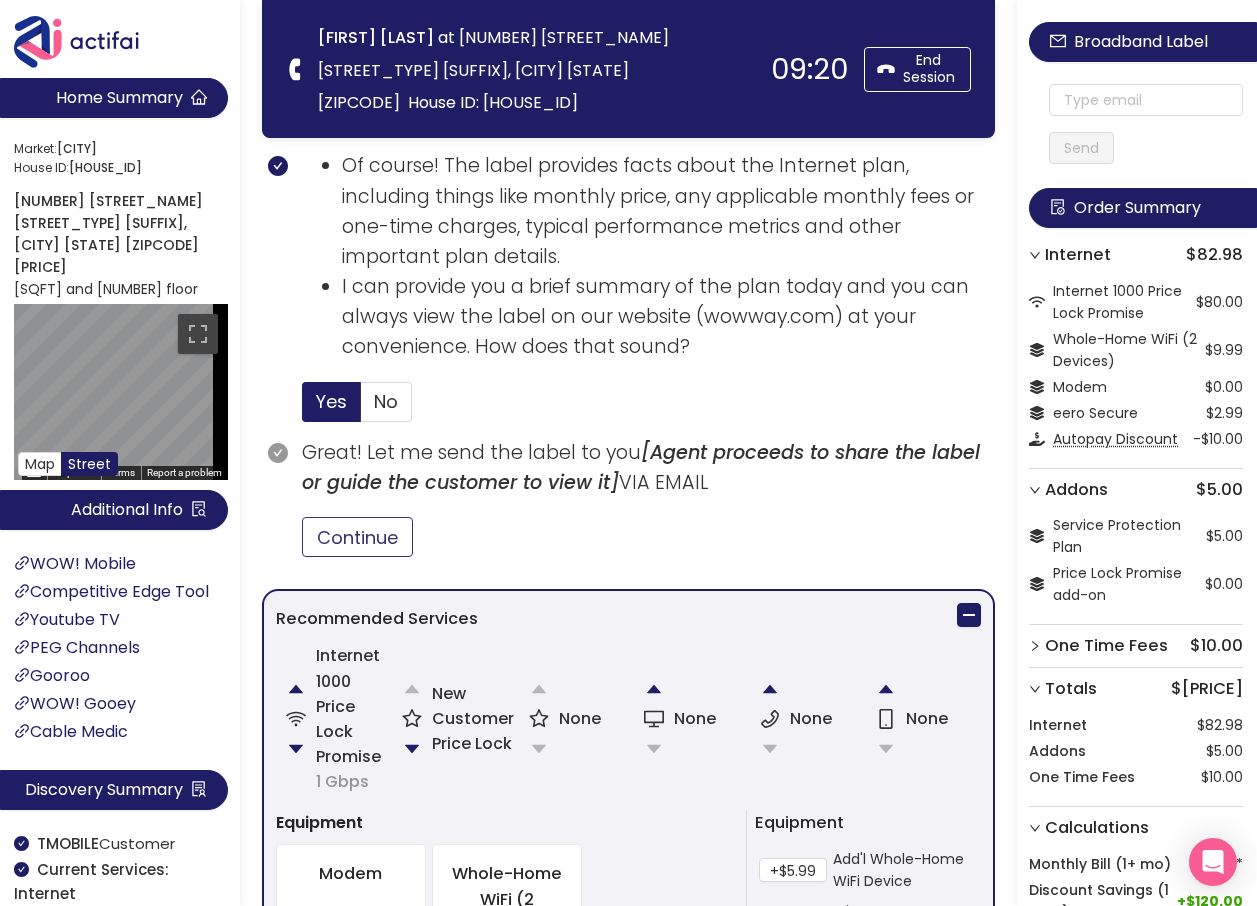 click on "Continue" at bounding box center [357, 537] 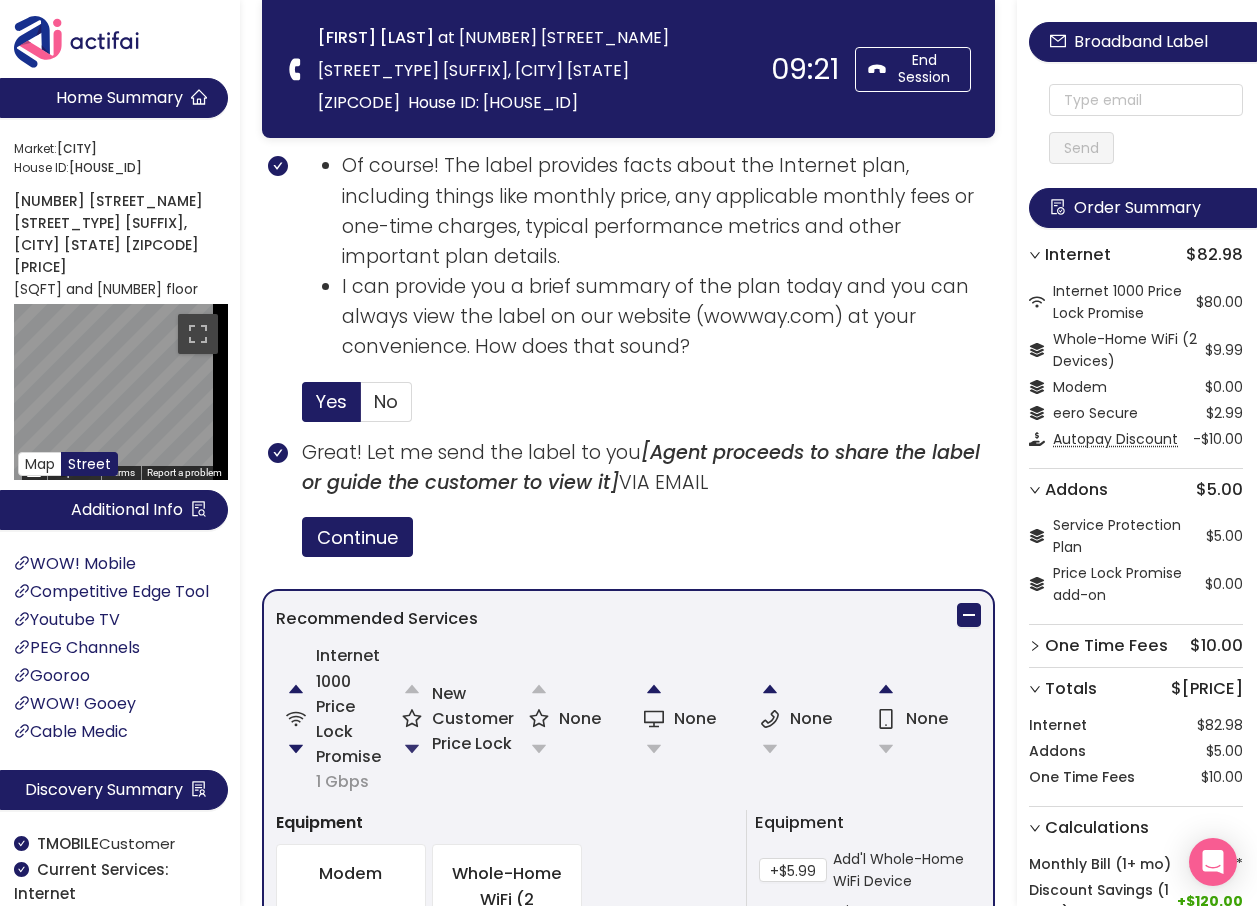 click 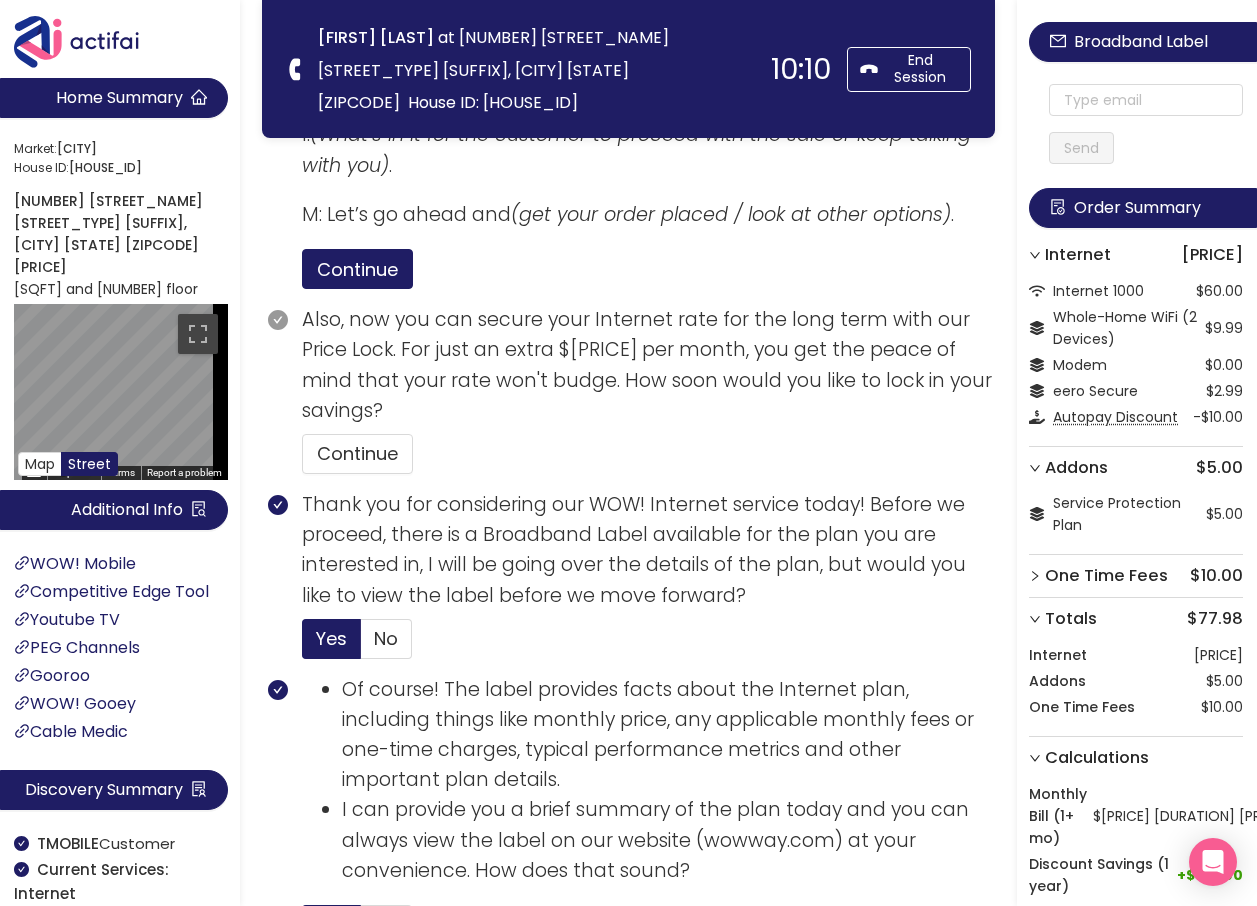 scroll, scrollTop: 630, scrollLeft: 0, axis: vertical 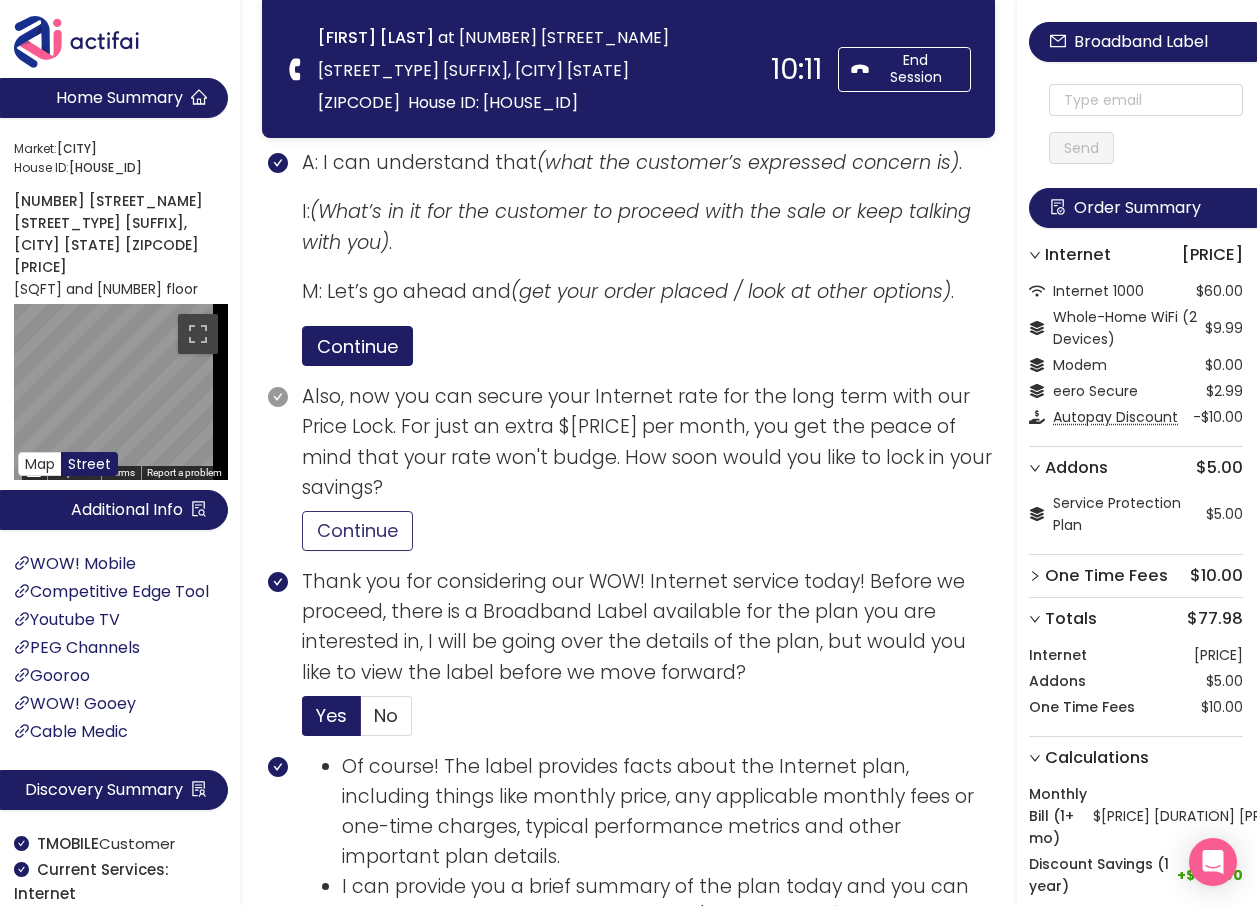 click on "Continue" at bounding box center (357, 531) 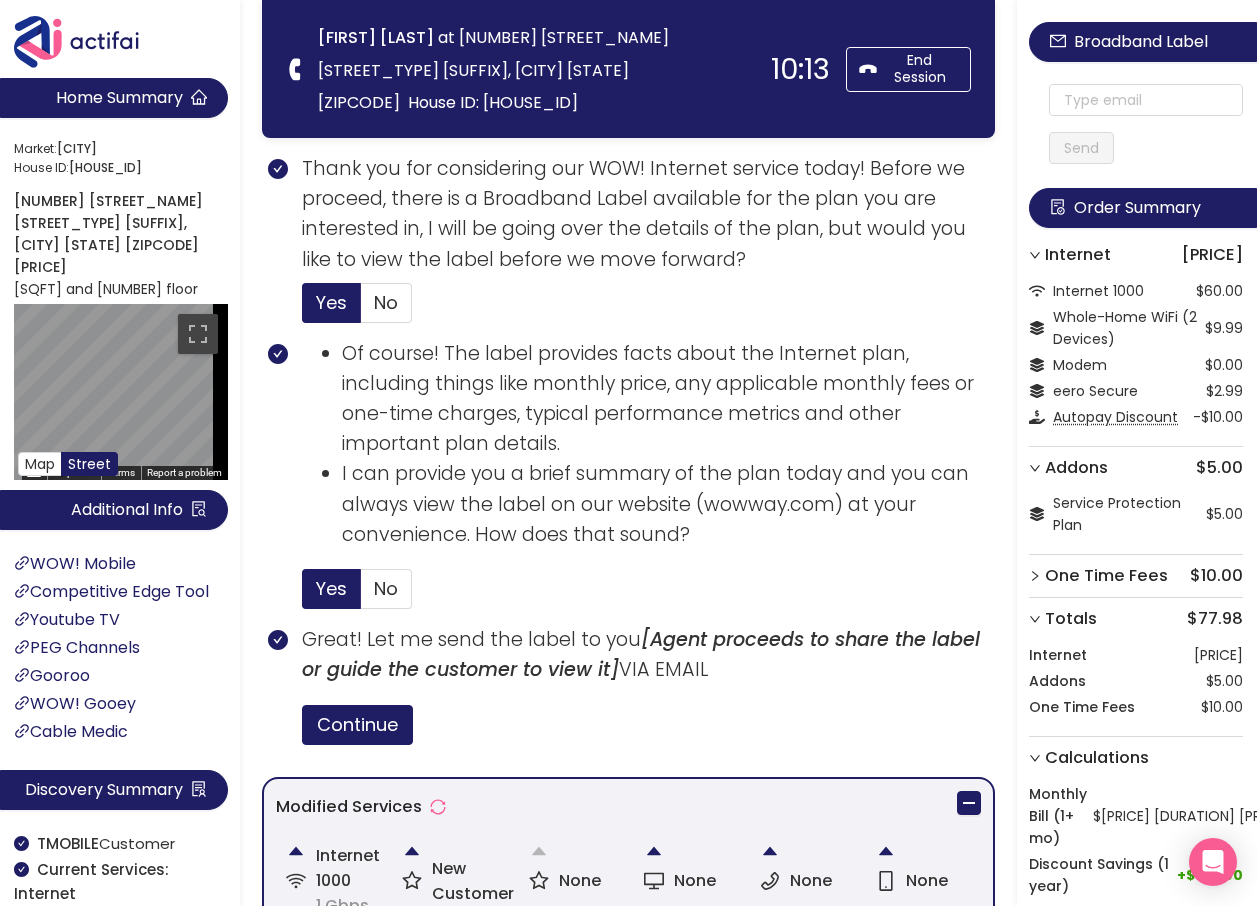scroll, scrollTop: 1330, scrollLeft: 0, axis: vertical 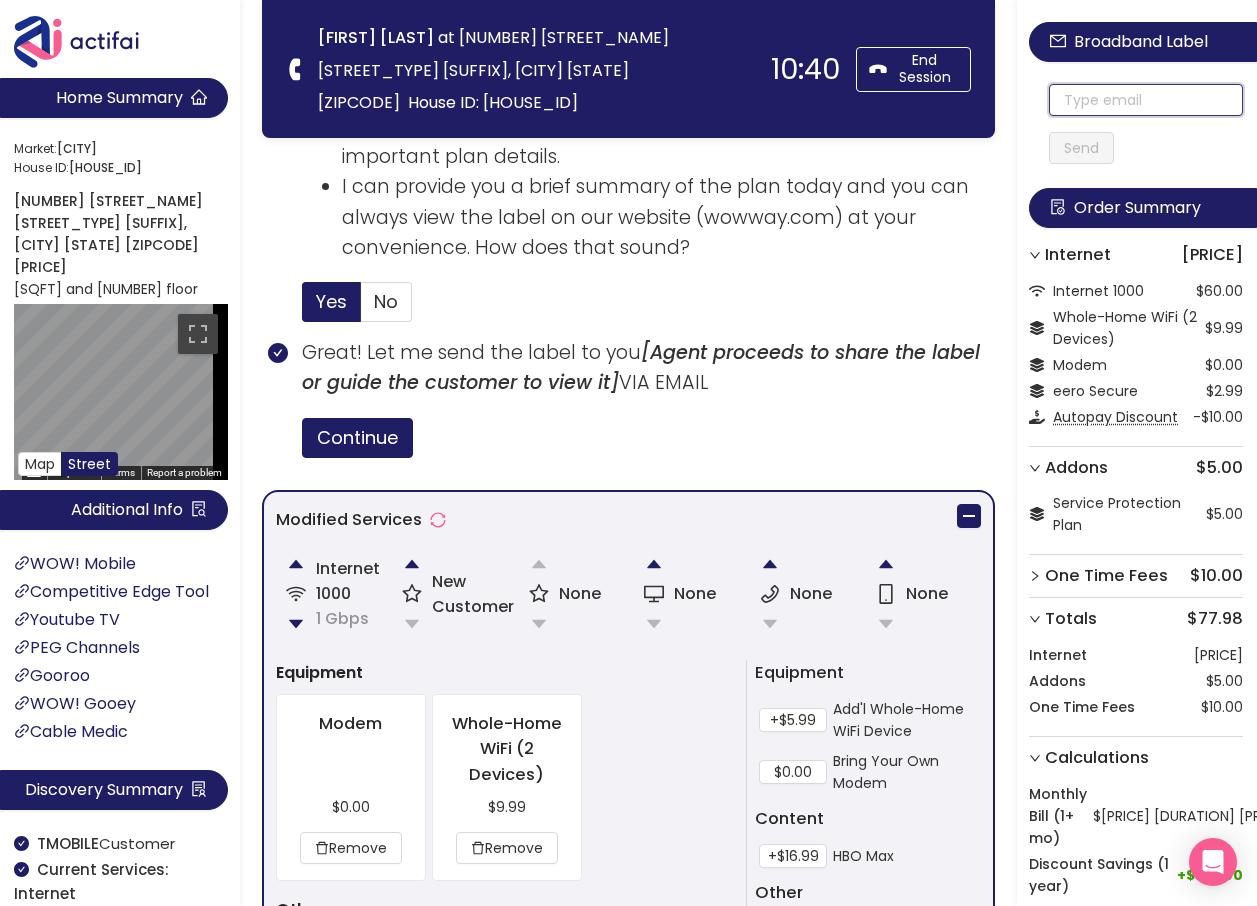 click 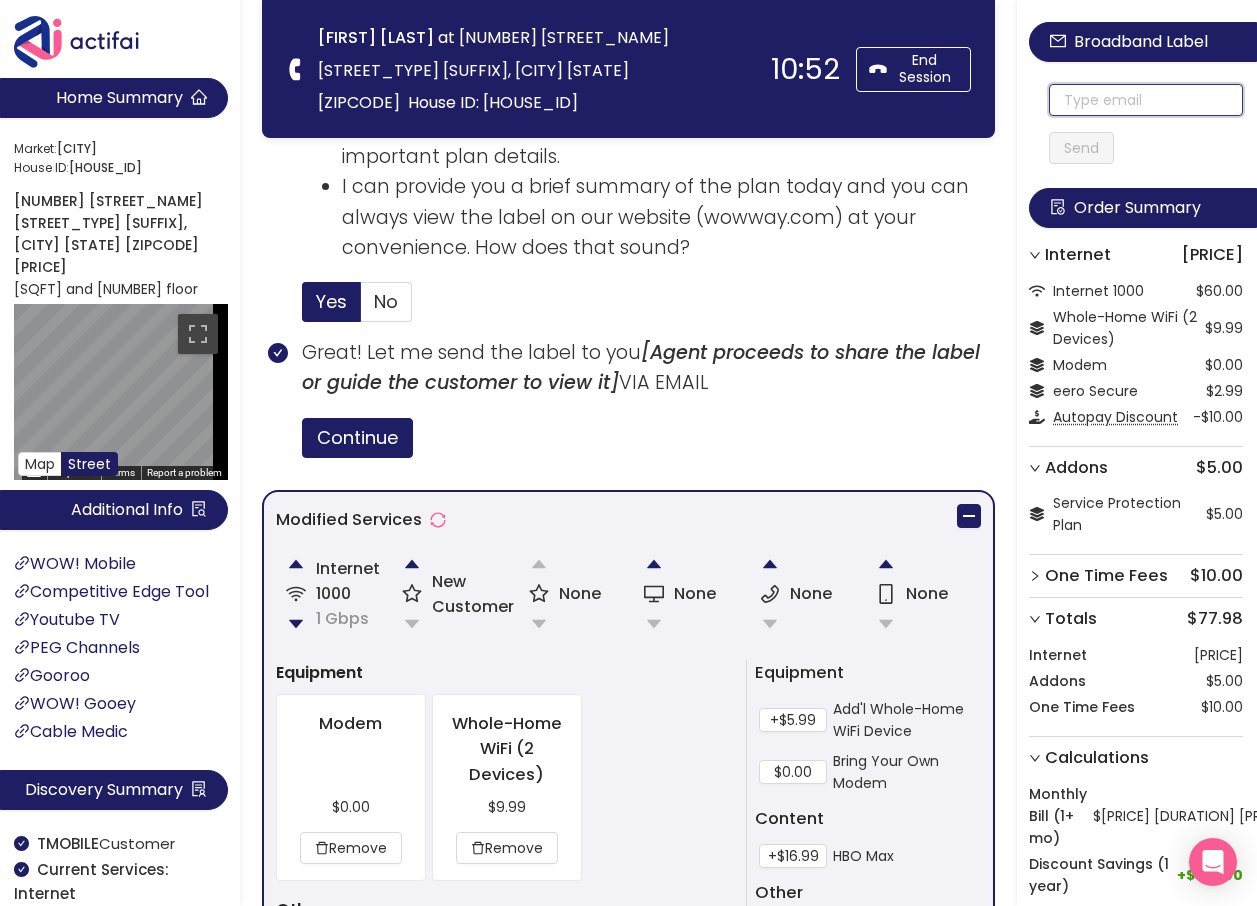click 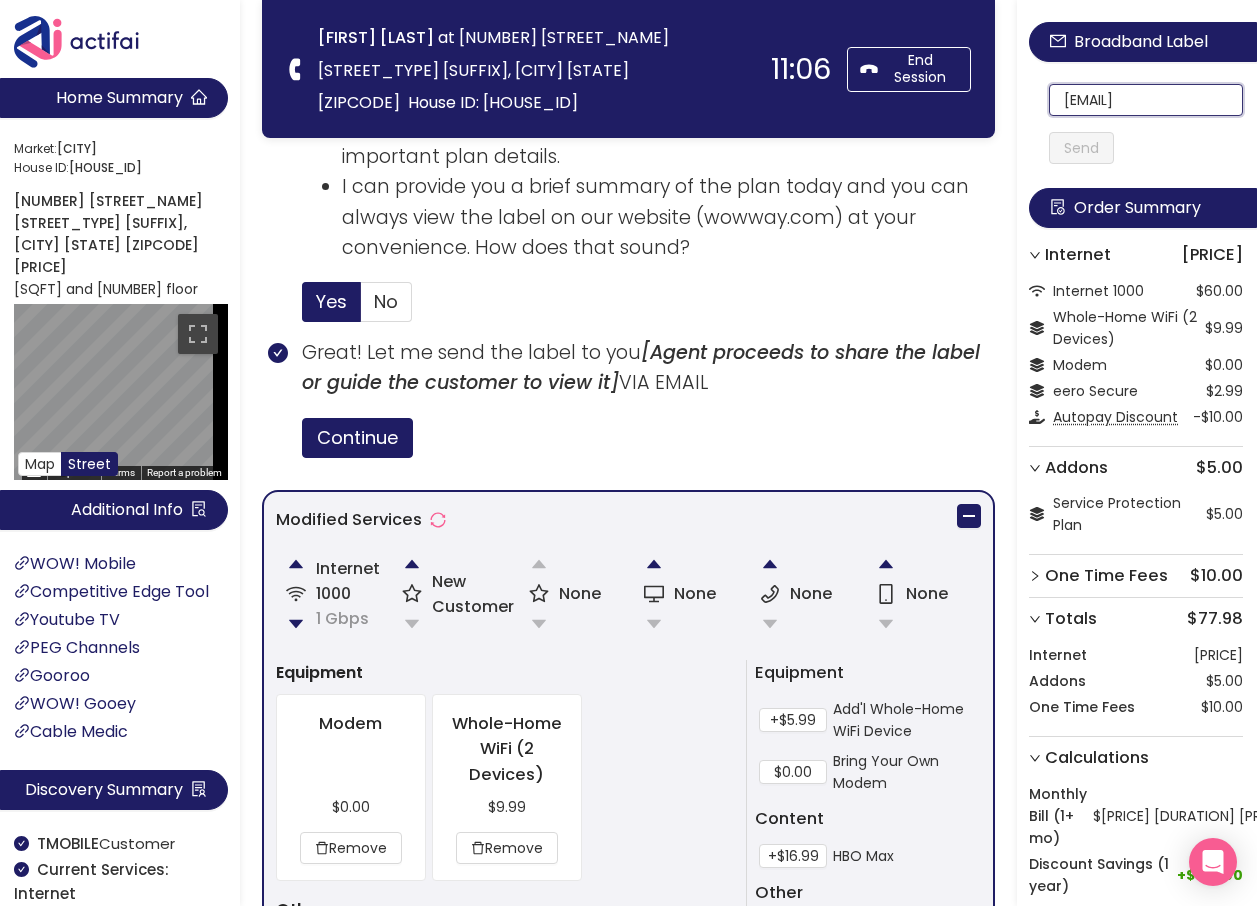 scroll, scrollTop: 0, scrollLeft: 72, axis: horizontal 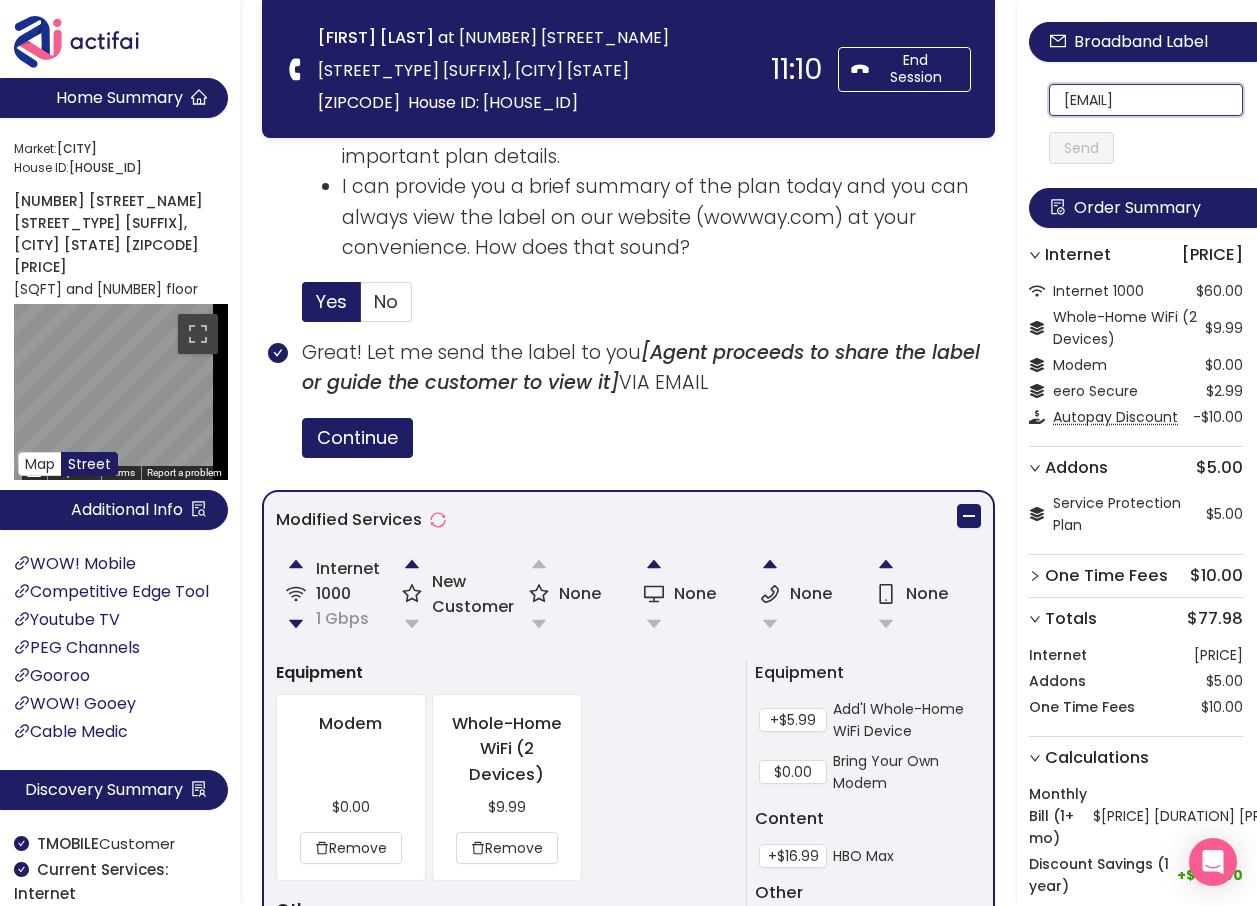 drag, startPoint x: 1194, startPoint y: 103, endPoint x: 1110, endPoint y: 88, distance: 85.32877 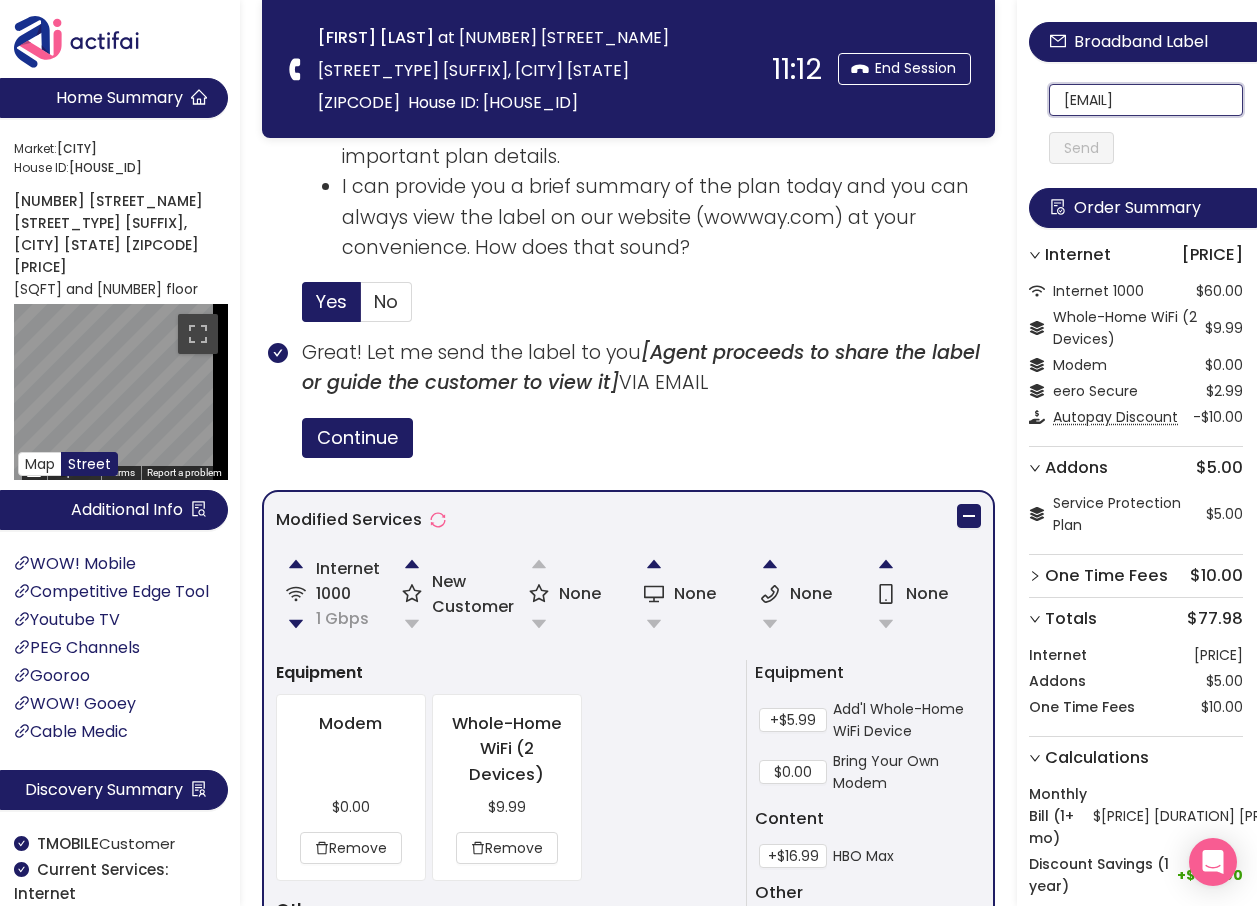 click on "[EMAIL]" 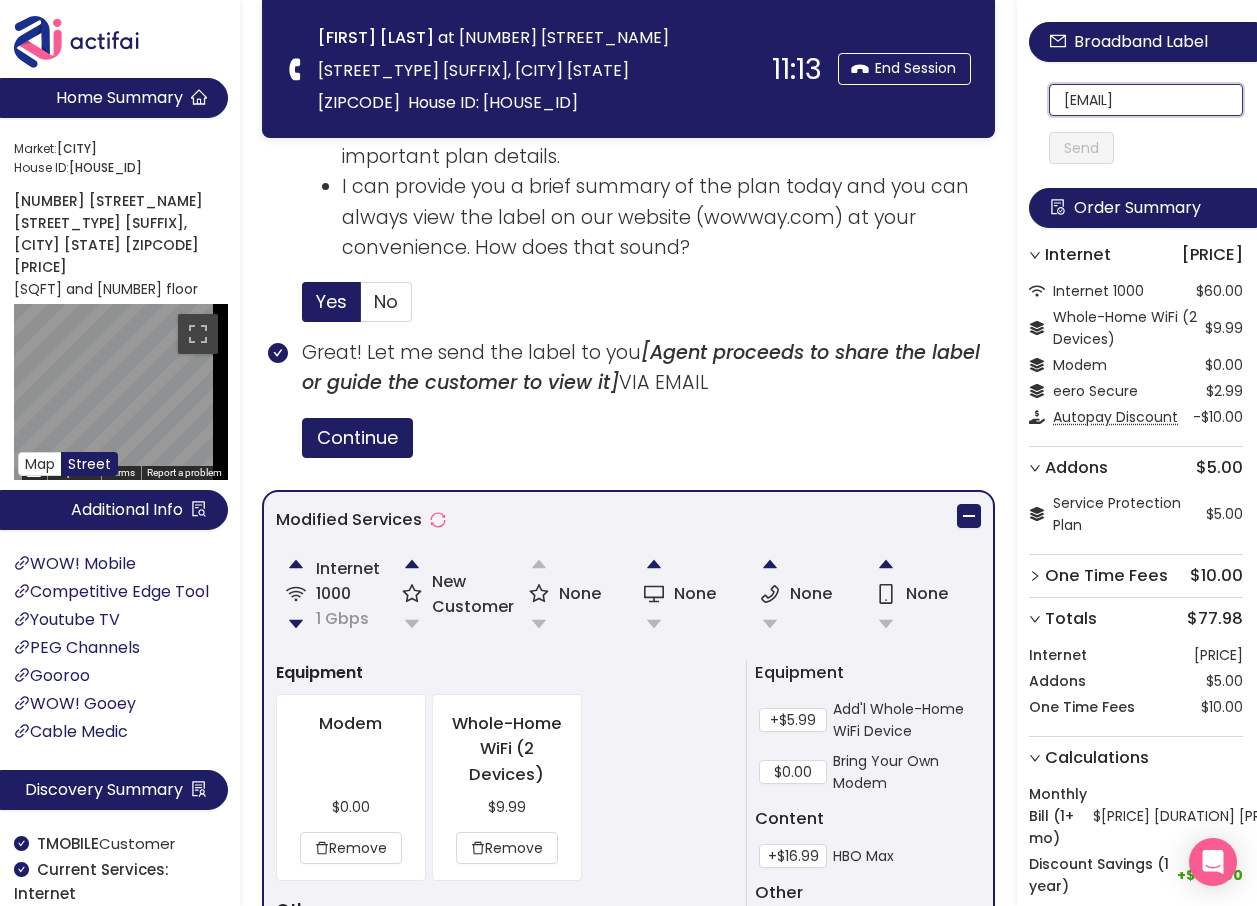 scroll, scrollTop: 0, scrollLeft: 0, axis: both 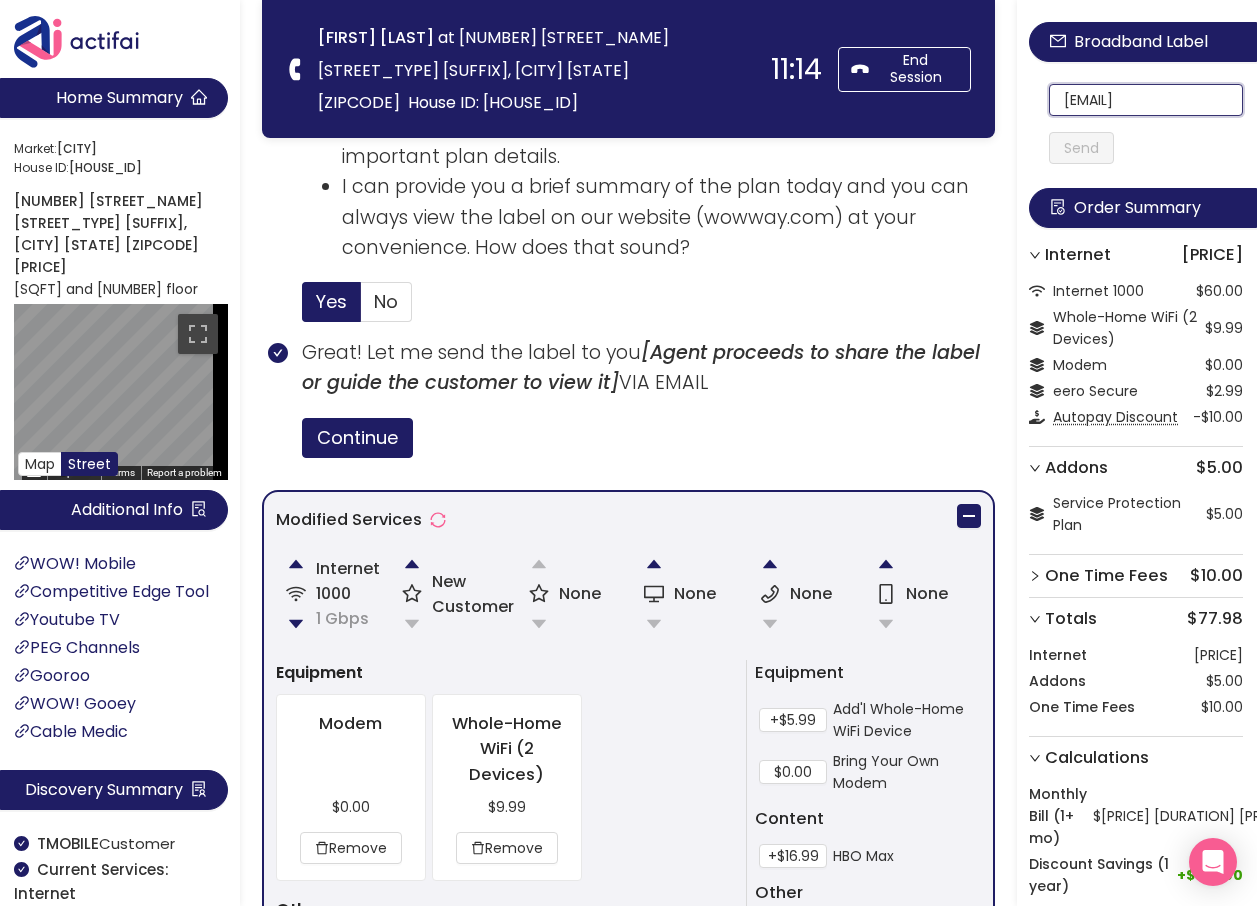 click on "[EMAIL]" 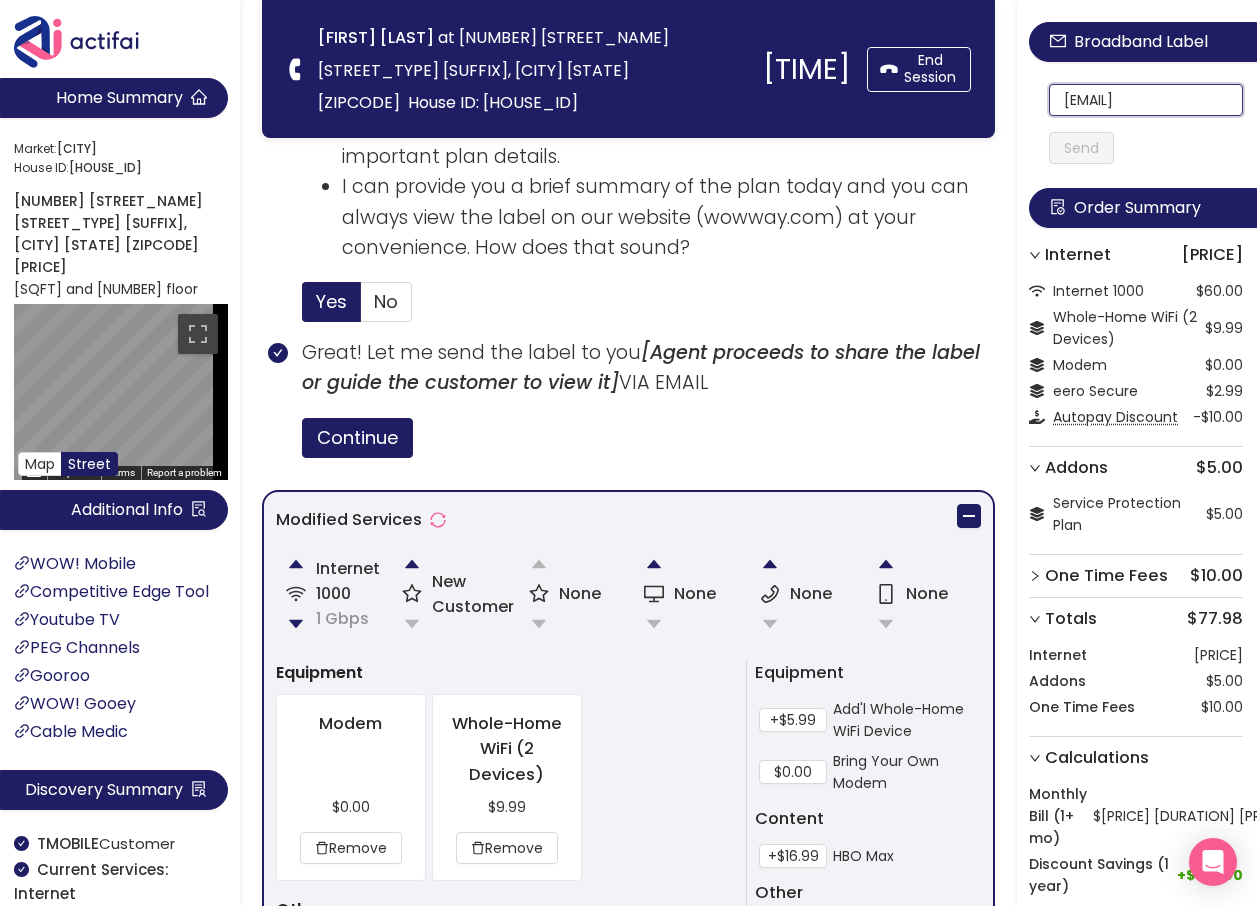 scroll, scrollTop: 0, scrollLeft: 73, axis: horizontal 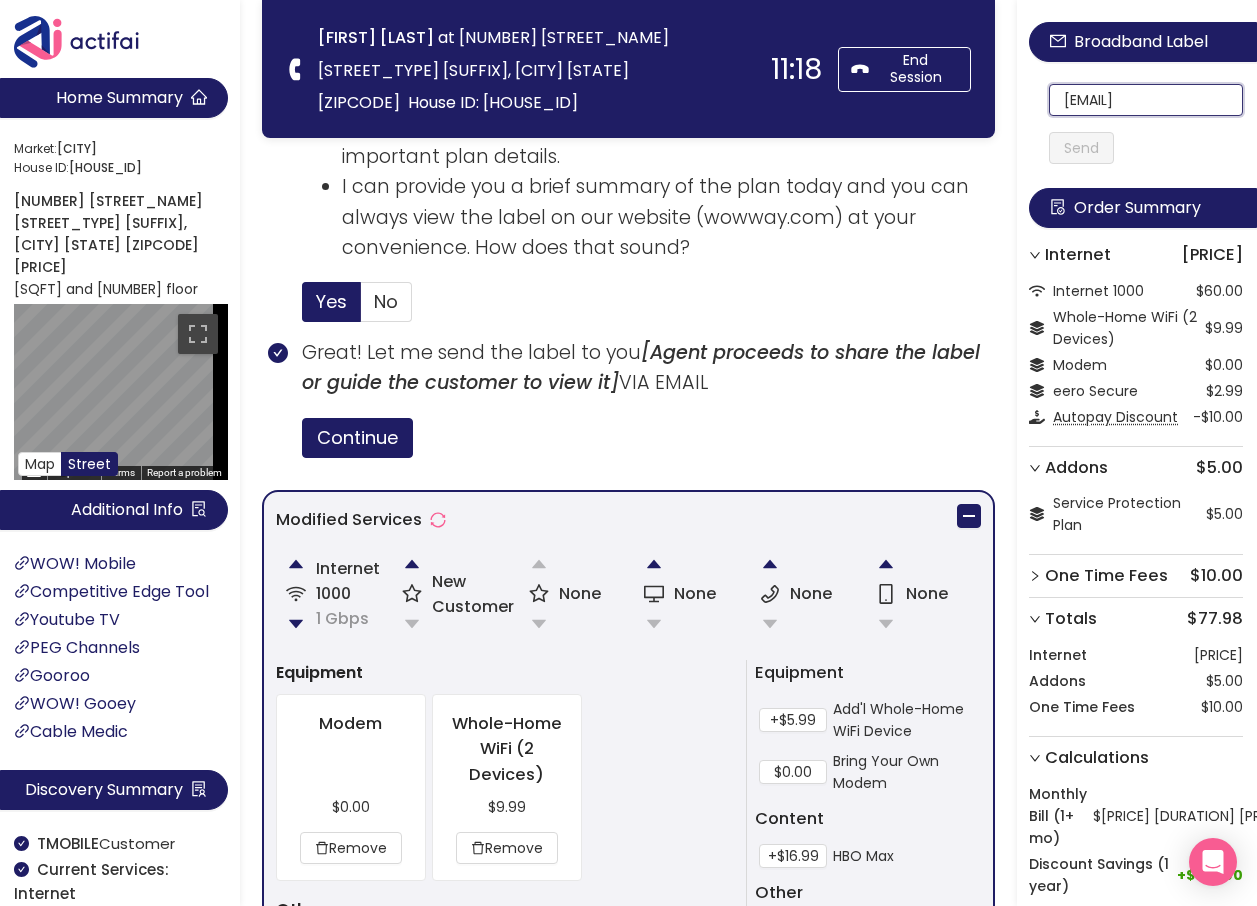 type on "[EMAIL]" 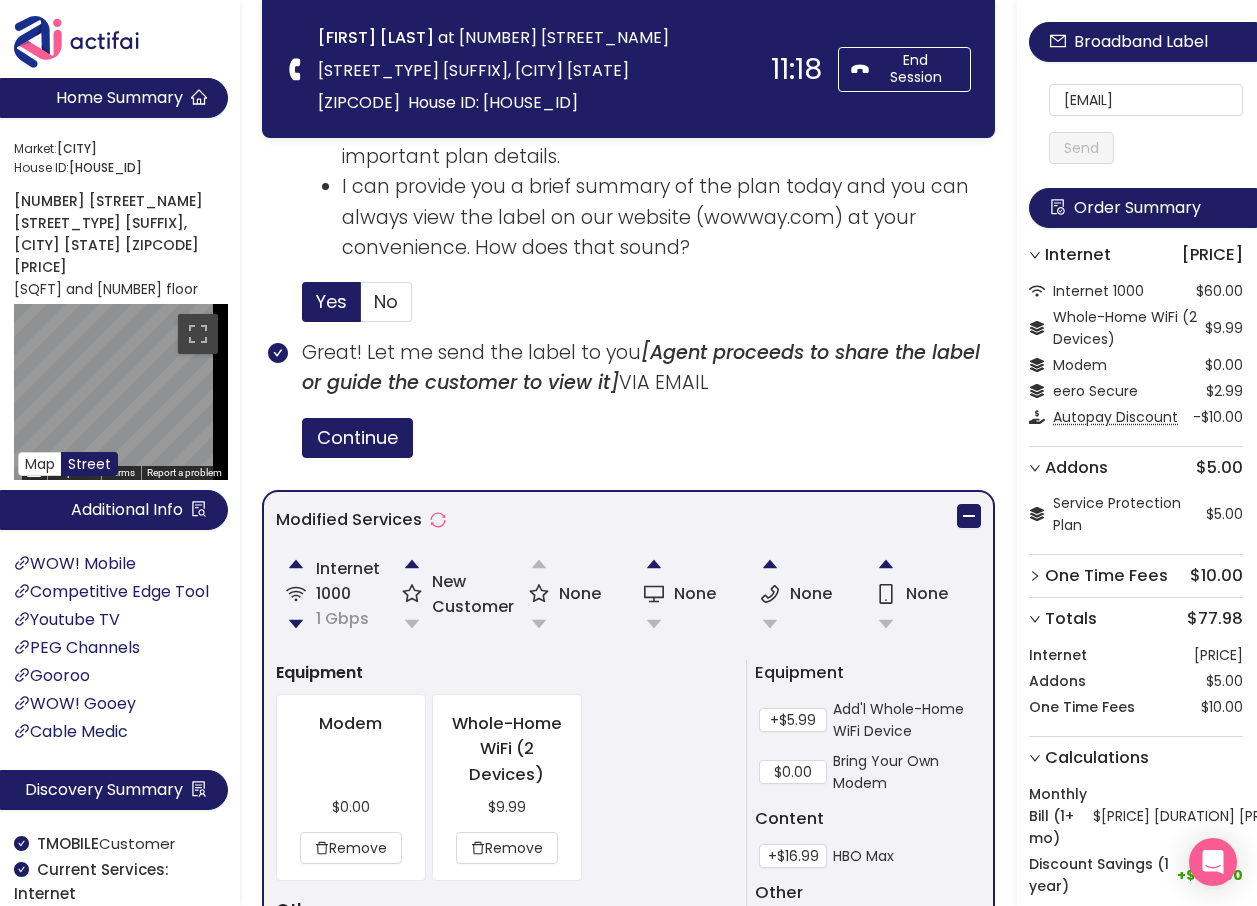 click on "Send" at bounding box center (1081, 148) 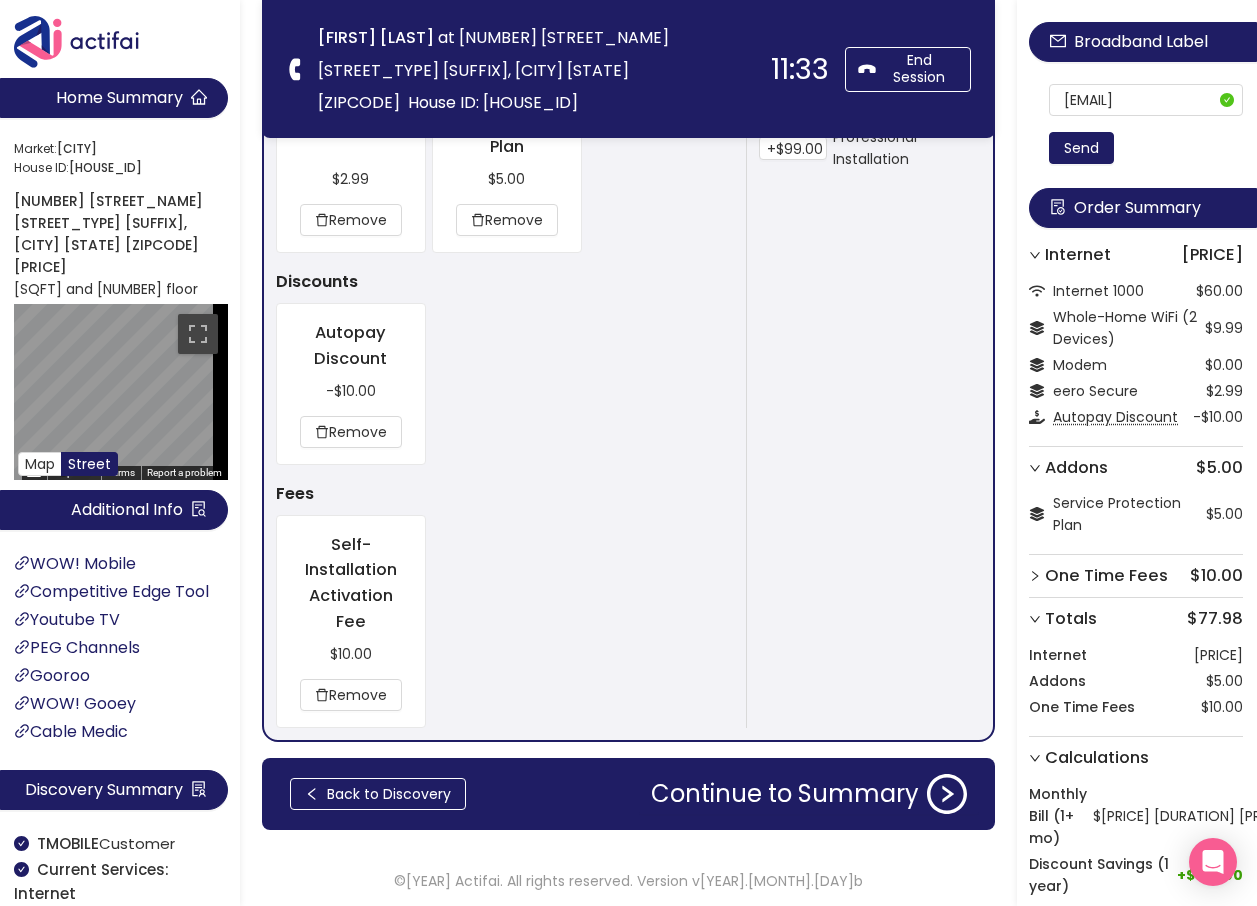 scroll, scrollTop: 2199, scrollLeft: 0, axis: vertical 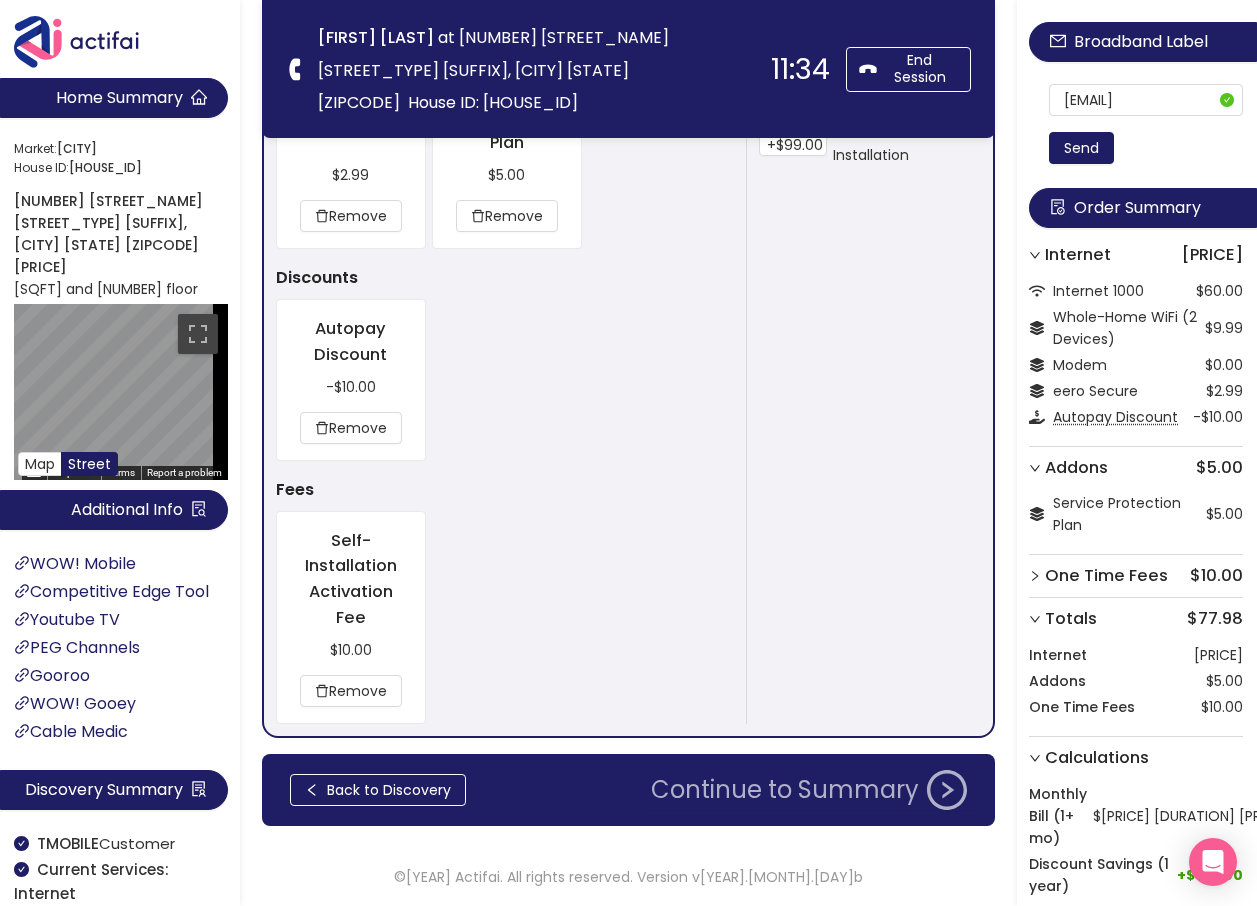 click on "Continue to Summary" 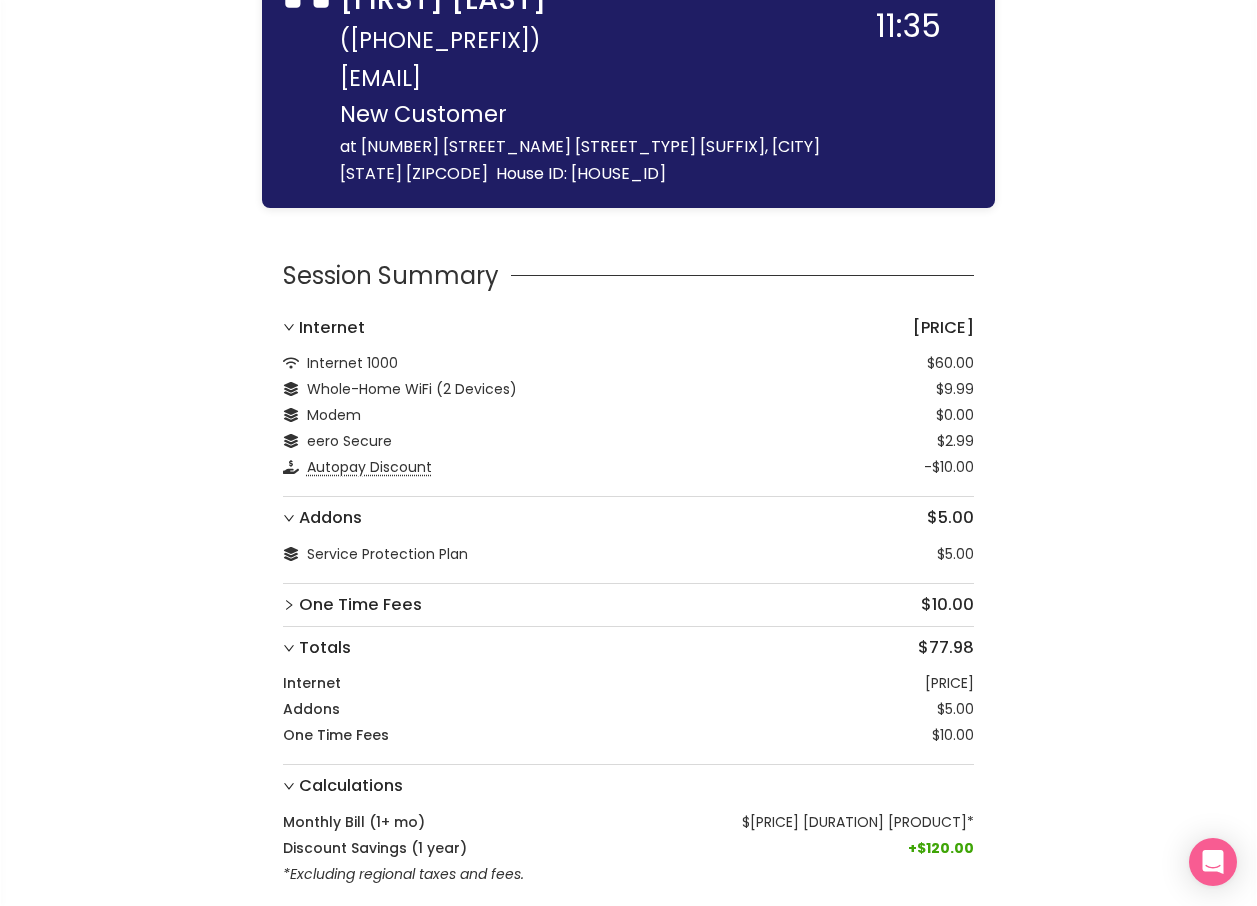 scroll, scrollTop: 150, scrollLeft: 0, axis: vertical 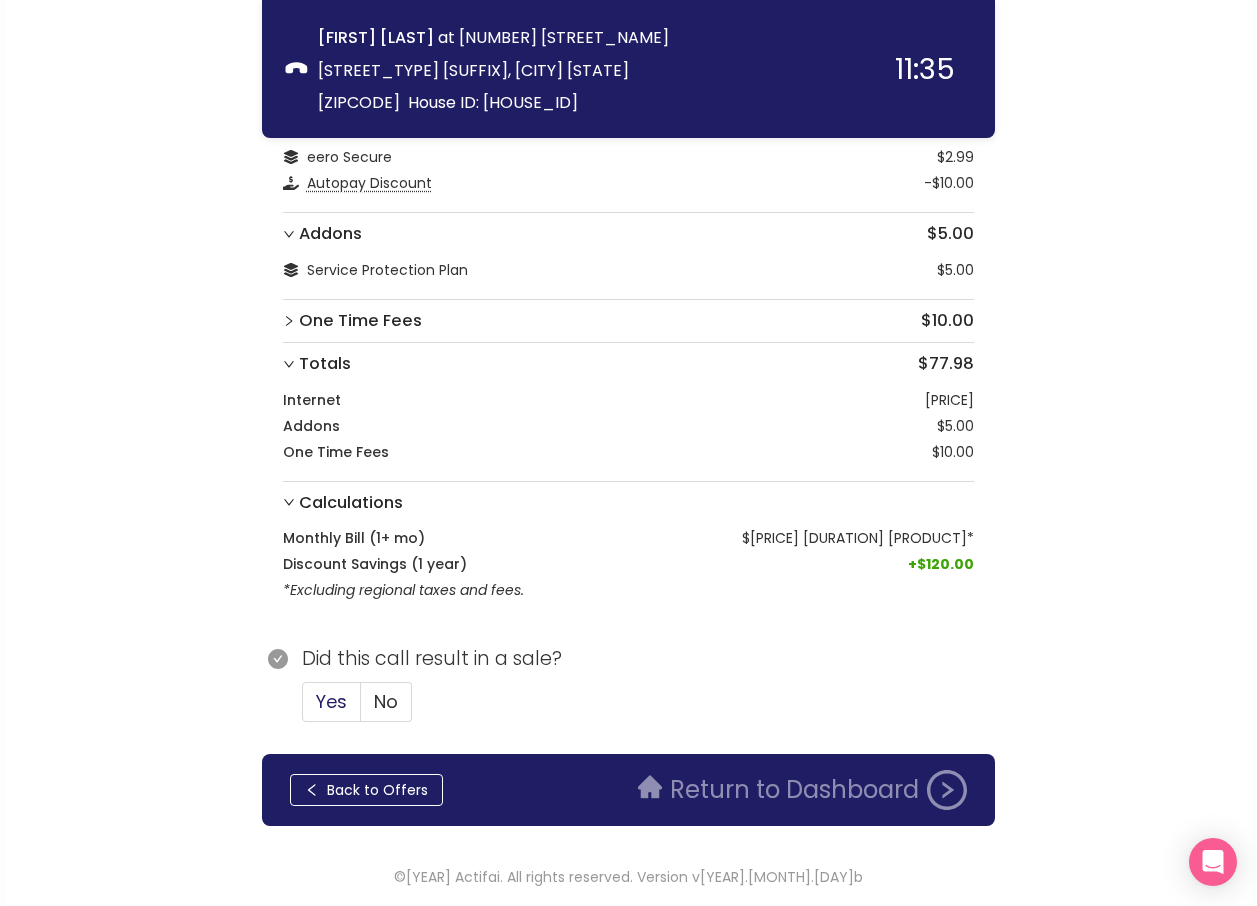 click on "Yes" at bounding box center (331, 701) 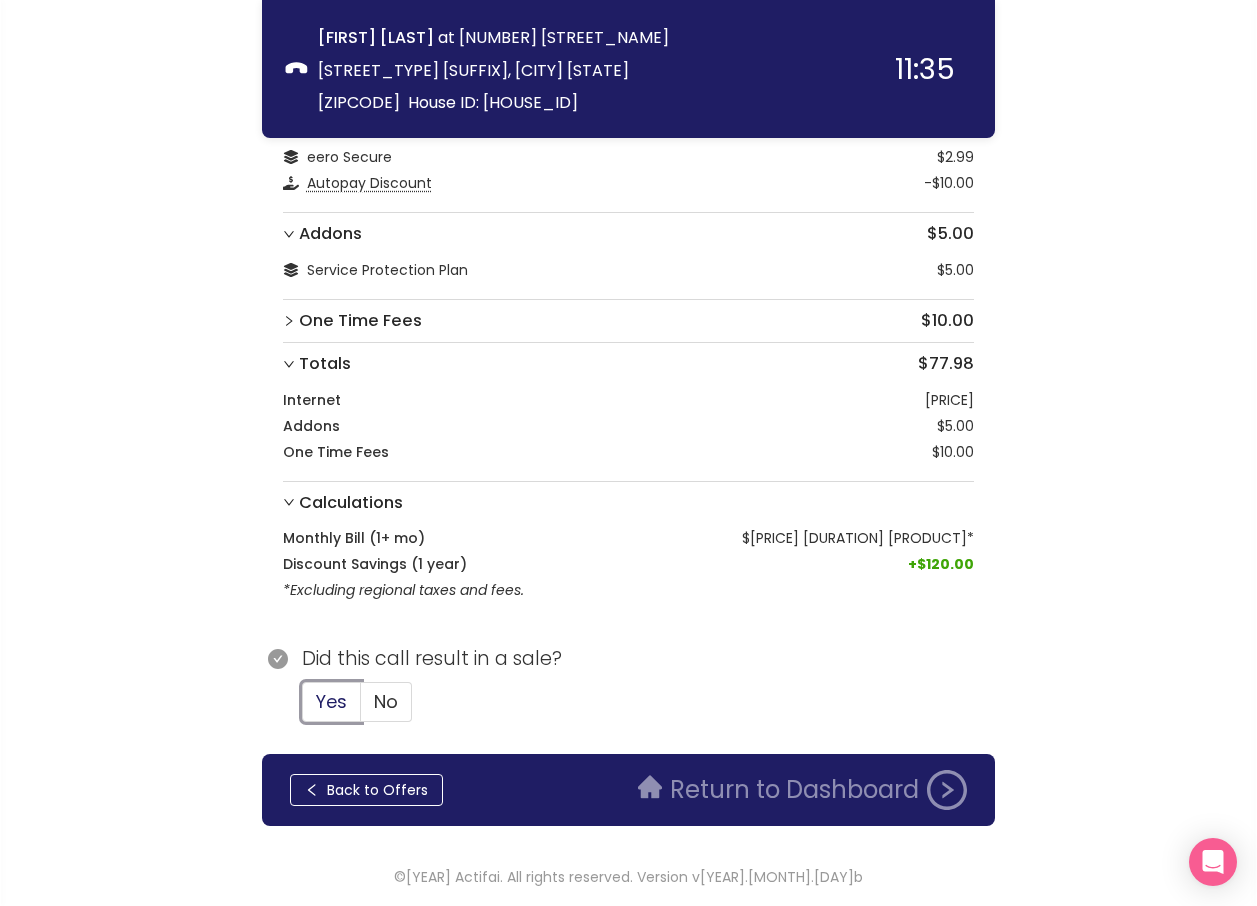 click on "Yes" at bounding box center [303, 708] 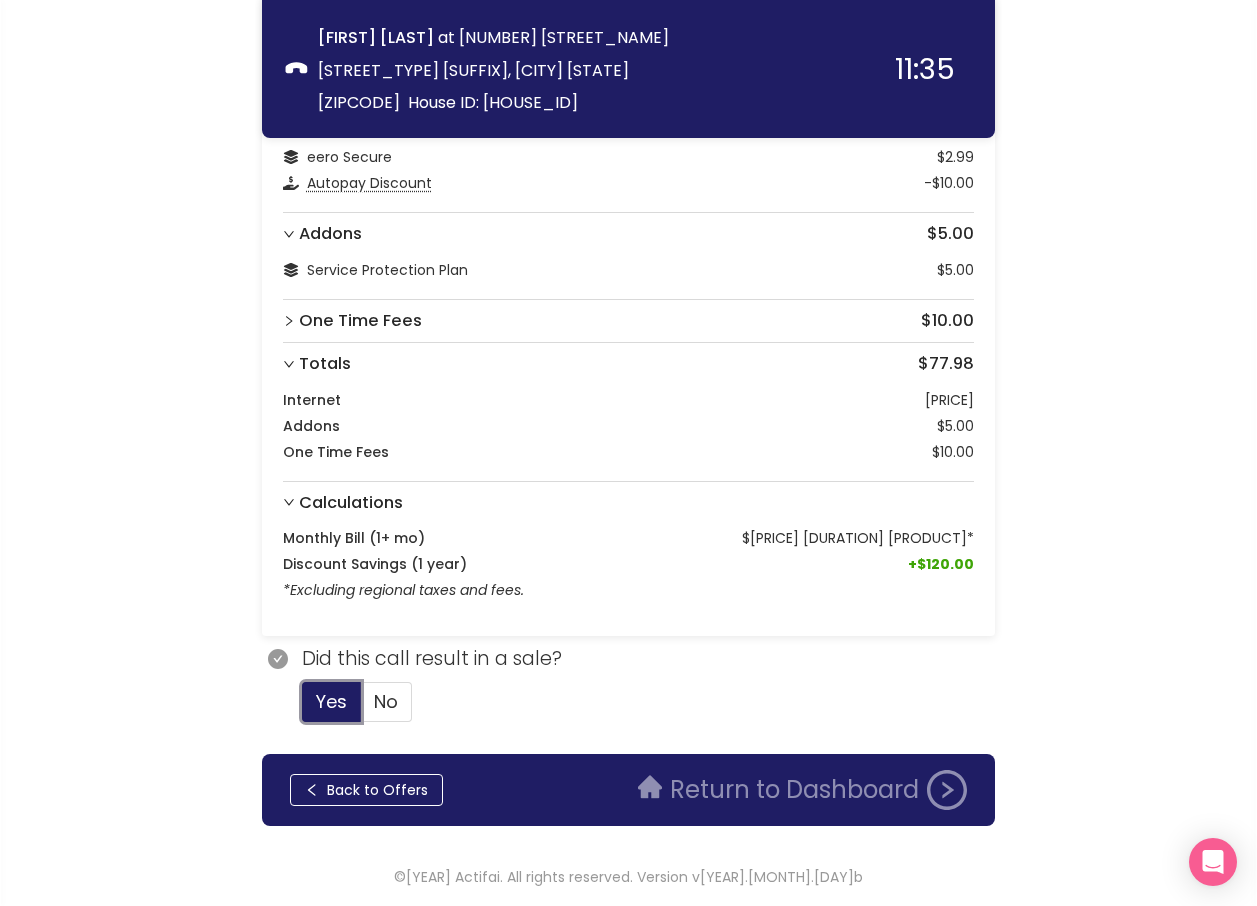 type 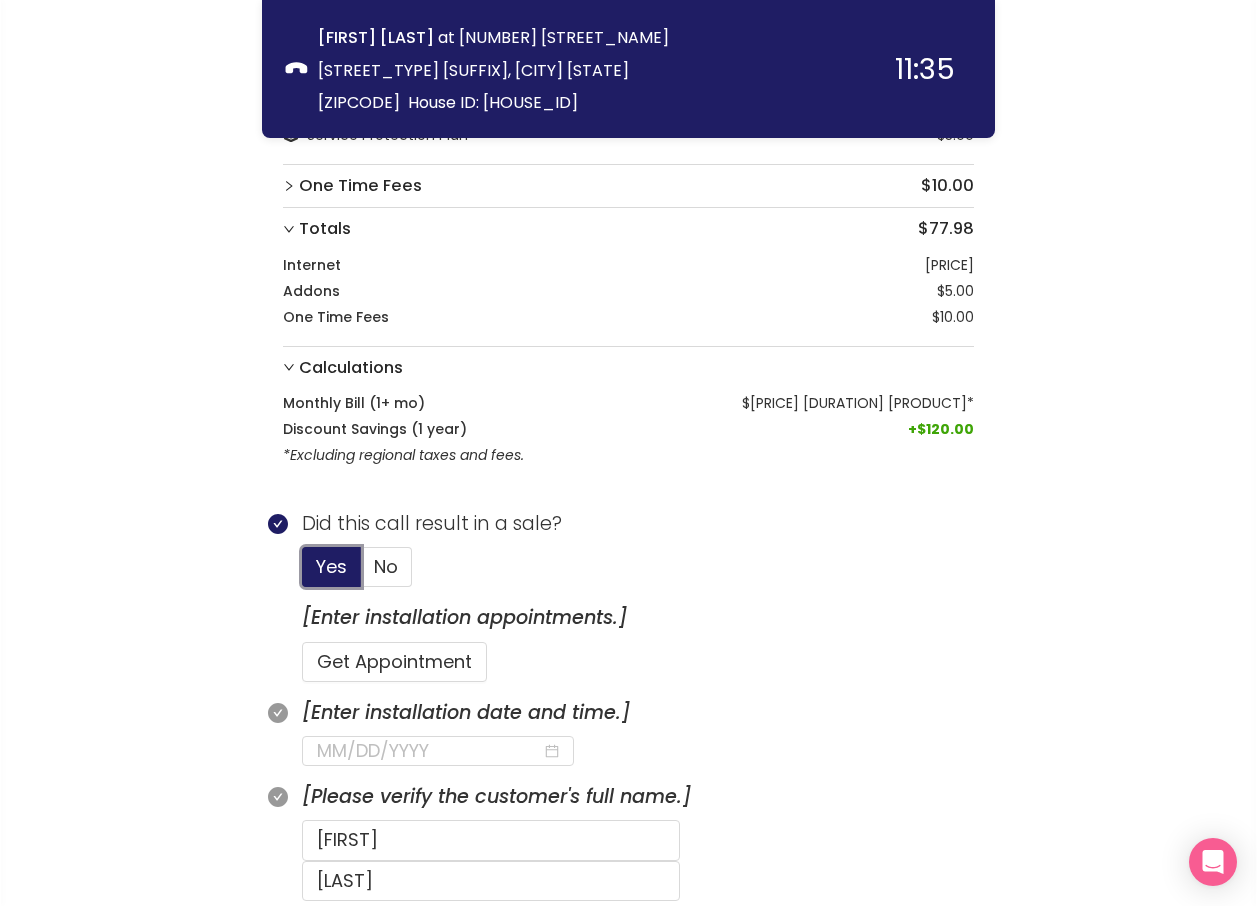 scroll, scrollTop: 650, scrollLeft: 0, axis: vertical 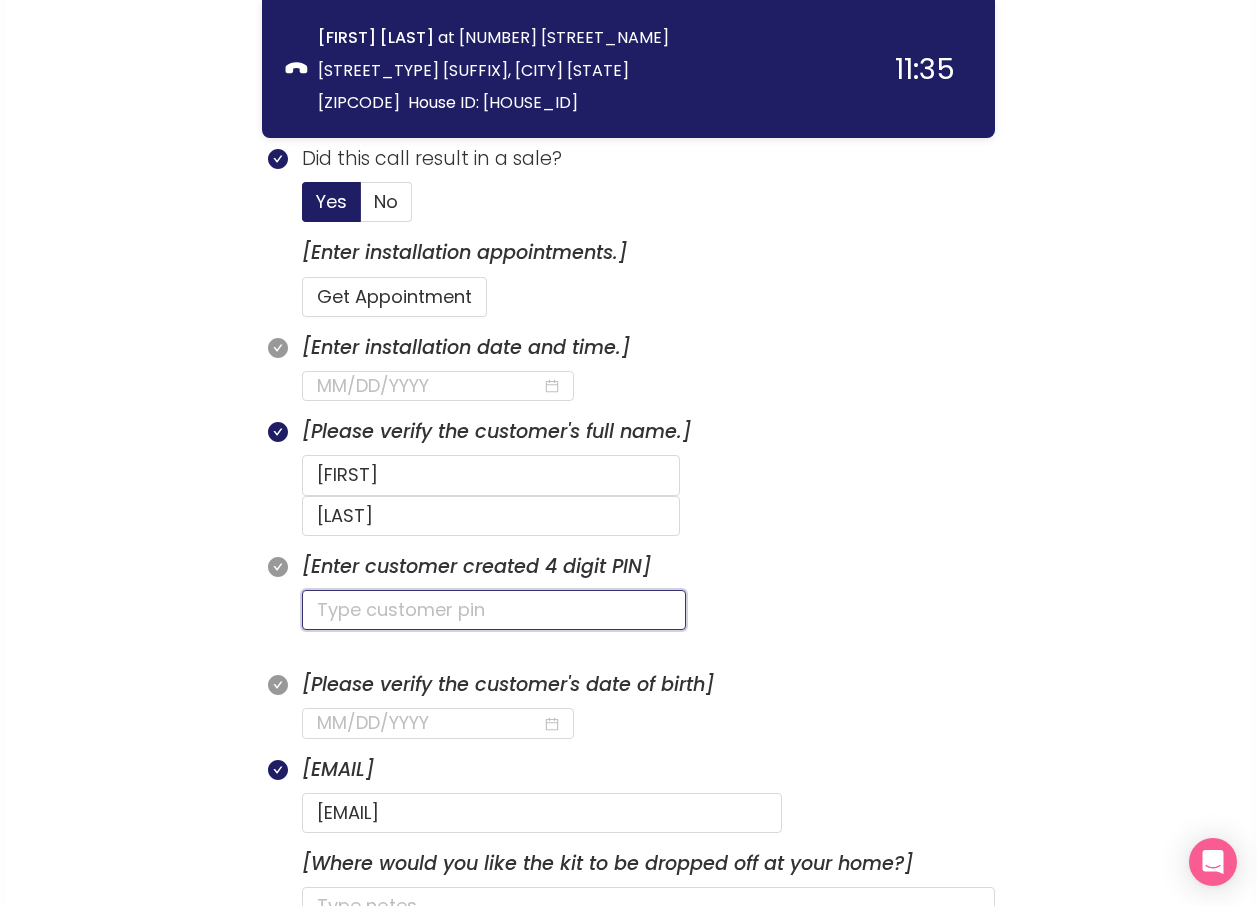 click 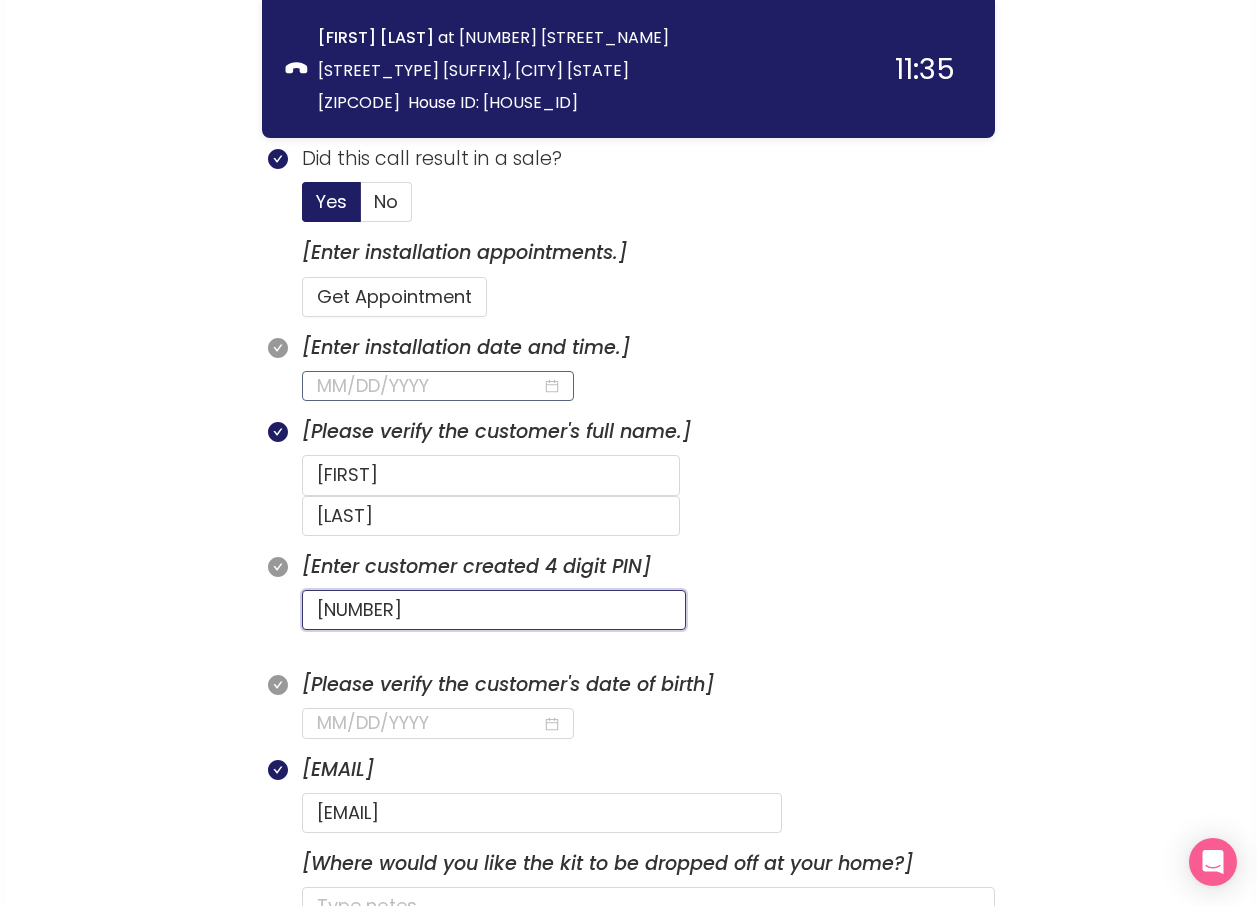 type on "[NUMBER]" 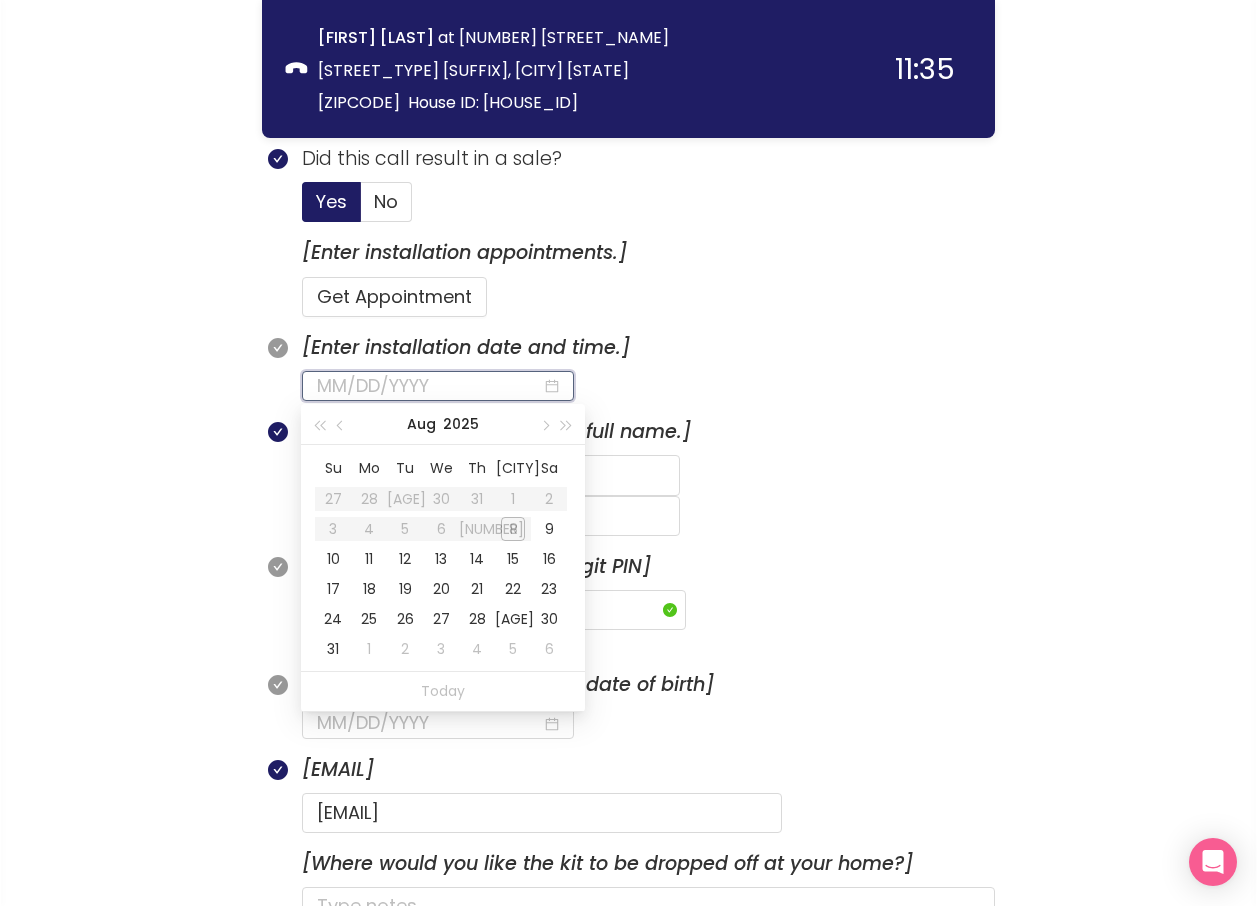 click at bounding box center [429, 386] 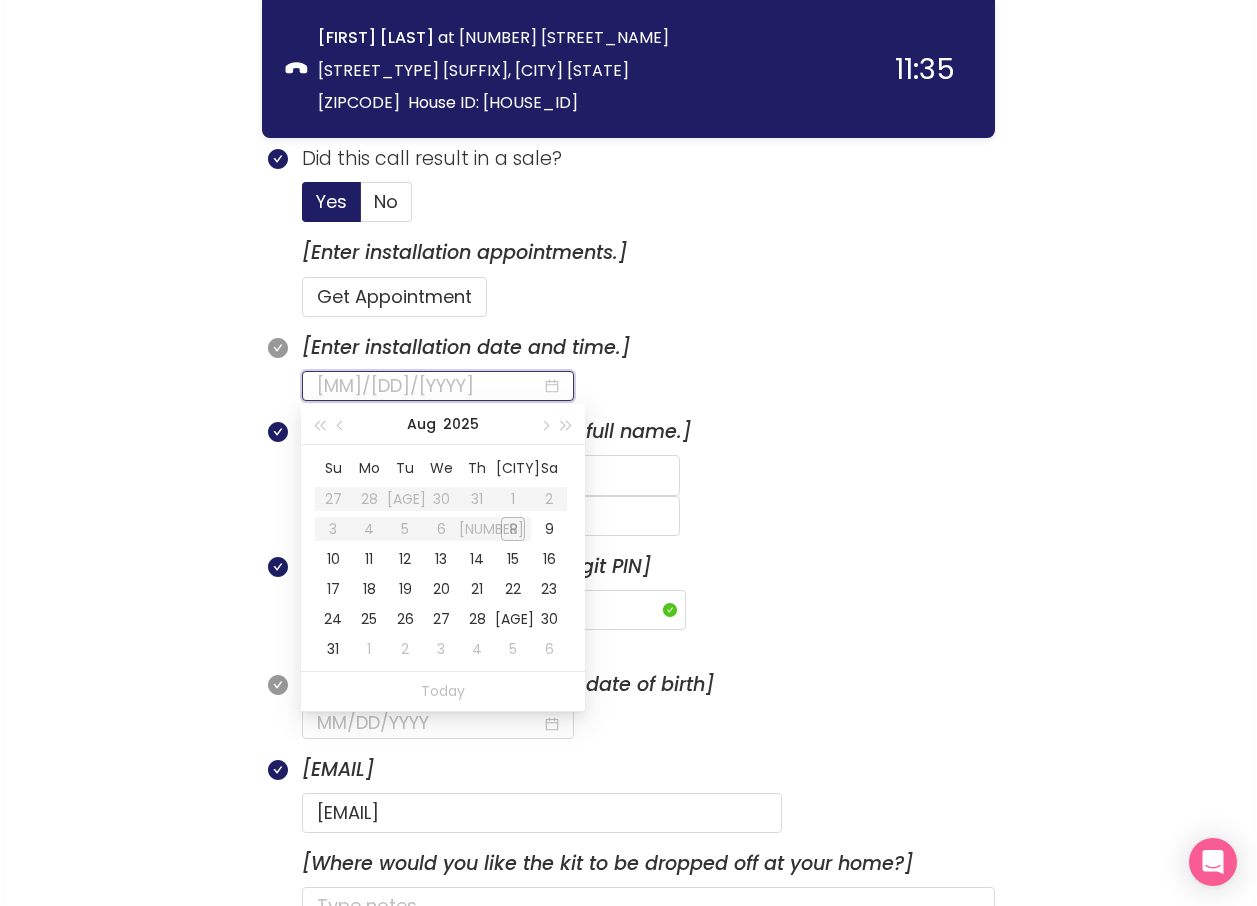 type on "[DATE]" 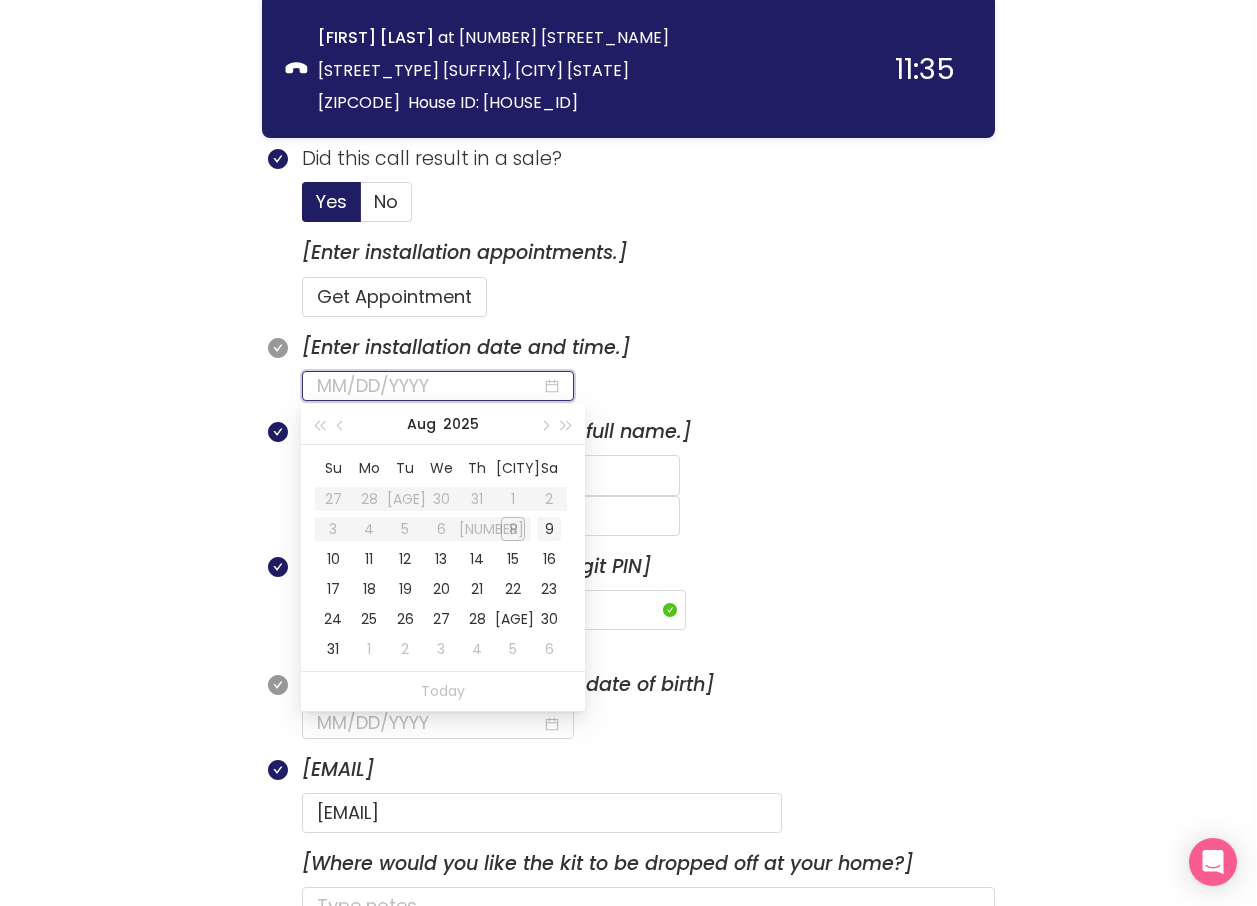 type on "[DATE]" 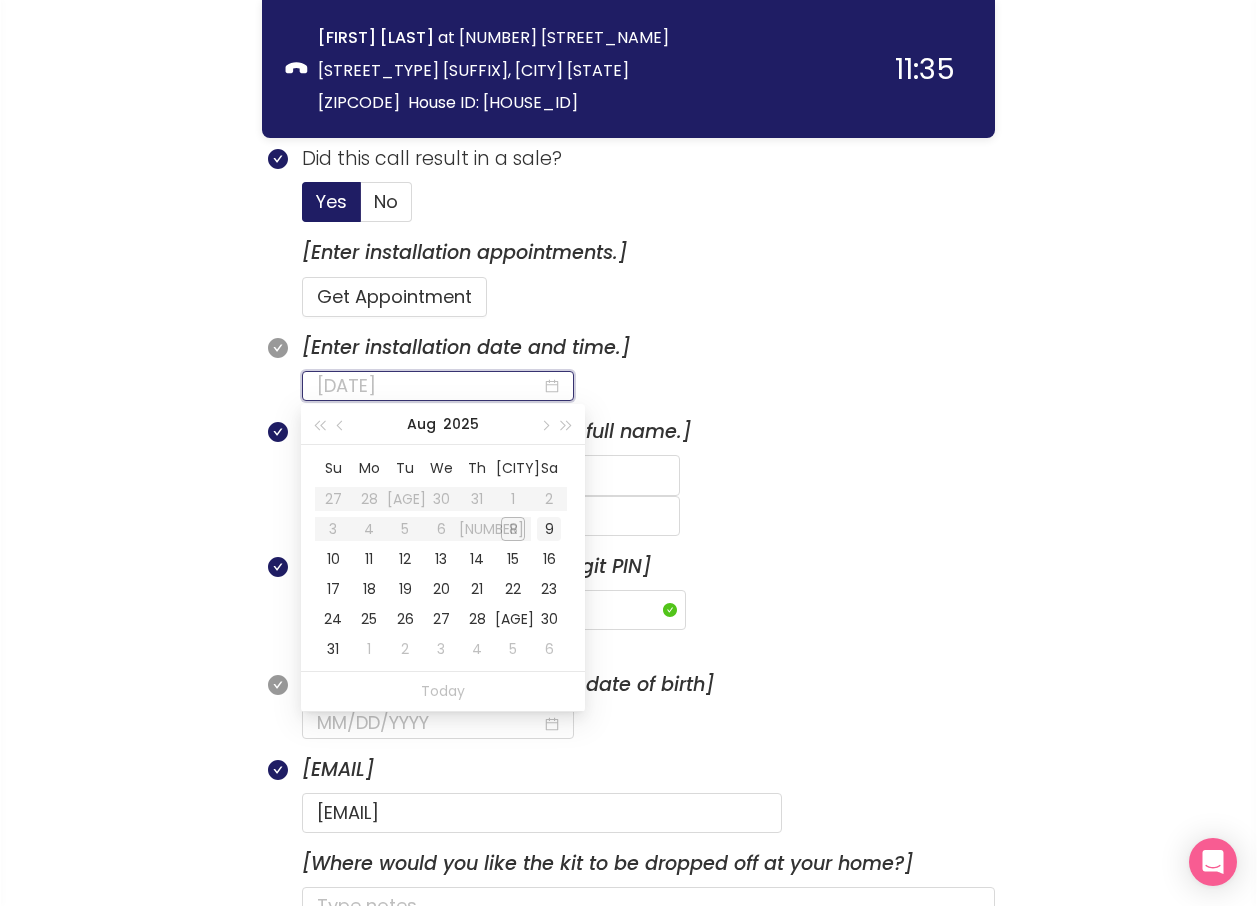 click on "9" at bounding box center (549, 529) 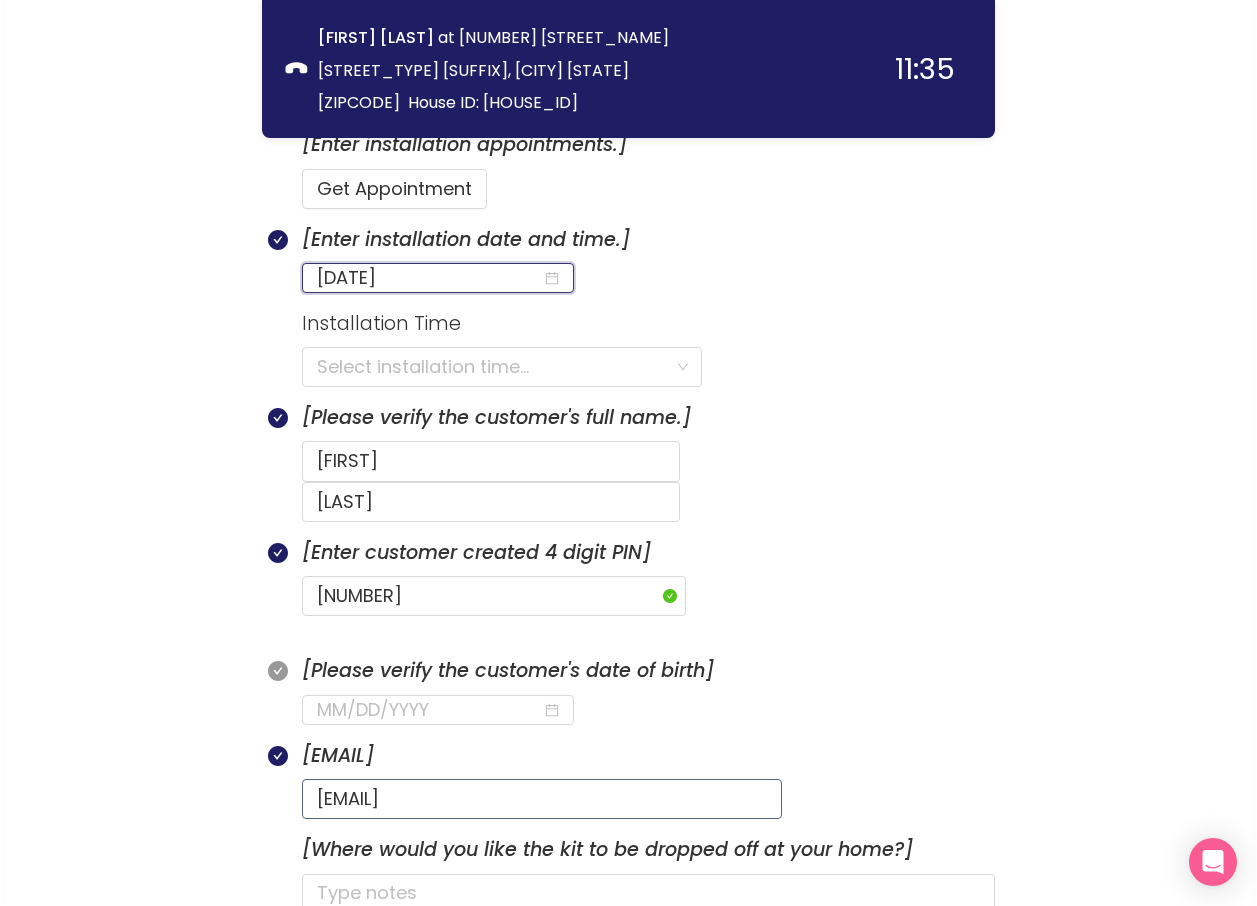 scroll, scrollTop: 850, scrollLeft: 0, axis: vertical 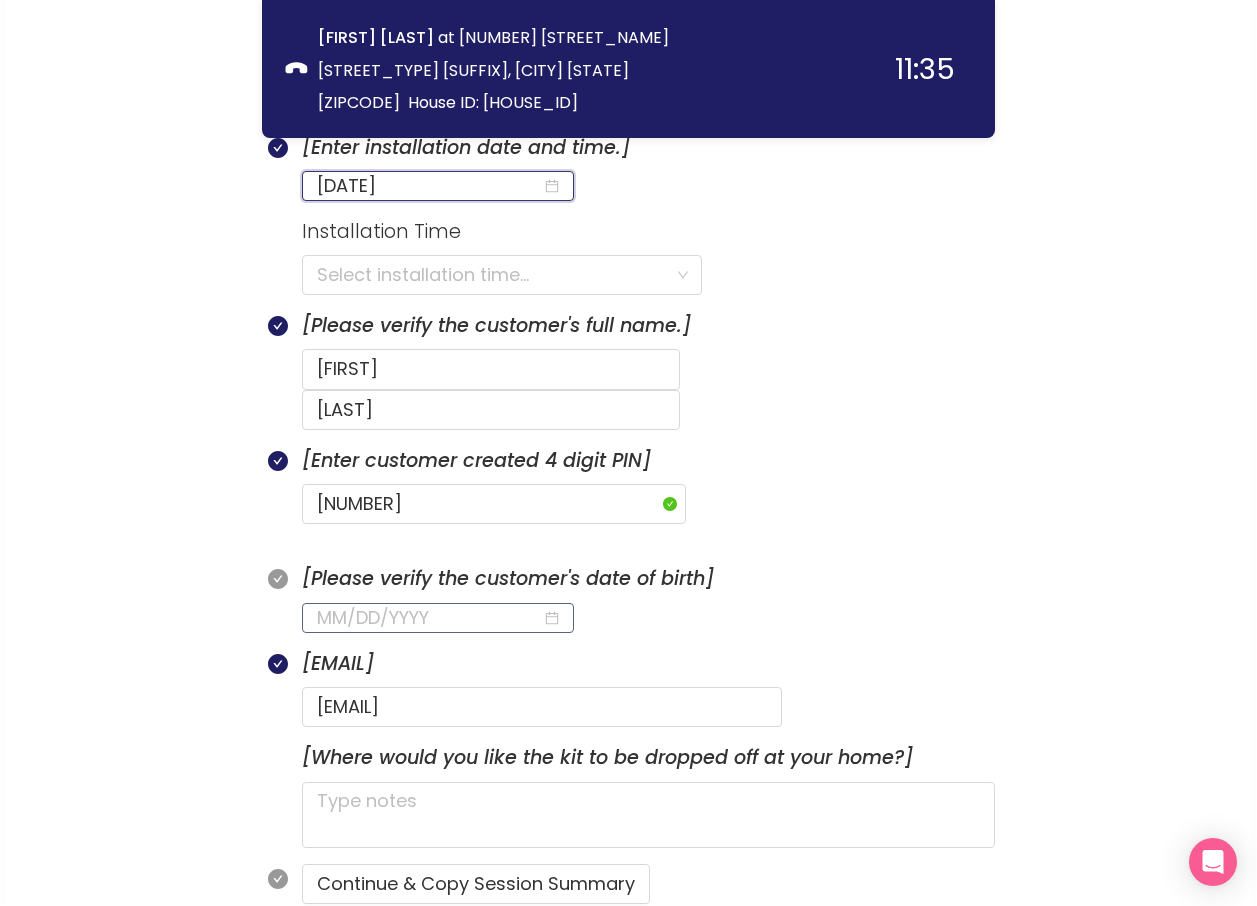 click 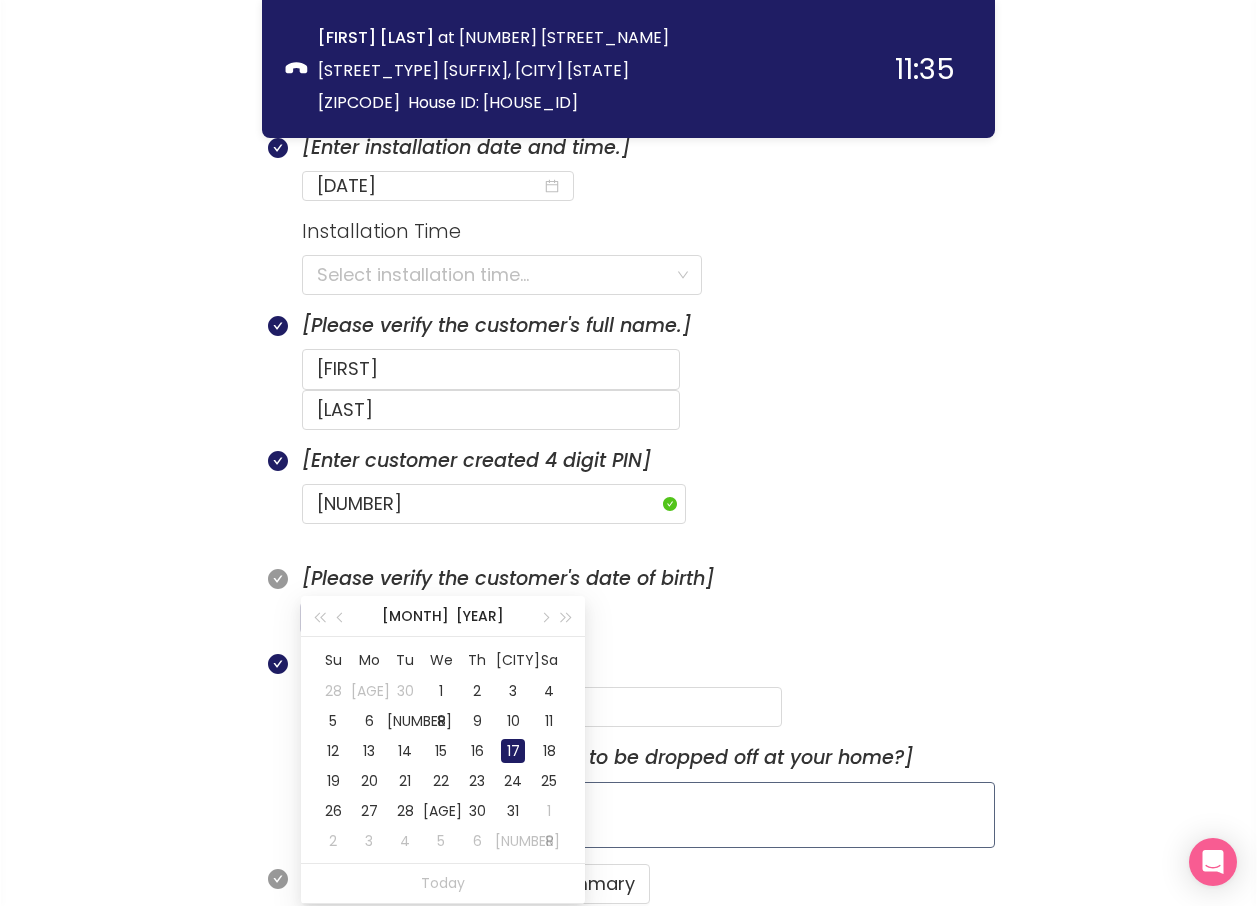 click on "17" at bounding box center [513, 751] 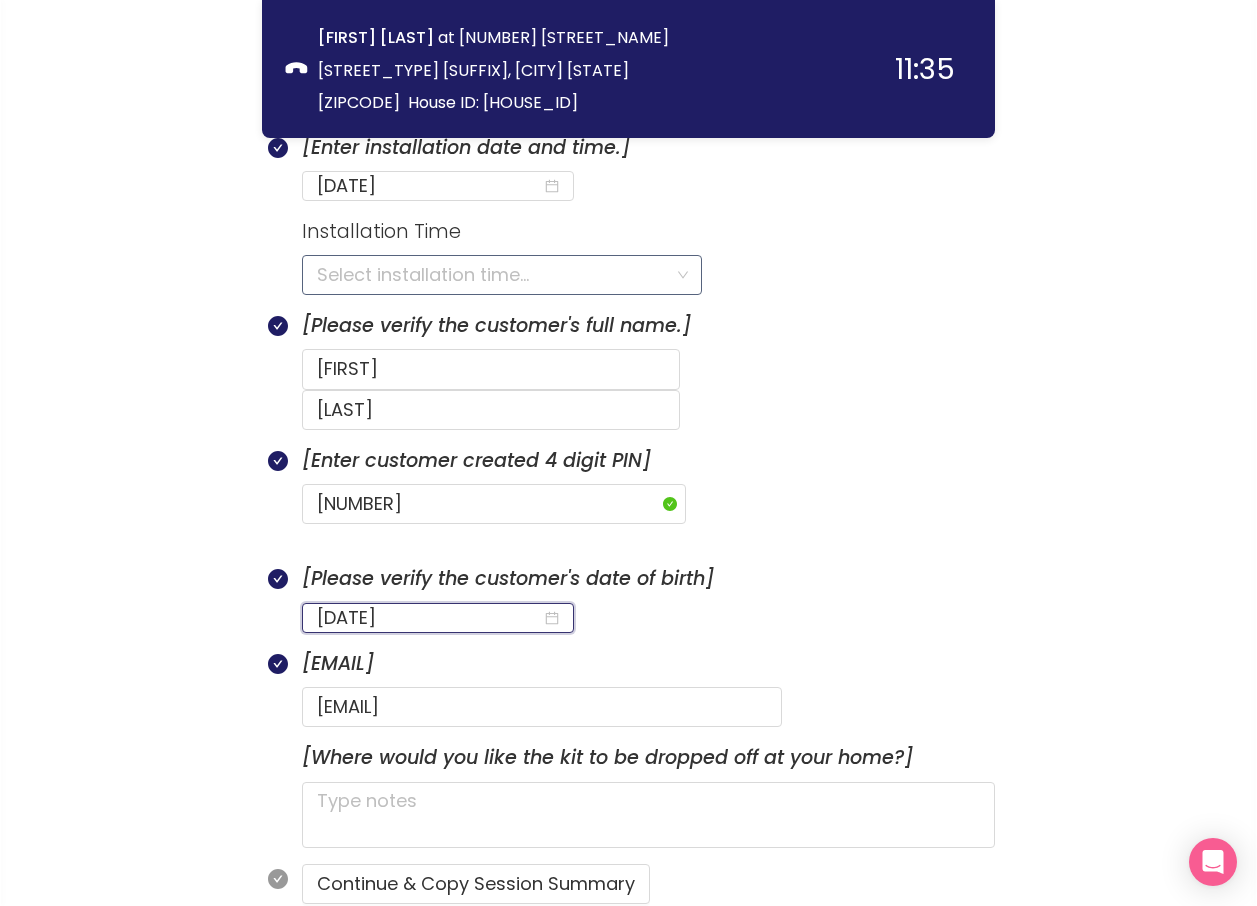 type on "[DATE]" 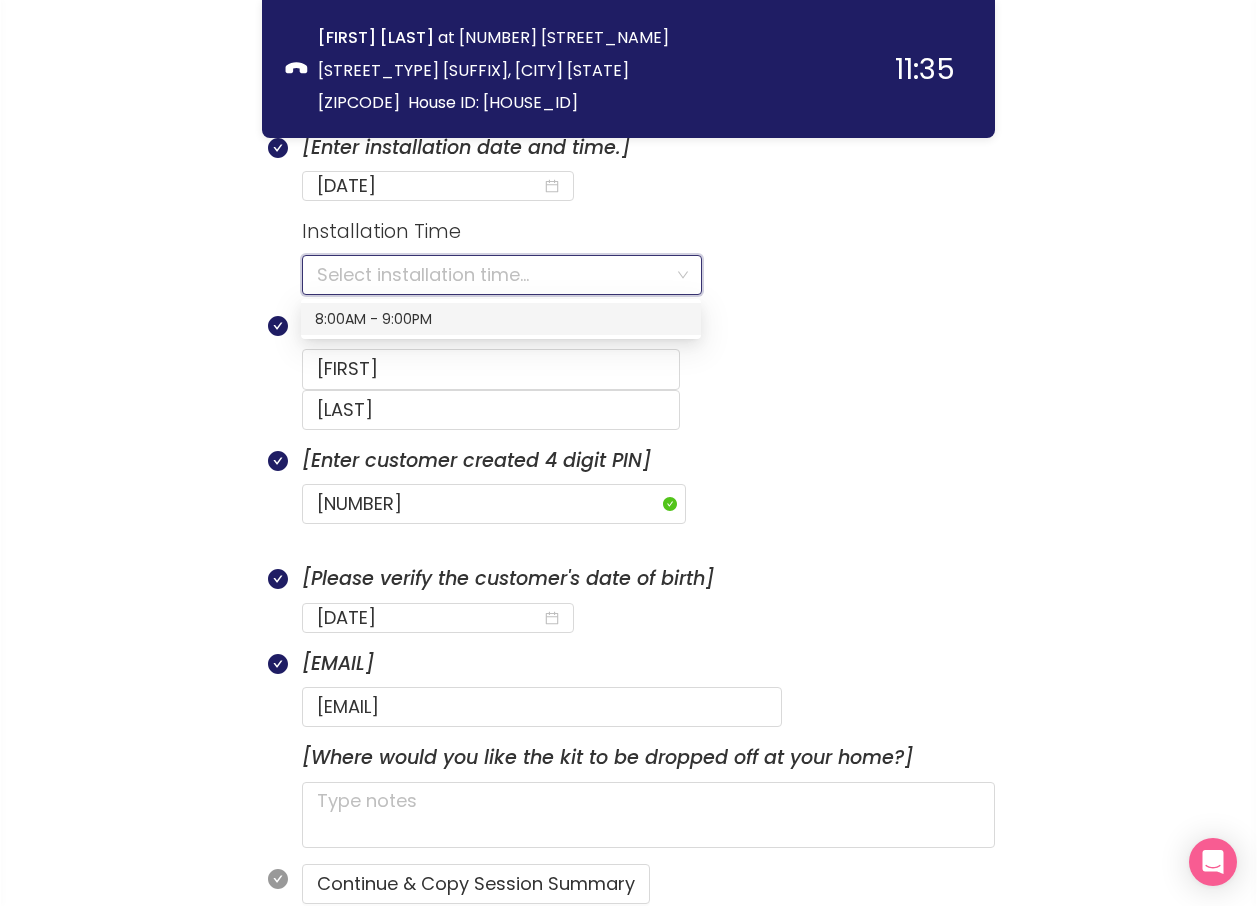 click on "8:00AM - 9:00PM" at bounding box center (501, 319) 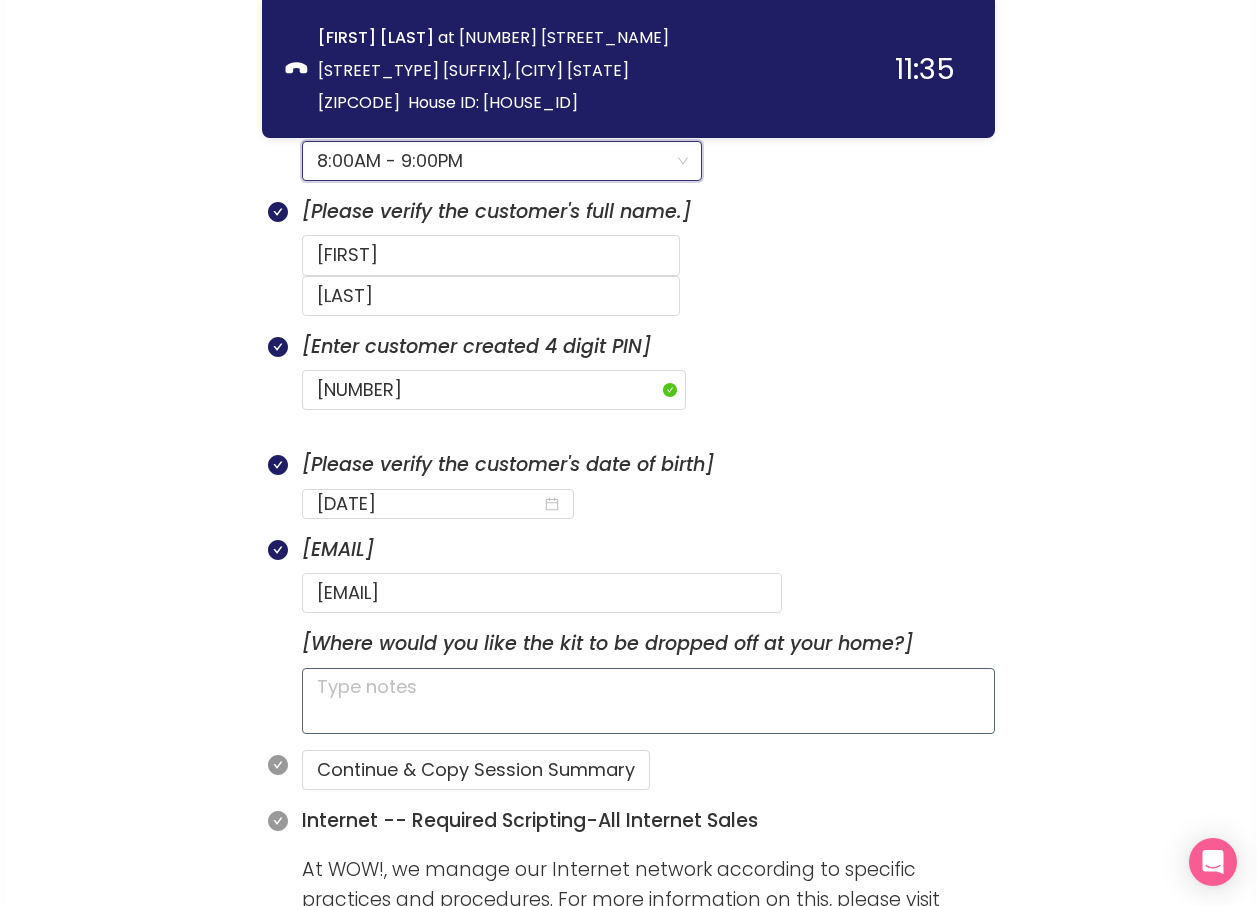 scroll, scrollTop: 1250, scrollLeft: 0, axis: vertical 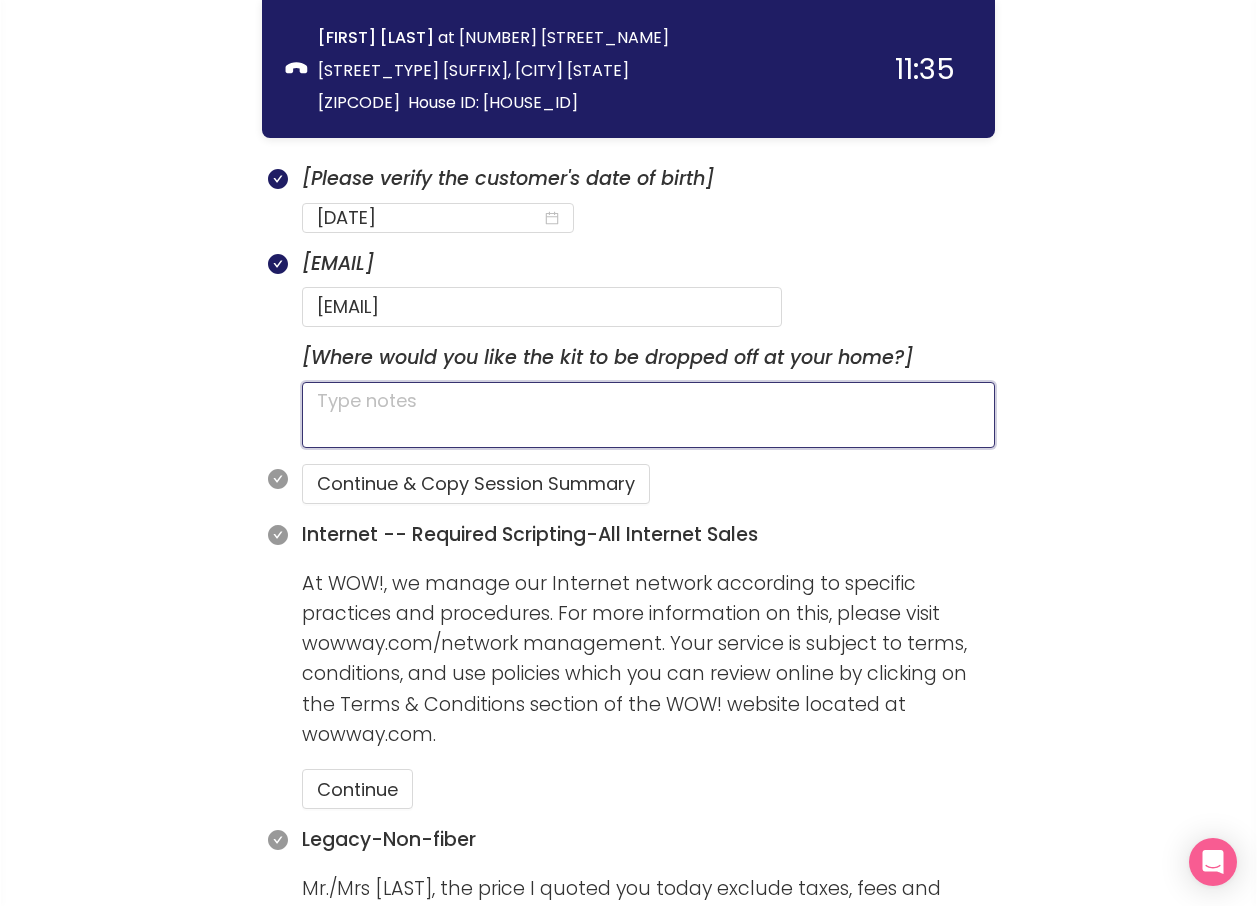 click 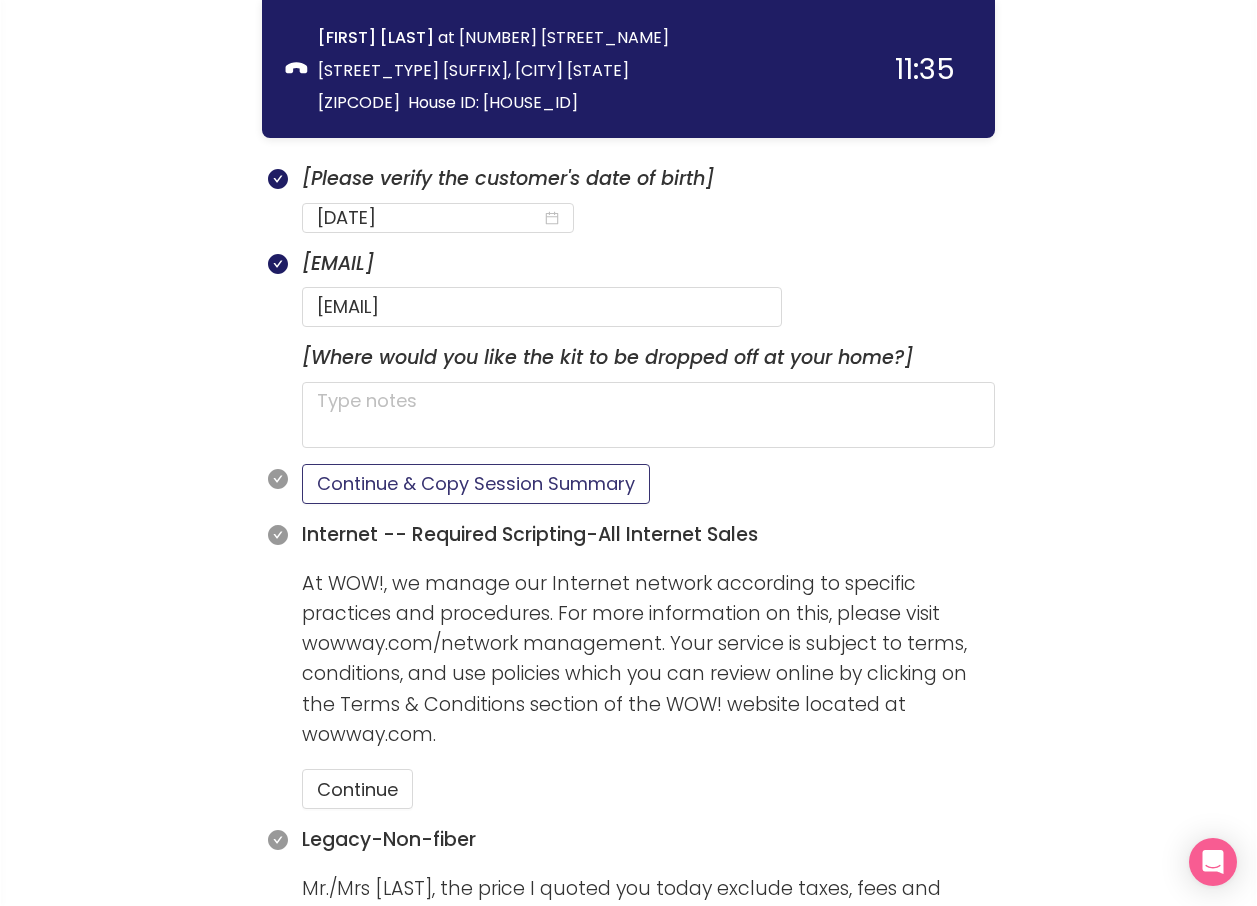 click on "Continue & Copy Session Summary" at bounding box center (476, 484) 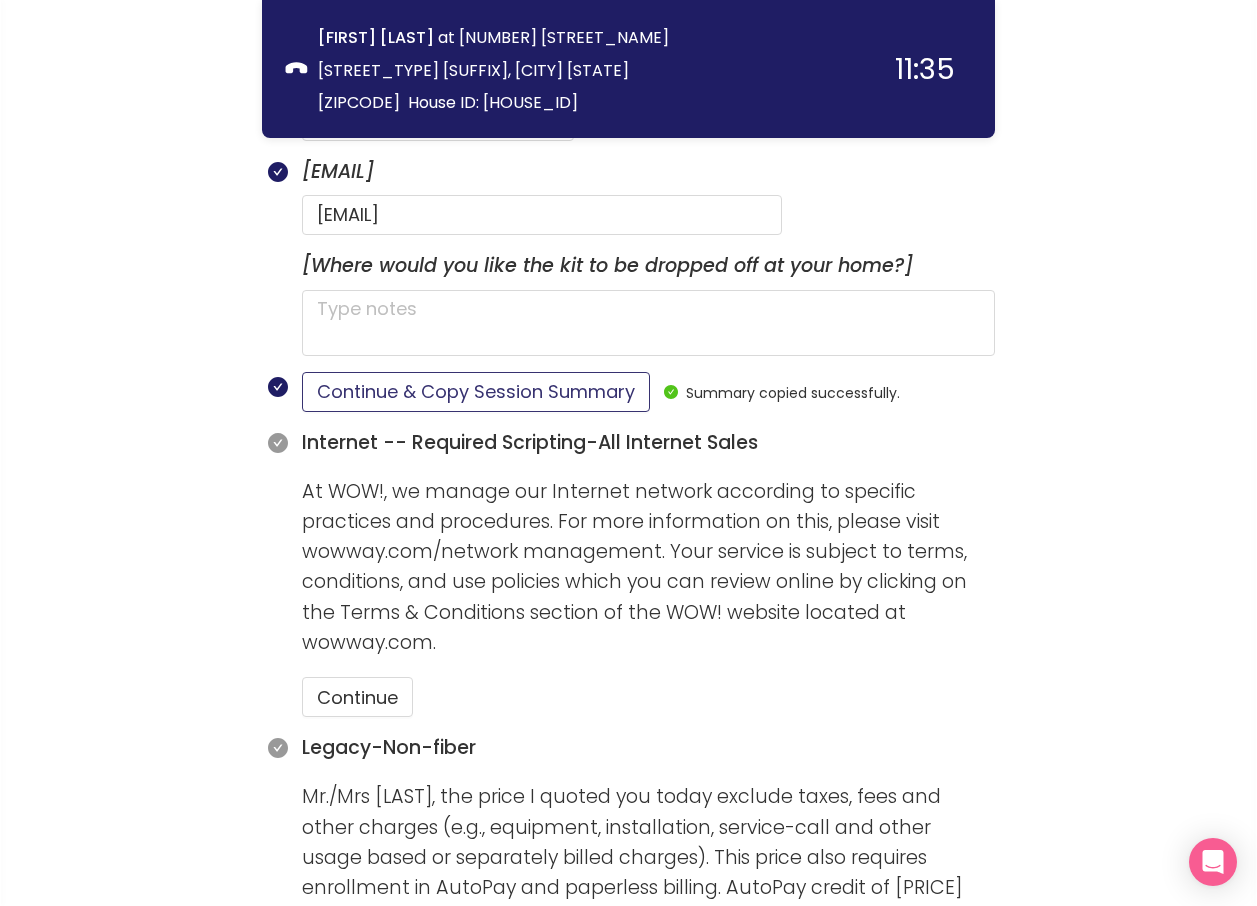 scroll, scrollTop: 1650, scrollLeft: 0, axis: vertical 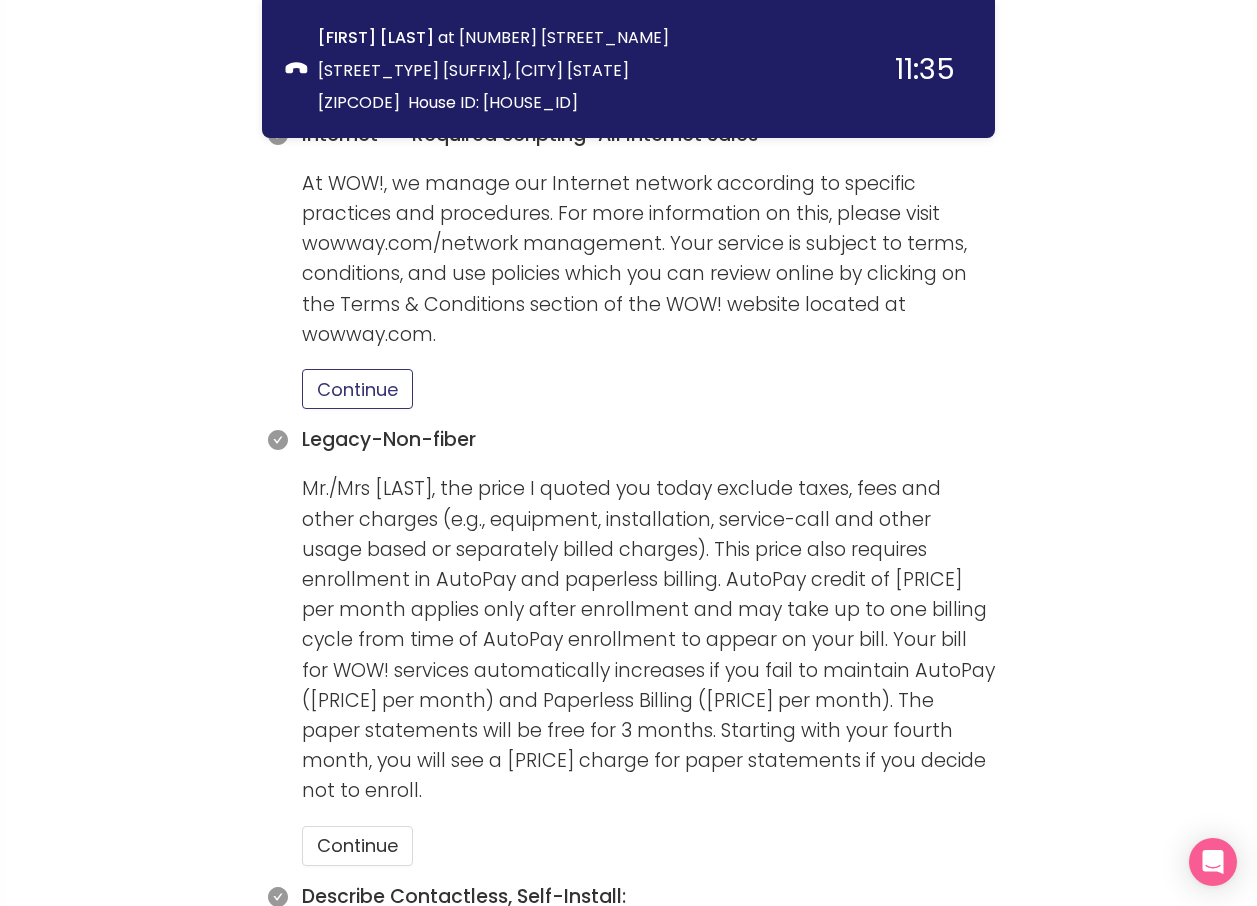 click on "Continue" at bounding box center [357, 389] 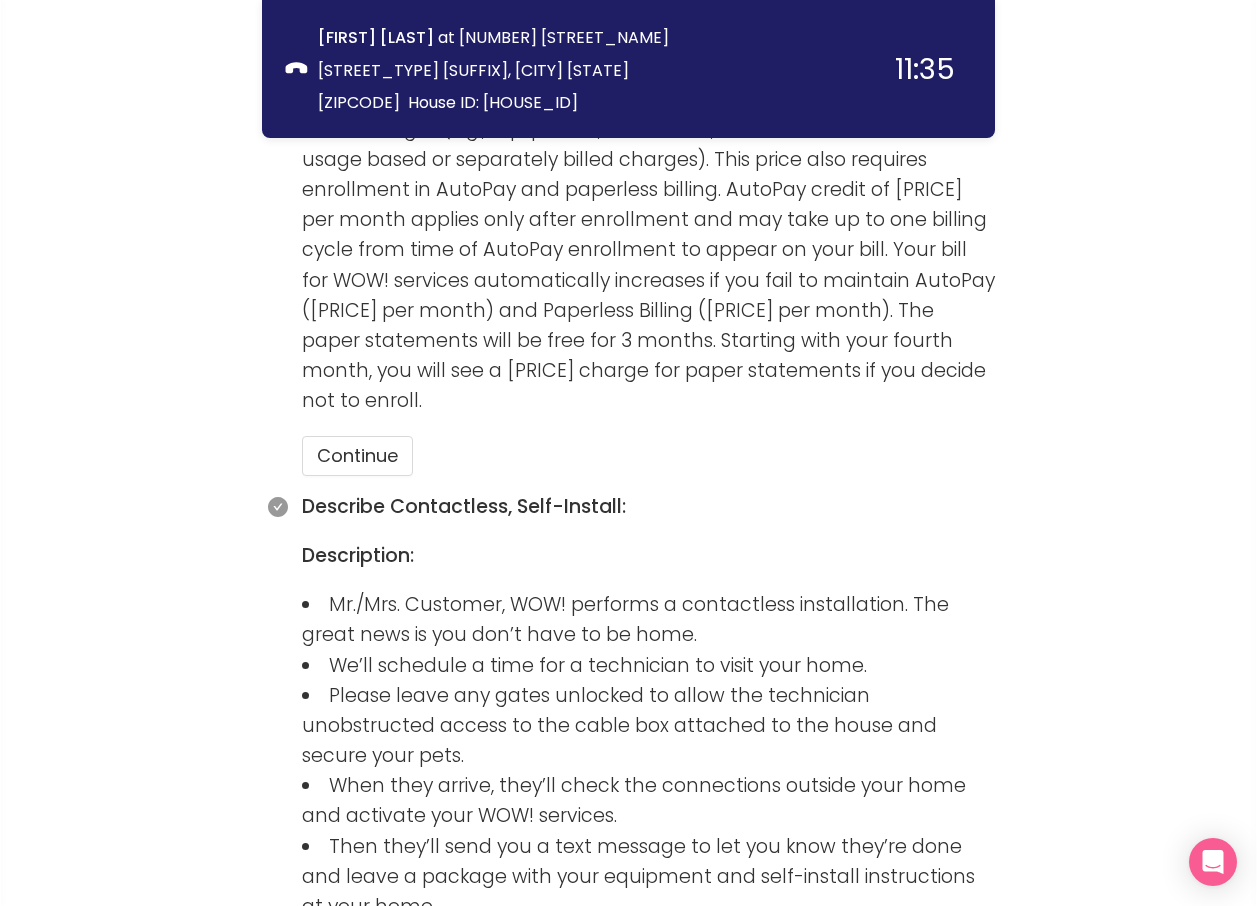 scroll, scrollTop: 2050, scrollLeft: 0, axis: vertical 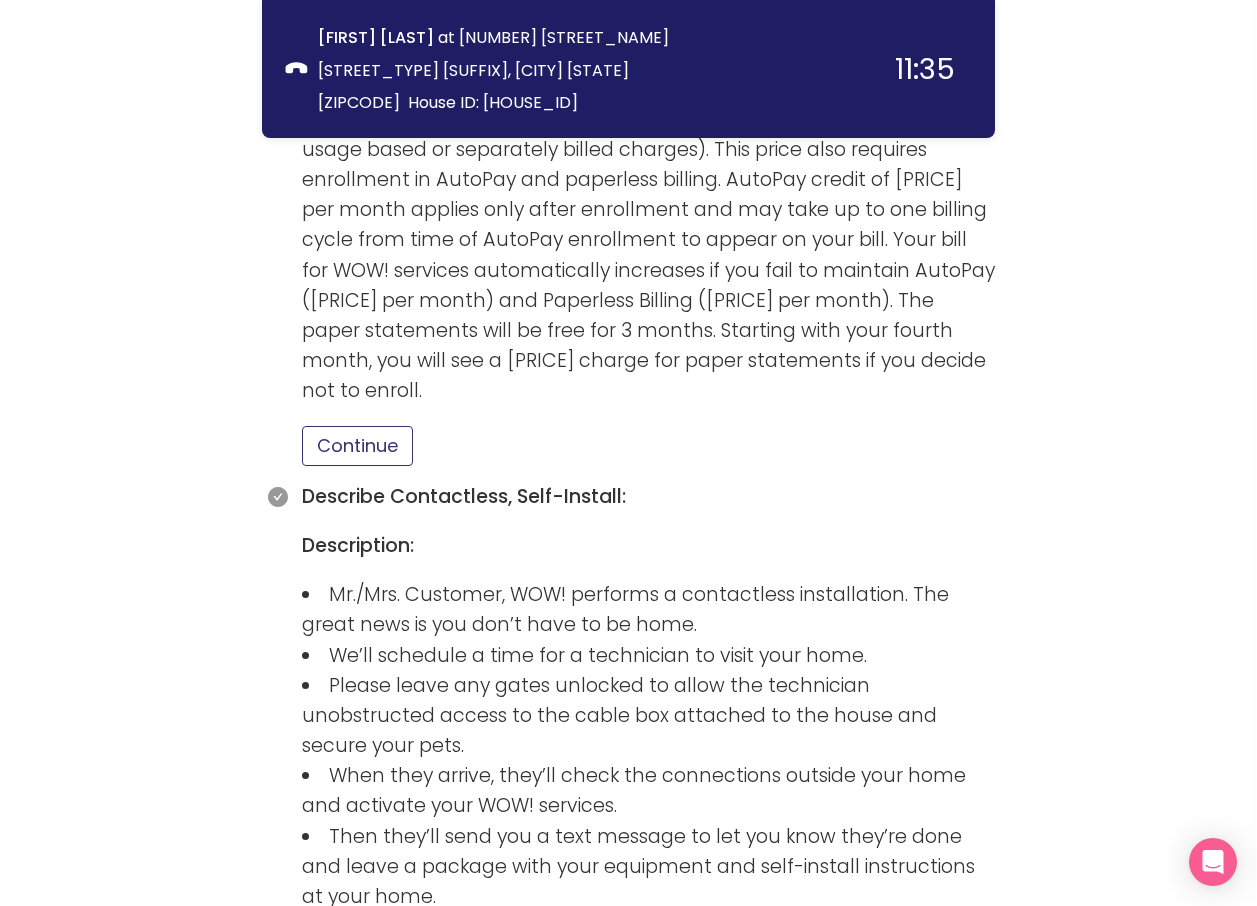 click on "Continue" at bounding box center (357, 446) 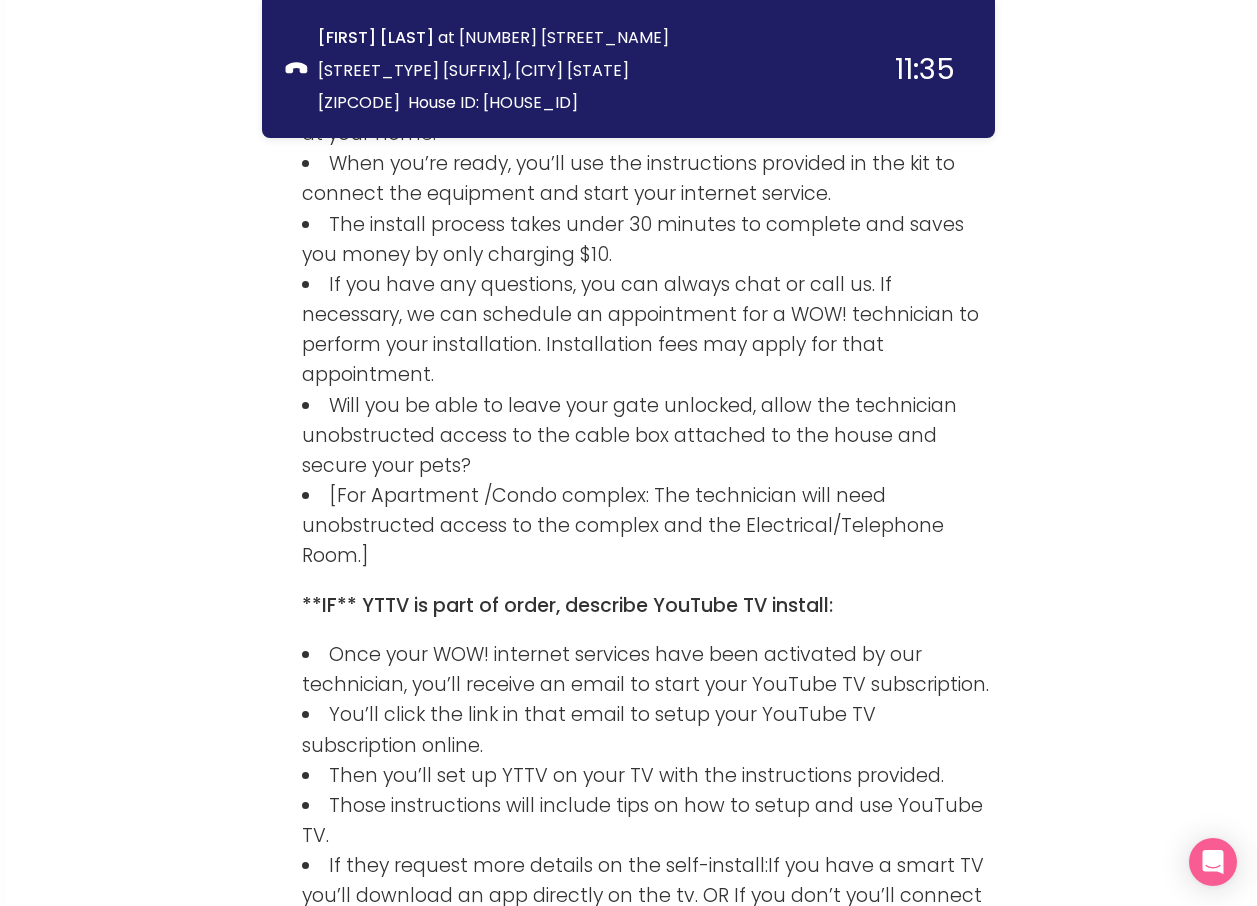 scroll, scrollTop: 2991, scrollLeft: 0, axis: vertical 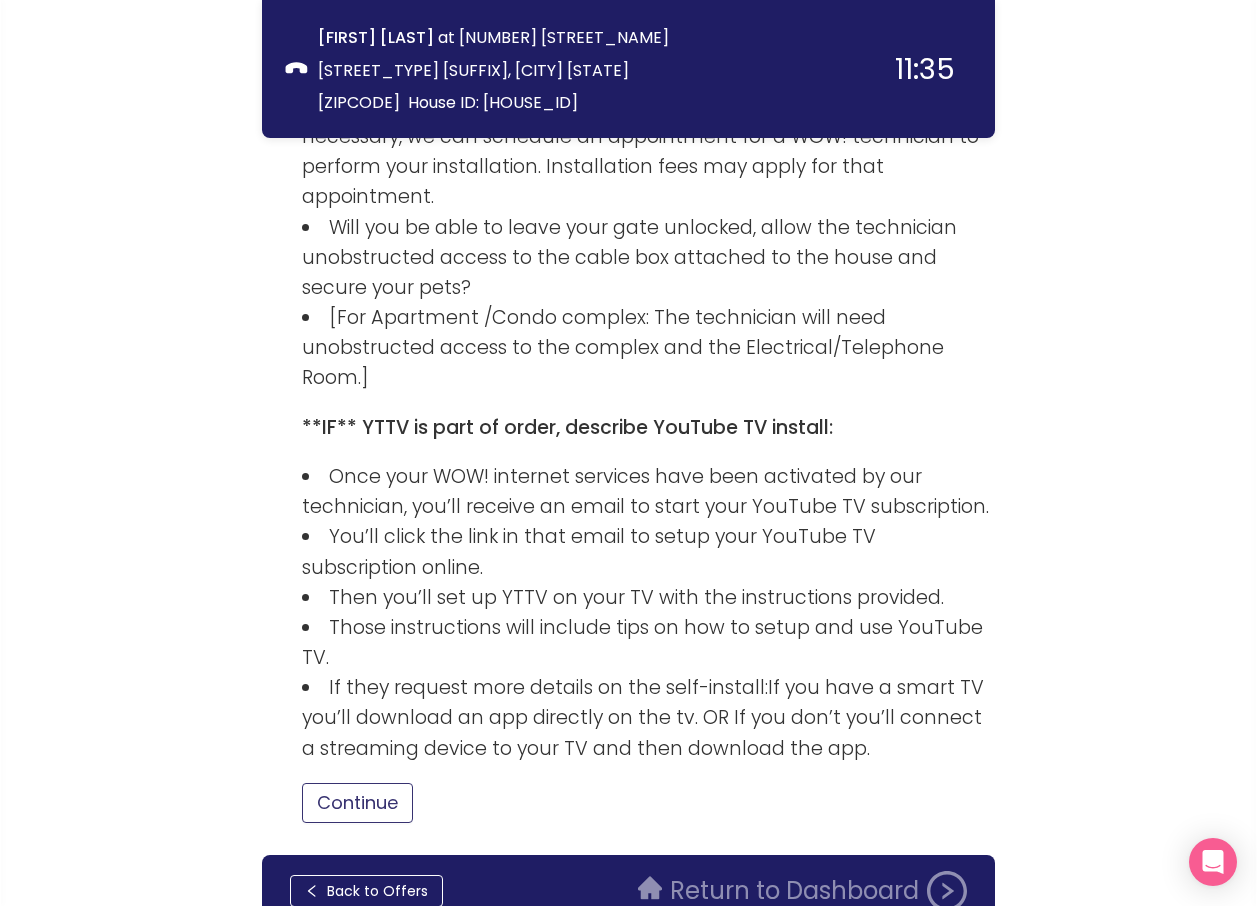 click on "Continue" at bounding box center [357, 803] 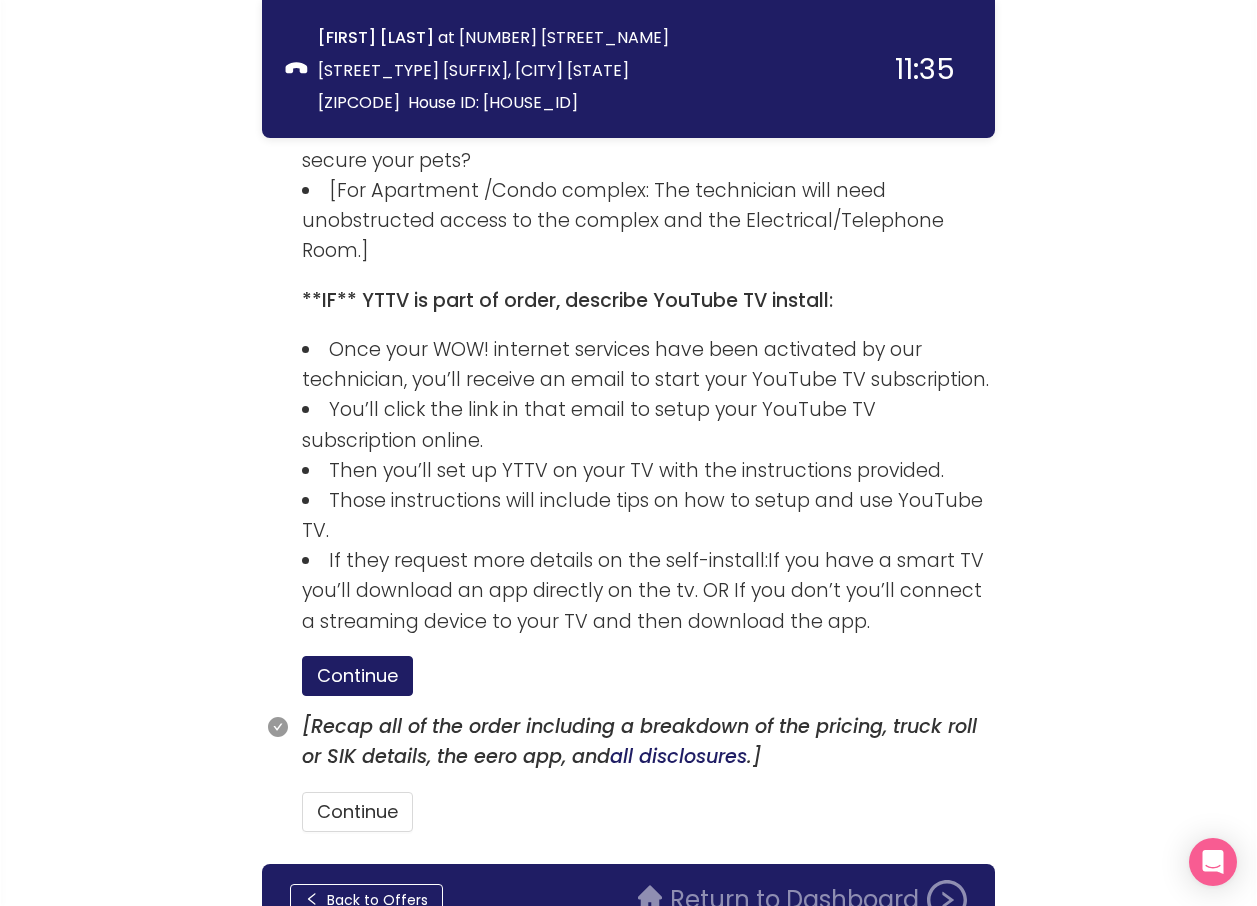 scroll, scrollTop: 3127, scrollLeft: 0, axis: vertical 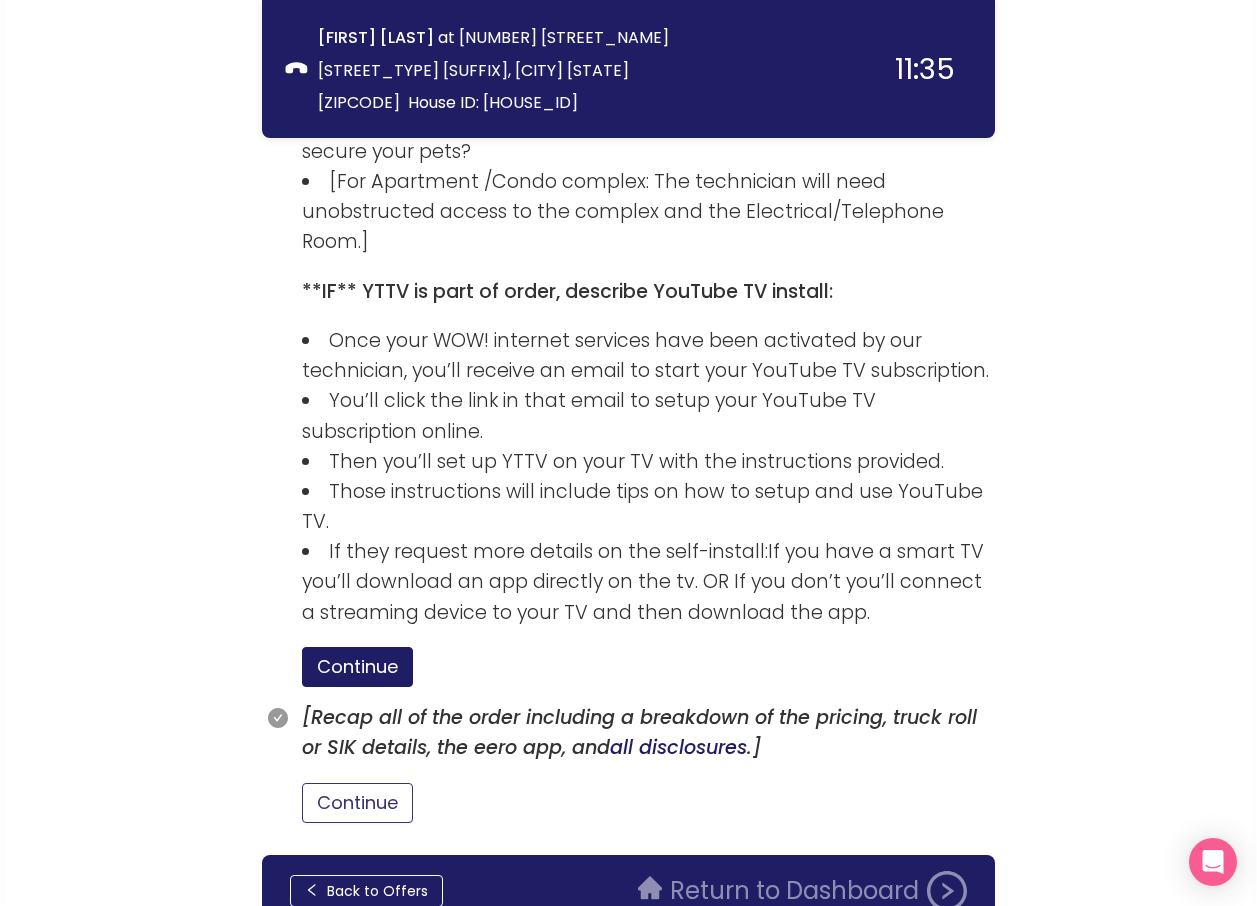 click on "Continue" at bounding box center [357, 803] 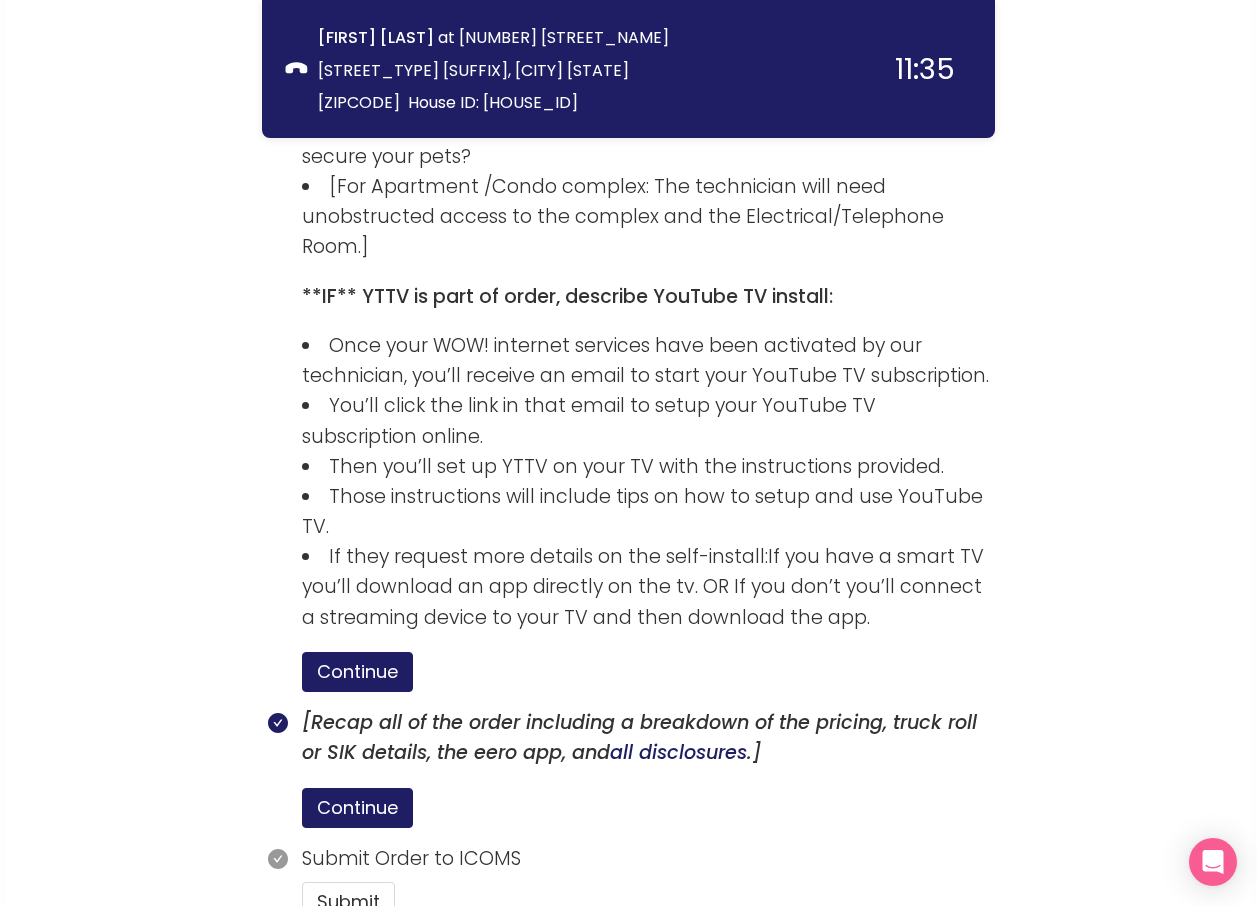 scroll, scrollTop: 3221, scrollLeft: 0, axis: vertical 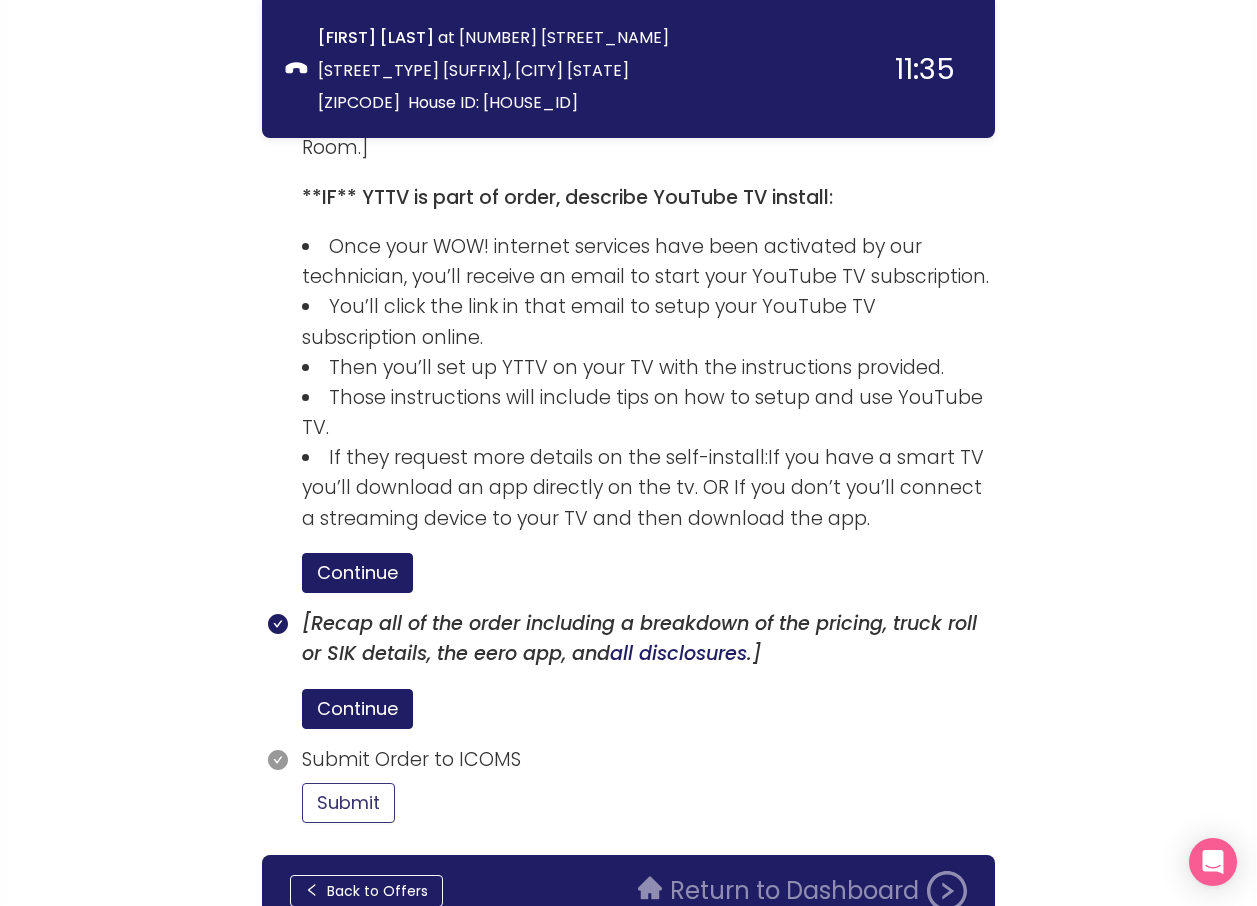 click on "Submit" at bounding box center (348, 803) 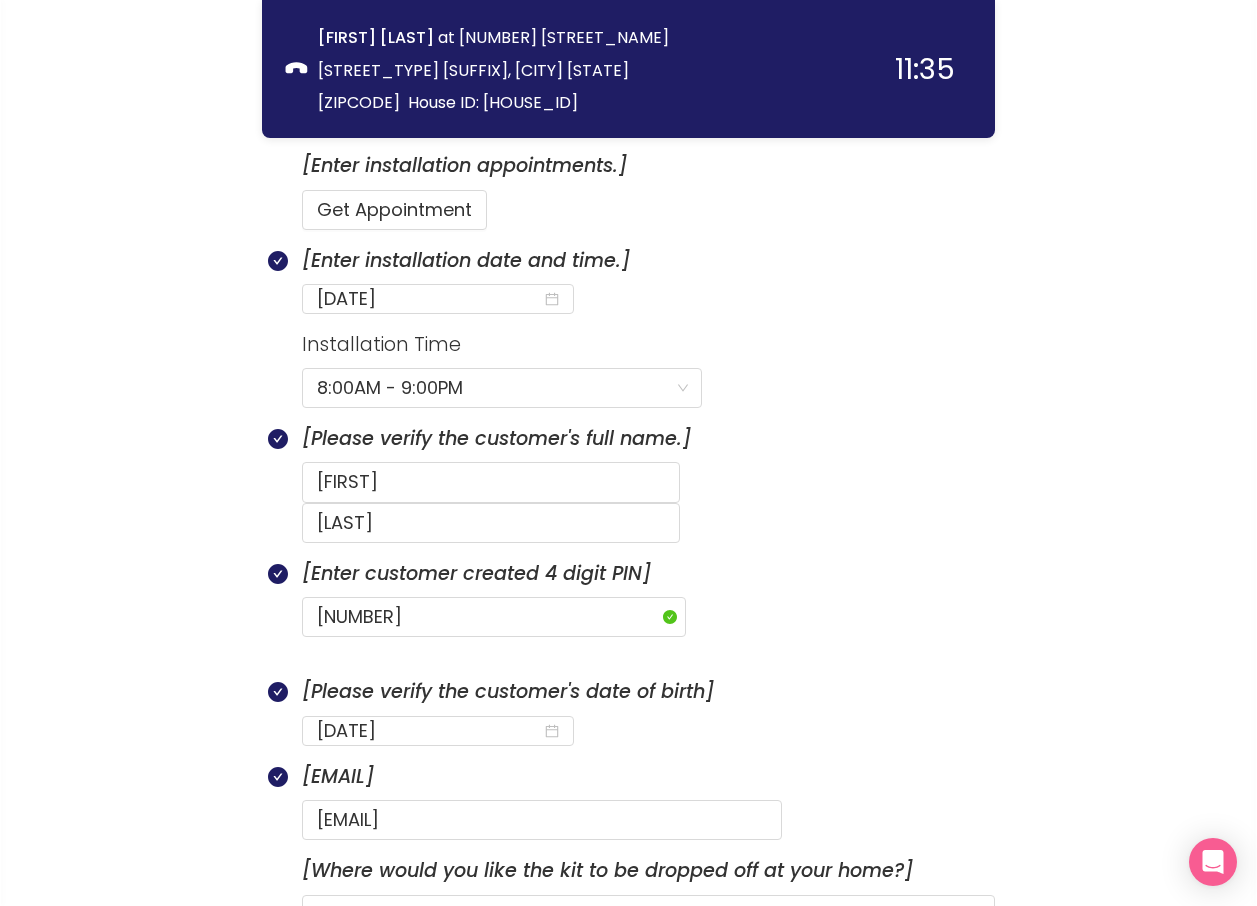 scroll, scrollTop: 800, scrollLeft: 0, axis: vertical 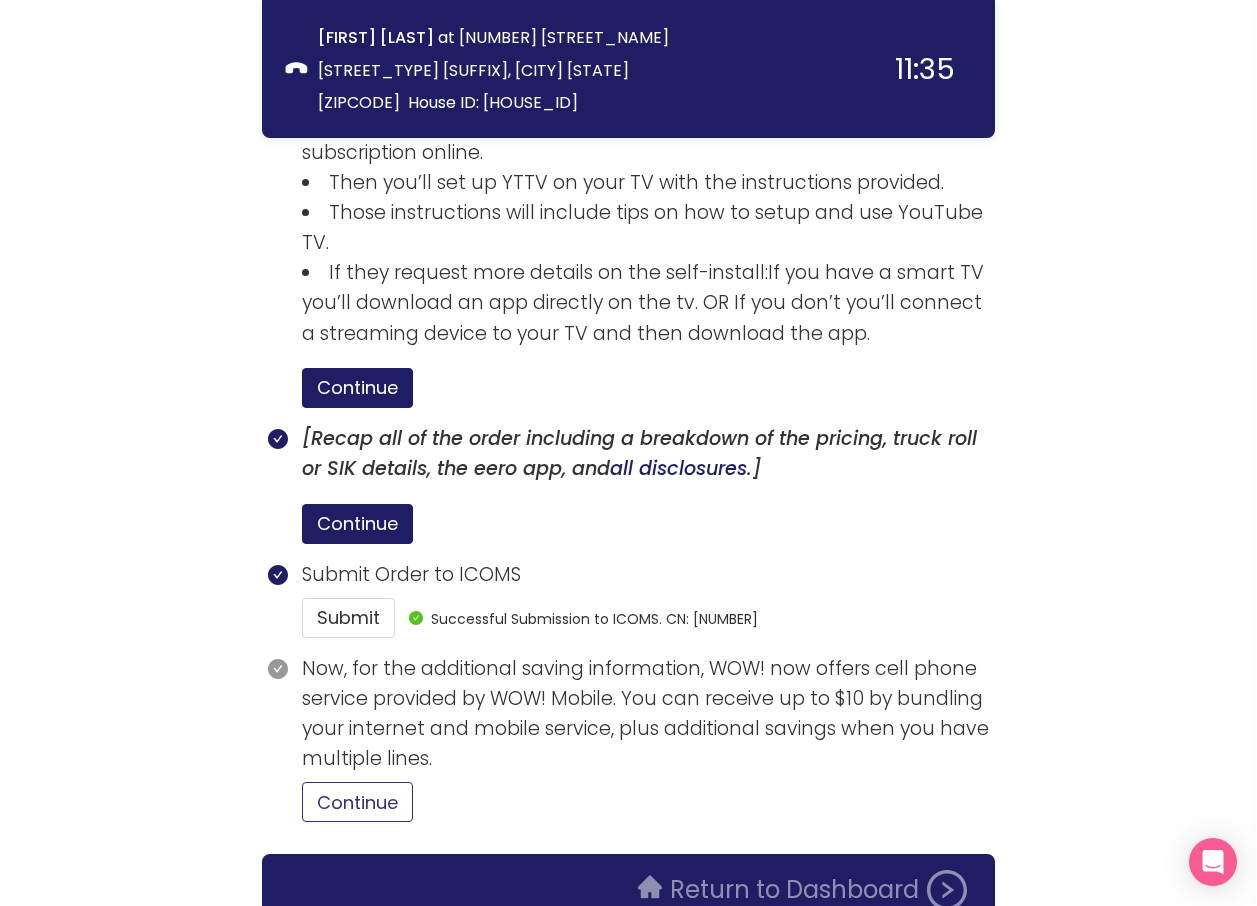 drag, startPoint x: 363, startPoint y: 698, endPoint x: 411, endPoint y: 685, distance: 49.729267 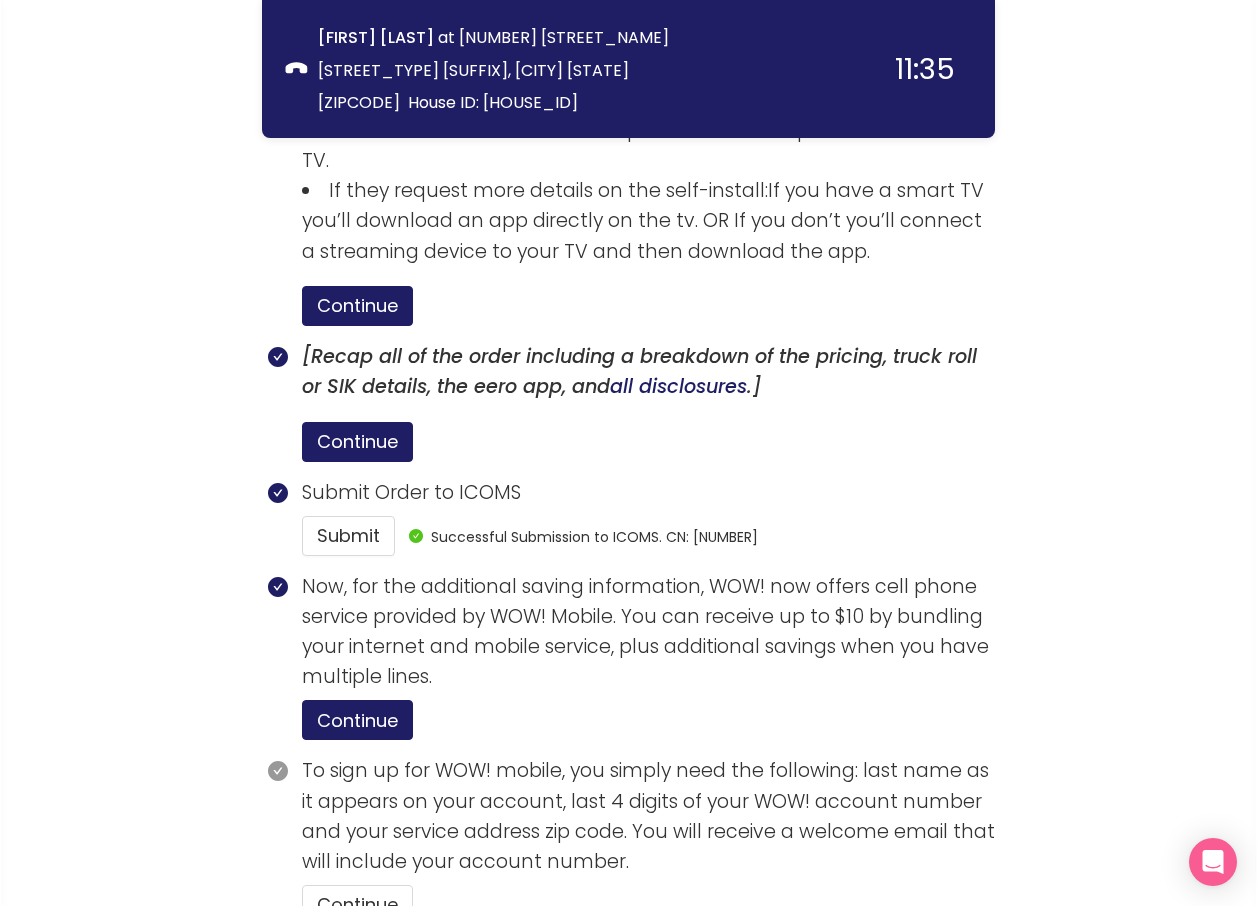 scroll, scrollTop: 3590, scrollLeft: 0, axis: vertical 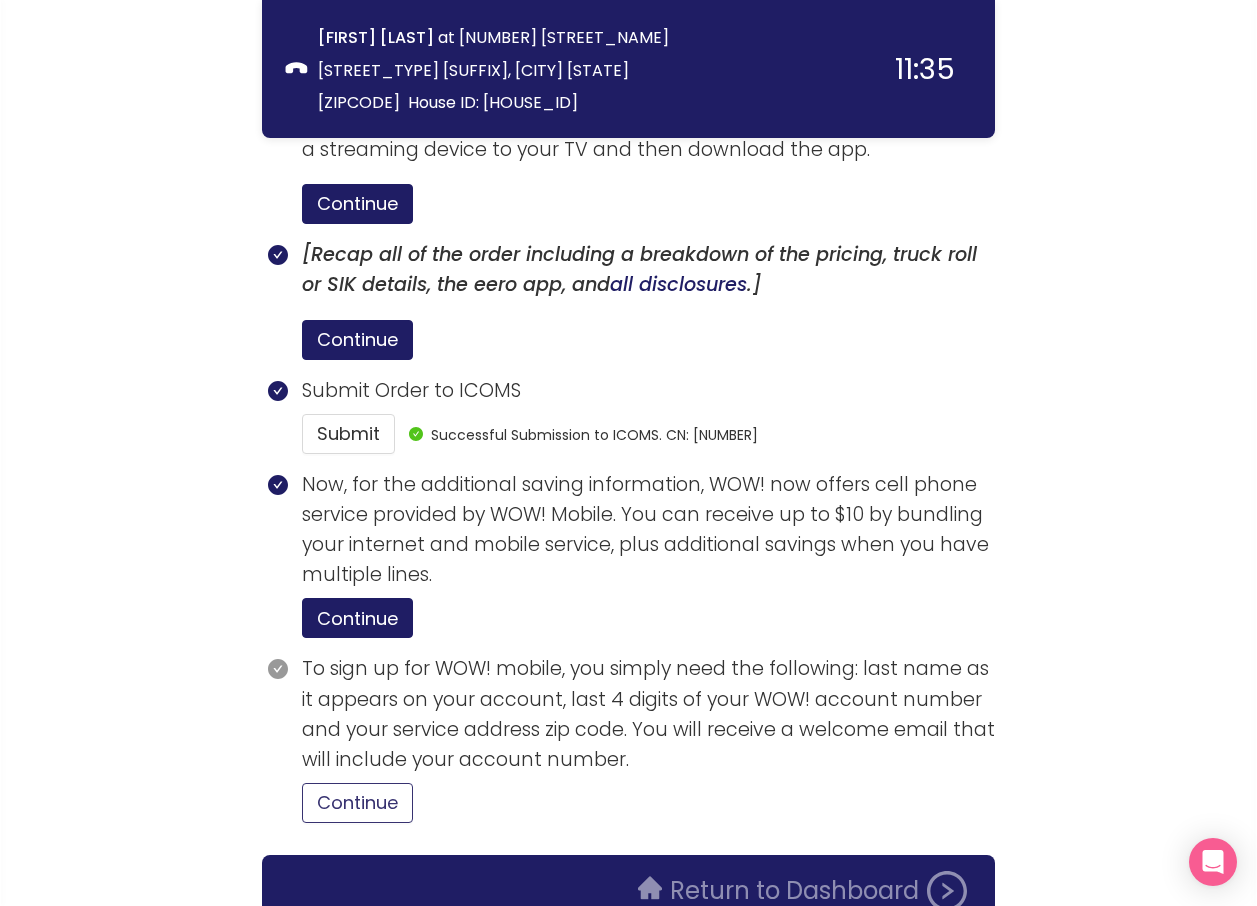 click on "Continue" at bounding box center [357, 803] 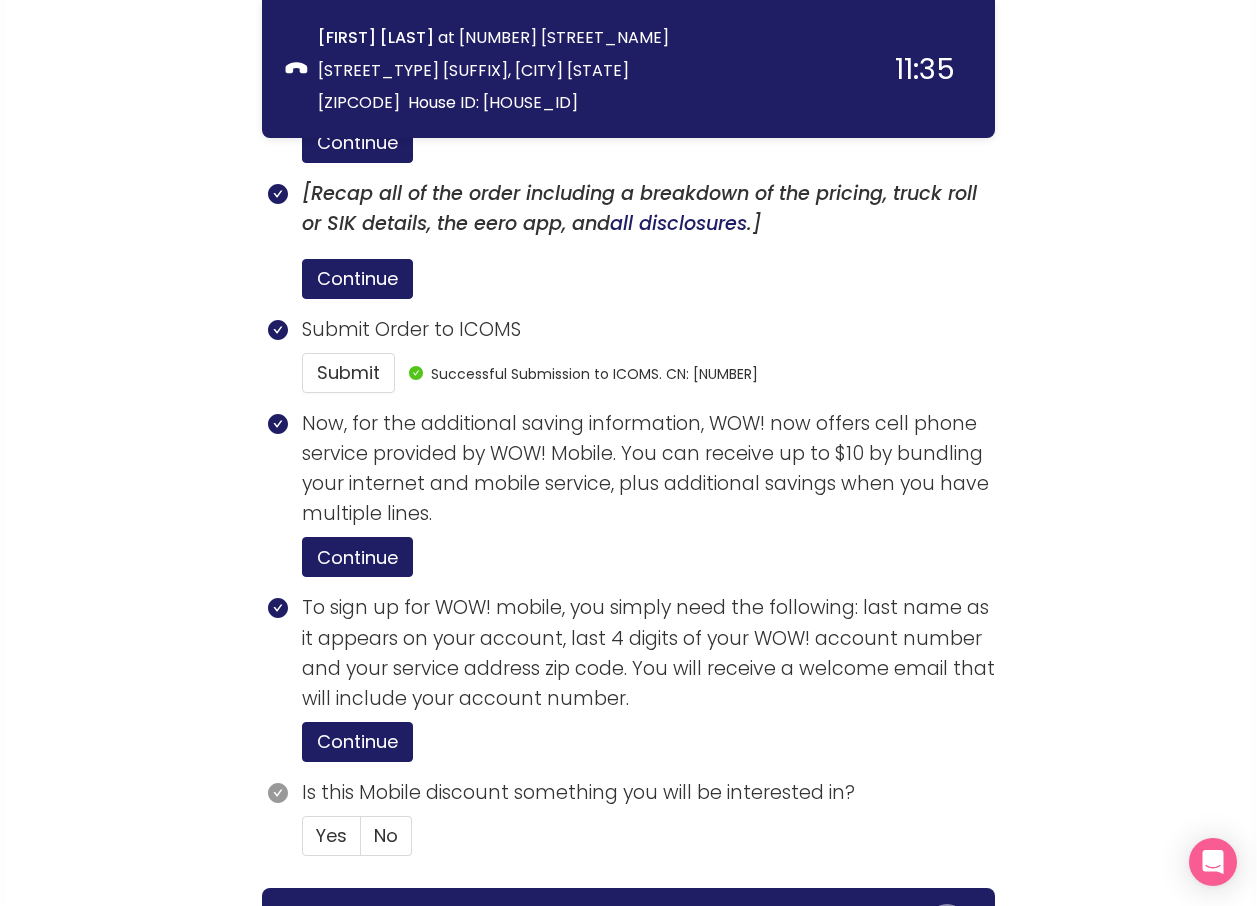 scroll, scrollTop: 3685, scrollLeft: 0, axis: vertical 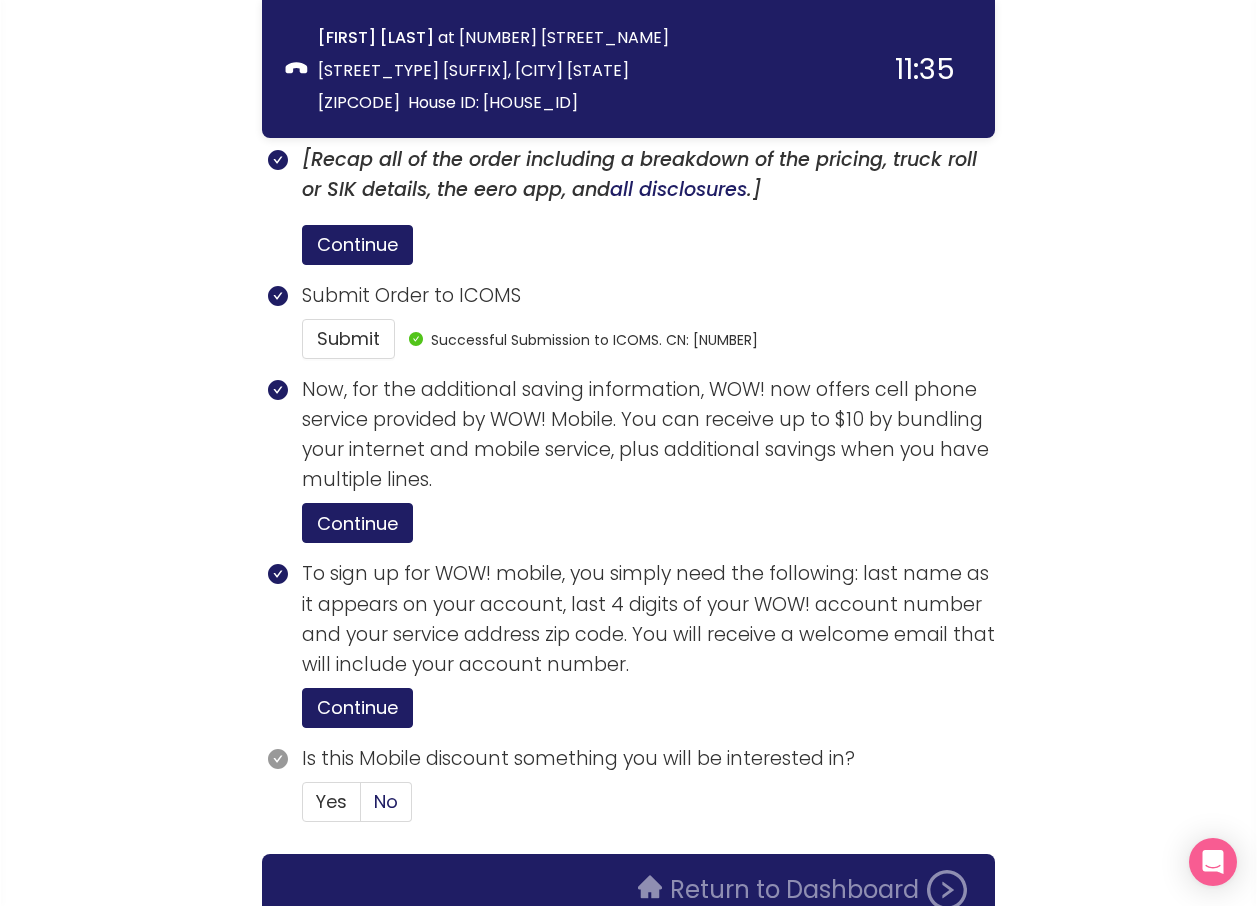 click on "No" at bounding box center (386, 801) 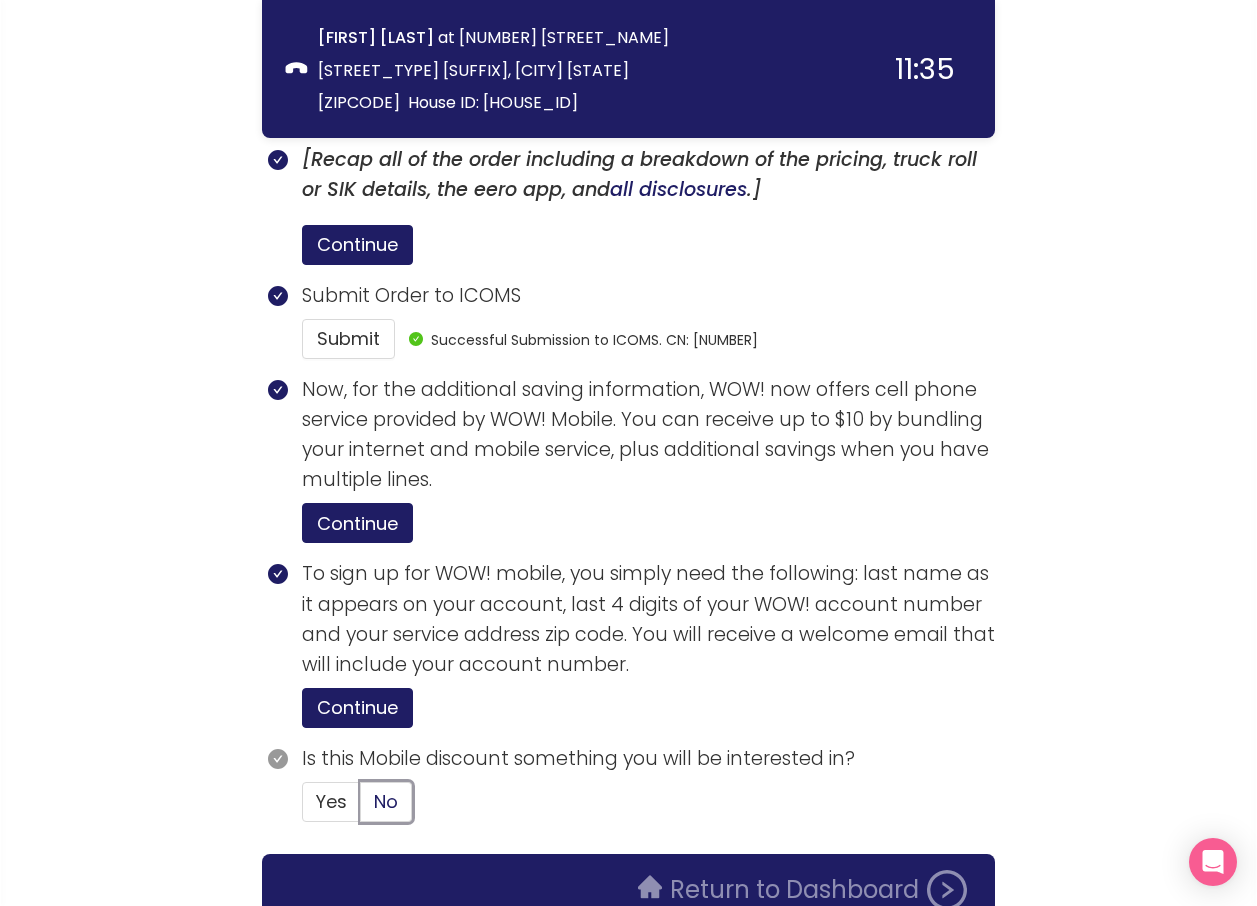 click on "No" at bounding box center [361, 808] 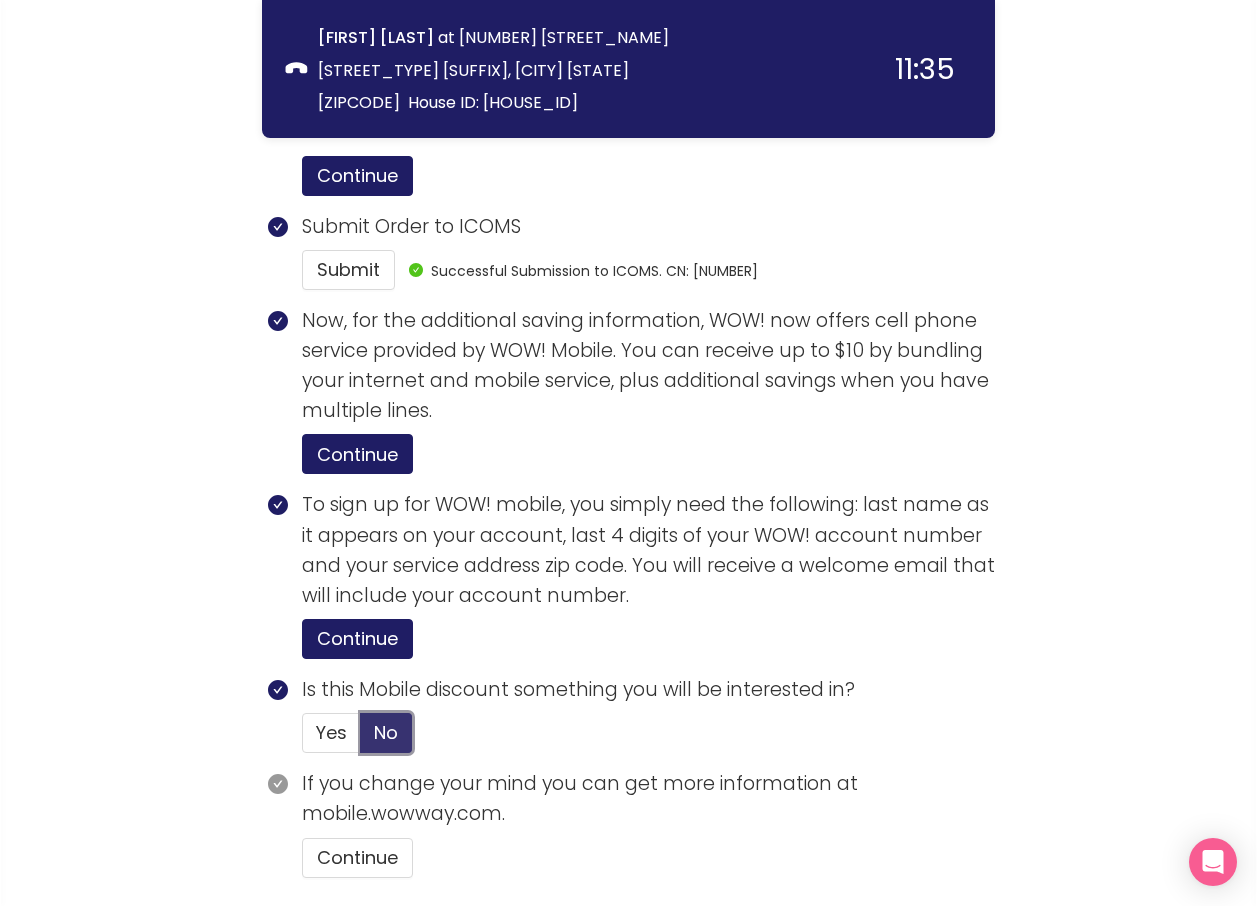 scroll, scrollTop: 3809, scrollLeft: 0, axis: vertical 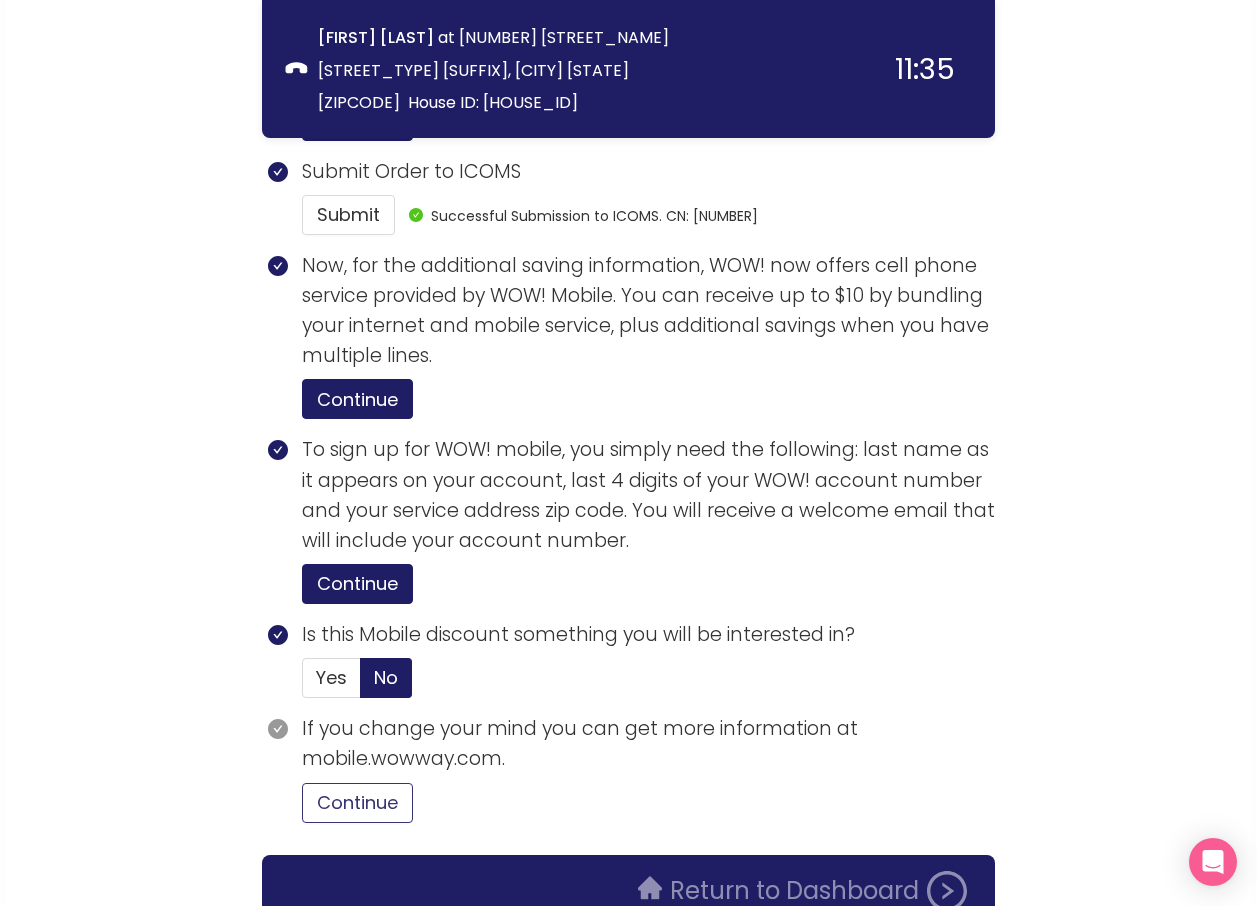 click on "Continue" at bounding box center [357, 803] 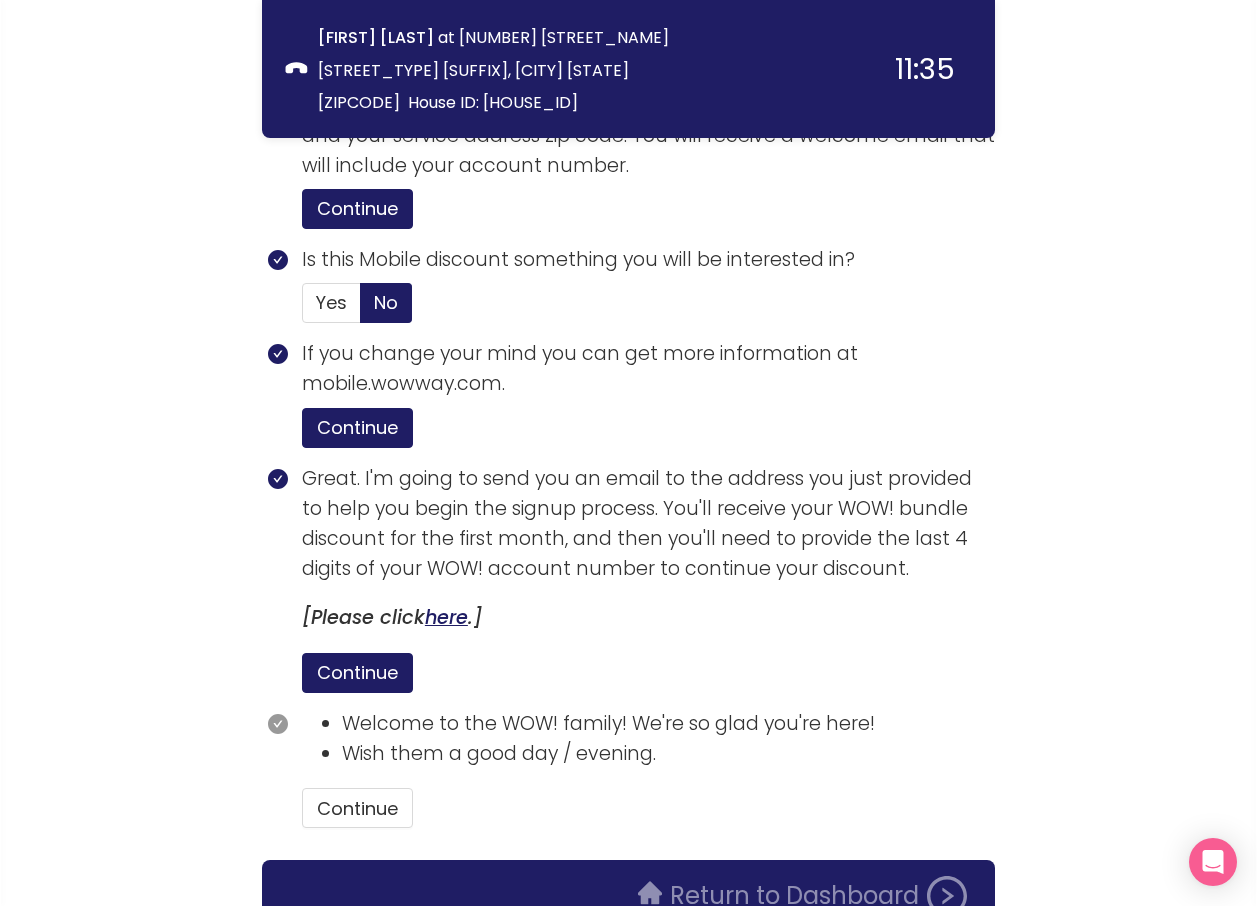 scroll, scrollTop: 4190, scrollLeft: 0, axis: vertical 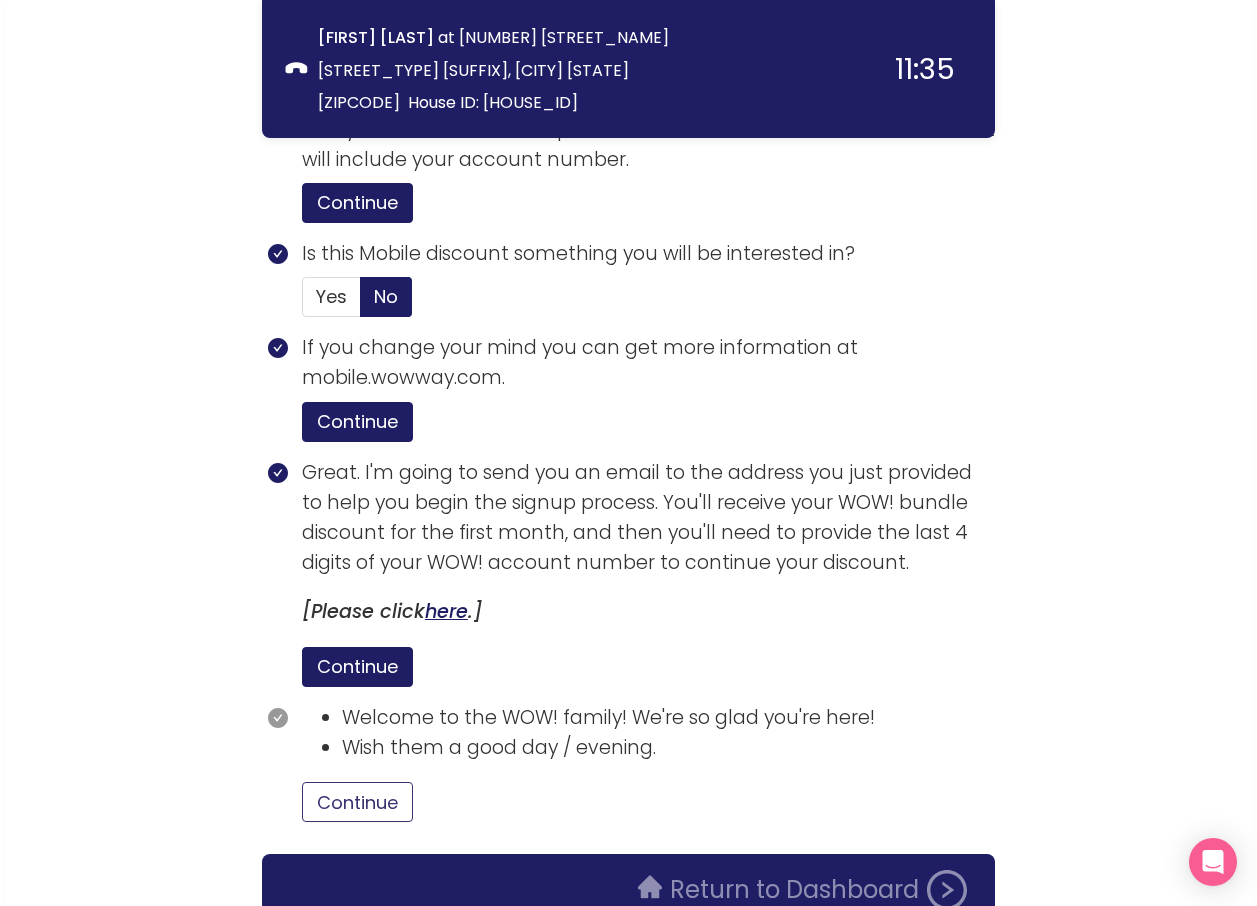 click on "Continue" at bounding box center (357, 802) 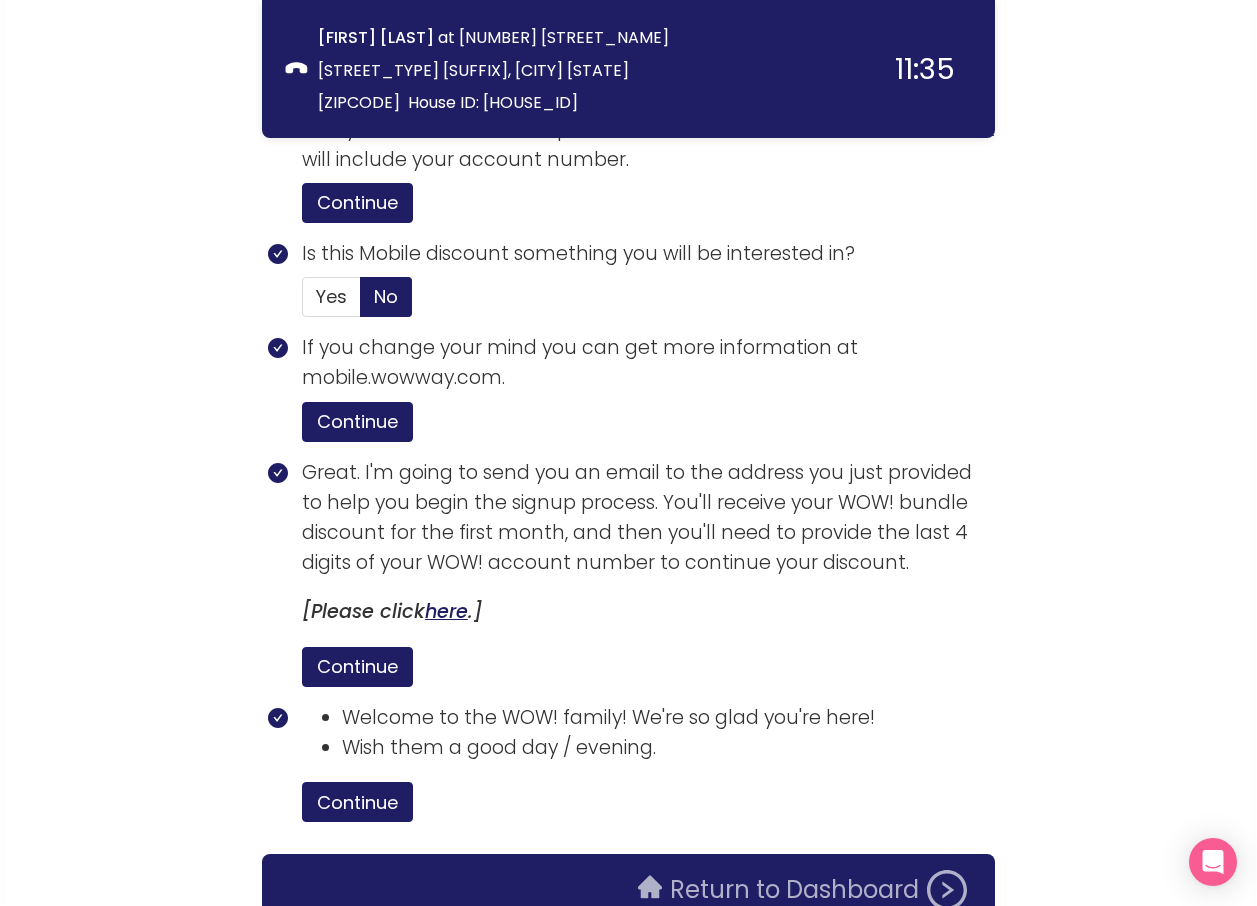 click on "Return to Dashboard" 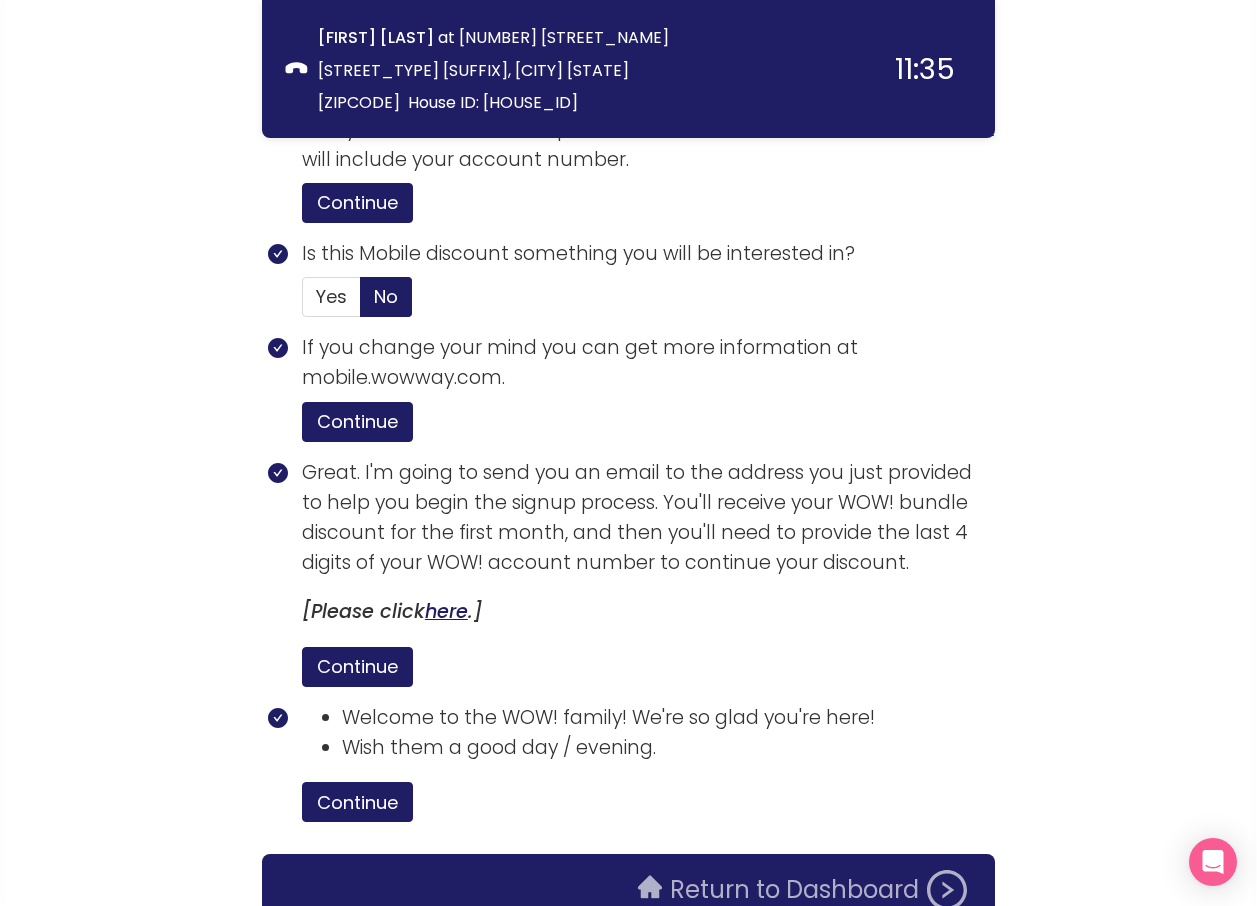 scroll, scrollTop: 0, scrollLeft: 0, axis: both 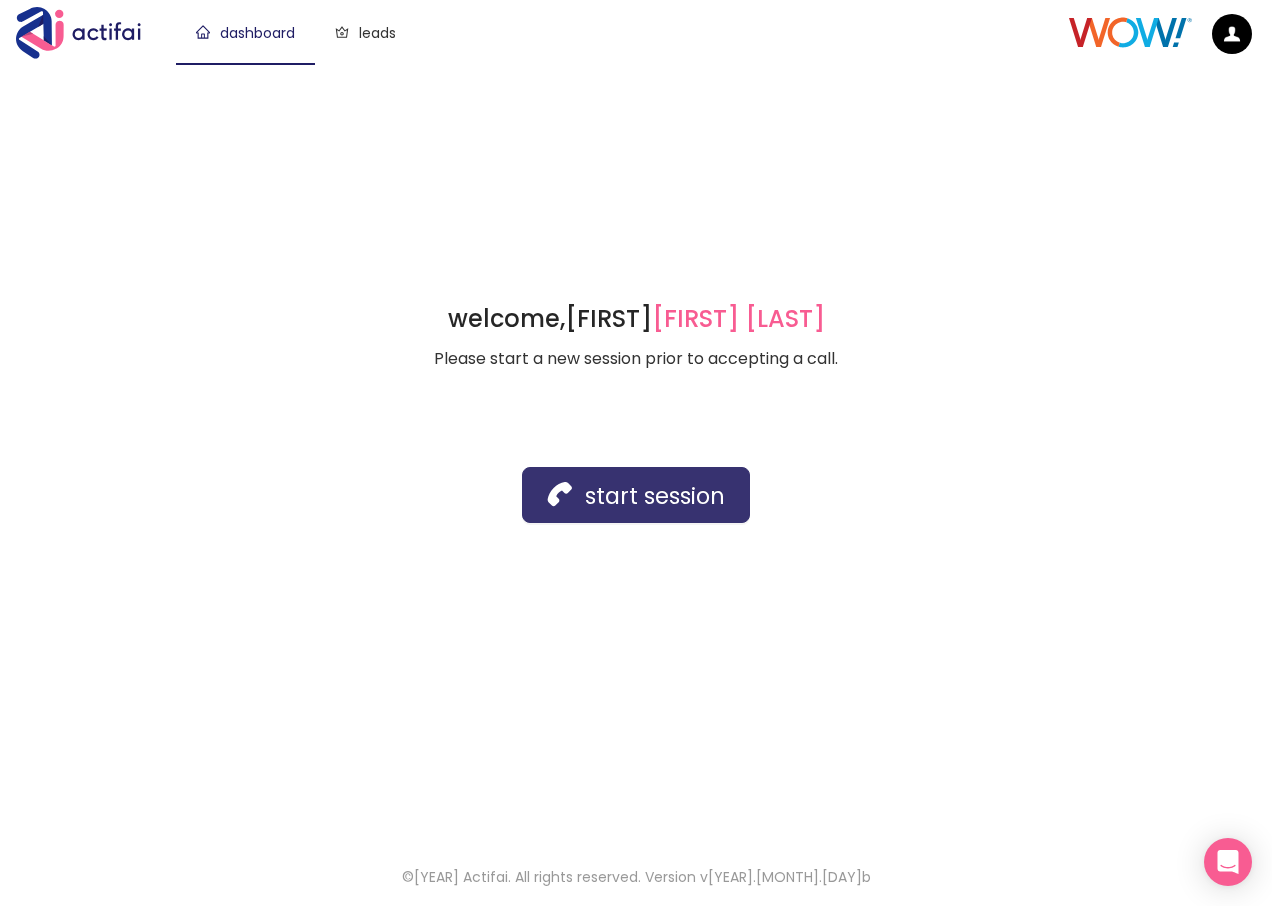 click on "start session" at bounding box center [636, 495] 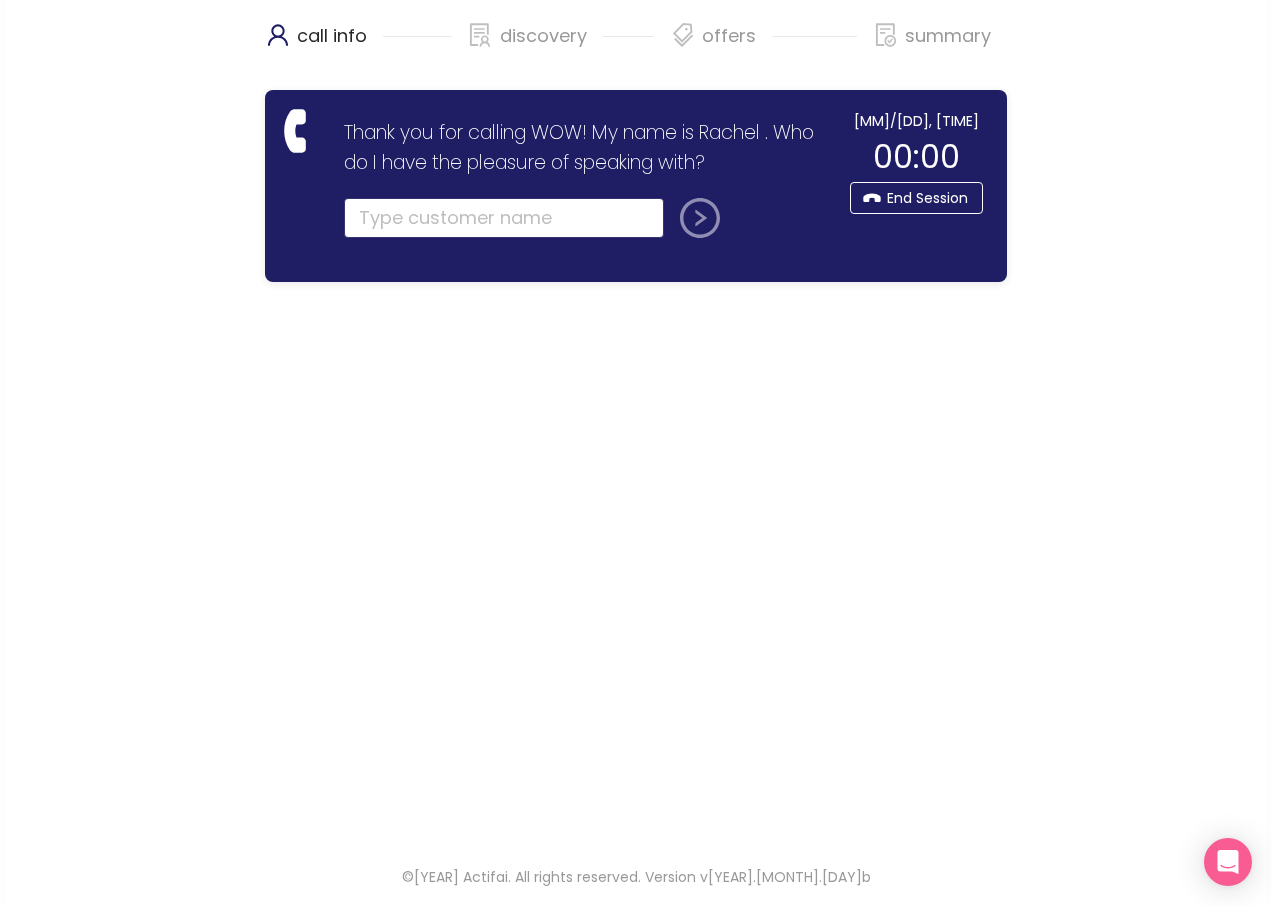 click 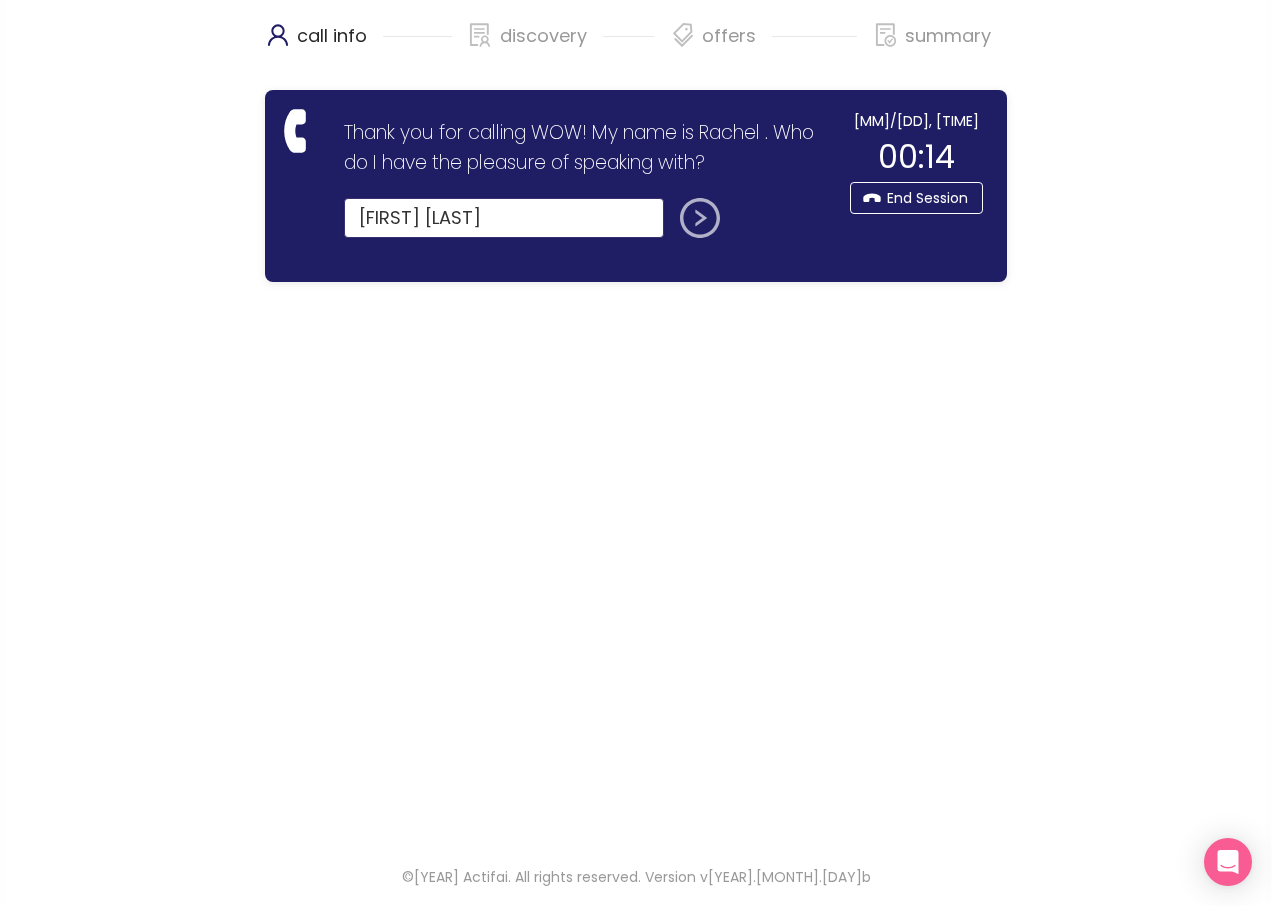 type on "[FIRST] [LAST]" 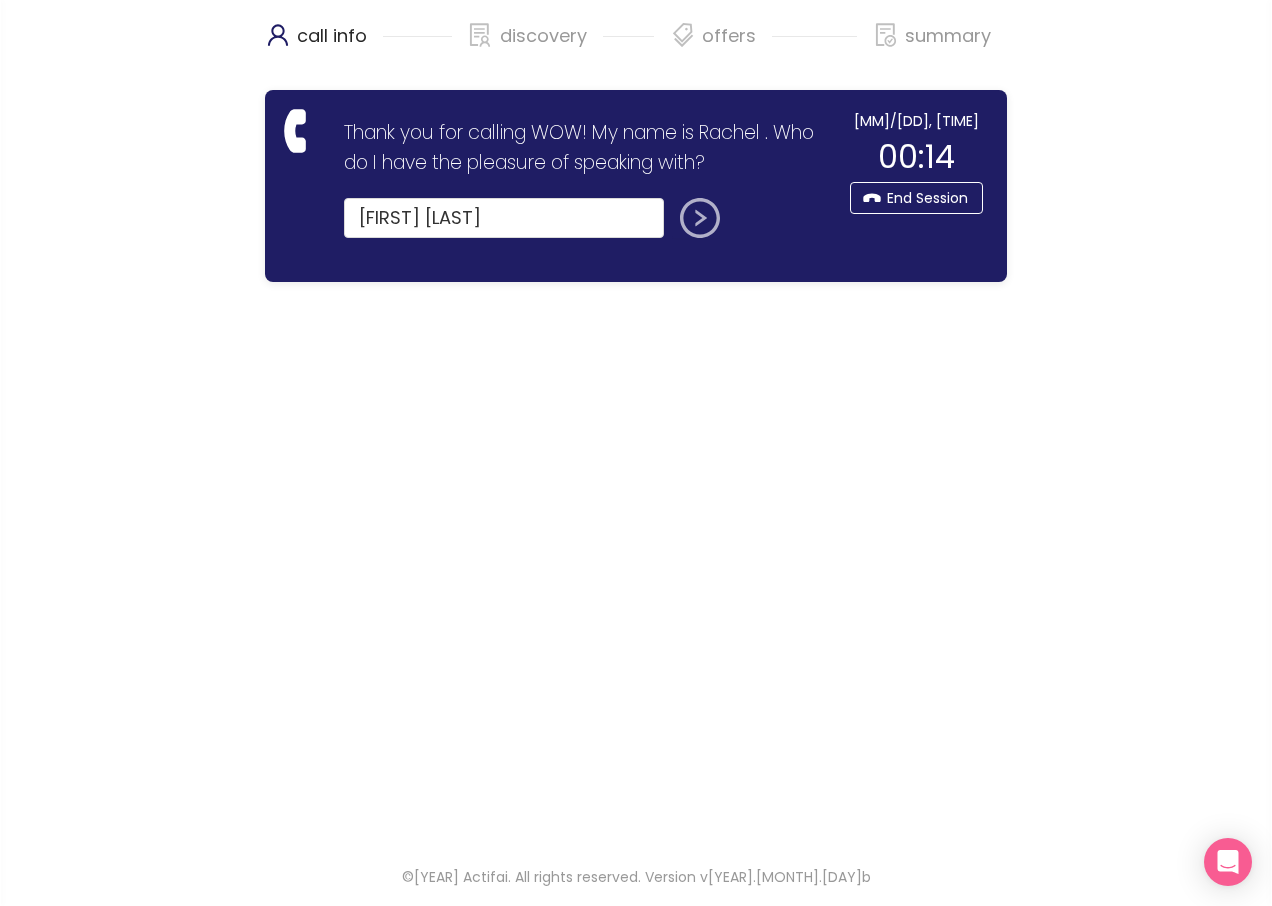 click 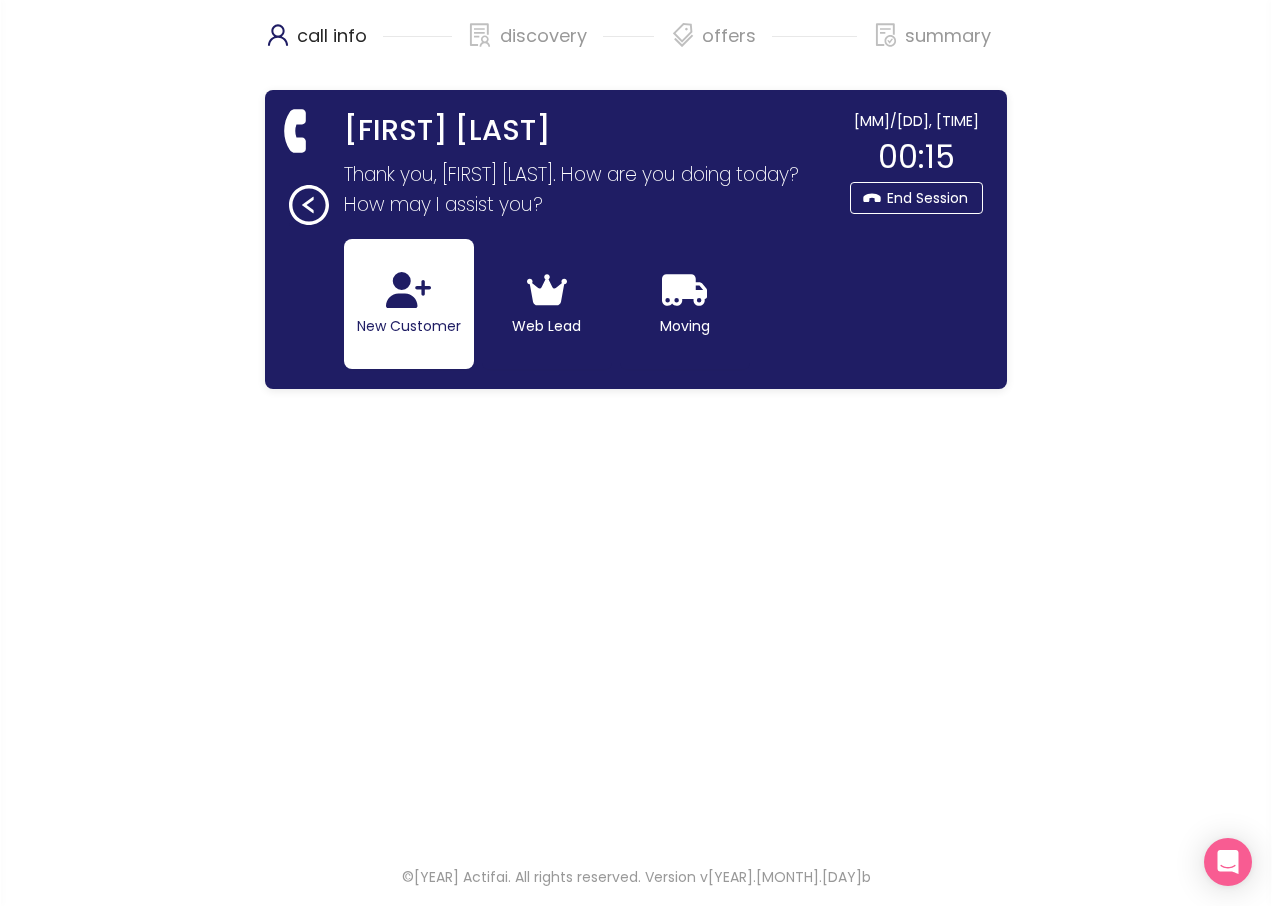 click on "New Customer" 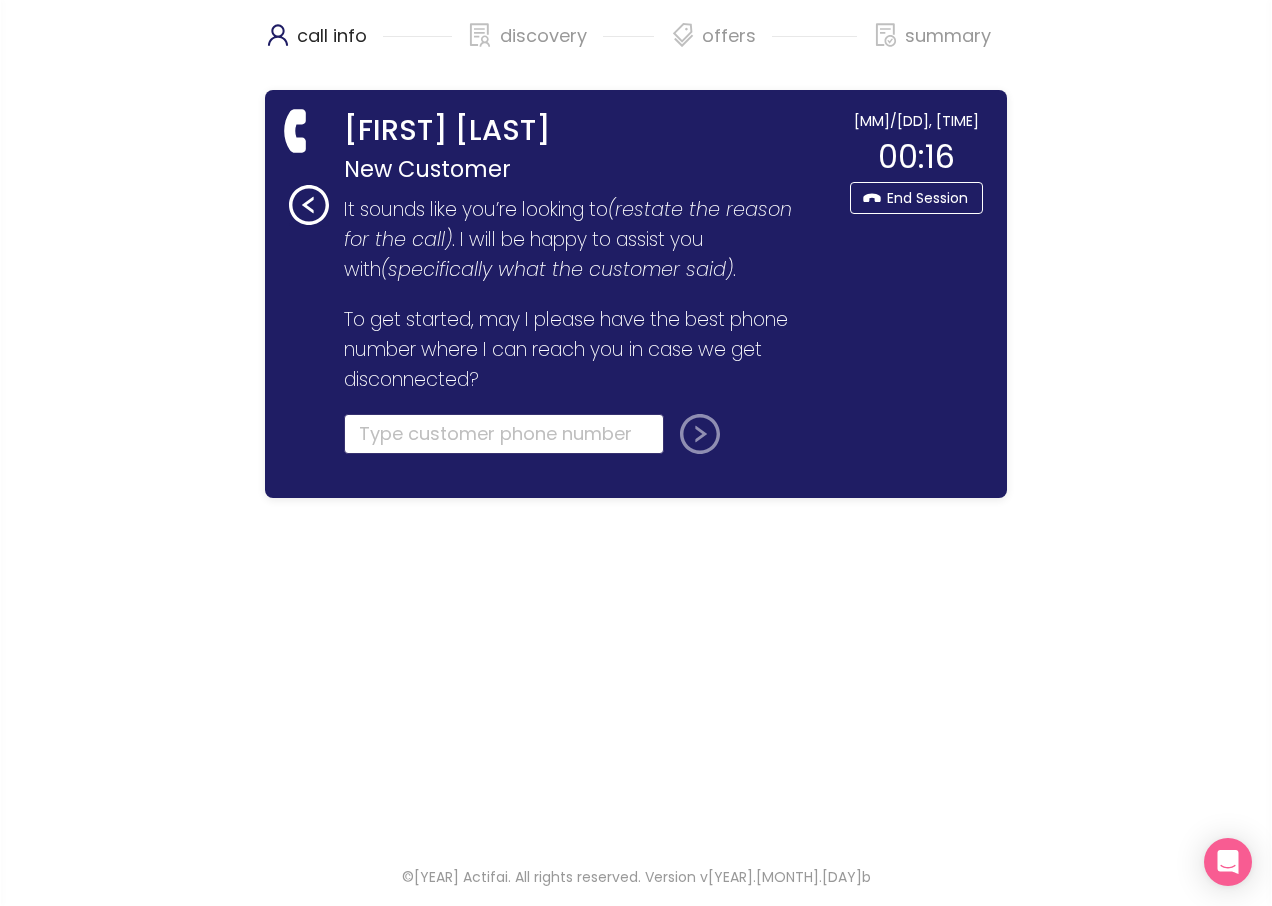 click 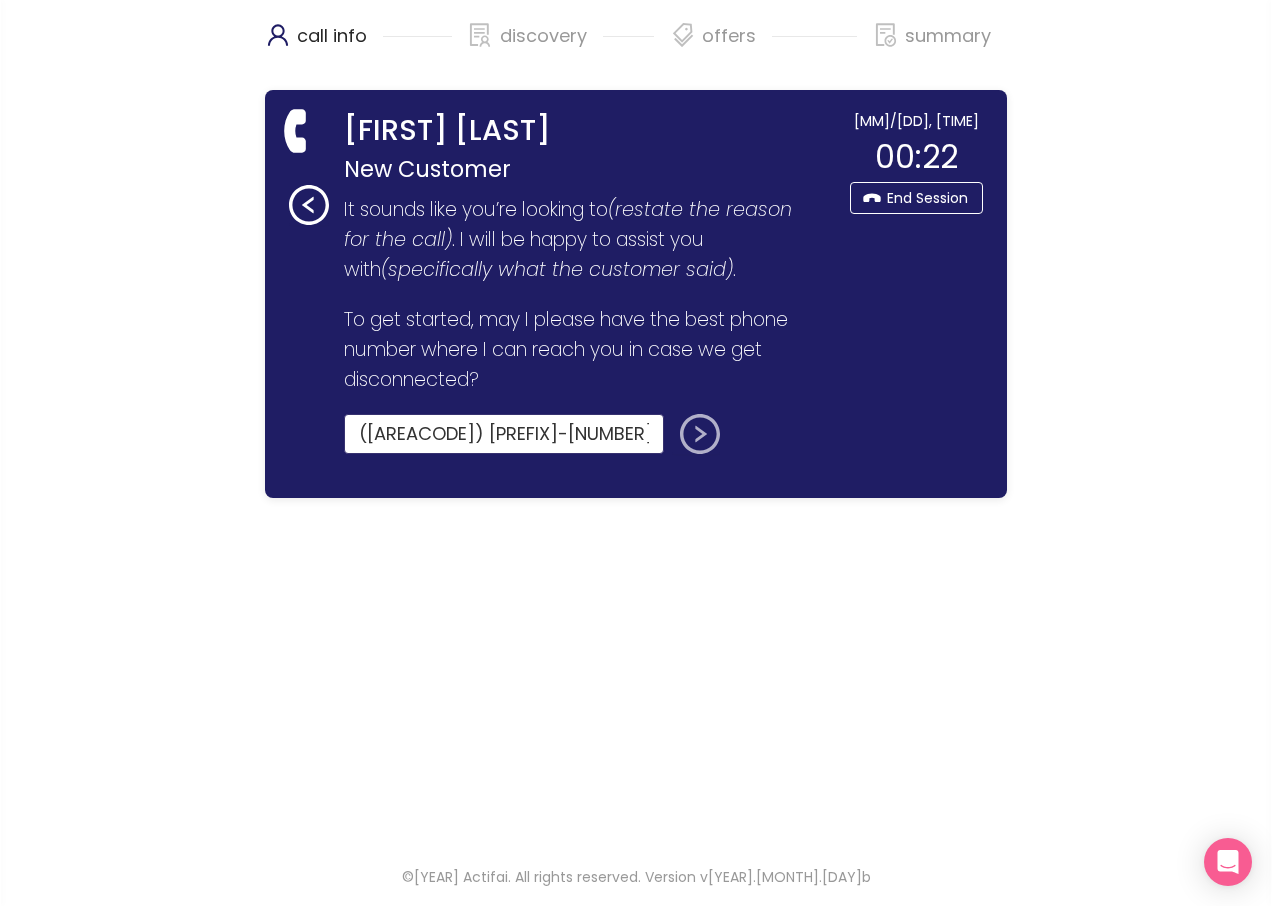 type on "([AREACODE]) [PREFIX]-[NUMBER]" 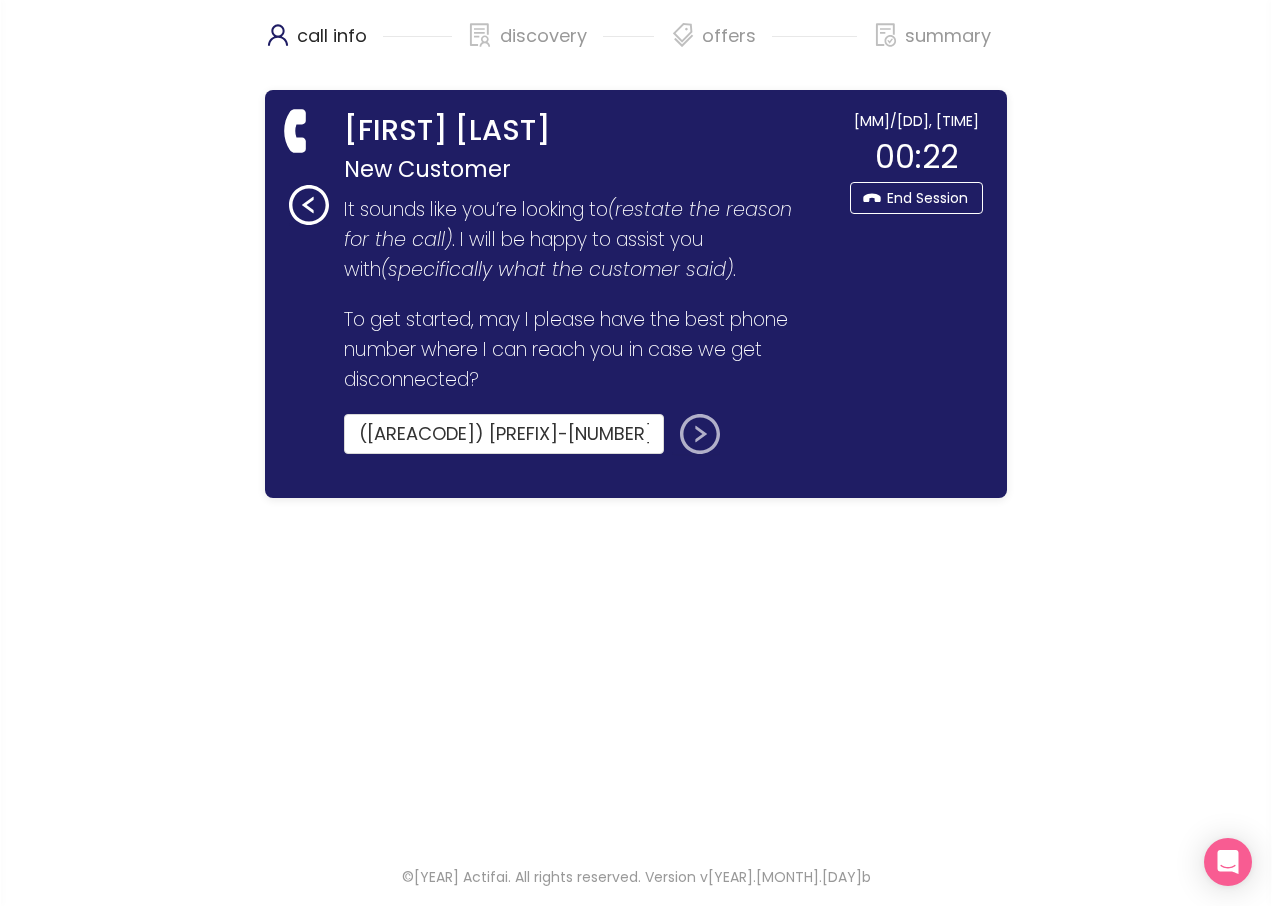 click 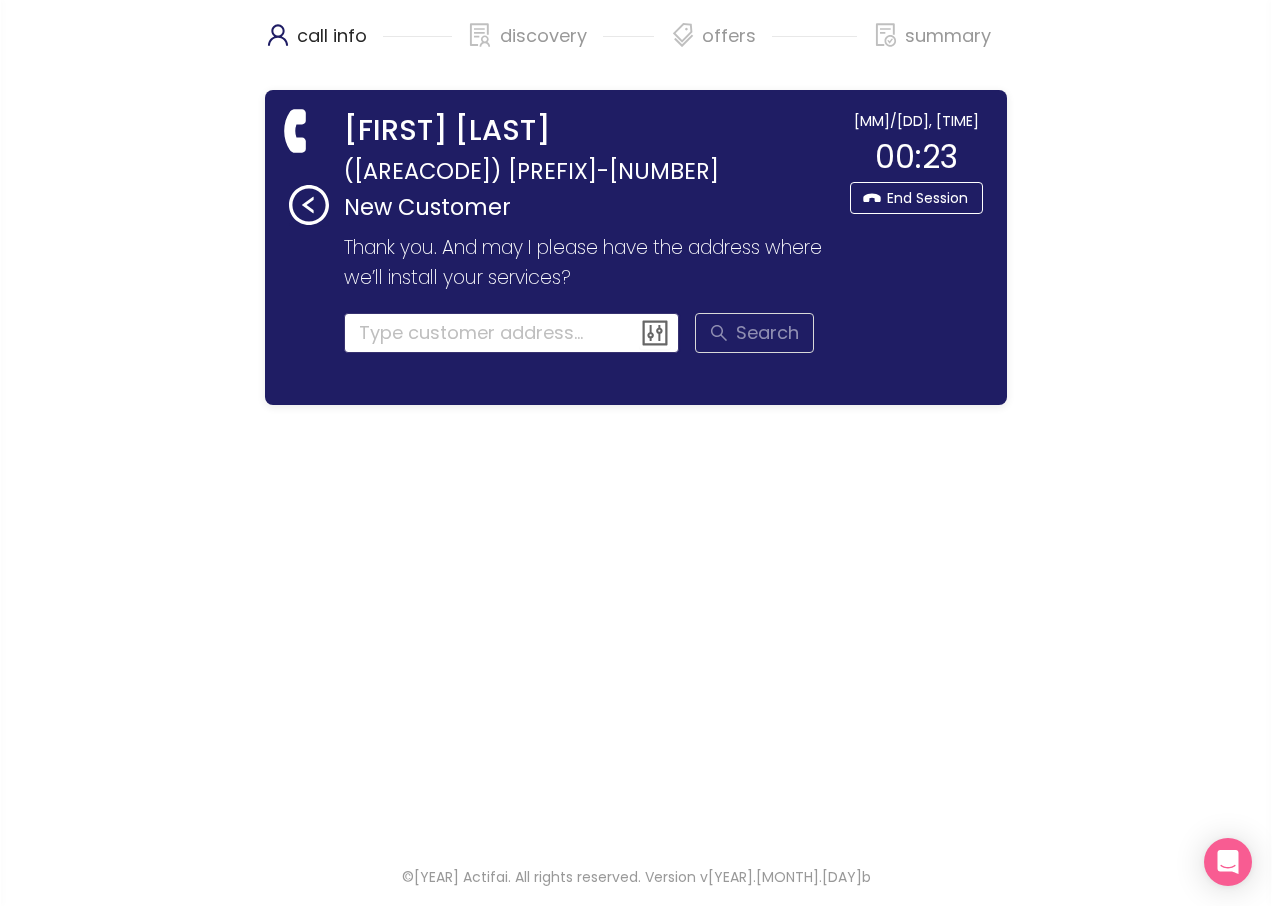 click at bounding box center [512, 333] 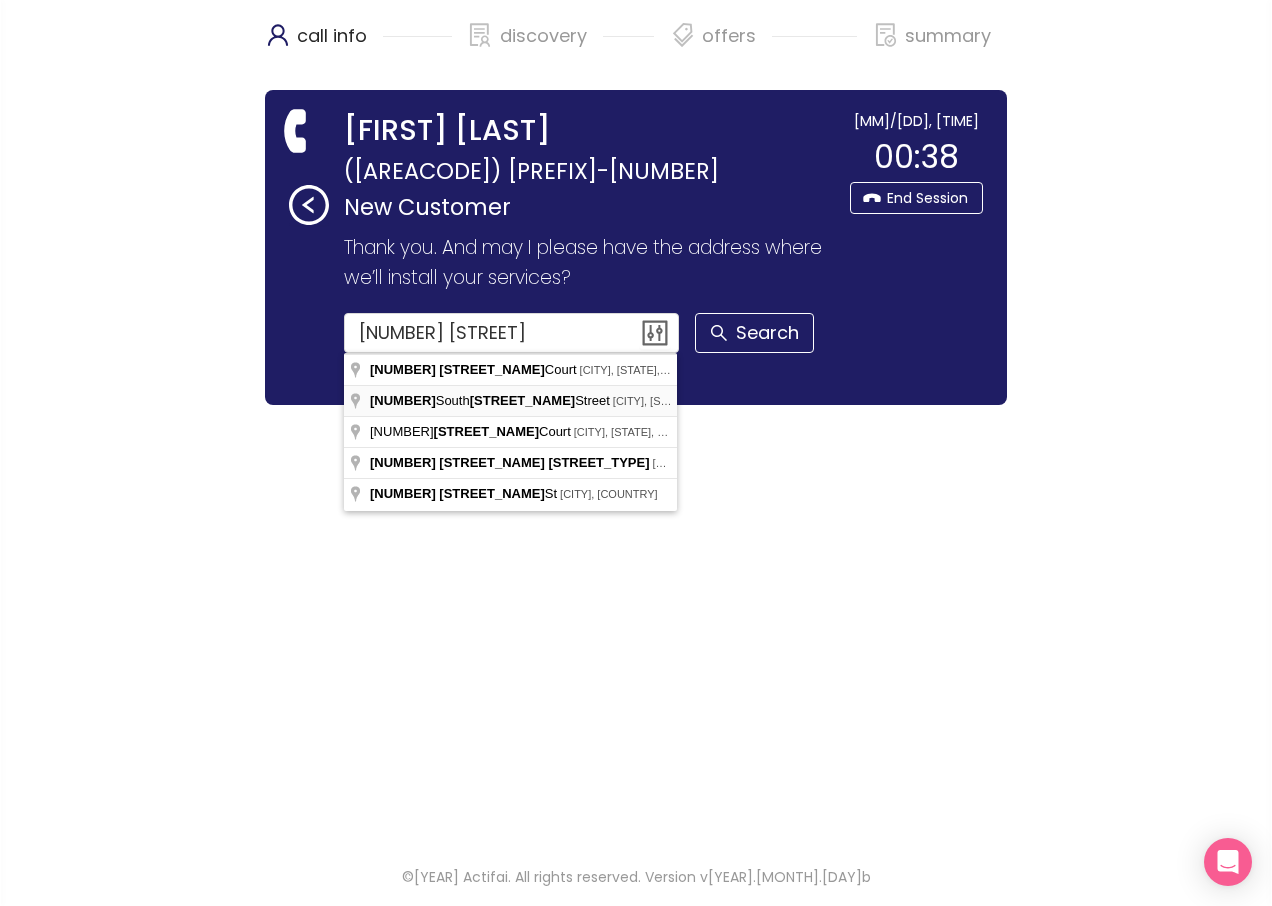 type on "[NUMBER] [STREET_NAME] [STREET_TYPE], [CITY], [STATE], USA" 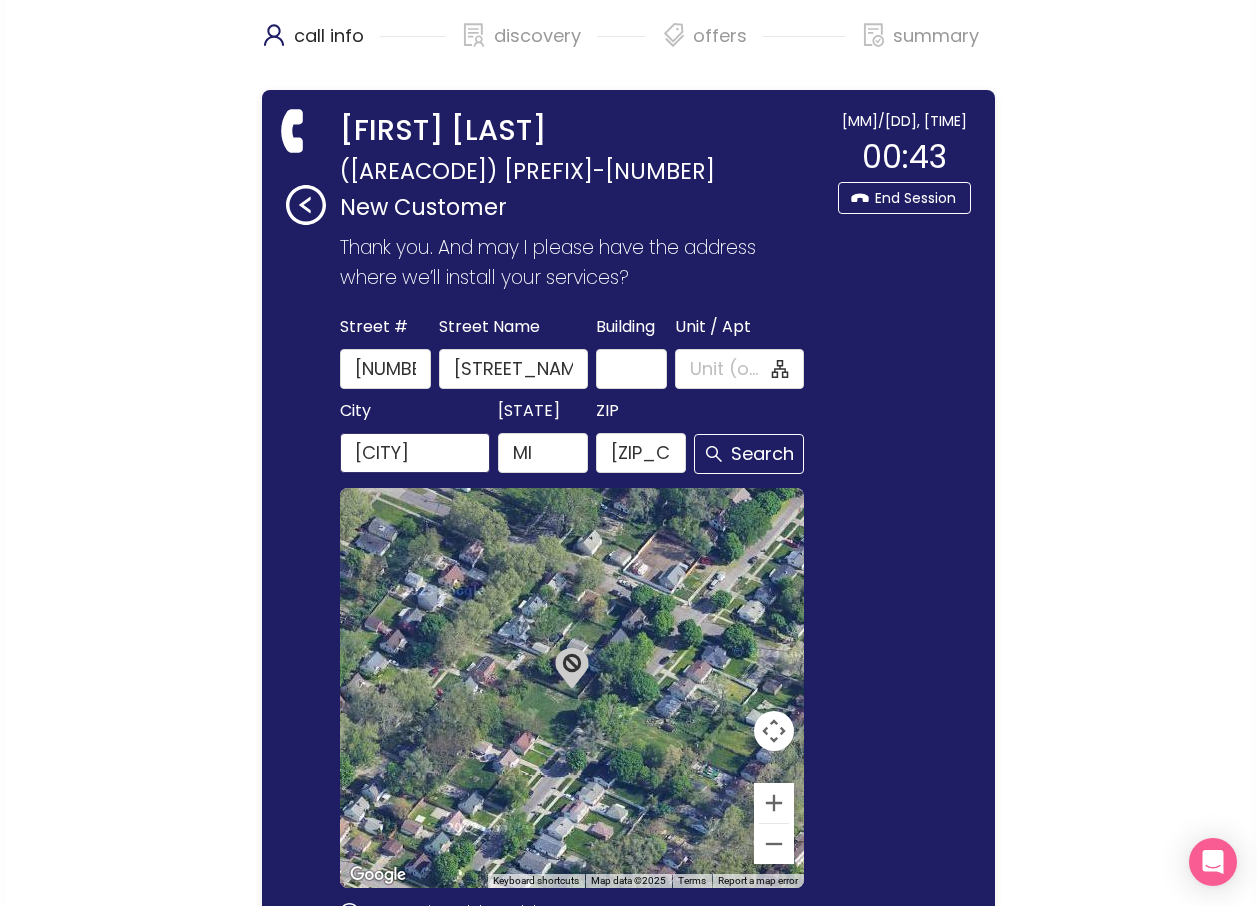 drag, startPoint x: 433, startPoint y: 454, endPoint x: 262, endPoint y: 439, distance: 171.65663 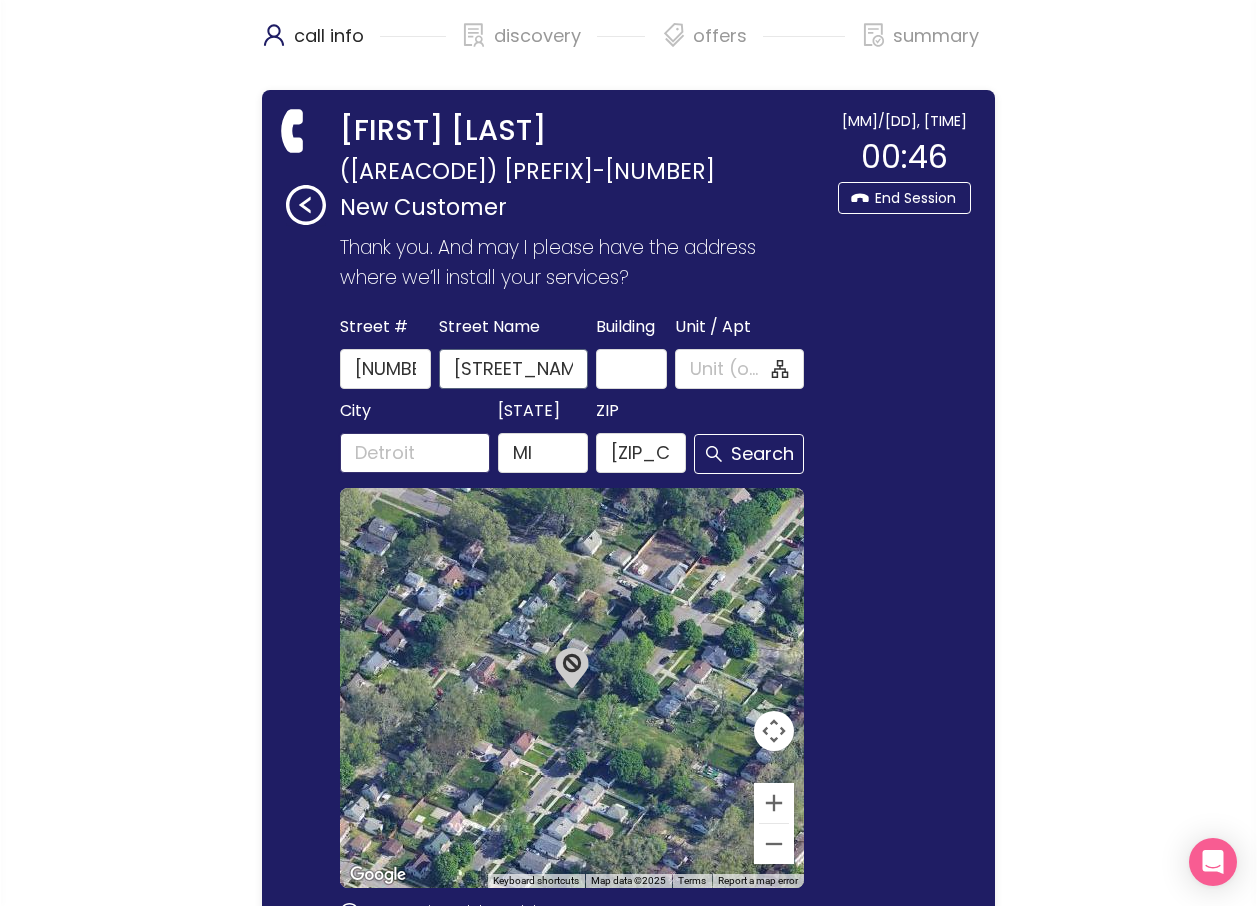 type 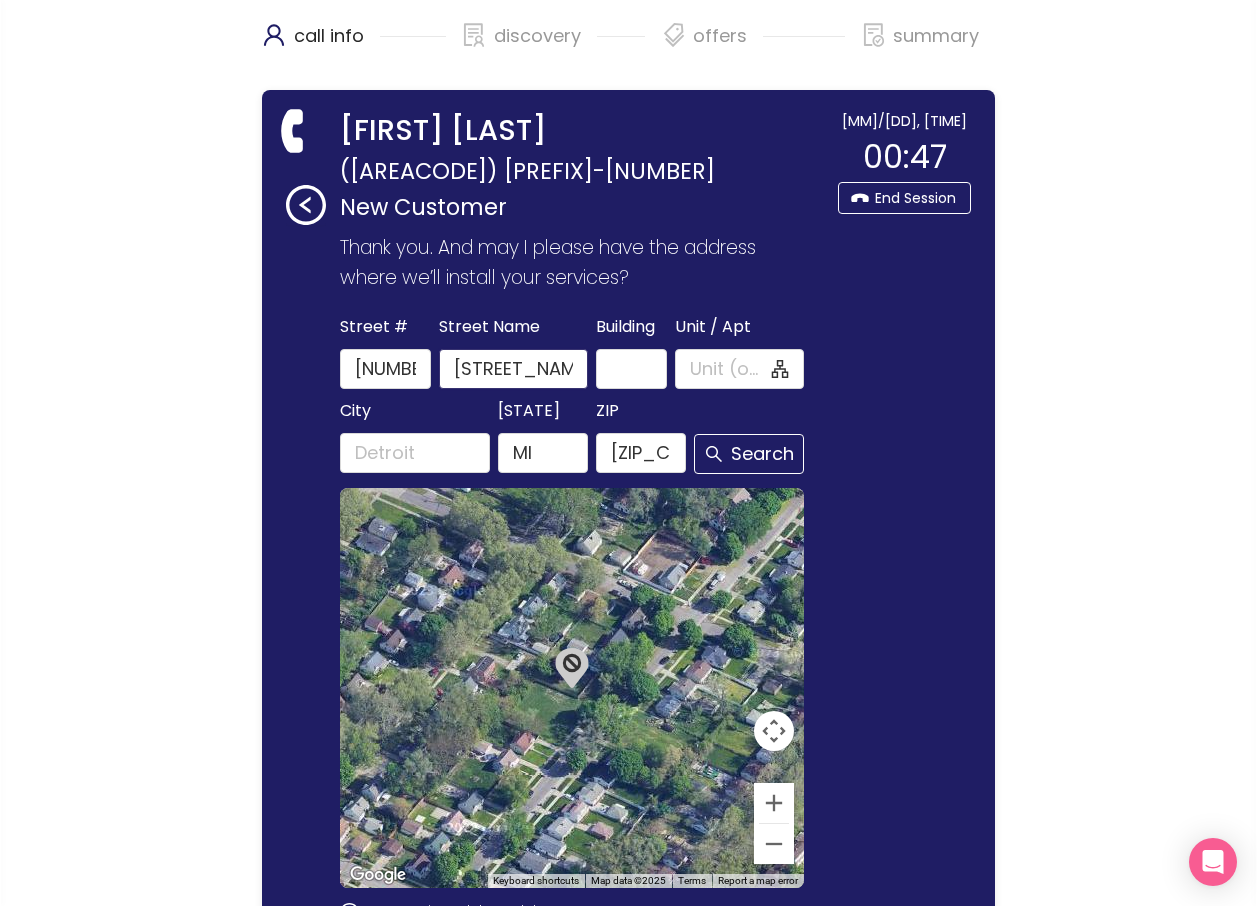 click on "[STREET_NAME] [STREET_TYPE]" 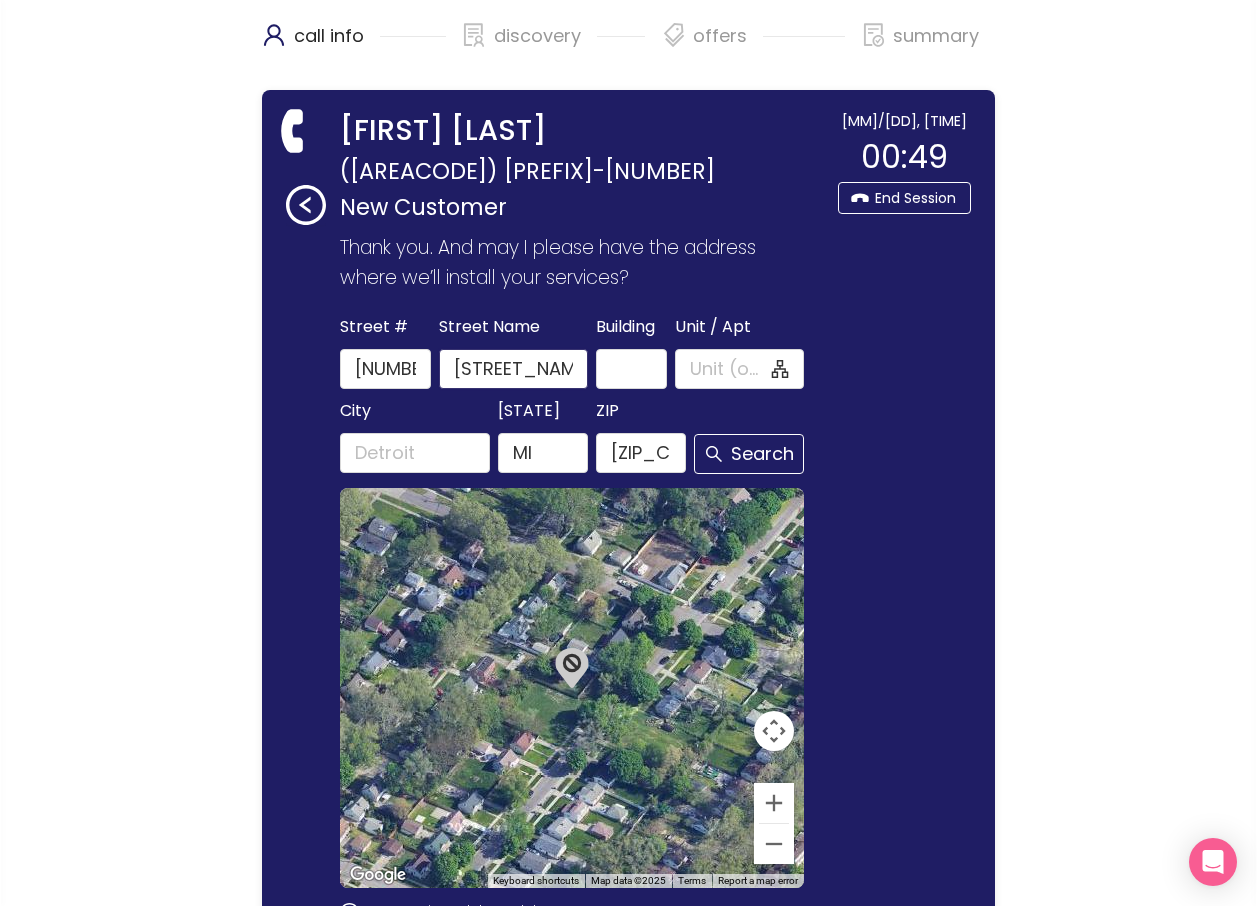 drag, startPoint x: 466, startPoint y: 372, endPoint x: 434, endPoint y: 368, distance: 32.24903 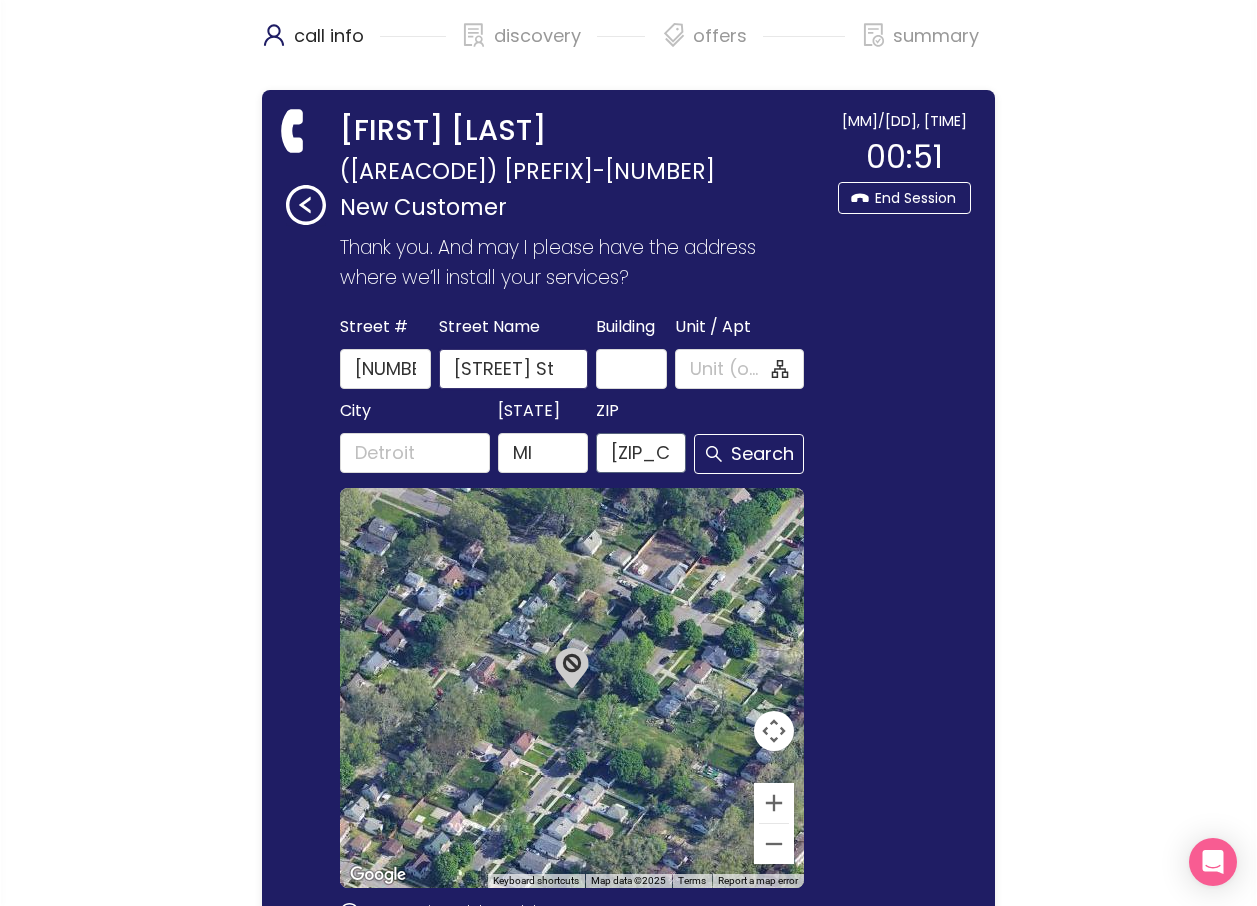 type on "[STREET] St" 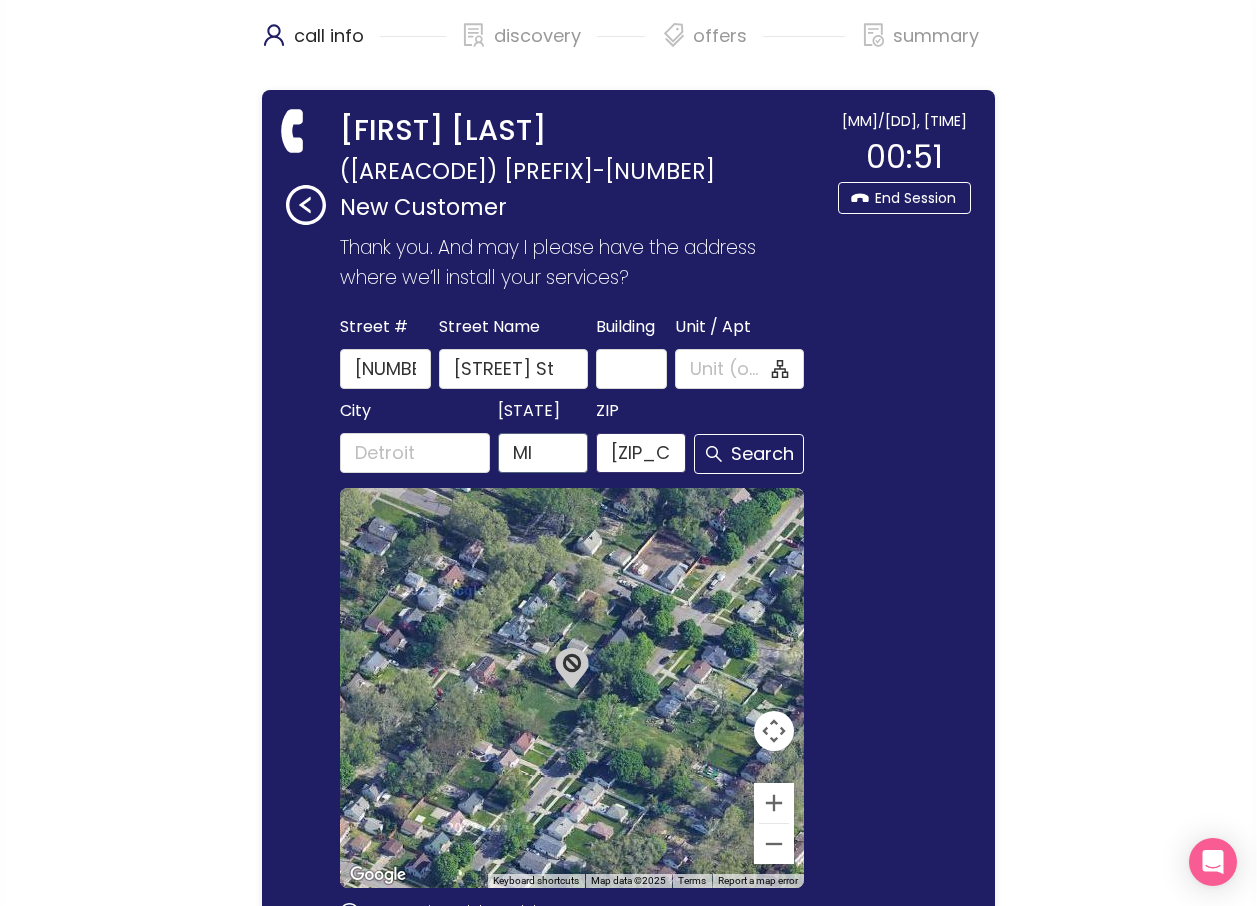 drag, startPoint x: 626, startPoint y: 452, endPoint x: 546, endPoint y: 436, distance: 81.58431 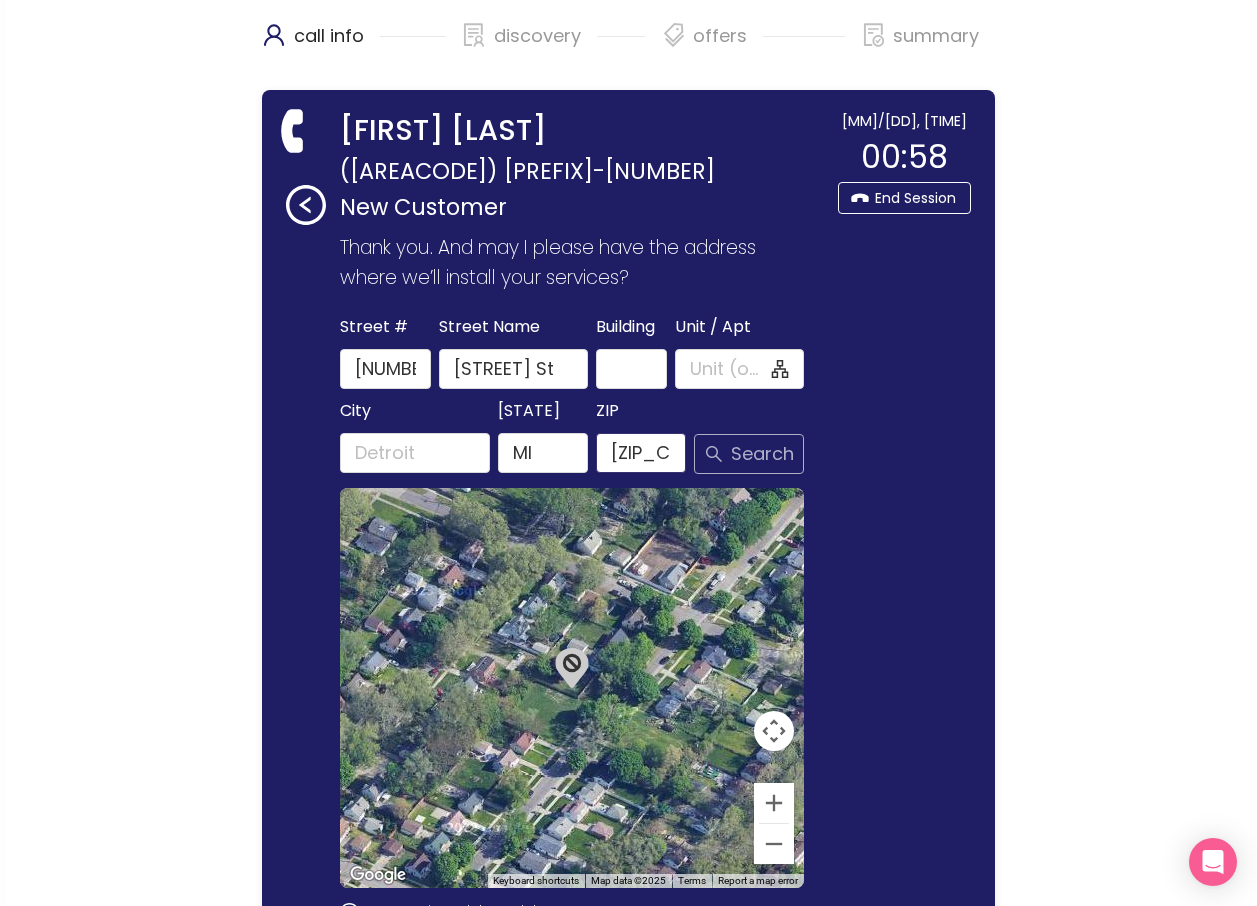 type on "[ZIP_CODE]" 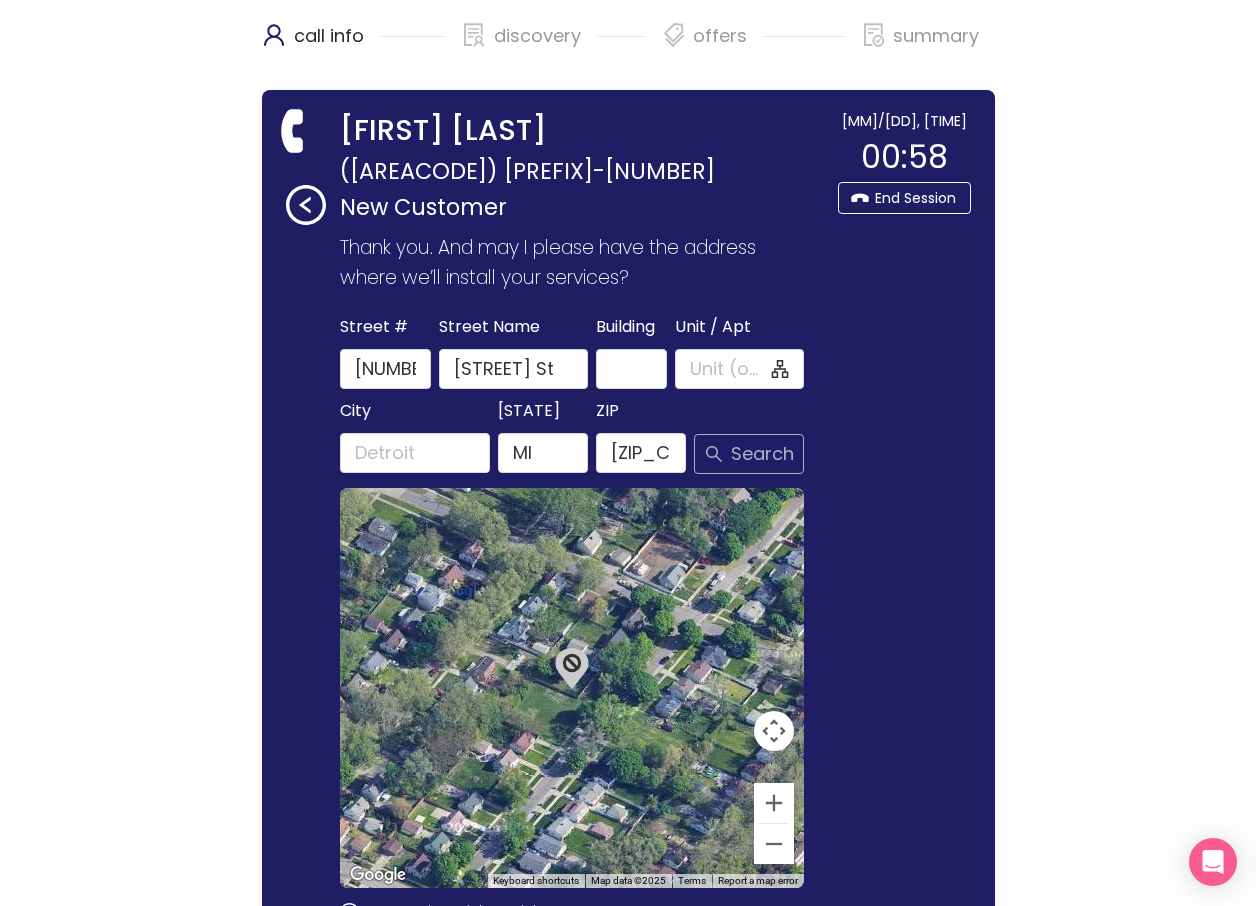 click on "Search" 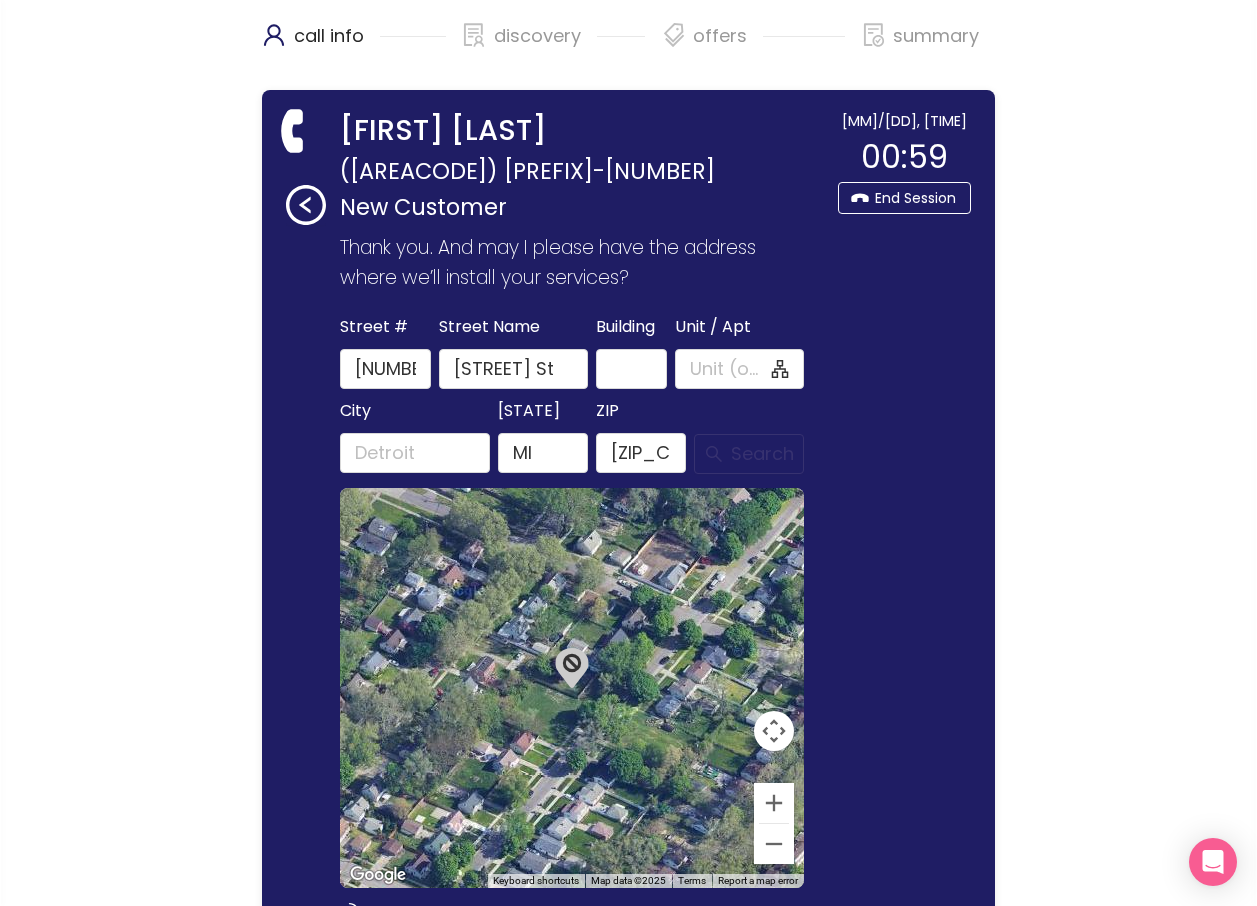 type on "[STREET] St" 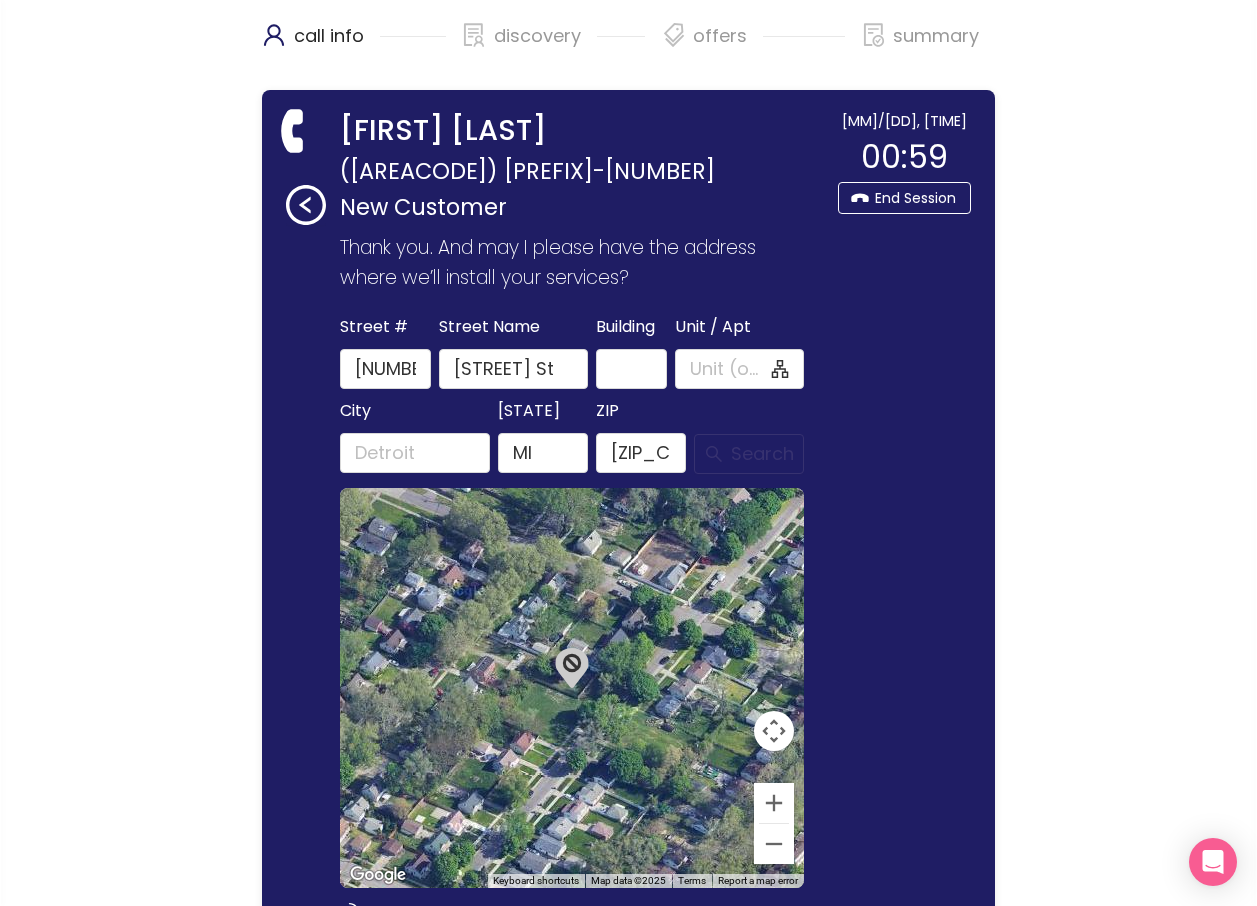 type on "[CITY]" 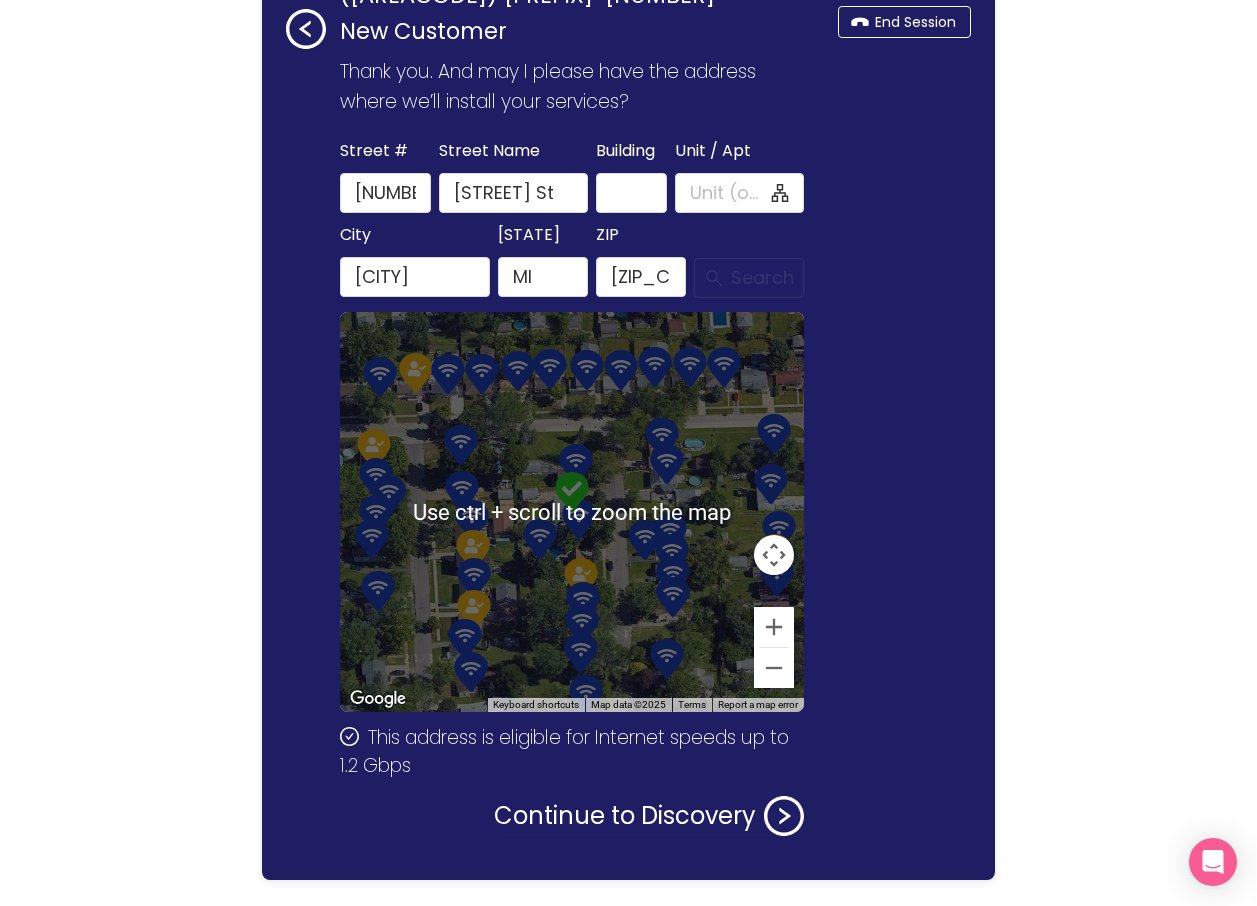 scroll, scrollTop: 230, scrollLeft: 0, axis: vertical 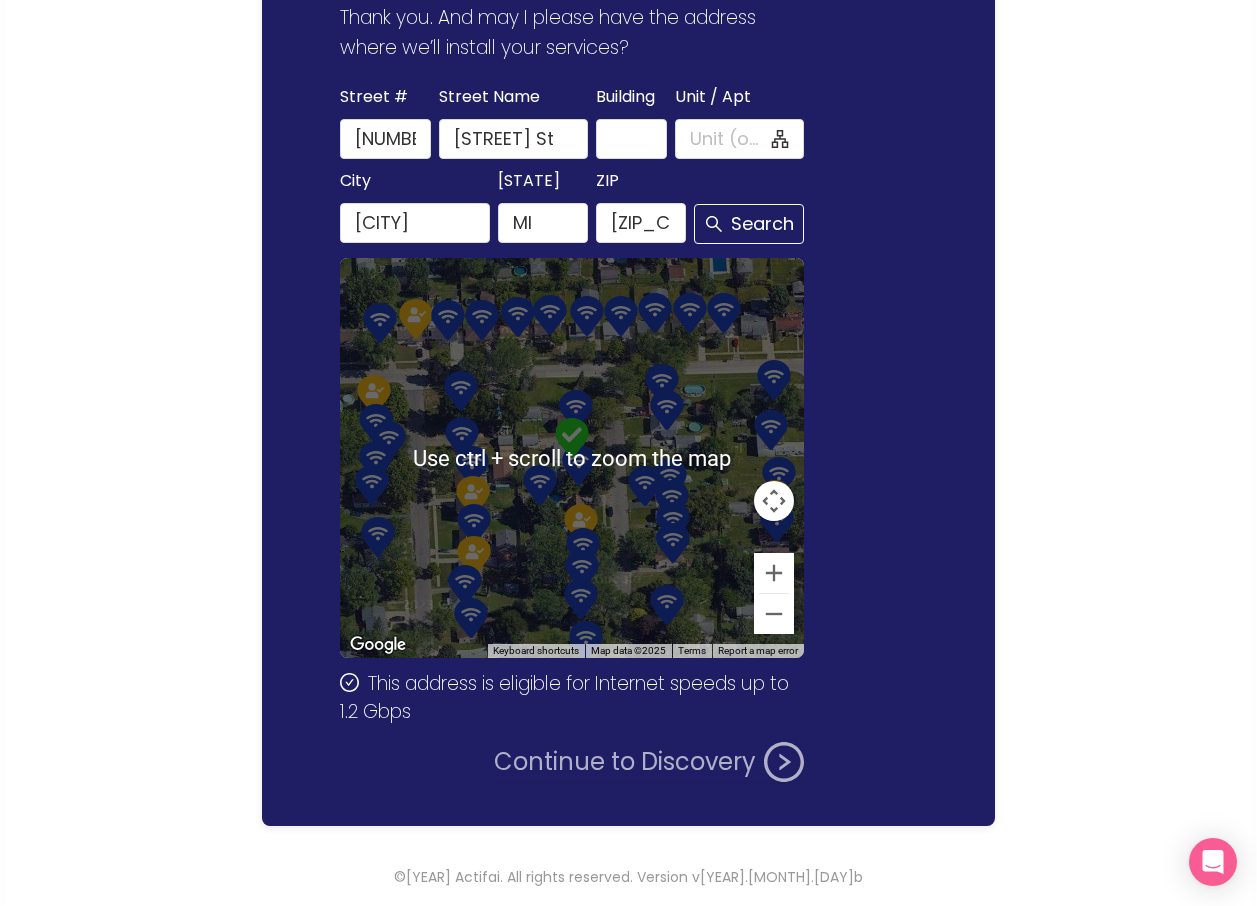 click on "Continue to Discovery" 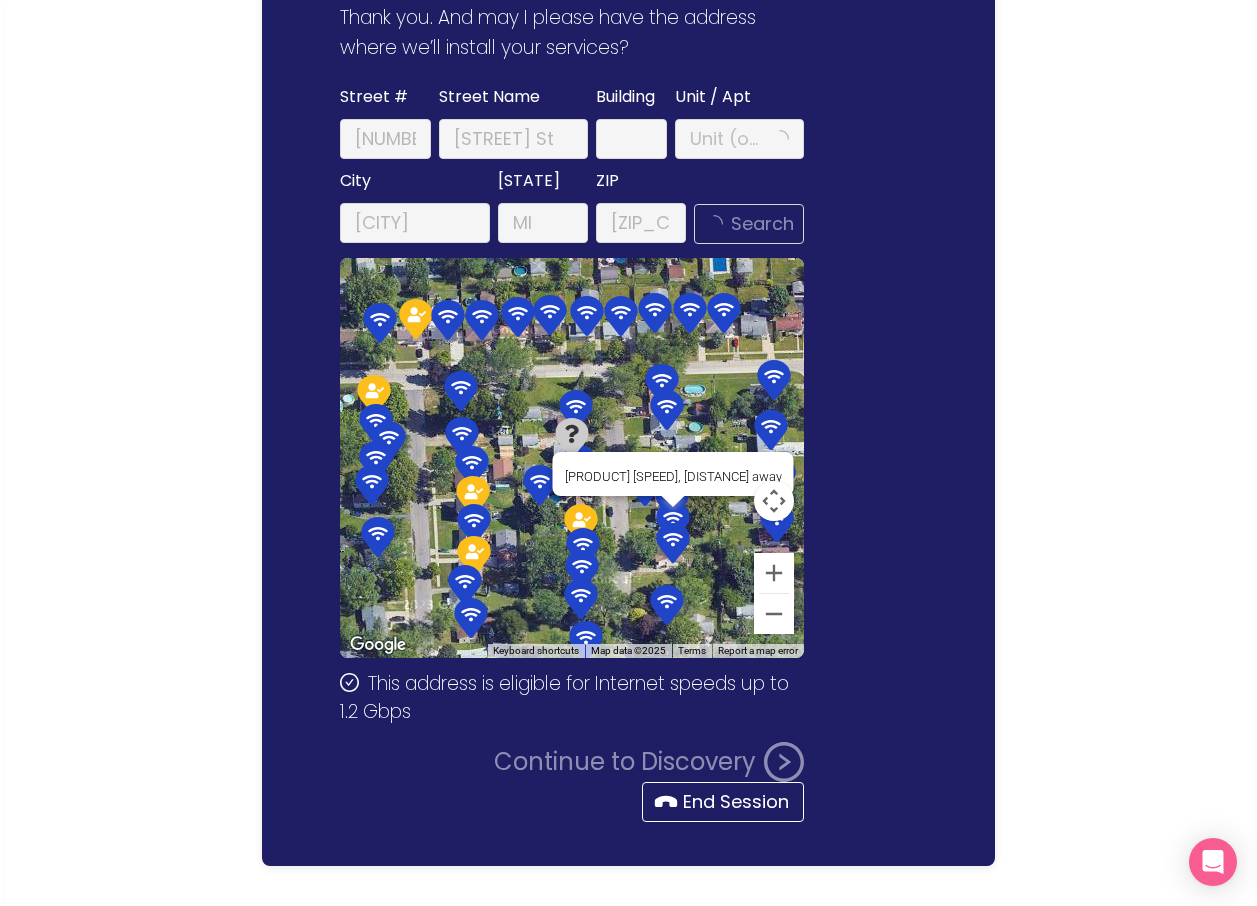 scroll, scrollTop: 0, scrollLeft: 0, axis: both 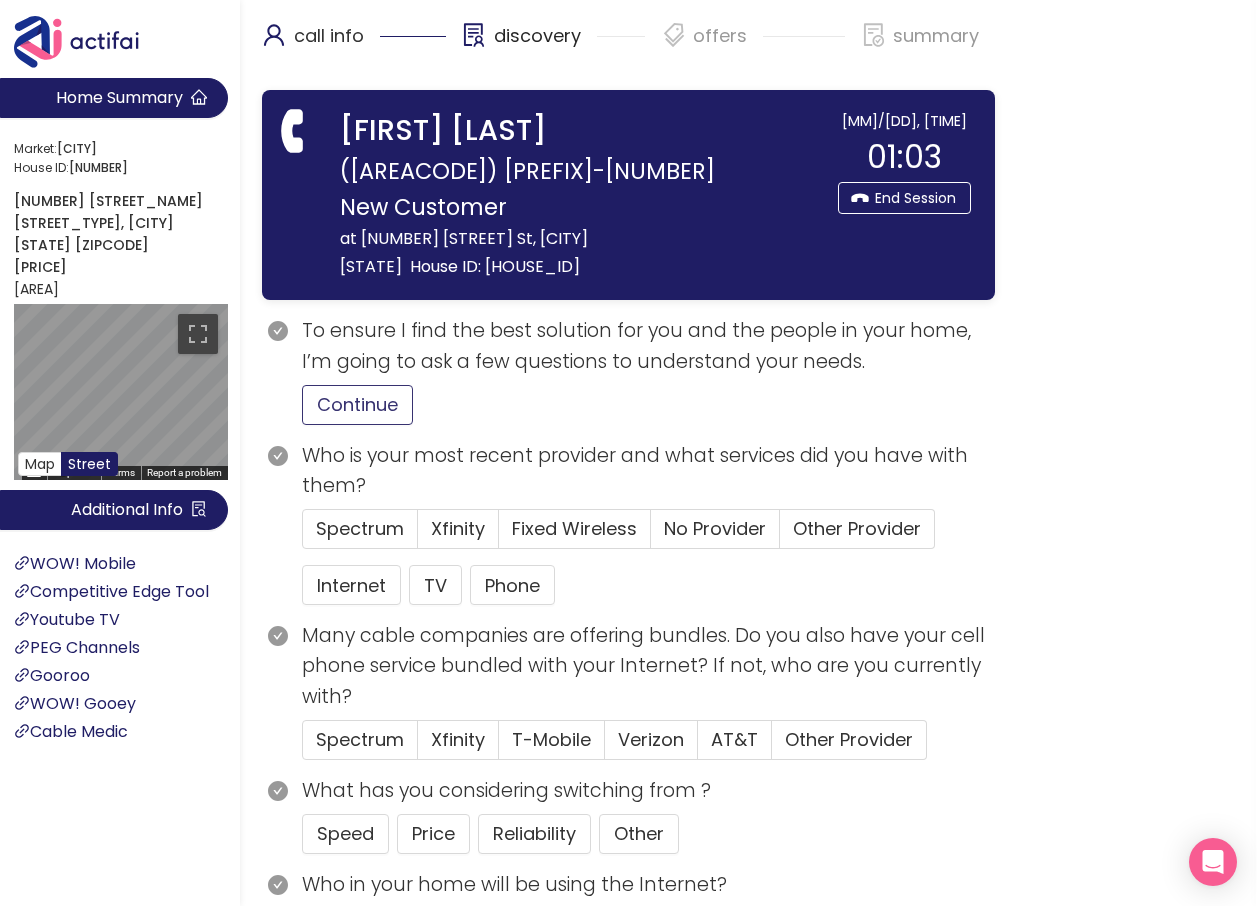 click on "Continue" at bounding box center (357, 405) 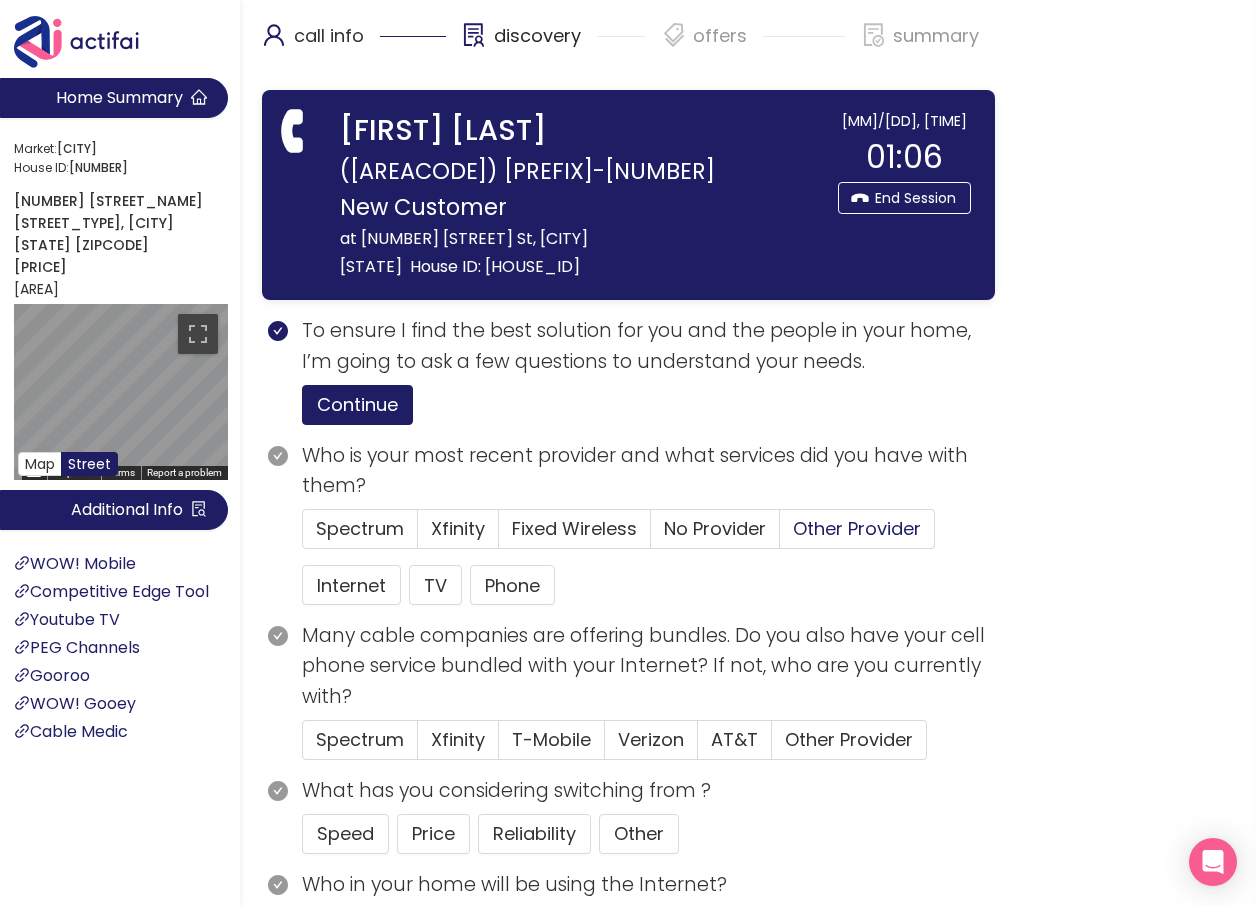 click on "Other Provider" at bounding box center (857, 528) 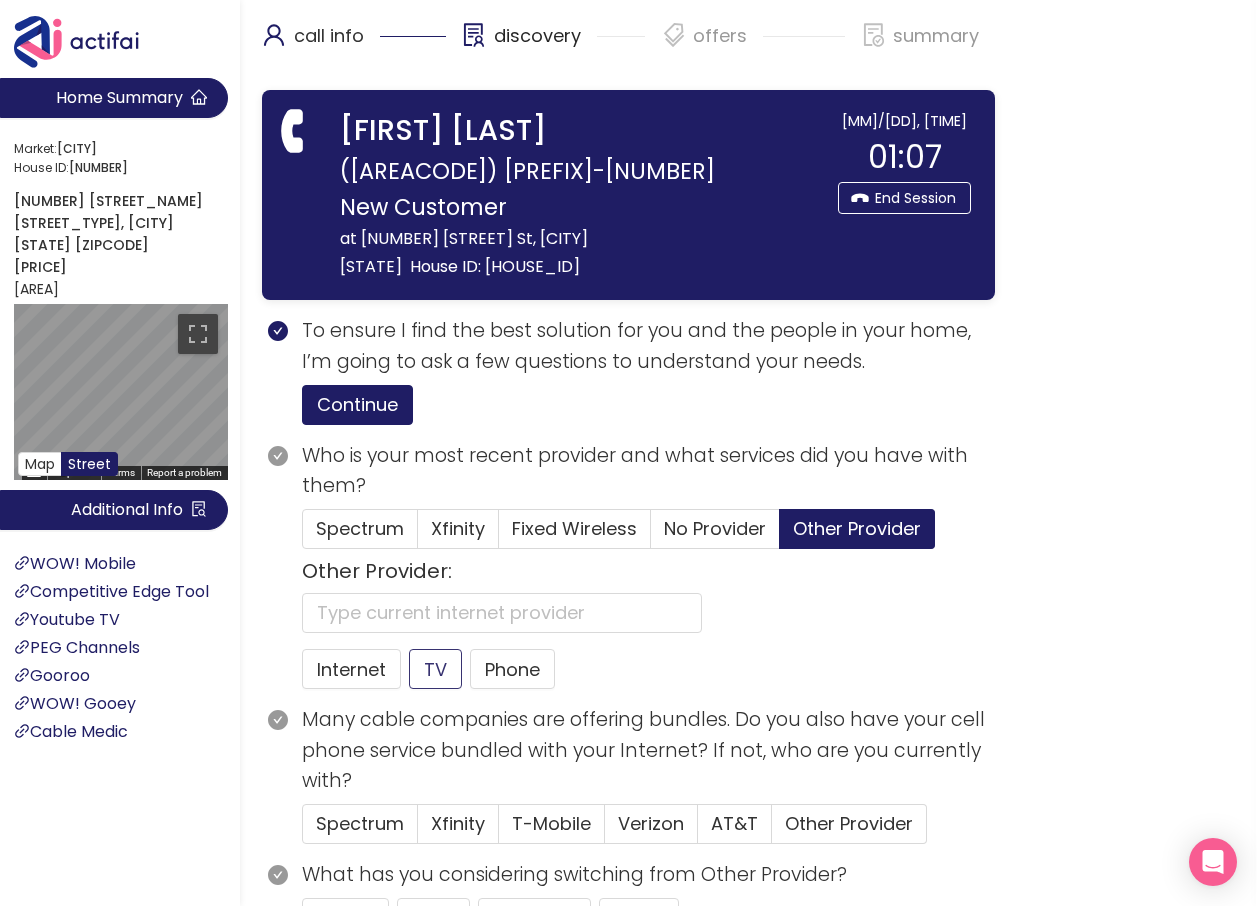 click on "TV" 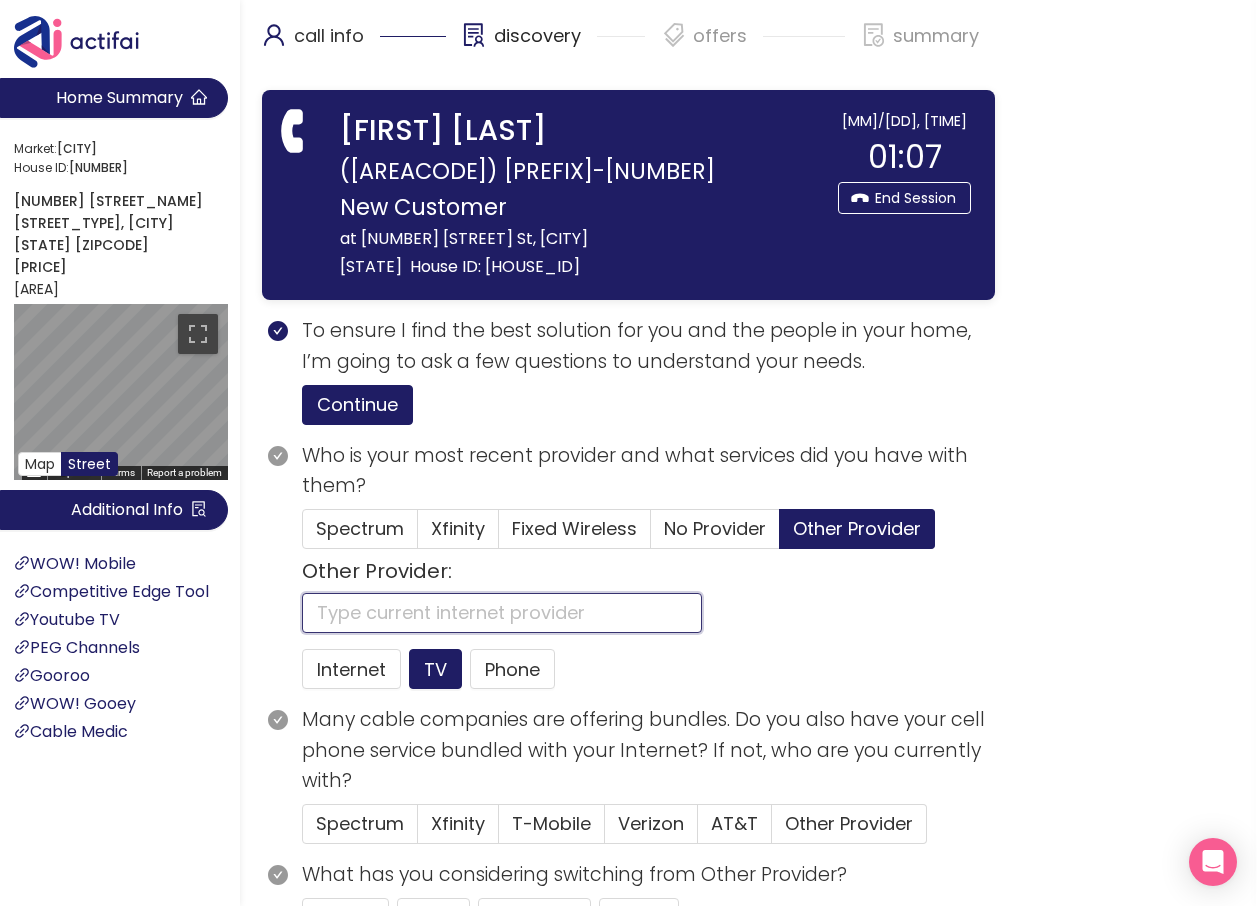click 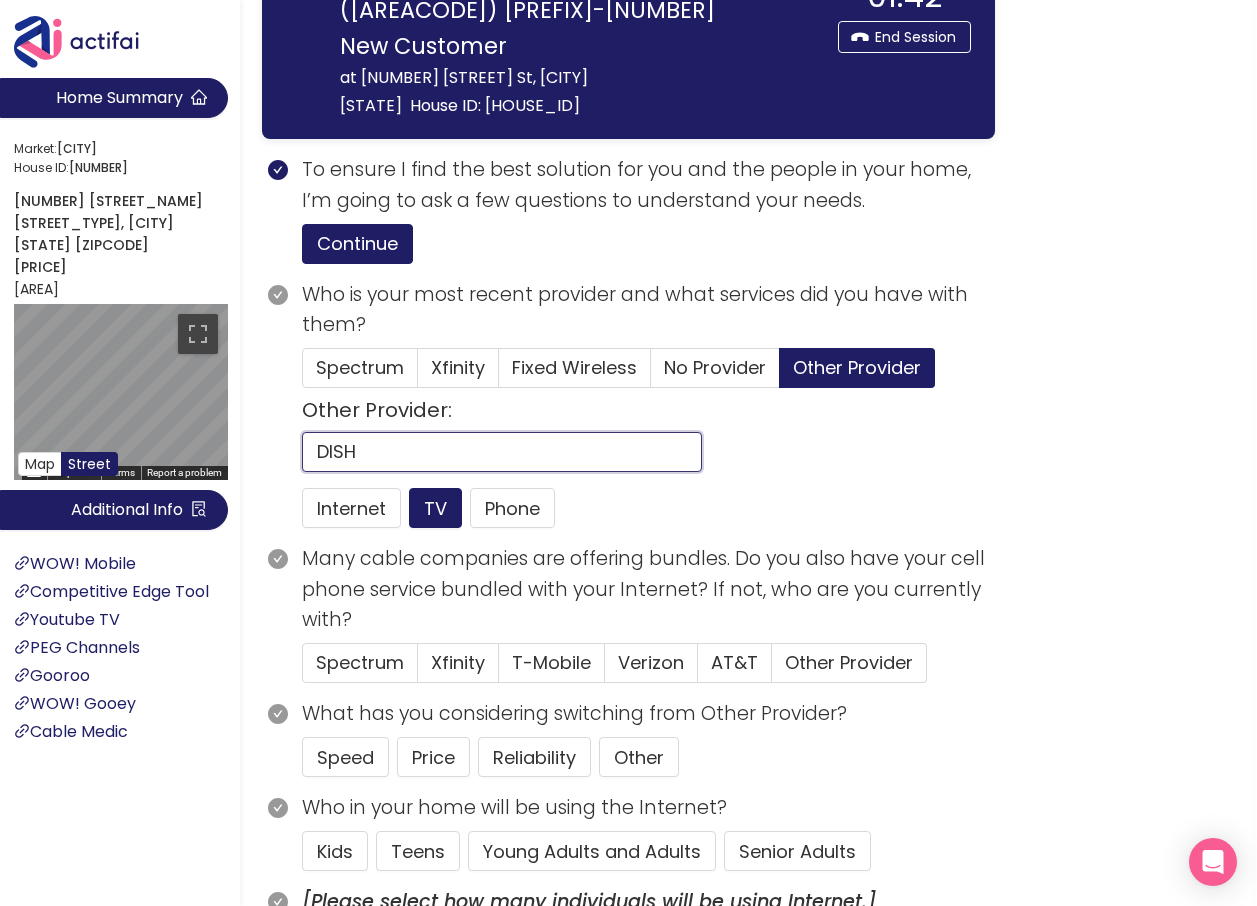 scroll, scrollTop: 200, scrollLeft: 0, axis: vertical 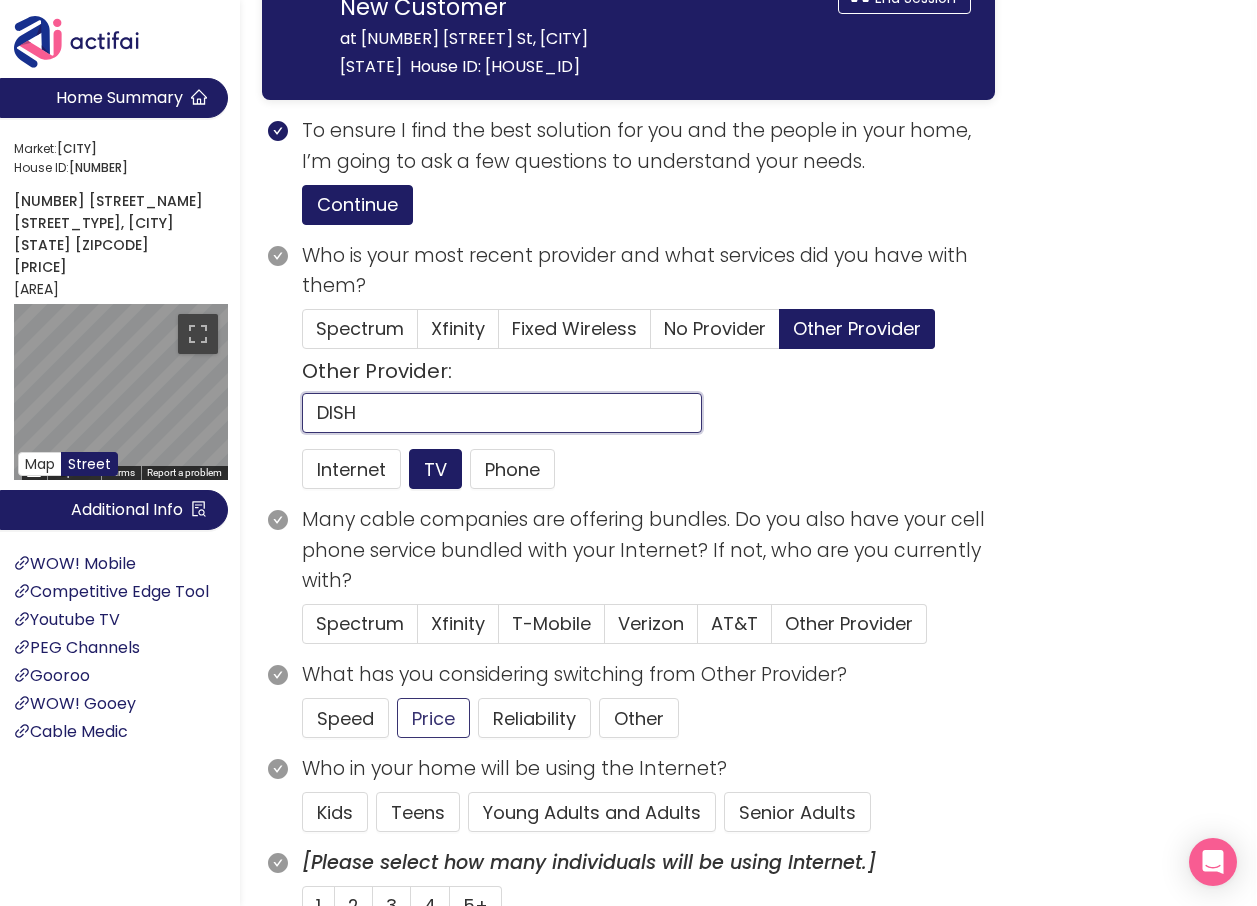 type on "DISH" 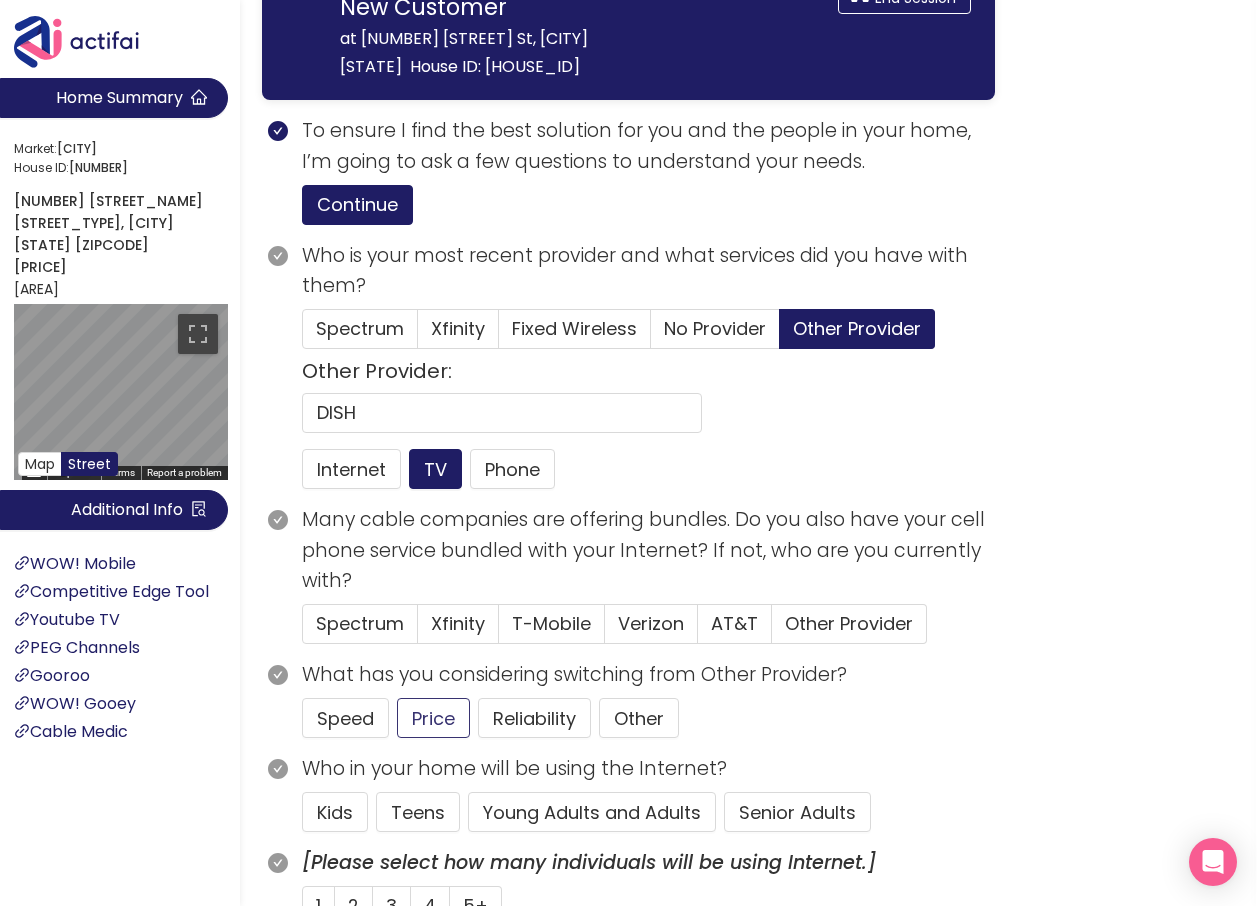 click on "Price" 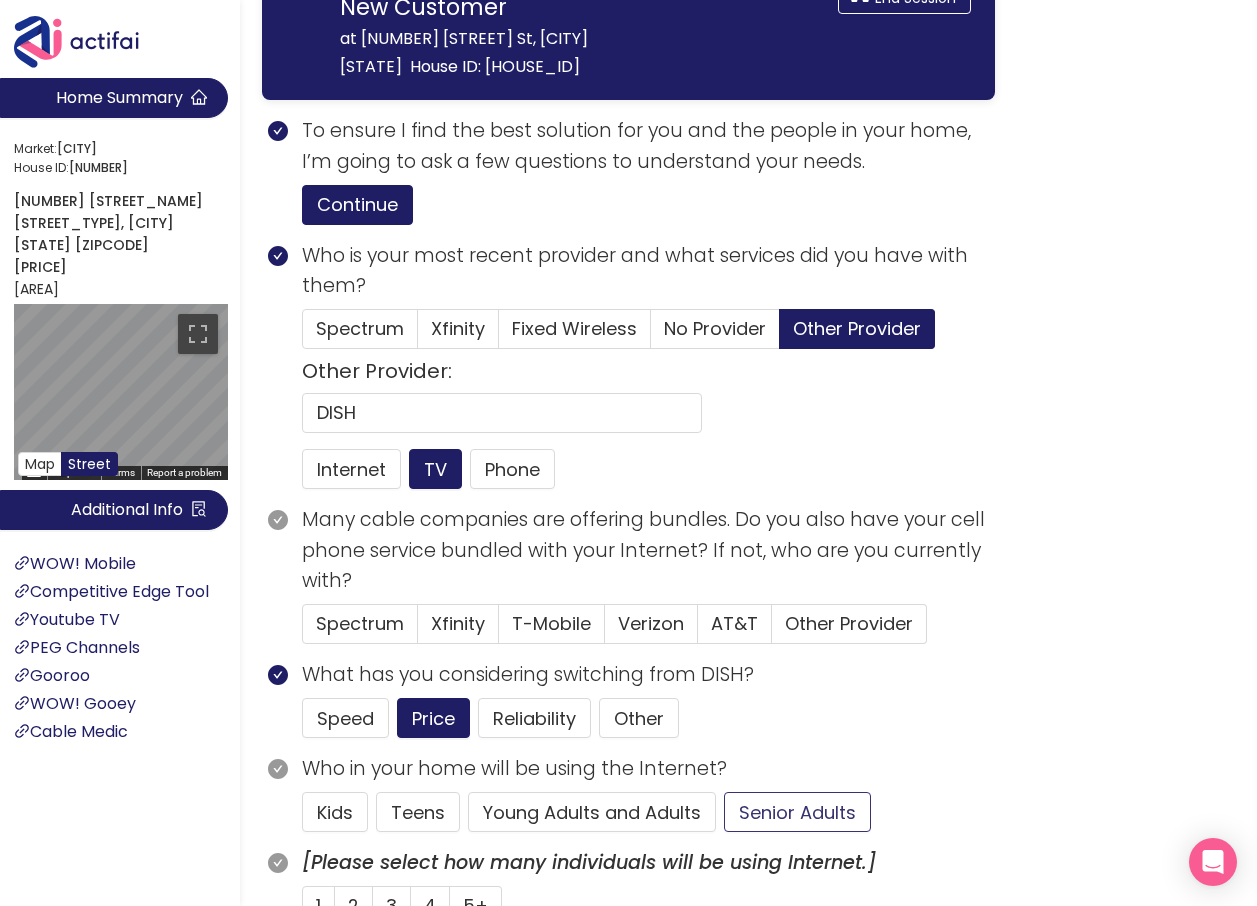 click on "Senior Adults" 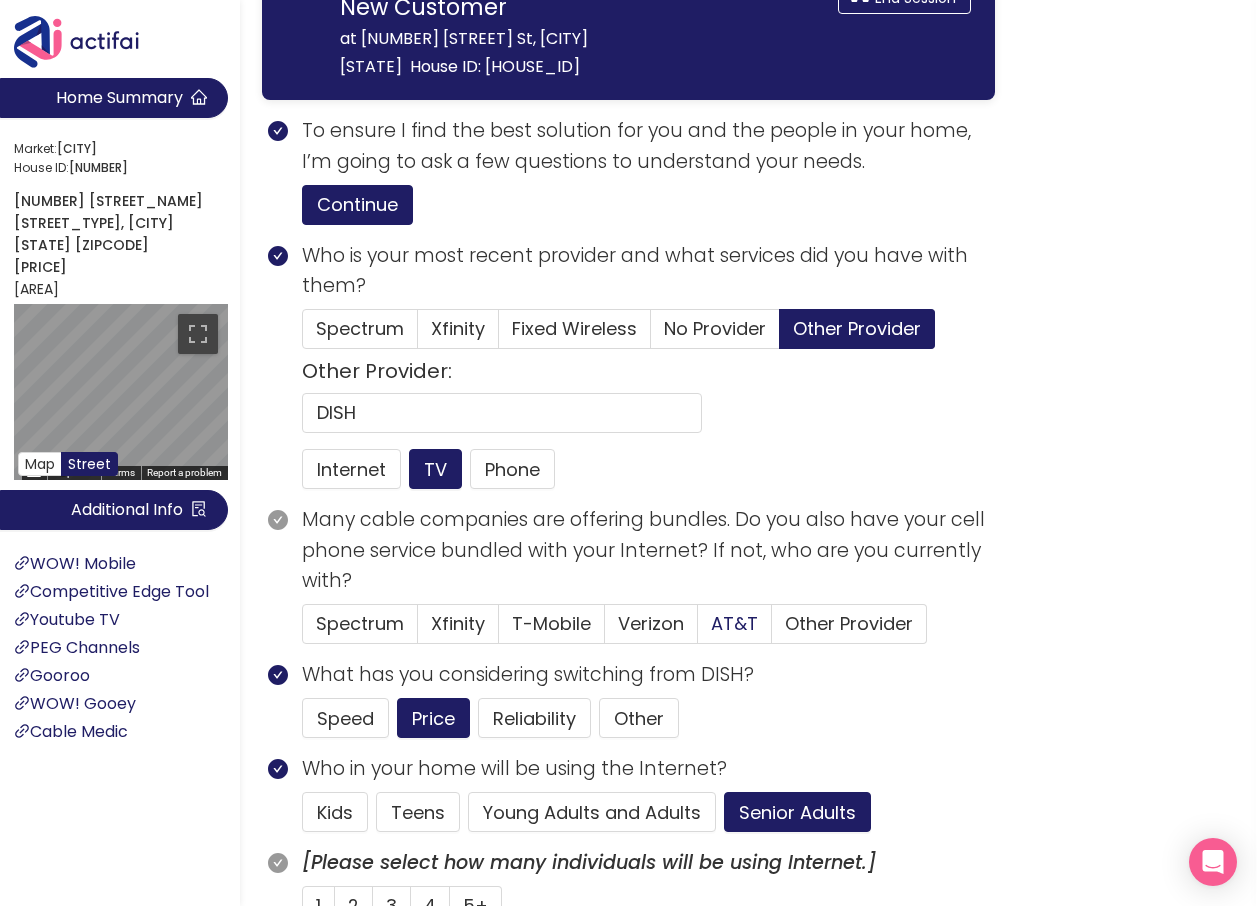 click on "AT&T" at bounding box center (734, 623) 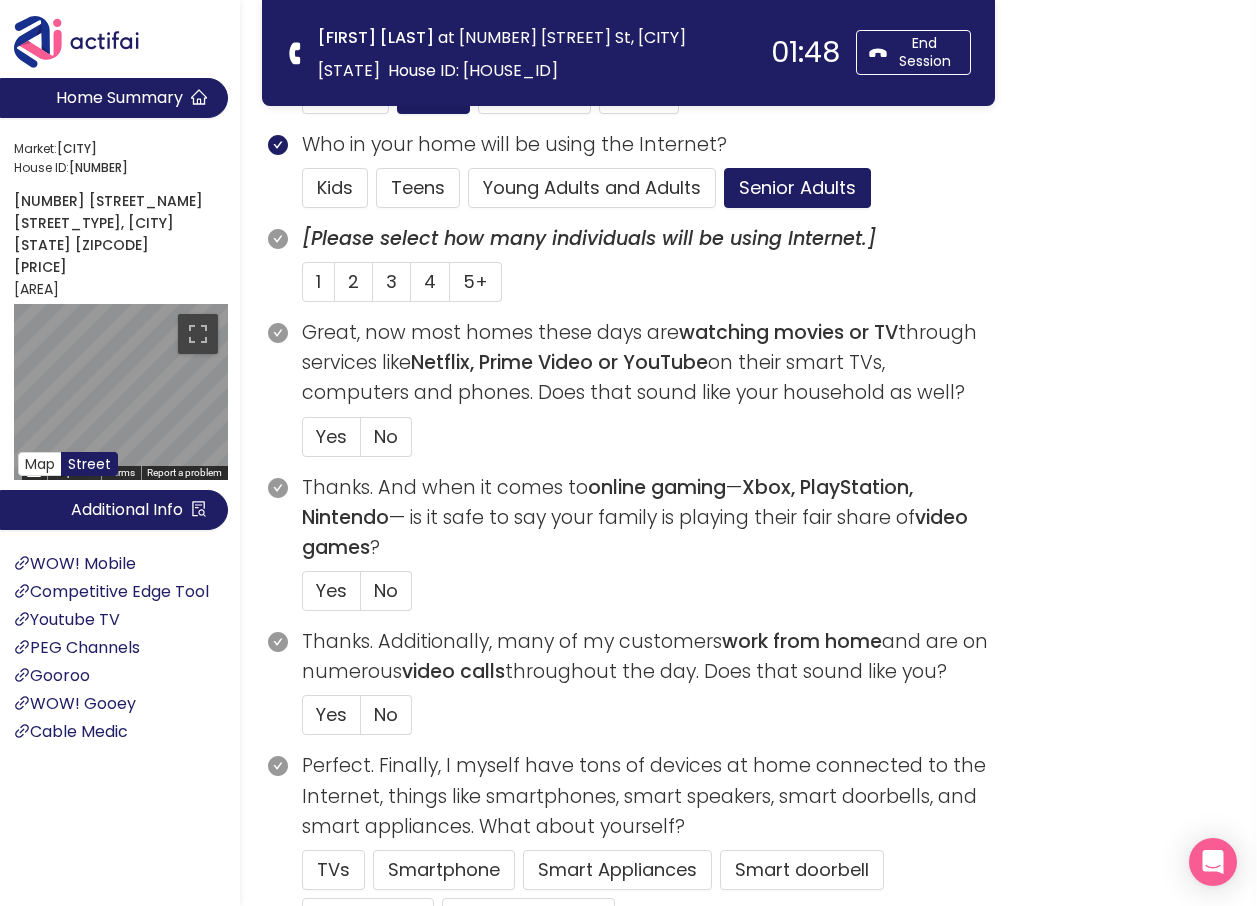 scroll, scrollTop: 600, scrollLeft: 0, axis: vertical 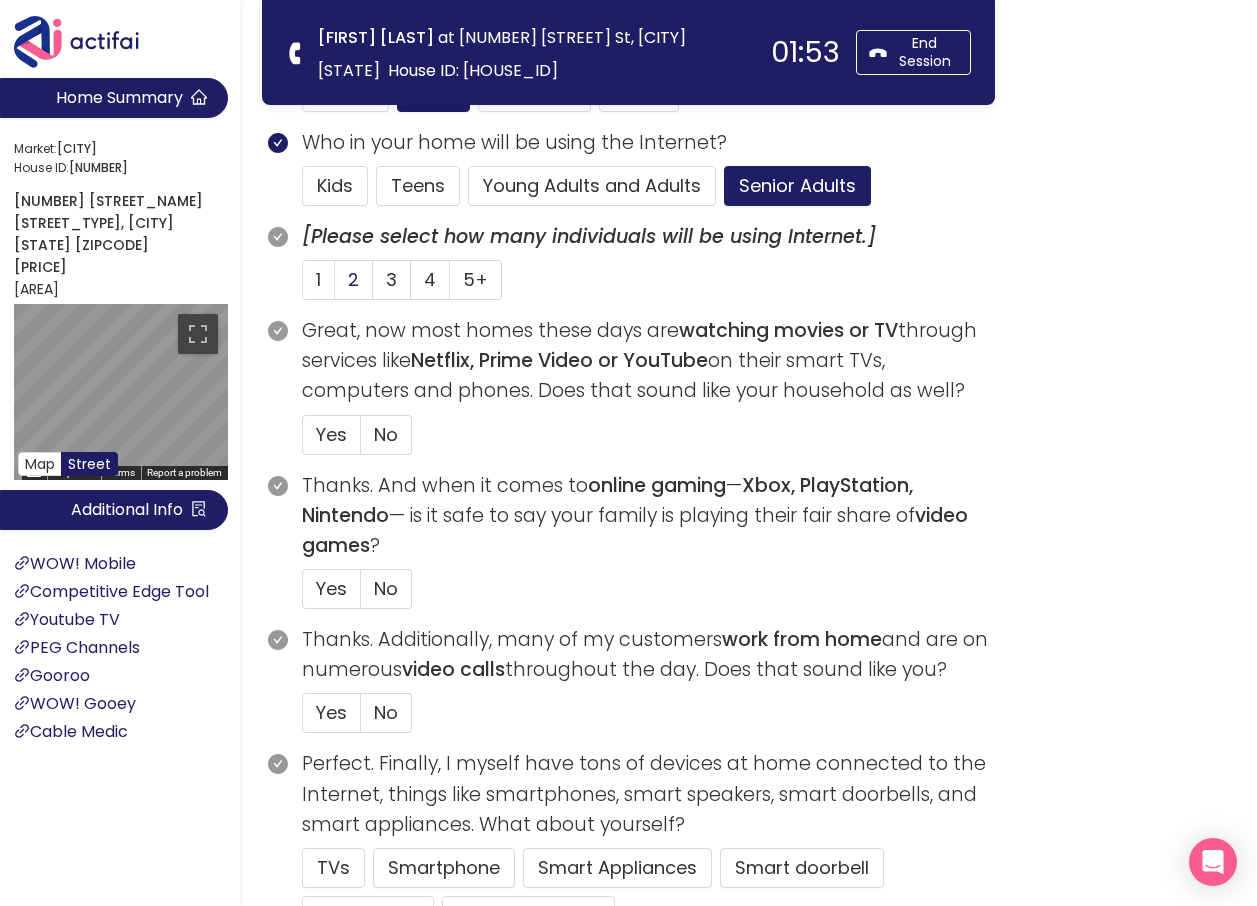 click on "2" 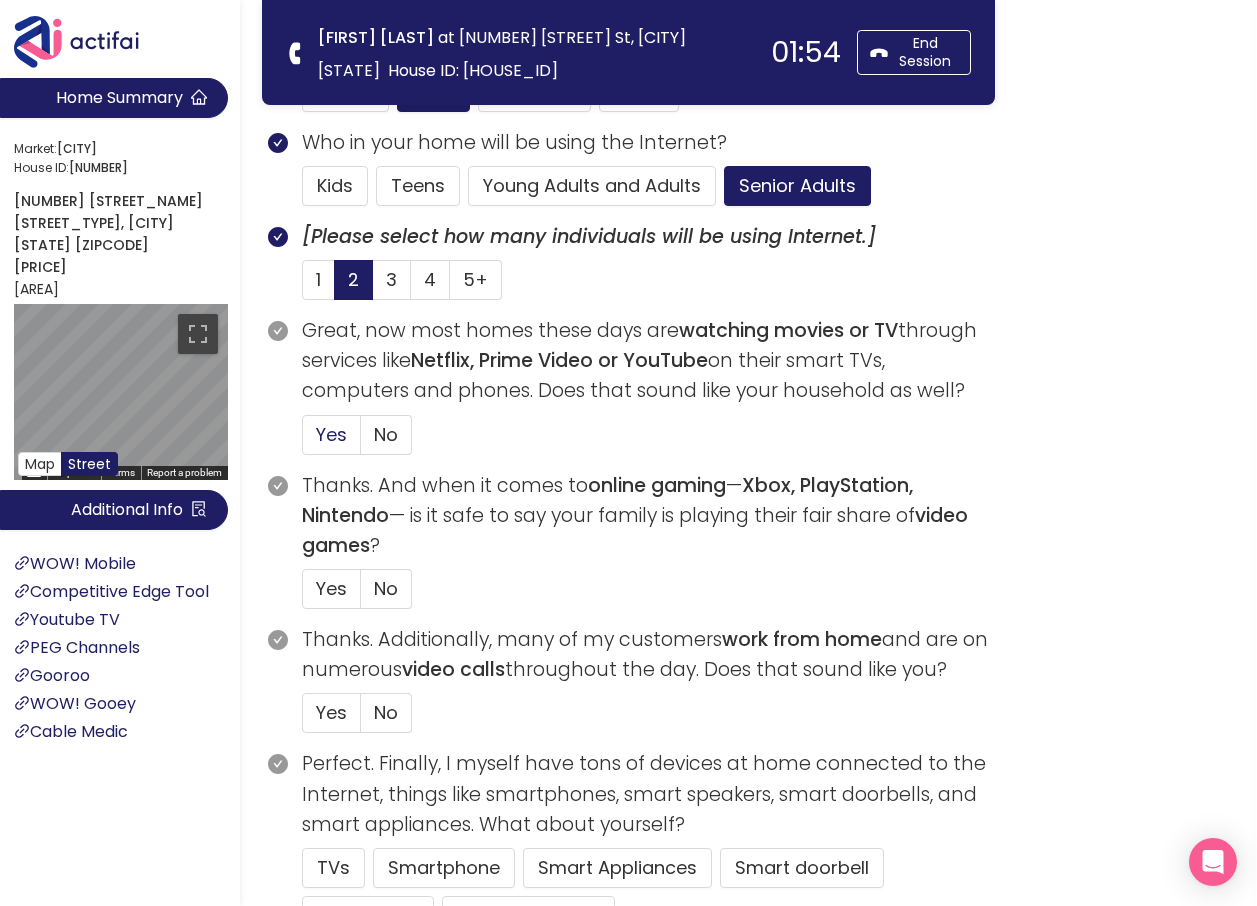 click on "Yes" at bounding box center [331, 434] 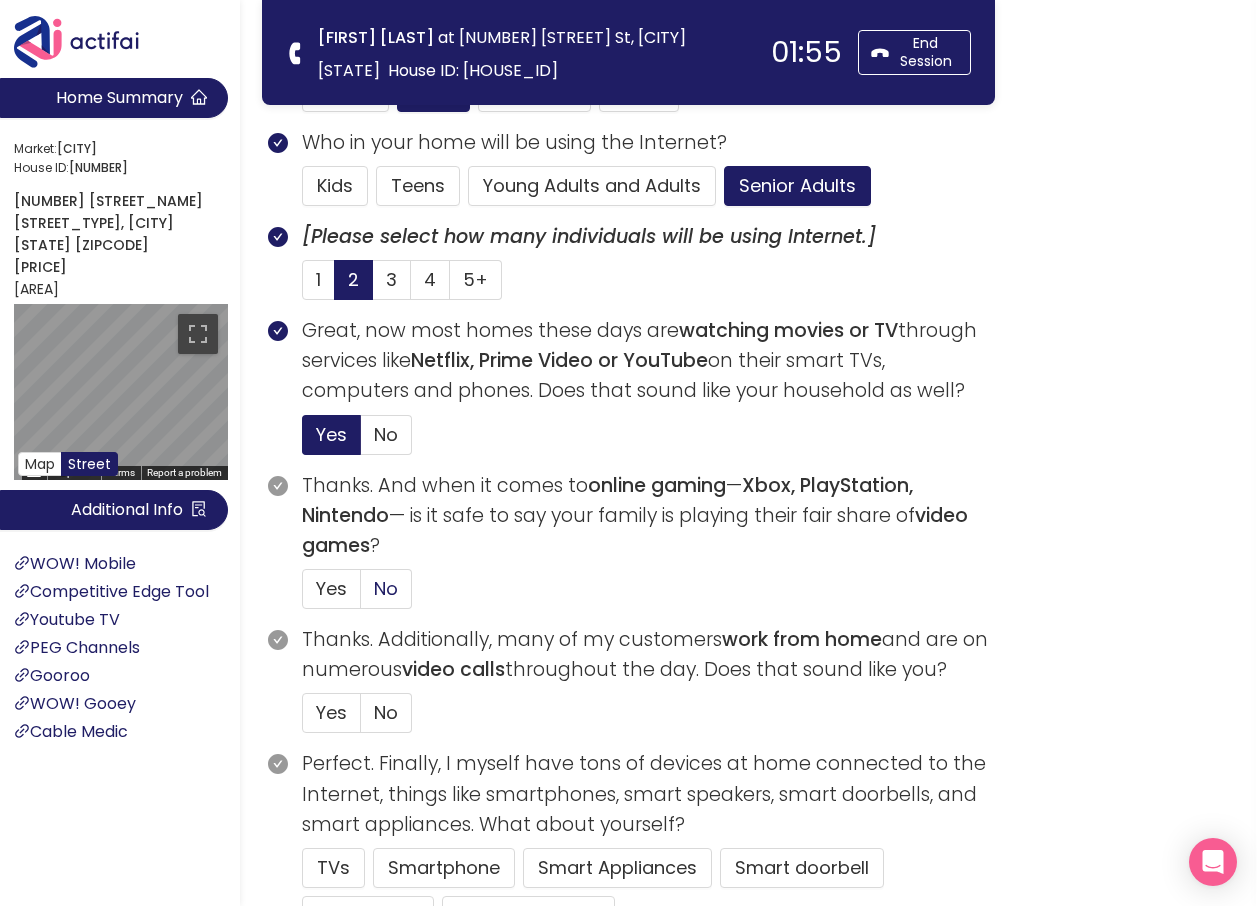 click on "No" at bounding box center (386, 588) 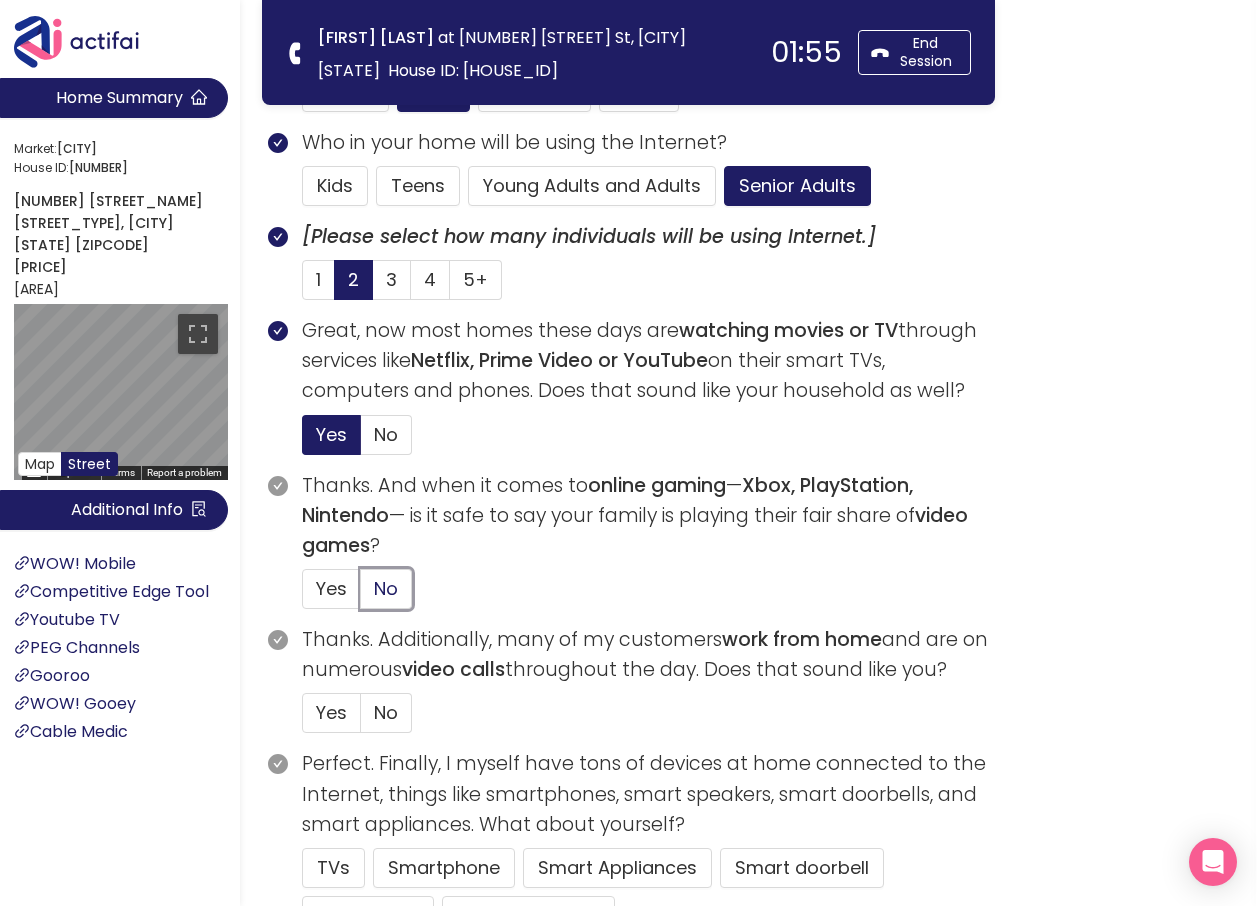 click on "No" at bounding box center [361, 595] 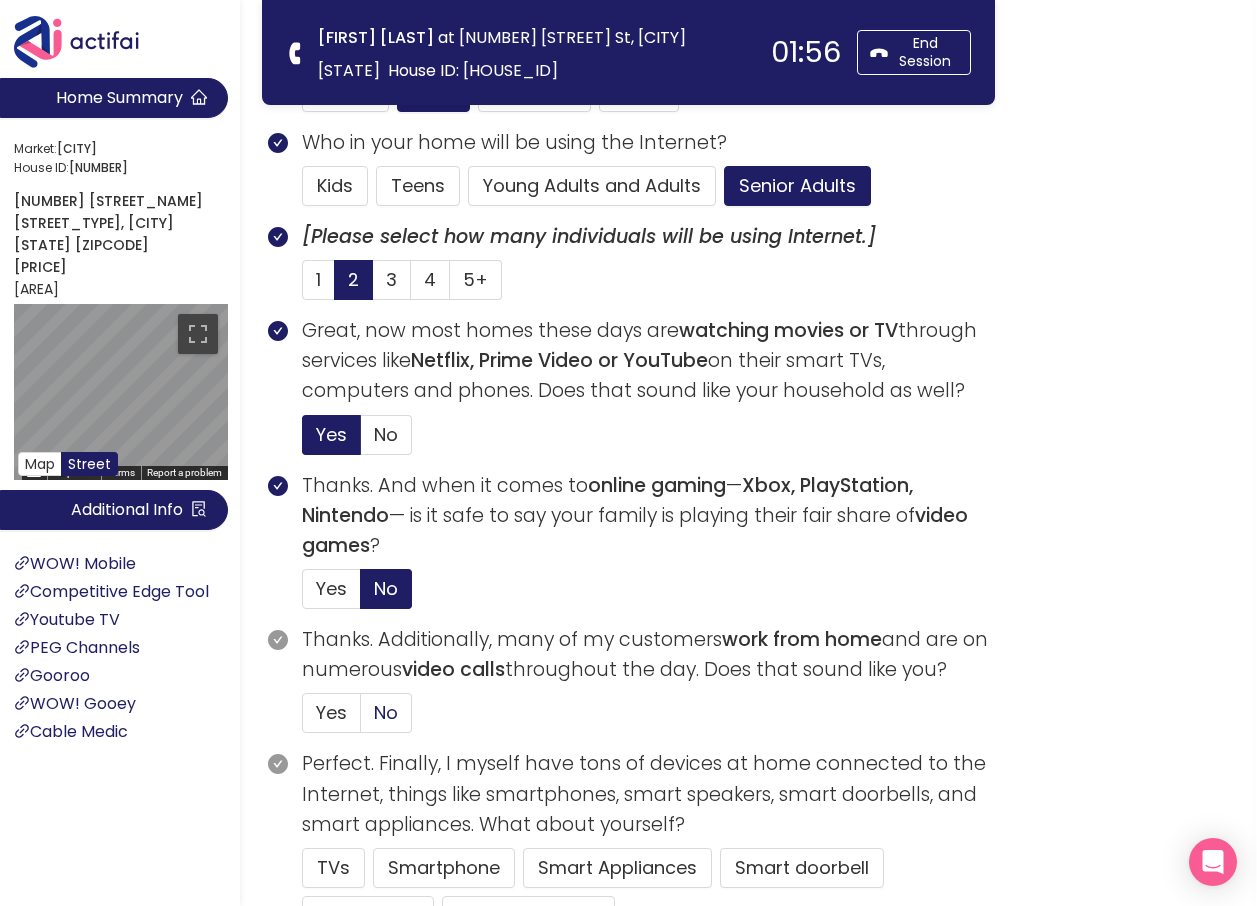 click on "No" 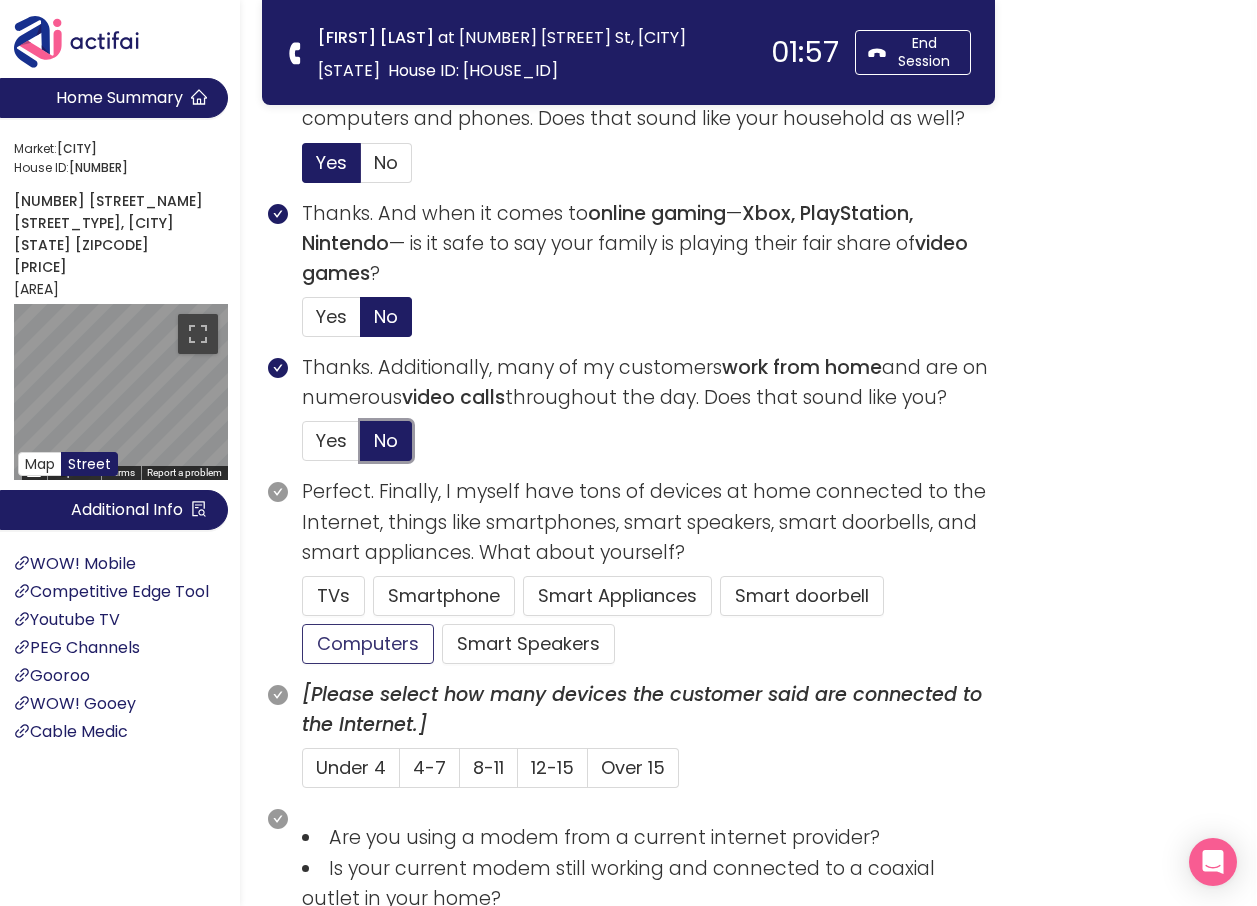 scroll, scrollTop: 900, scrollLeft: 0, axis: vertical 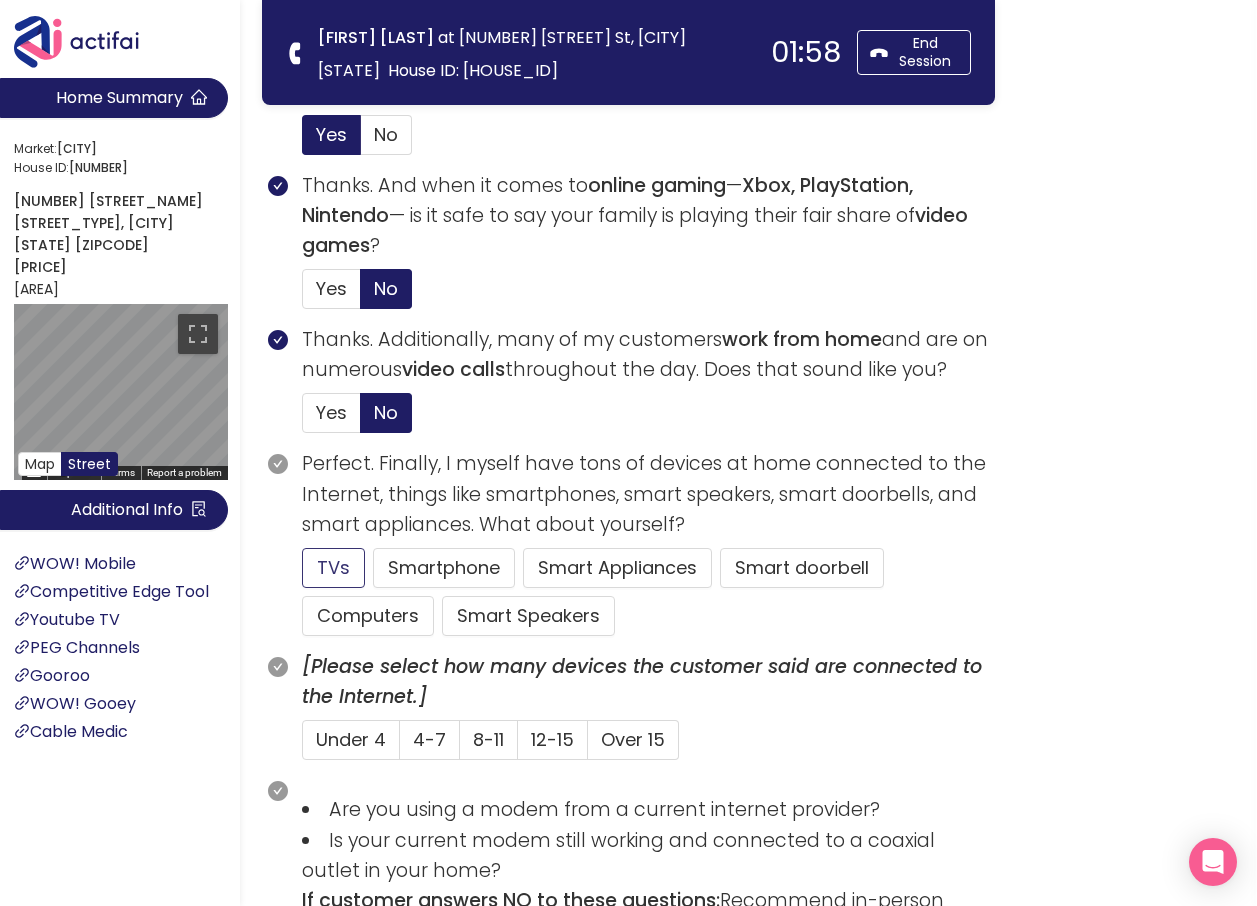 click on "TVs" 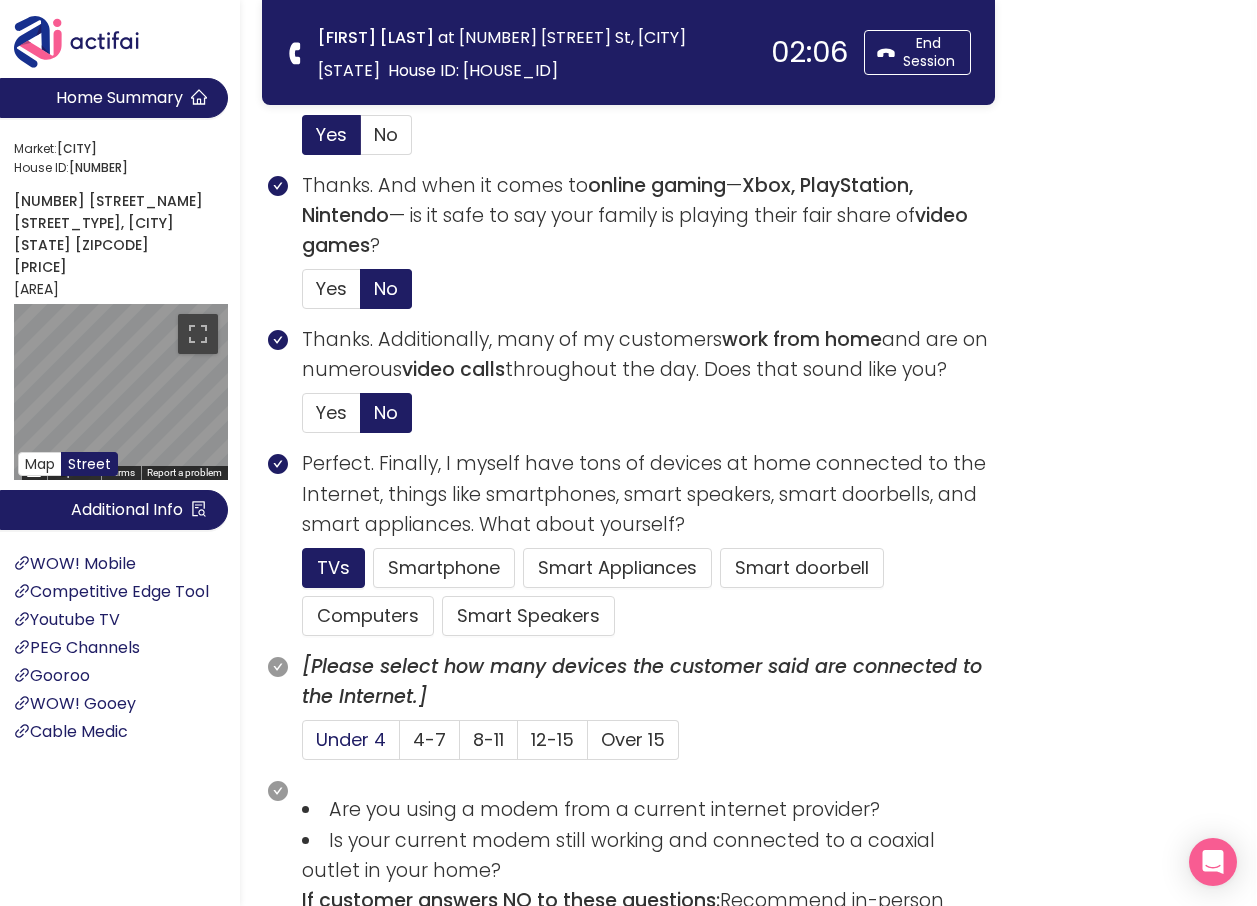 click on "Under 4" at bounding box center (351, 739) 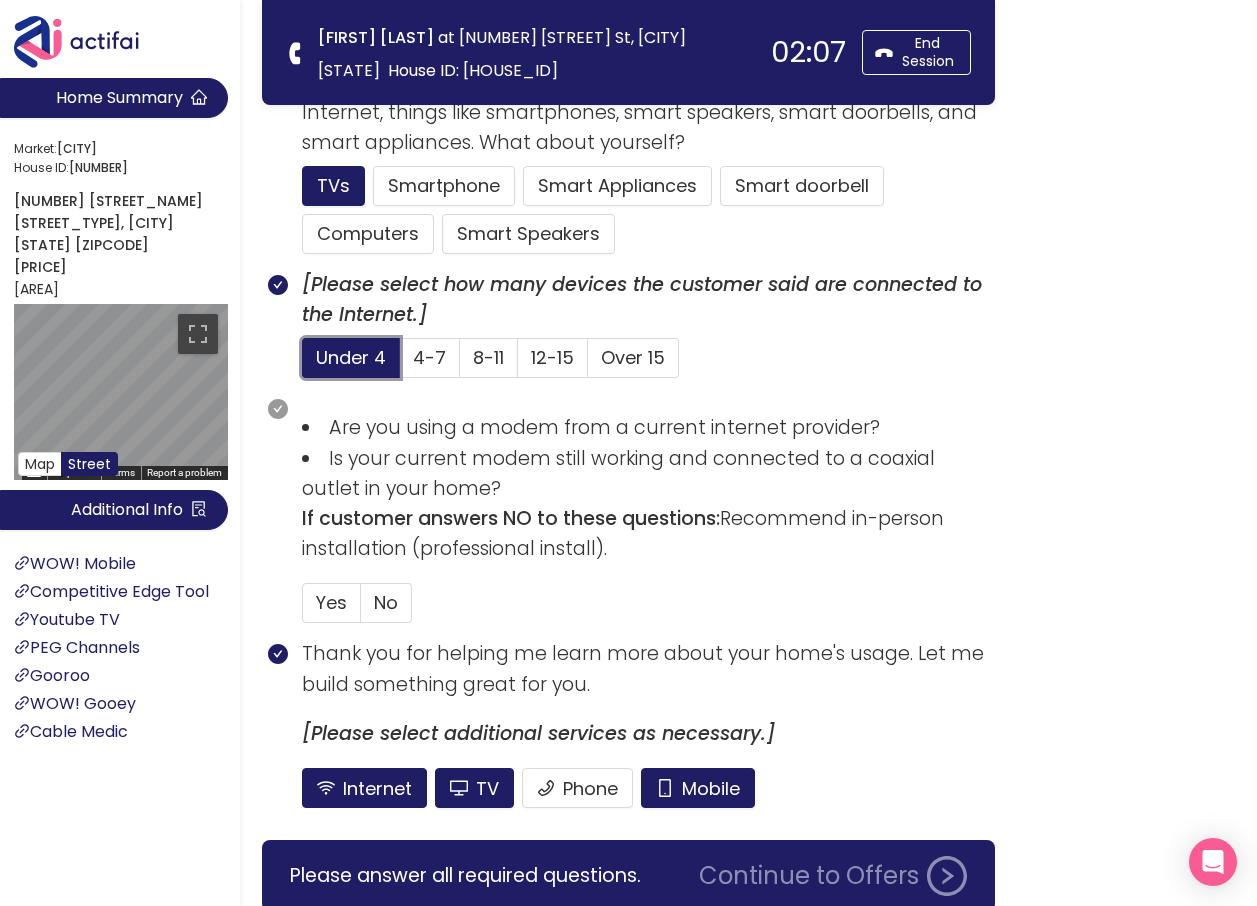 scroll, scrollTop: 1300, scrollLeft: 0, axis: vertical 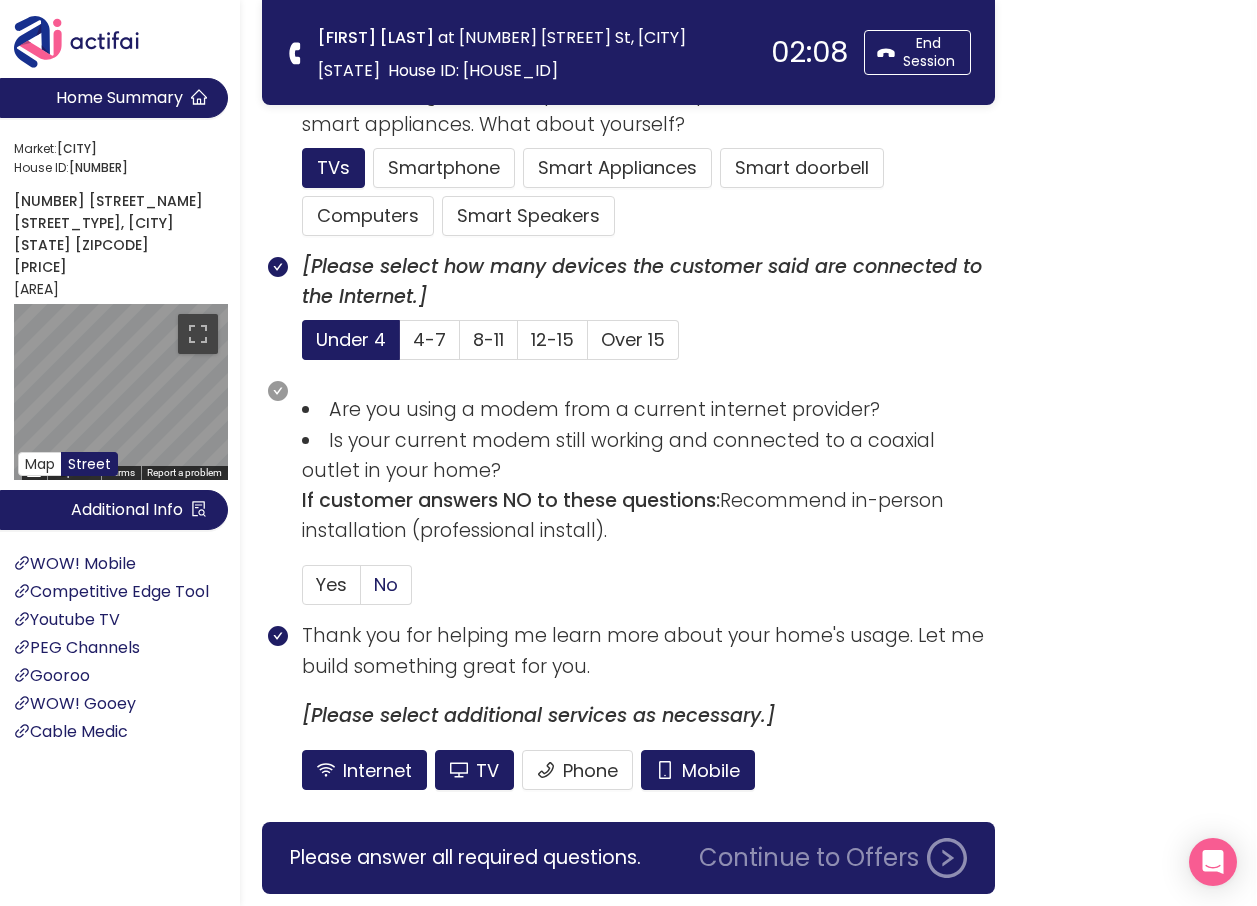 click on "No" at bounding box center [386, 584] 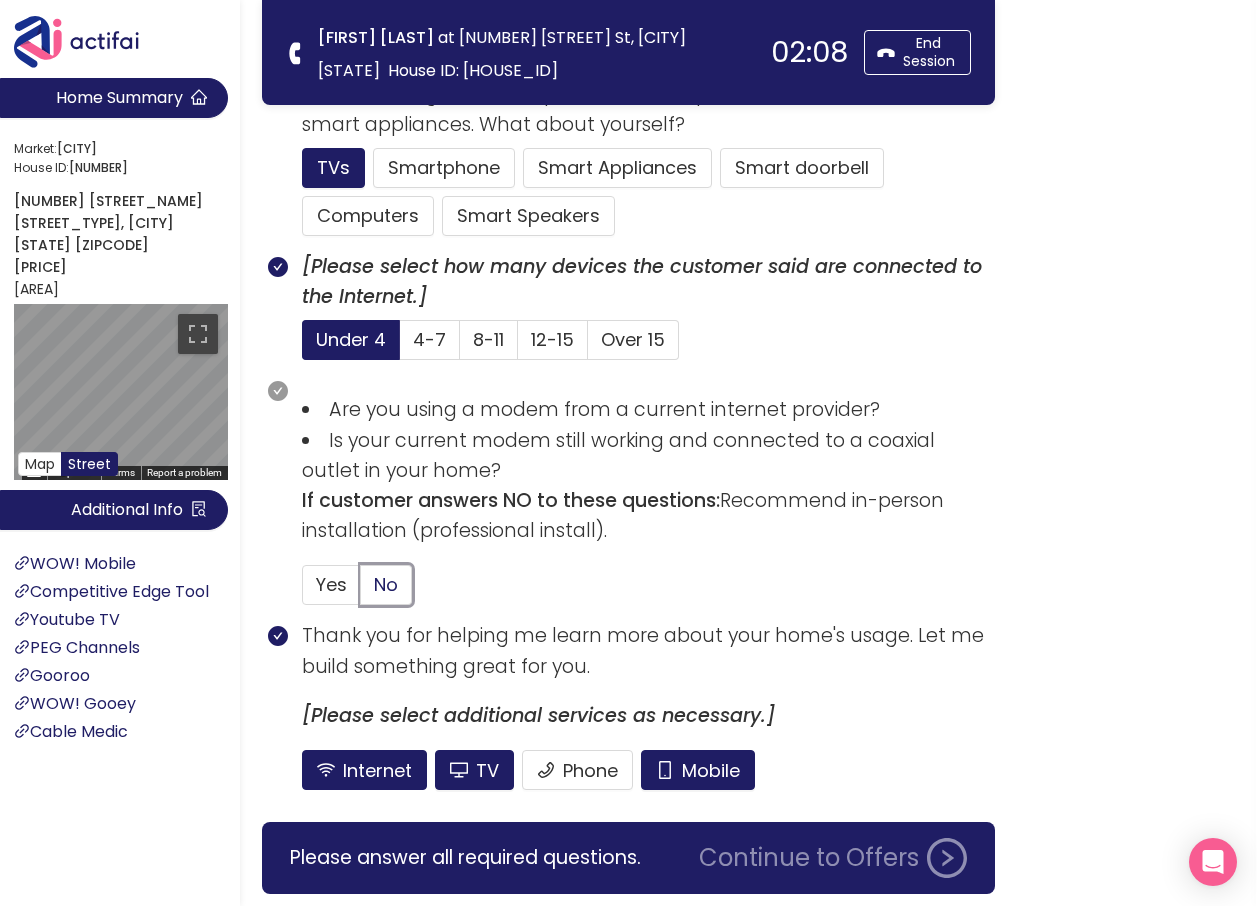 click on "No" at bounding box center [361, 591] 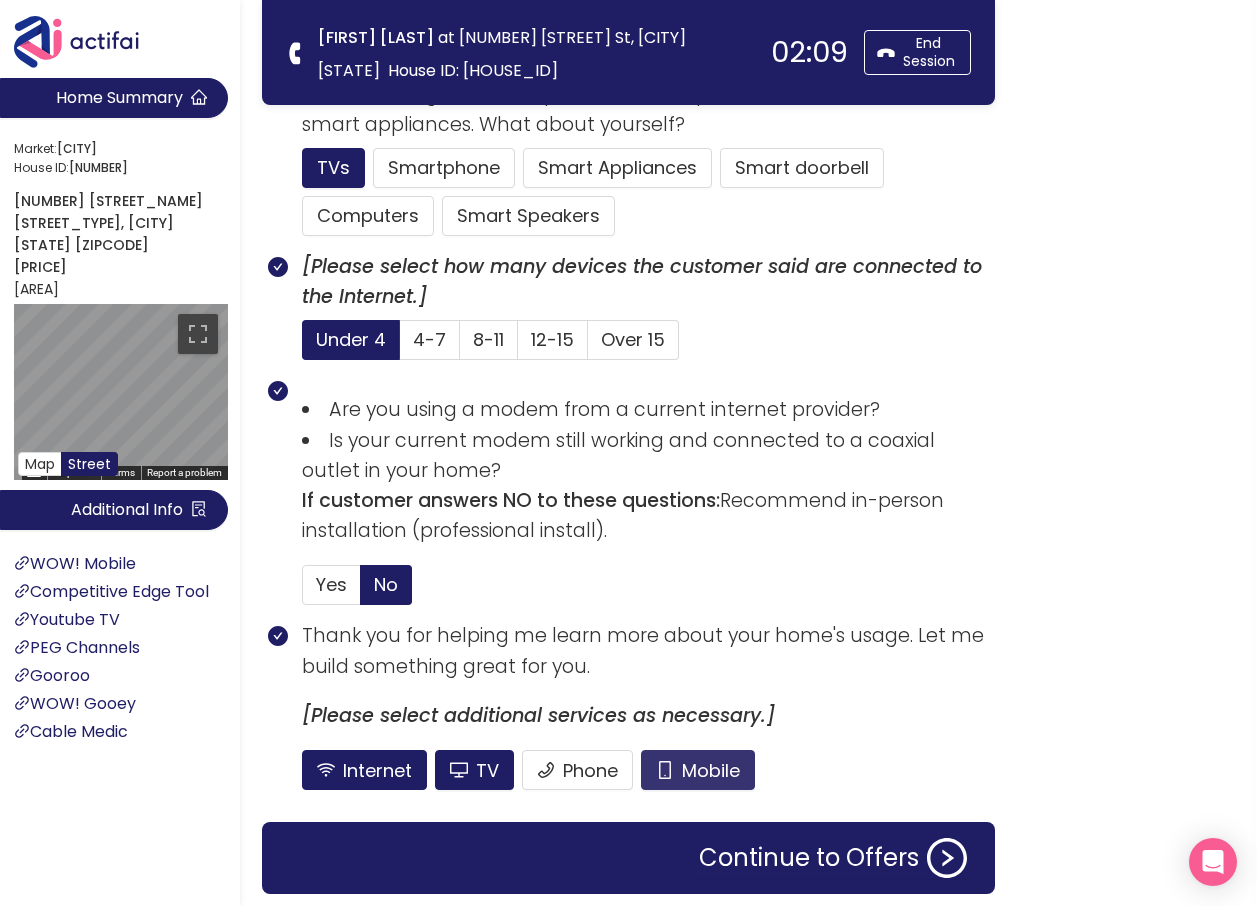 click on "Mobile" 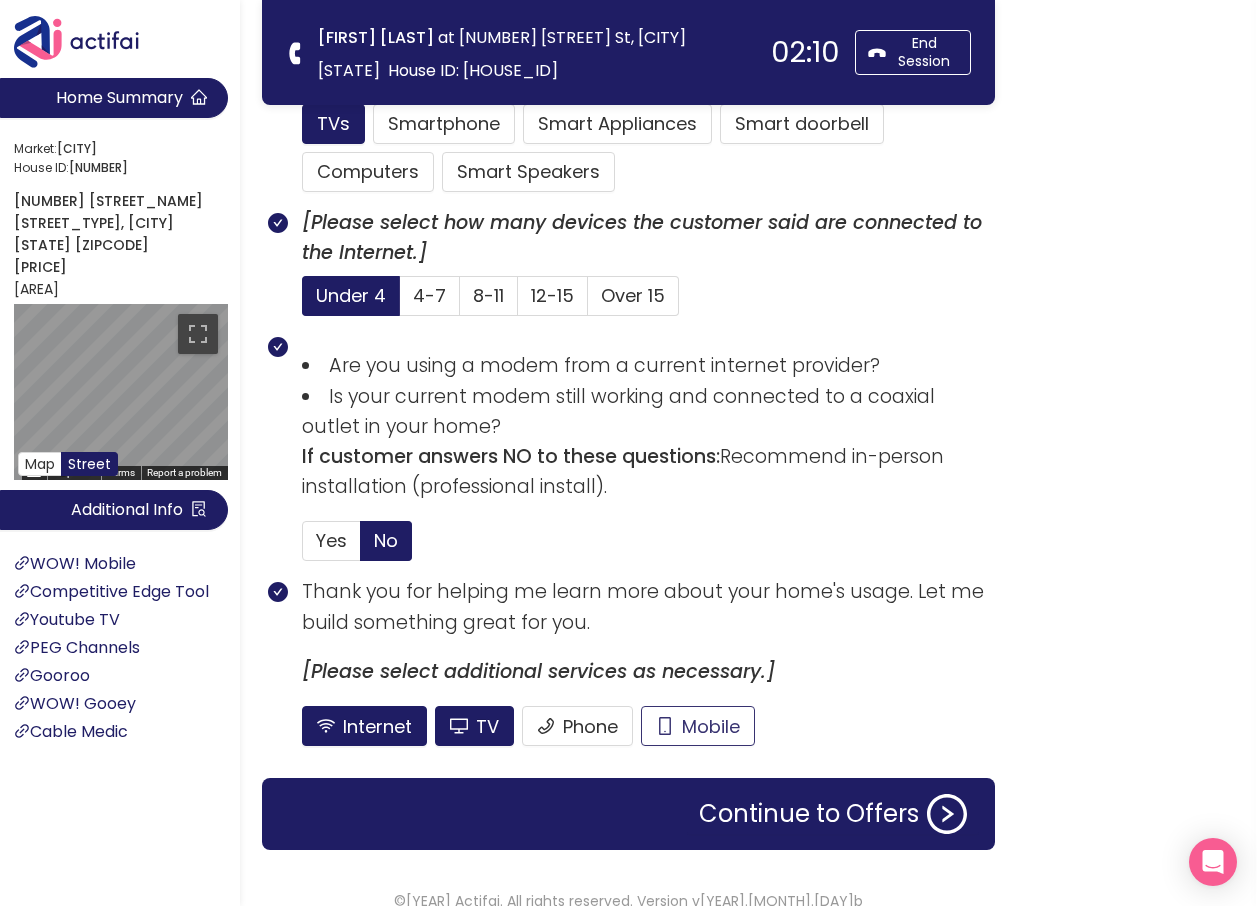 scroll, scrollTop: 1368, scrollLeft: 0, axis: vertical 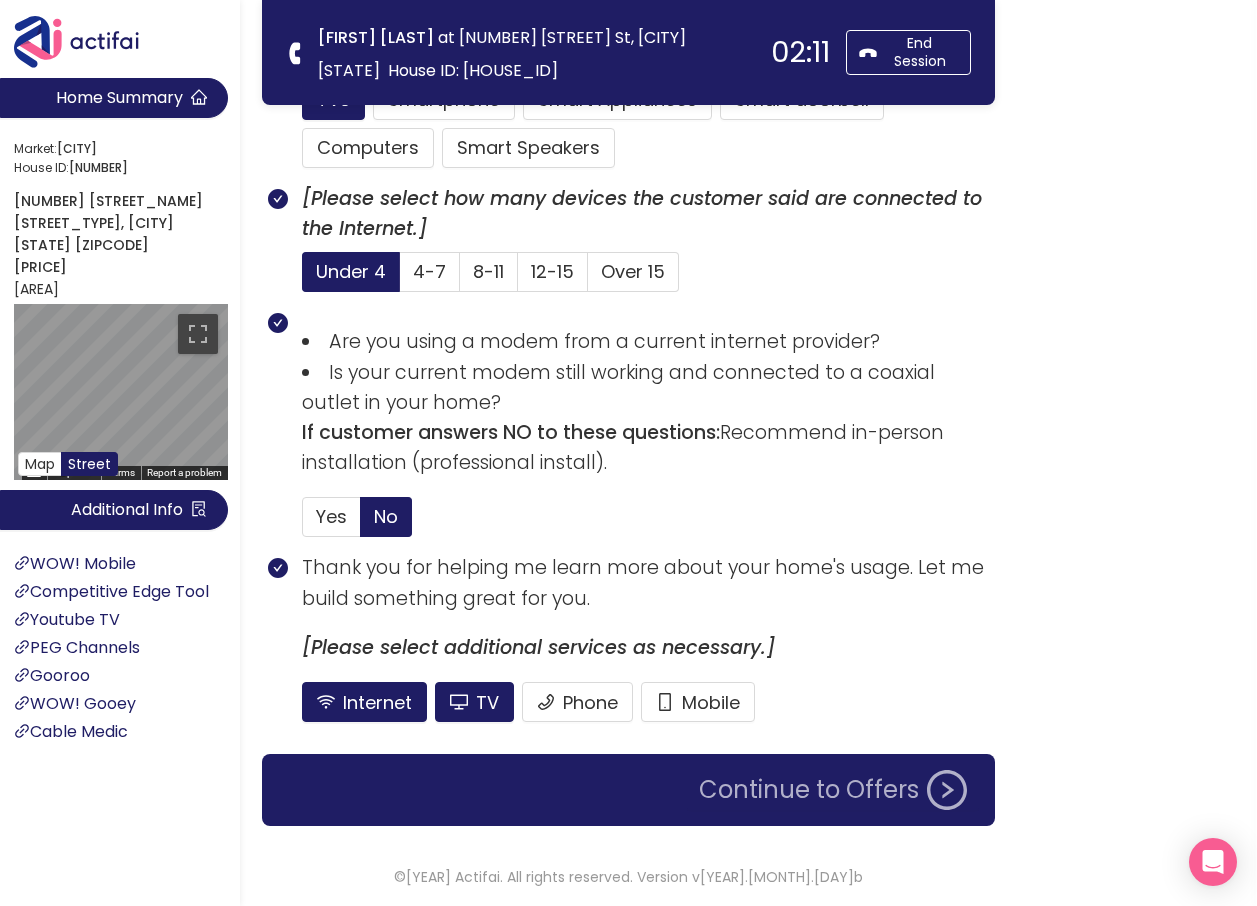 click on "Continue to Offers" 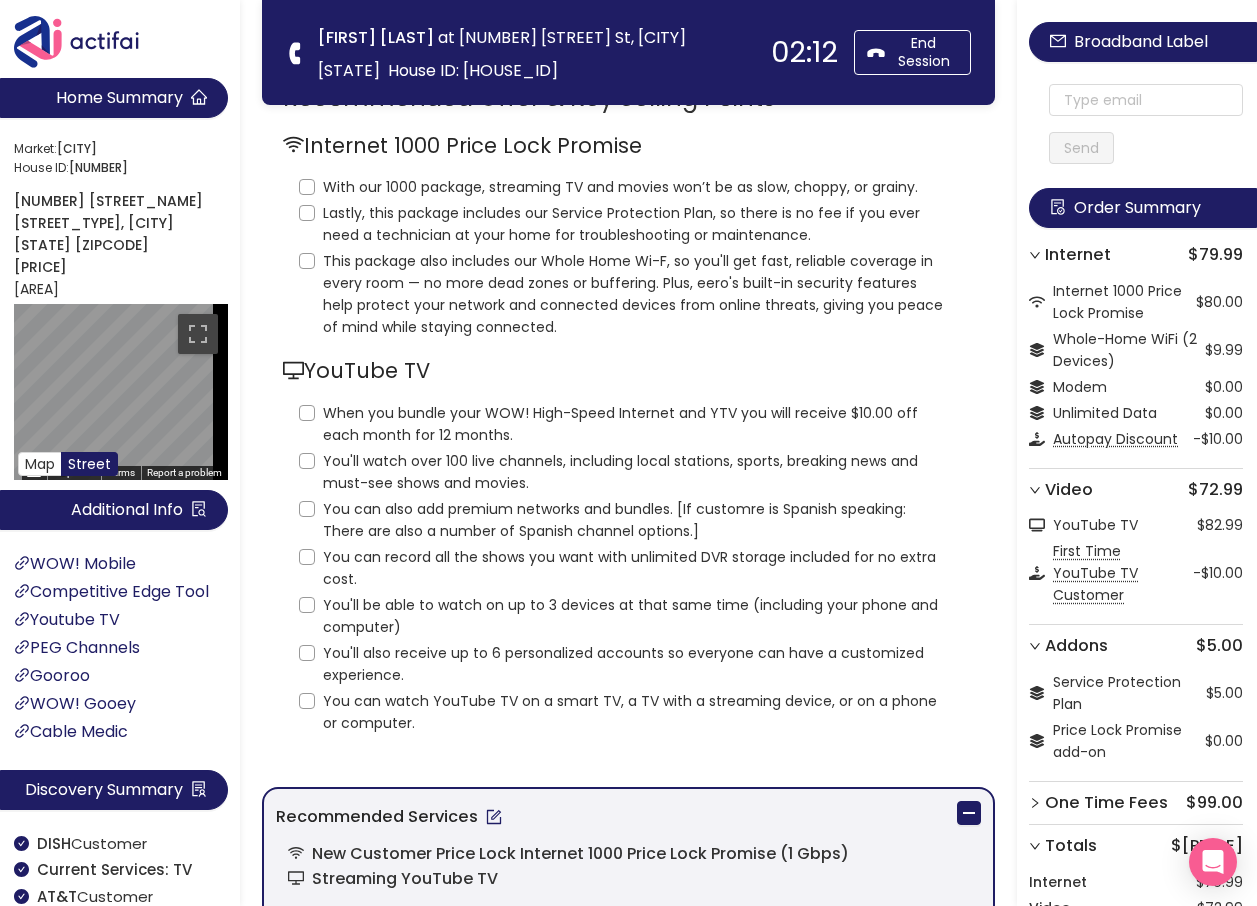 scroll, scrollTop: 0, scrollLeft: 0, axis: both 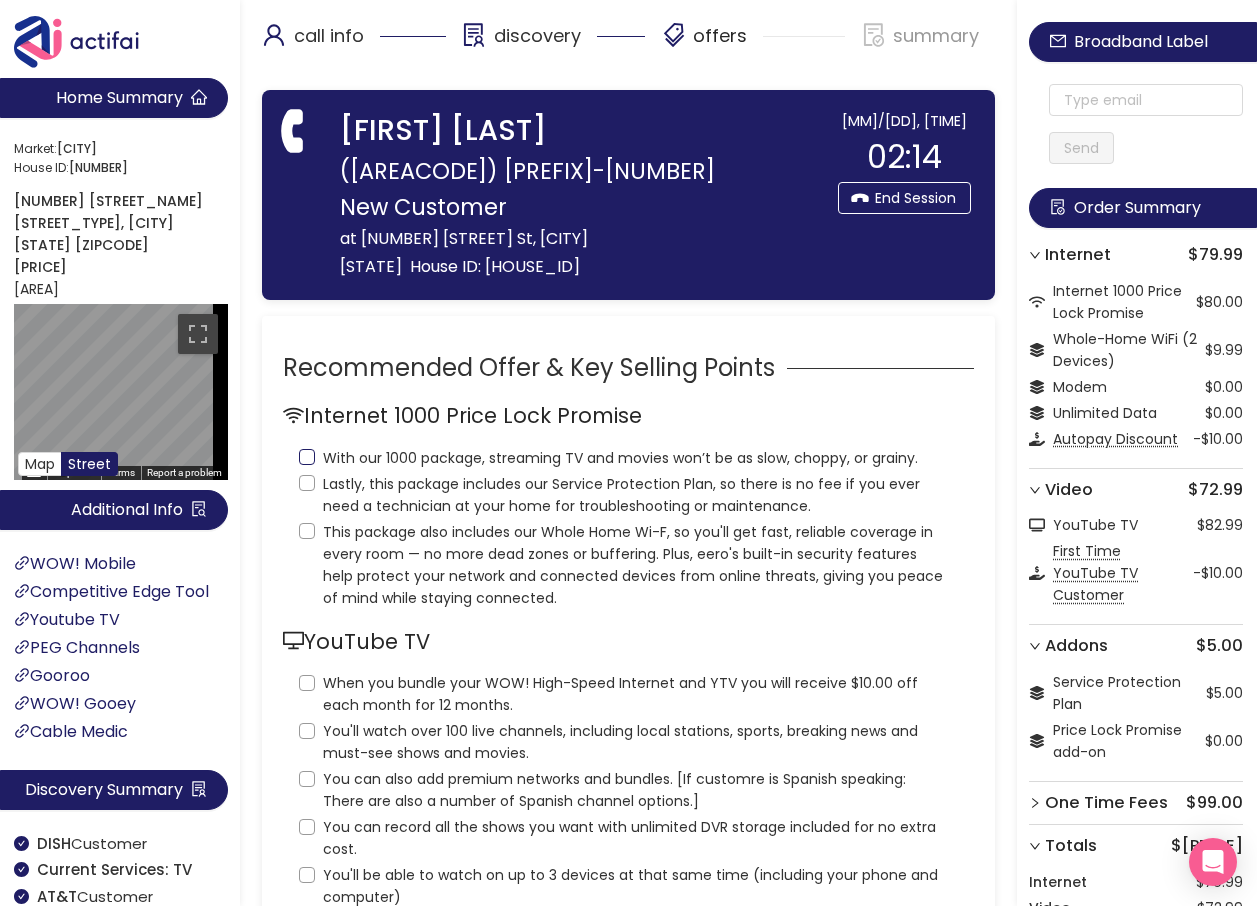 click on "With our 1000 package, streaming TV and movies won’t be as slow, choppy, or grainy." at bounding box center [307, 457] 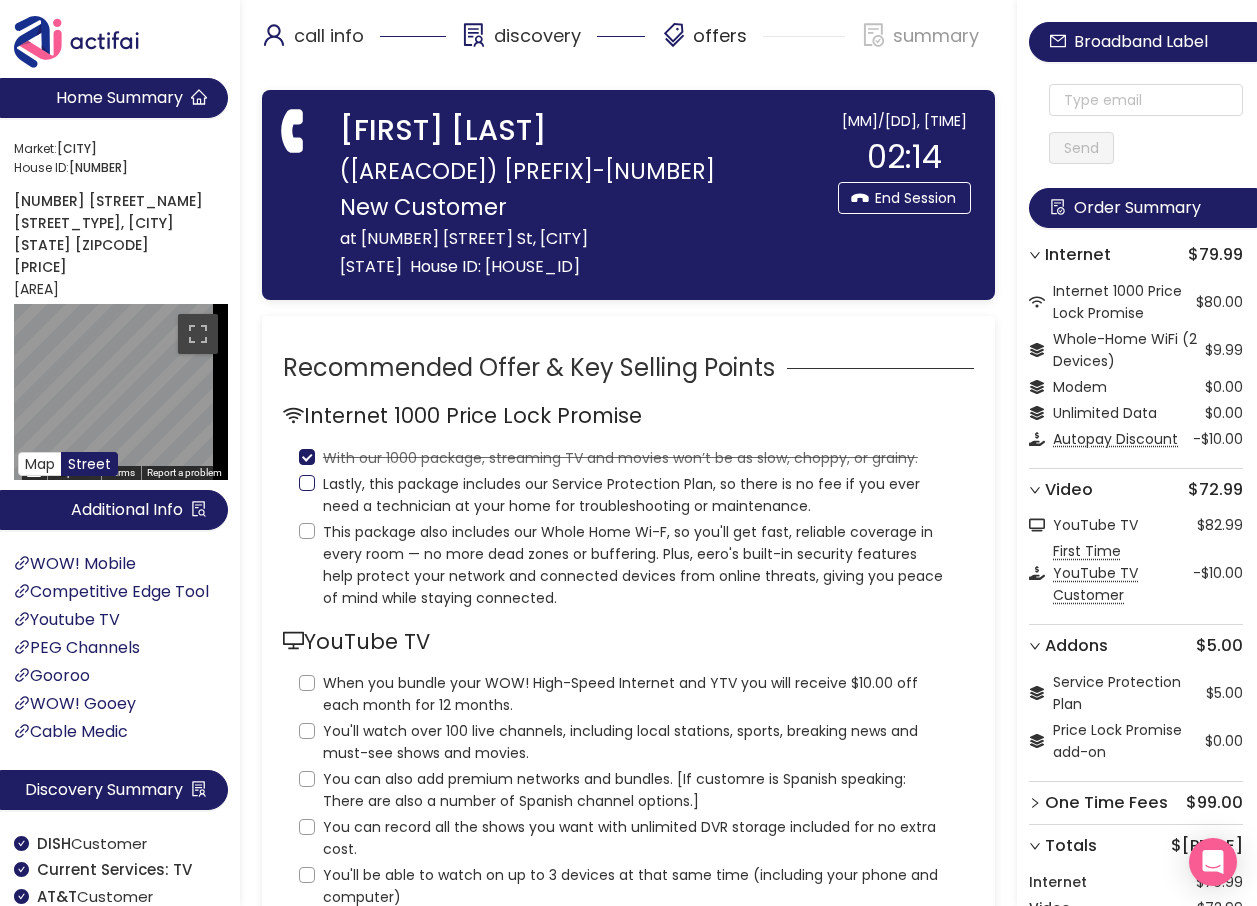 click on "Lastly, this package includes our Service Protection Plan, so there is no fee if you ever need a technician at your home for troubleshooting or maintenance." at bounding box center (307, 483) 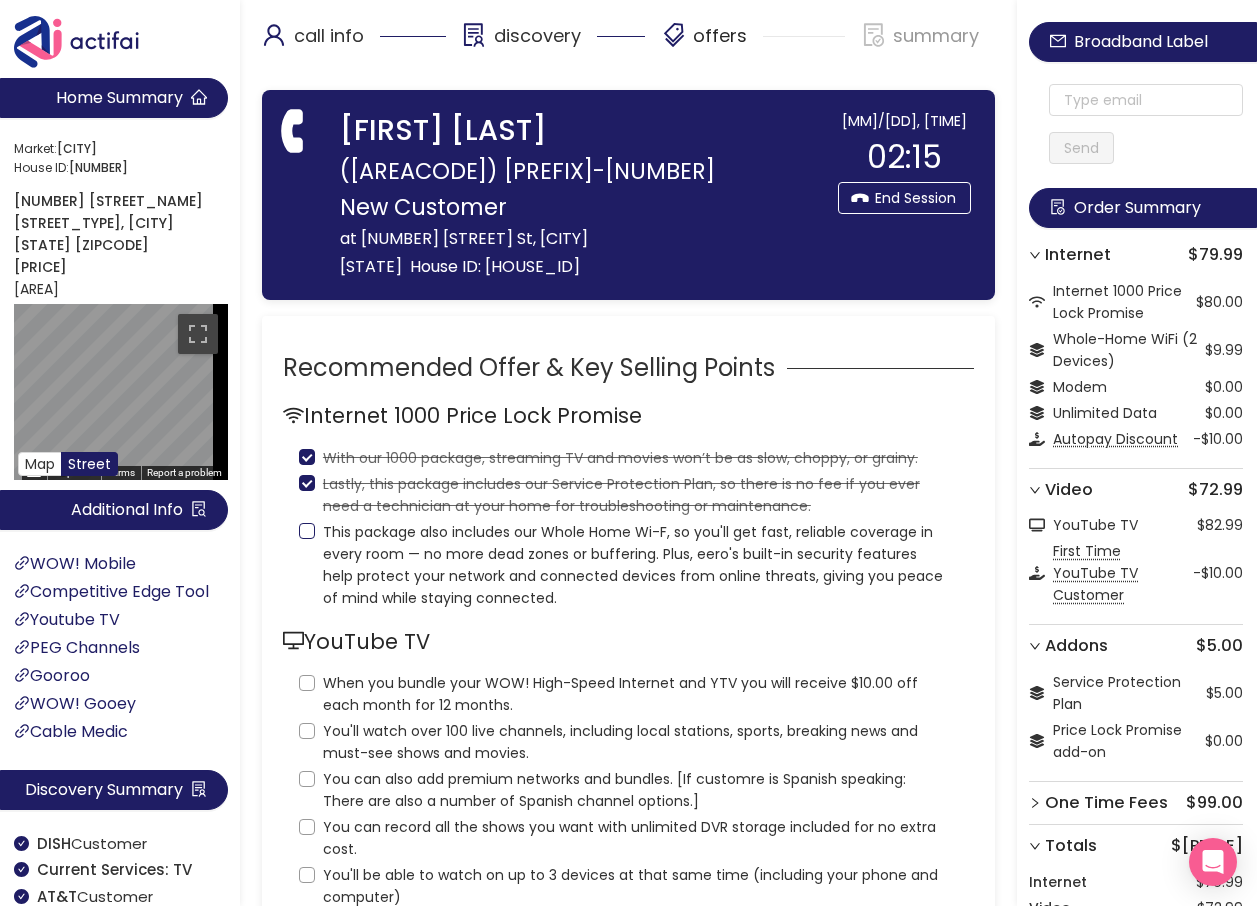 click on "This package also includes our Whole Home Wi-F, so you'll get fast, reliable coverage in every room — no more dead zones or buffering. Plus, eero's built-in security features help protect your network and connected devices from online threats, giving you peace of mind while staying connected." at bounding box center (307, 531) 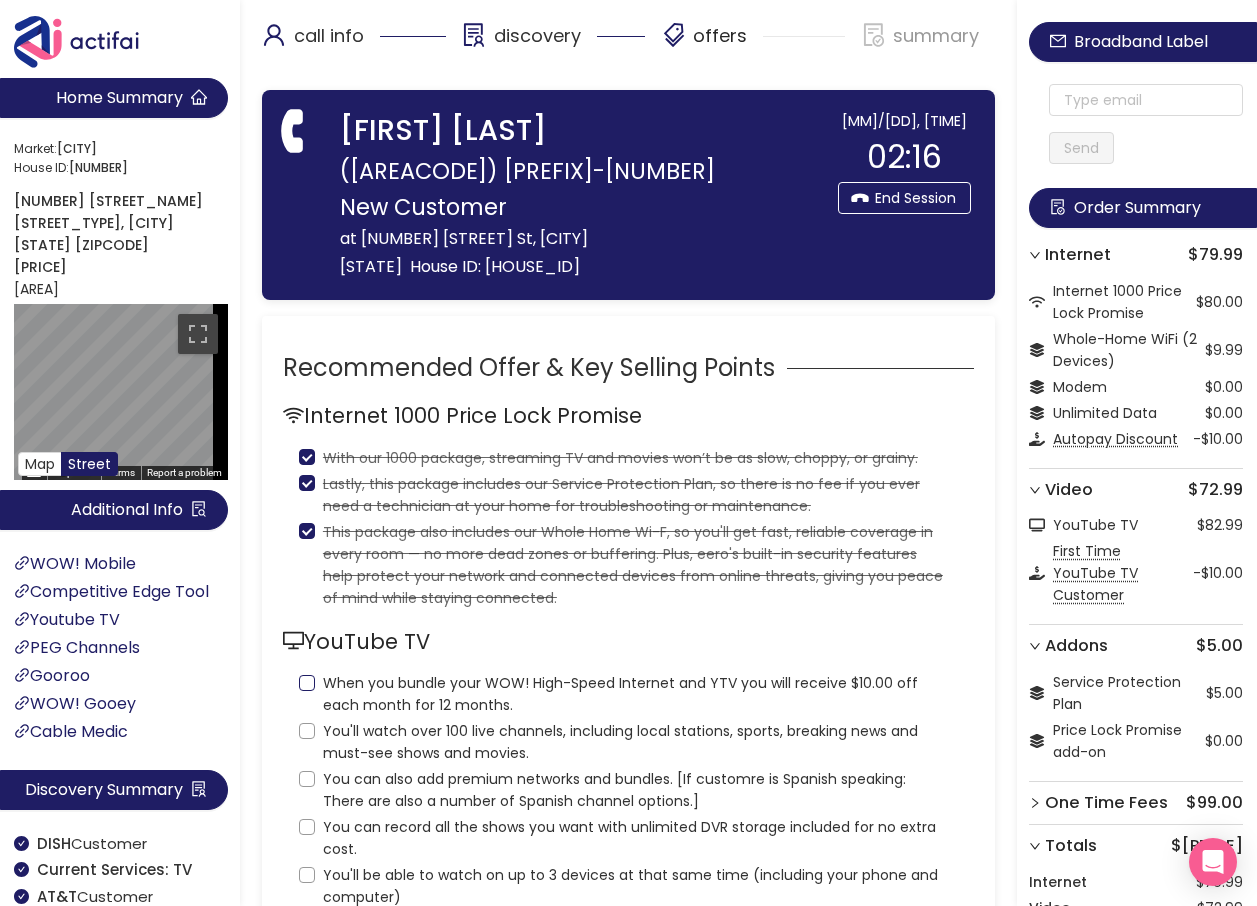 click on "When you bundle your WOW! High-Speed Internet and YTV you will receive $10.00 off each month for 12 months." at bounding box center (307, 683) 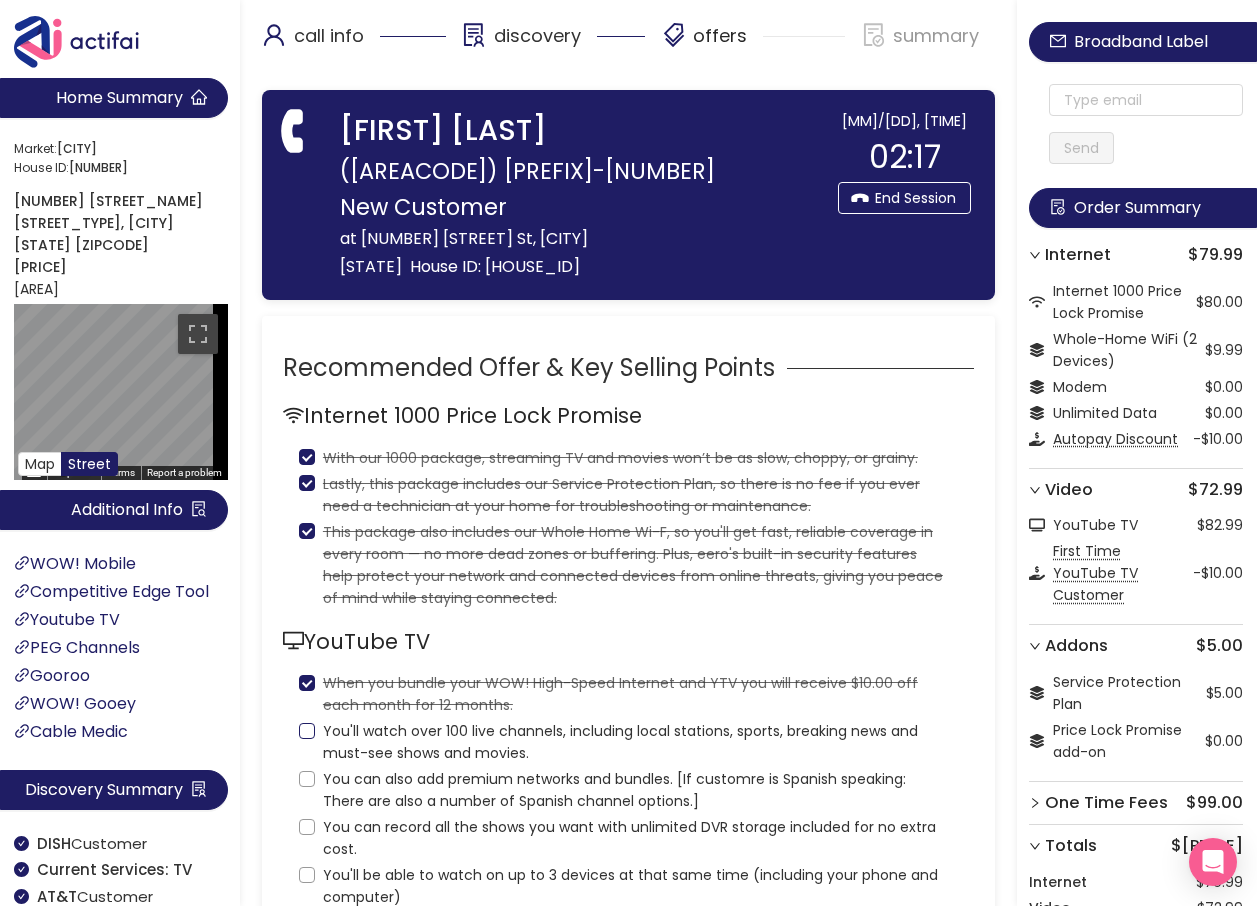 click on "You'll watch over 100 live channels, including local stations, sports, breaking news and must-see shows and movies." at bounding box center (307, 731) 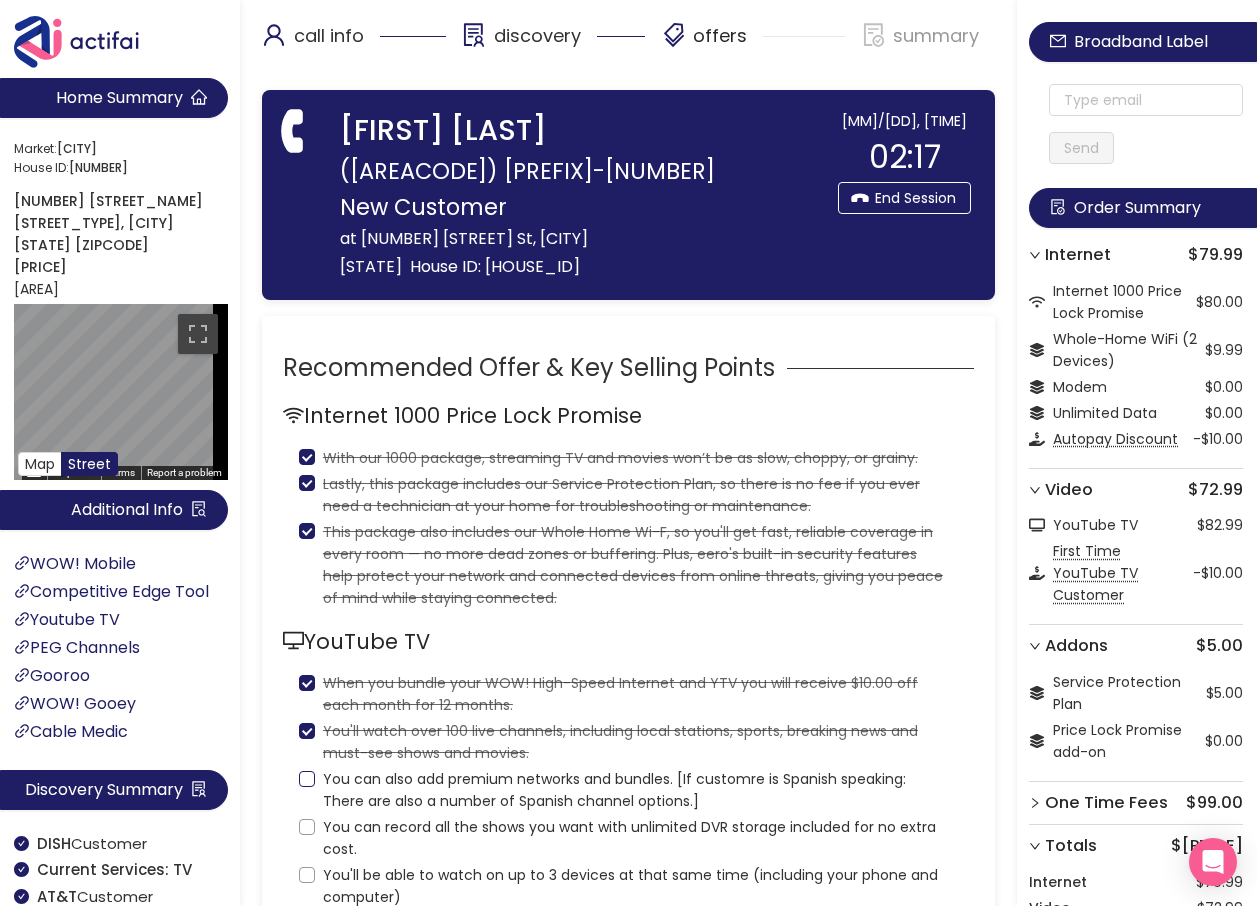 click on "You can also add premium networks and bundles. [If customre is Spanish speaking: There are also a number of Spanish channel options.]" at bounding box center (307, 779) 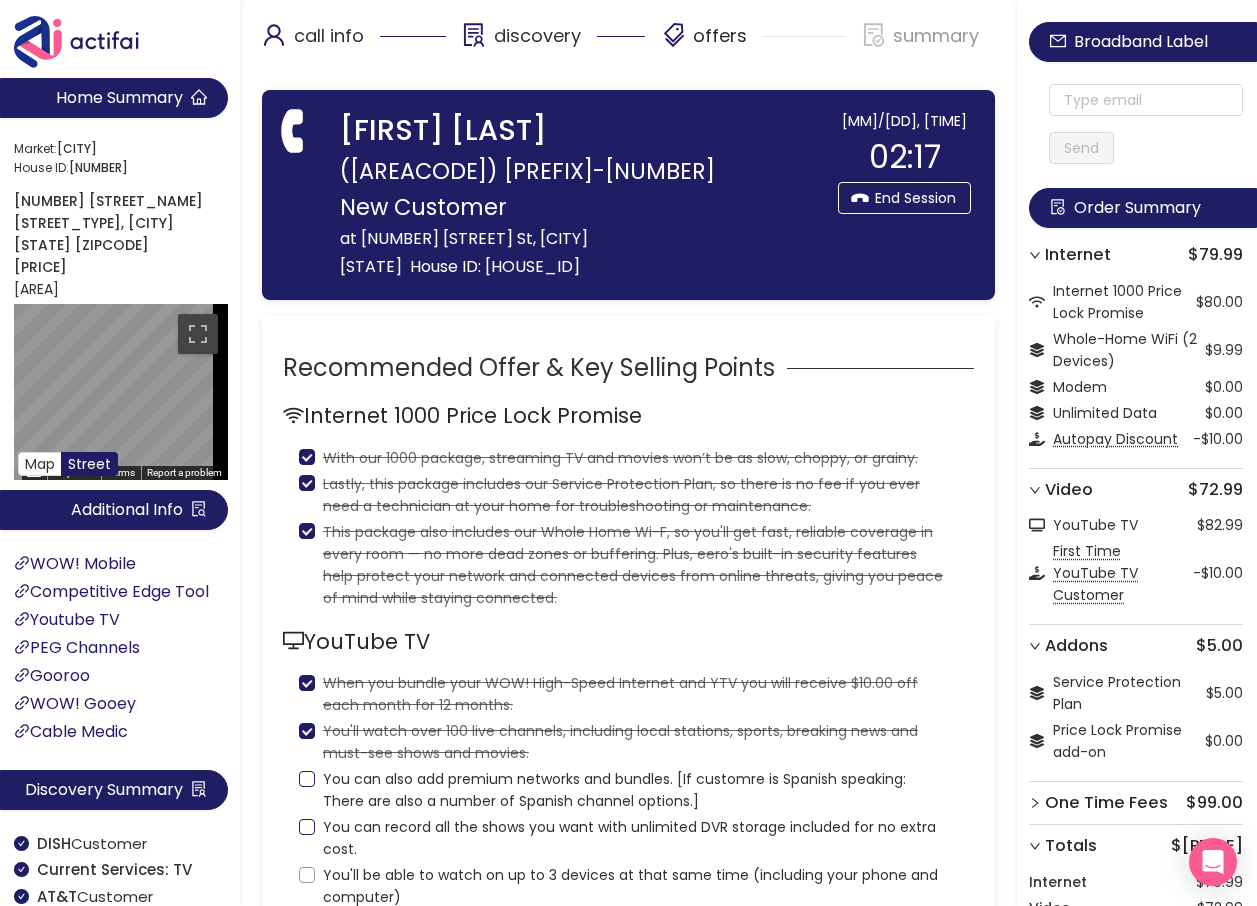 checkbox on "true" 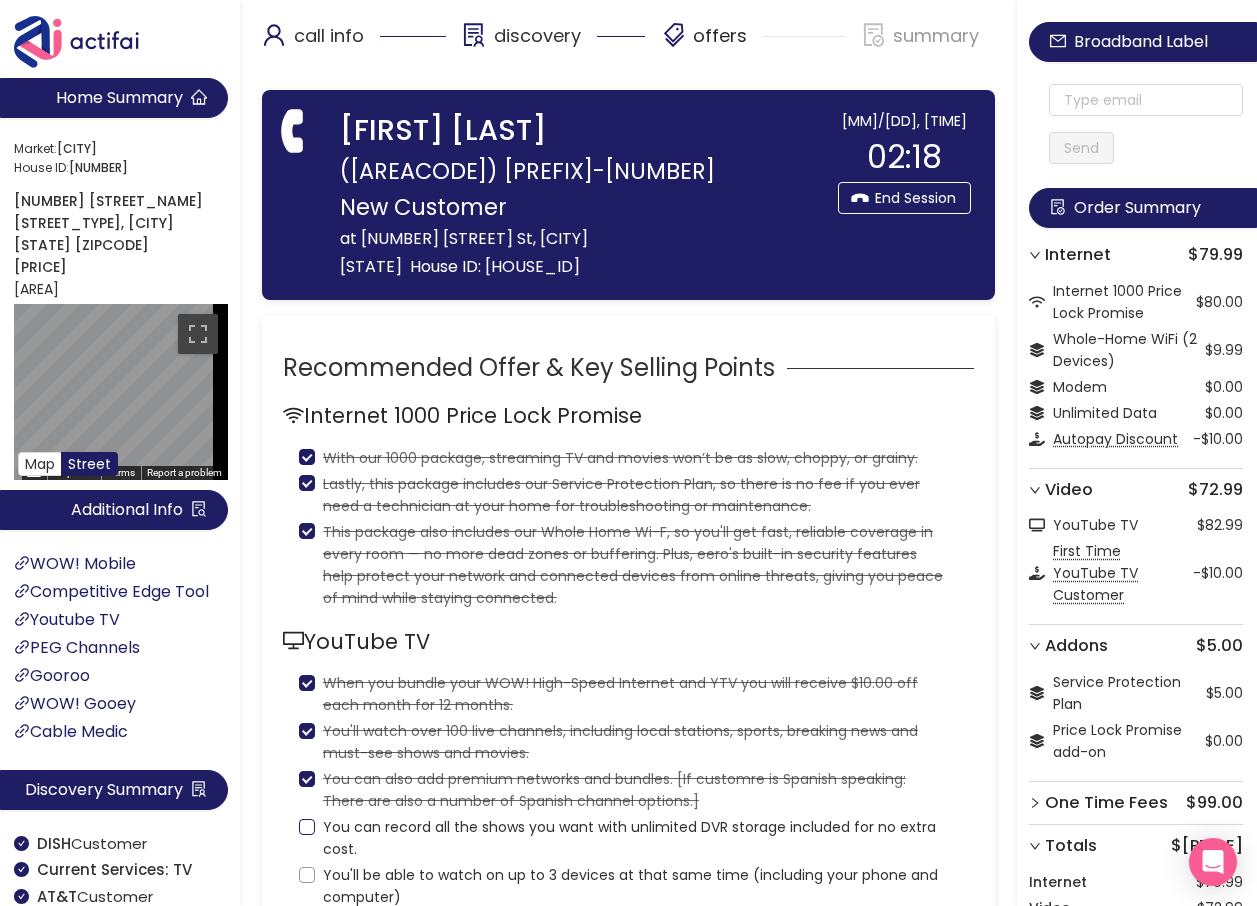 click on "You can record all the shows you want with unlimited DVR storage included for no extra cost." at bounding box center (307, 827) 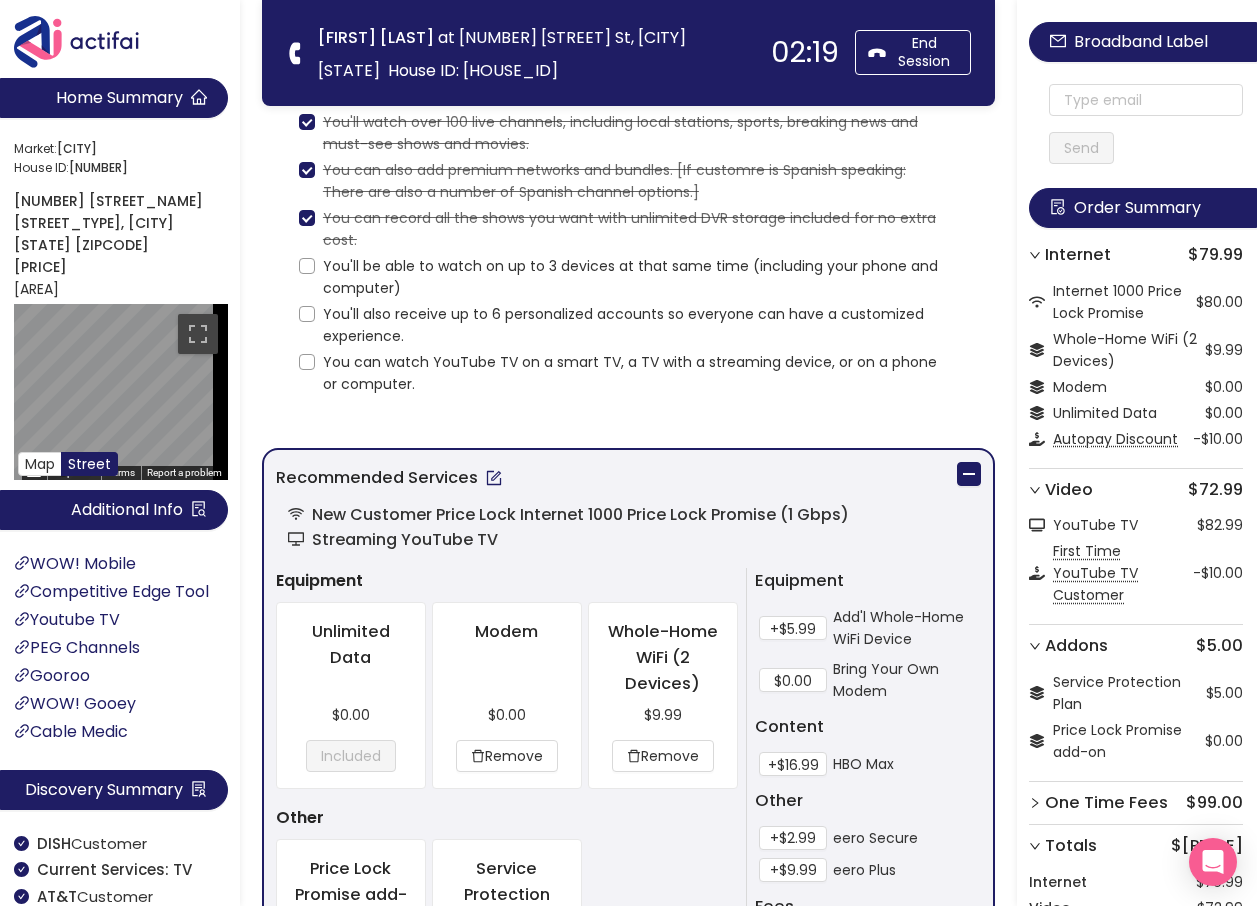 scroll, scrollTop: 400, scrollLeft: 0, axis: vertical 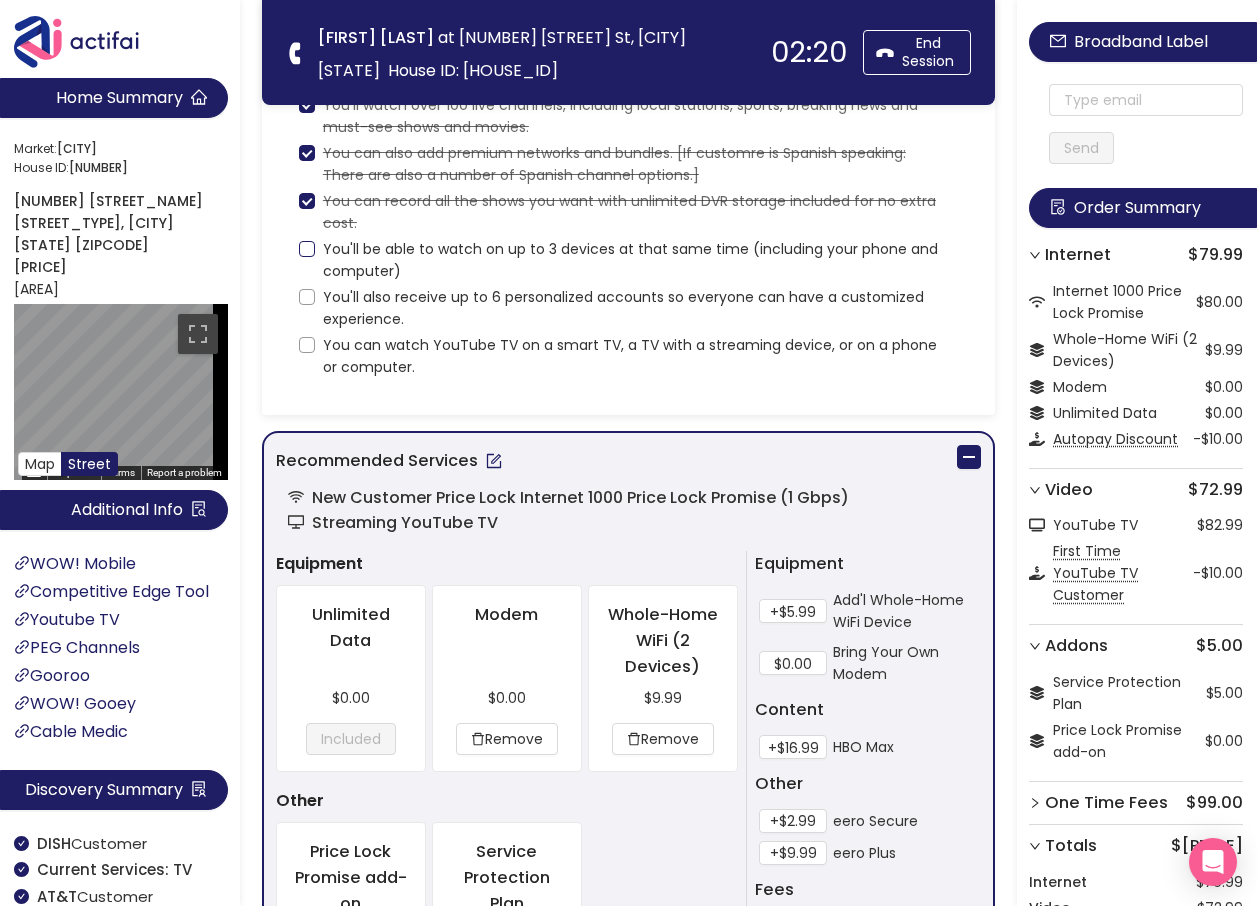 click on "You'll be able to watch on up to 3 devices at that same time (including your phone and computer)" at bounding box center (628, 258) 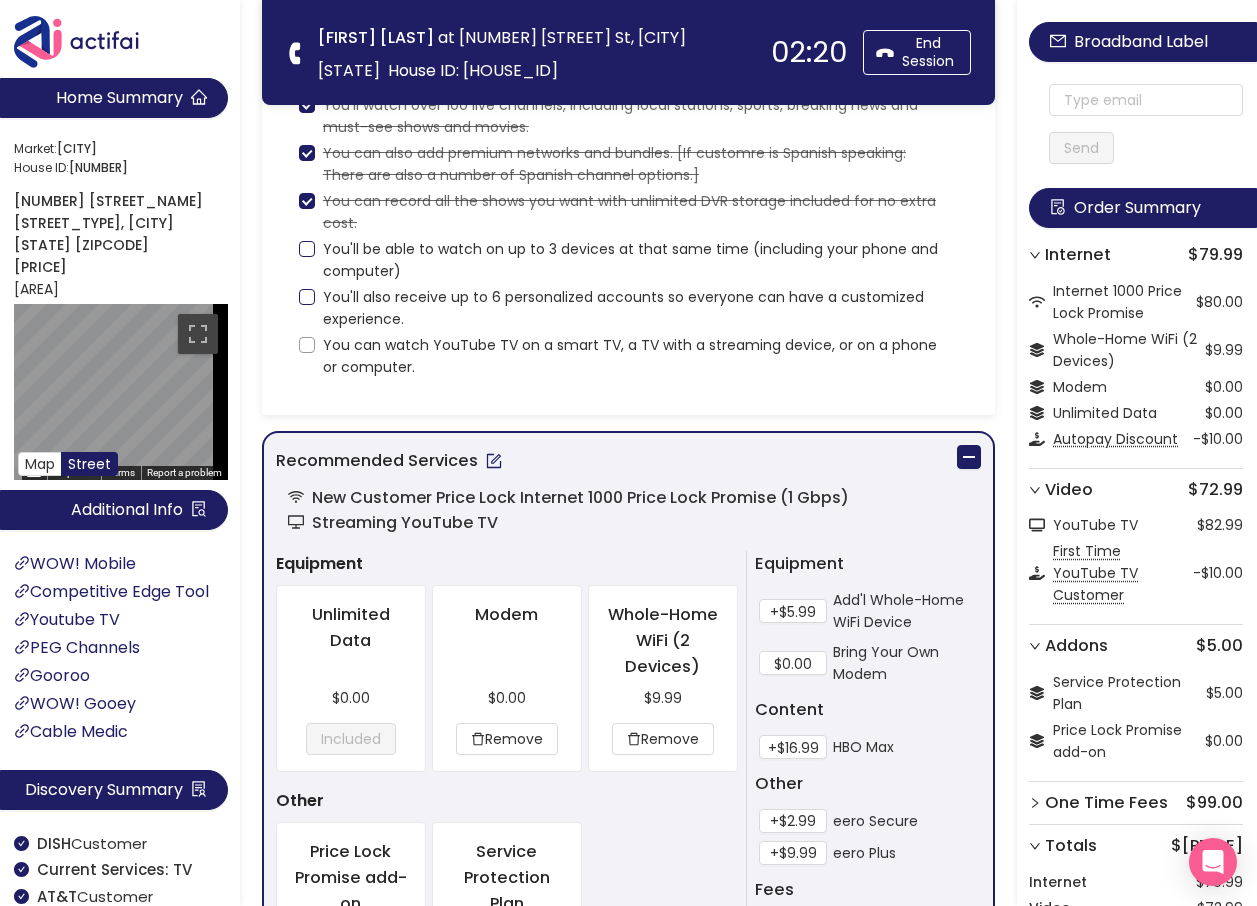 checkbox on "true" 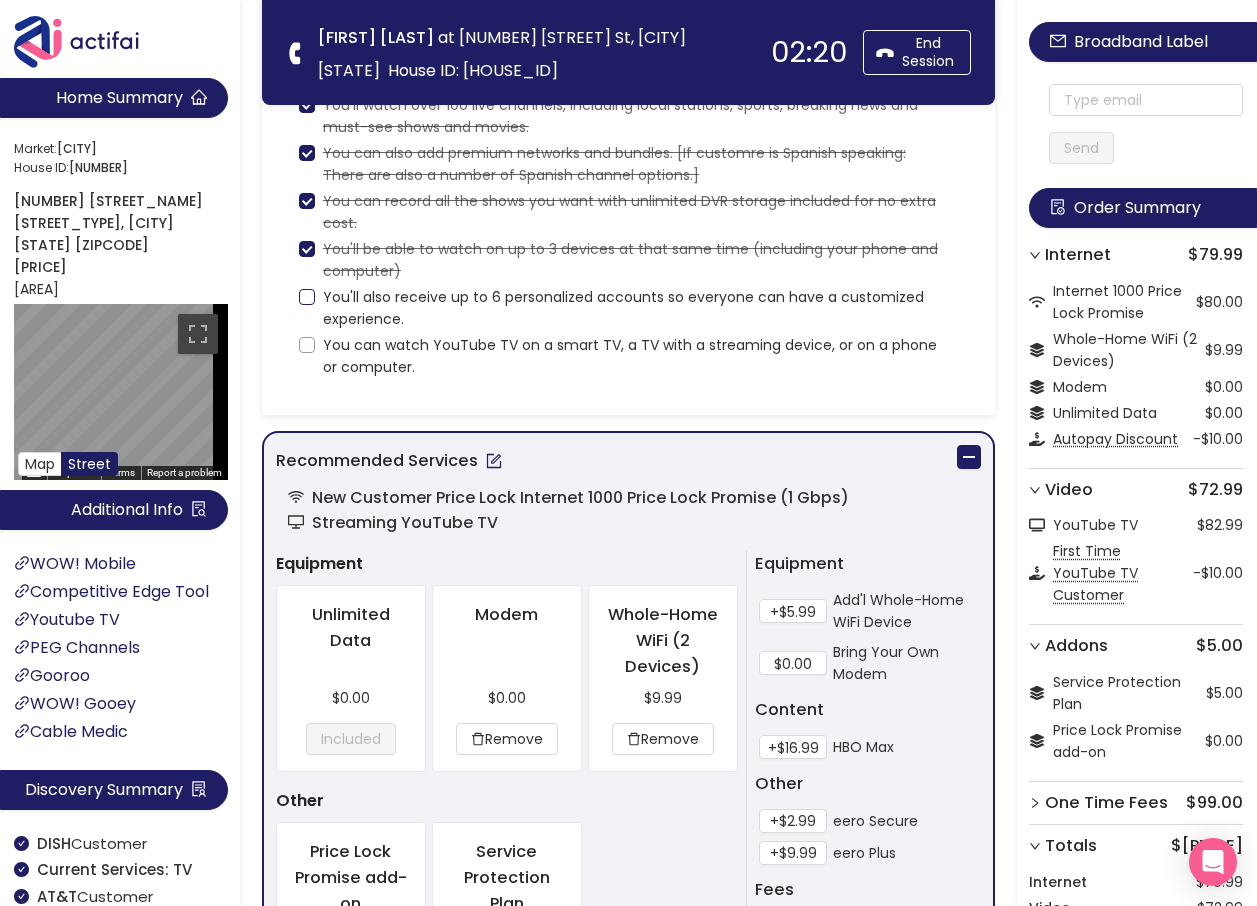 click on "You'll also receive up to 6 personalized accounts so everyone can have a customized experience." at bounding box center (307, 297) 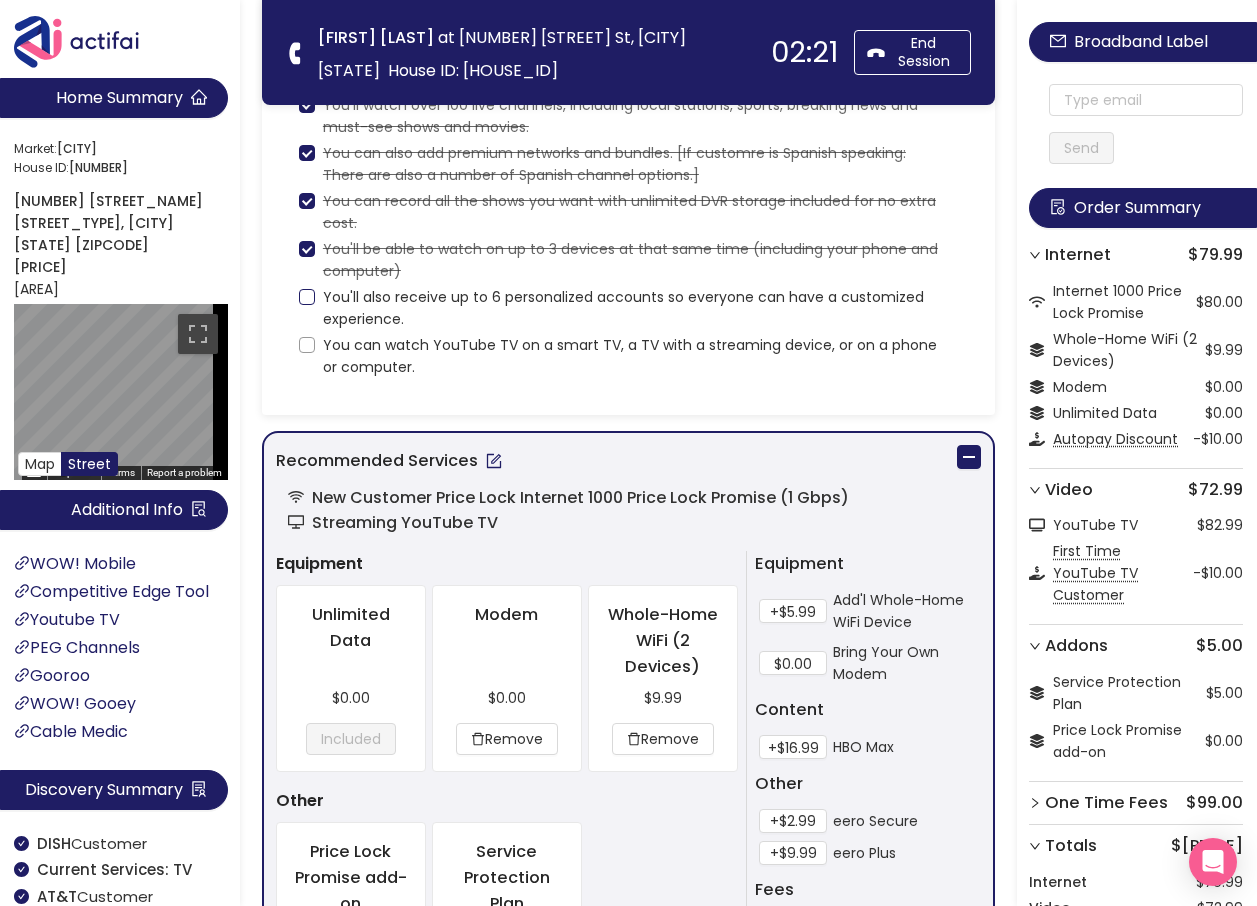 checkbox on "true" 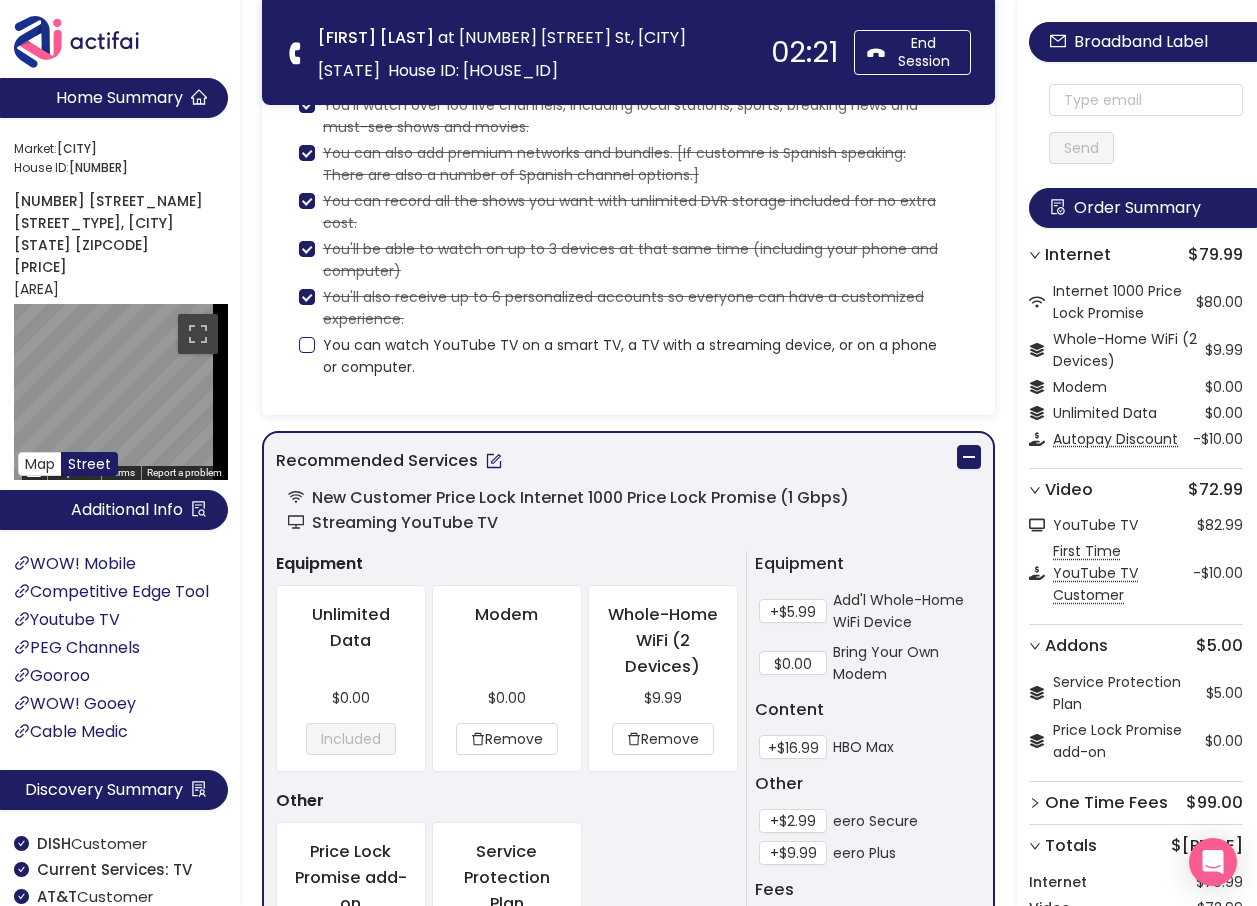 click on "You can watch YouTube TV on a smart TV, a TV with a streaming device, or on a phone or computer." at bounding box center [628, 354] 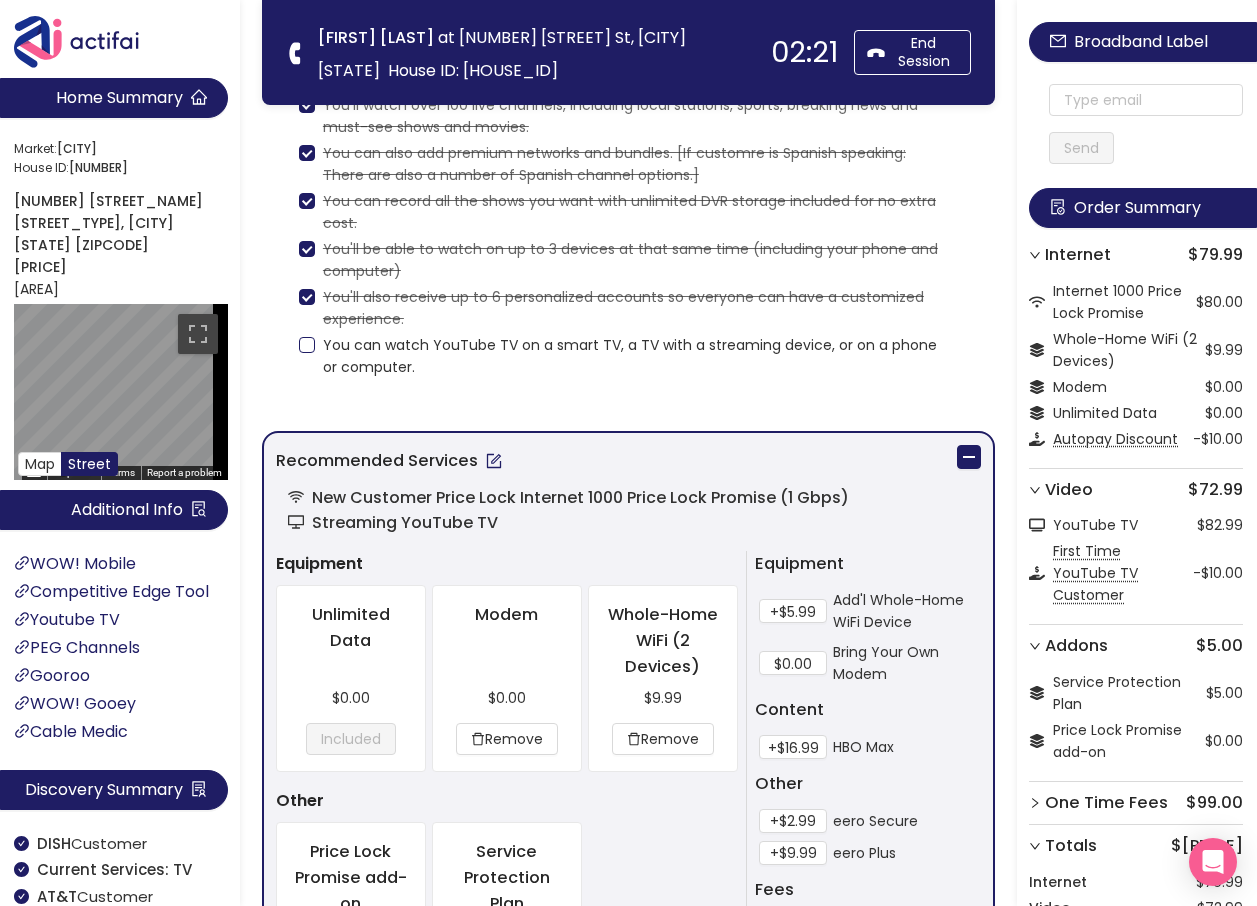 checkbox on "true" 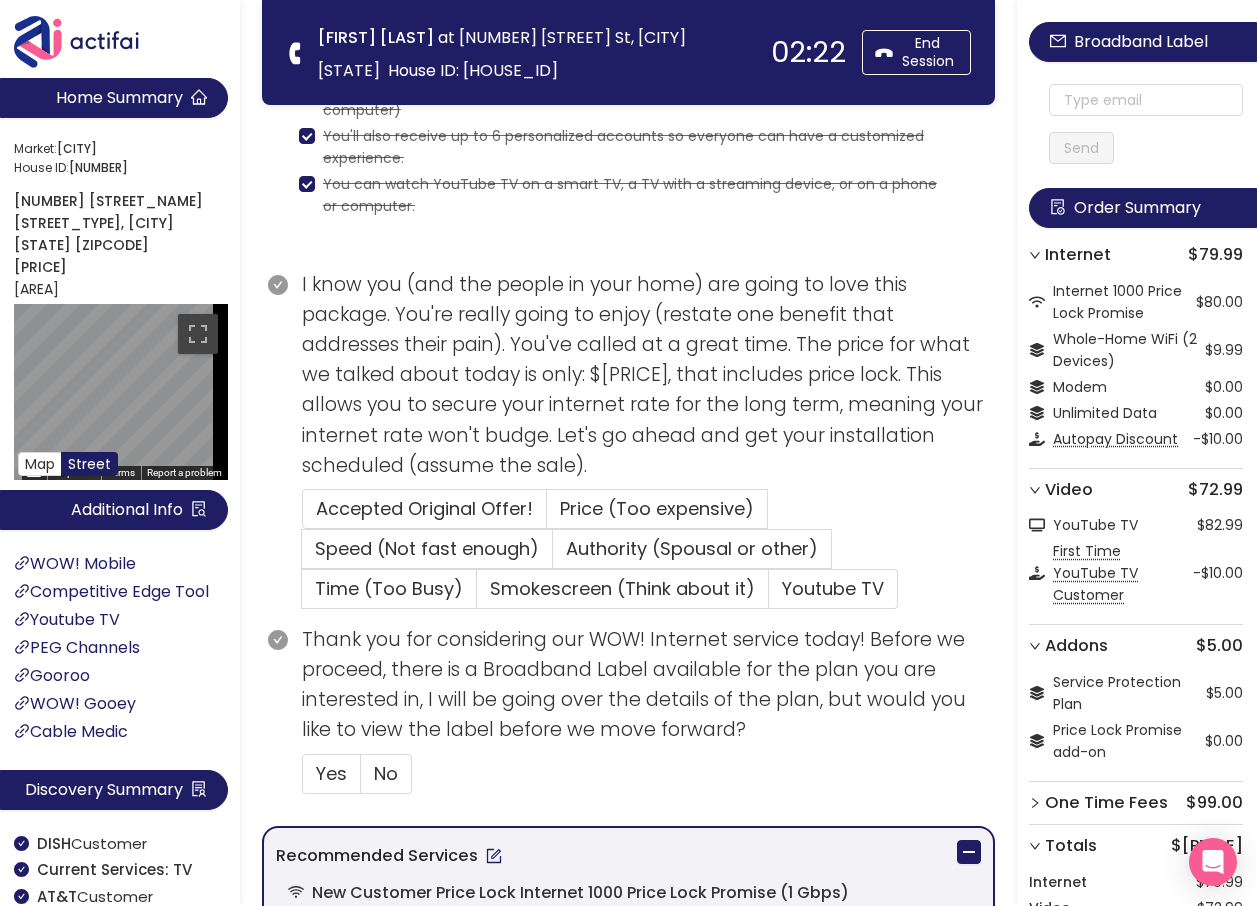 scroll, scrollTop: 800, scrollLeft: 0, axis: vertical 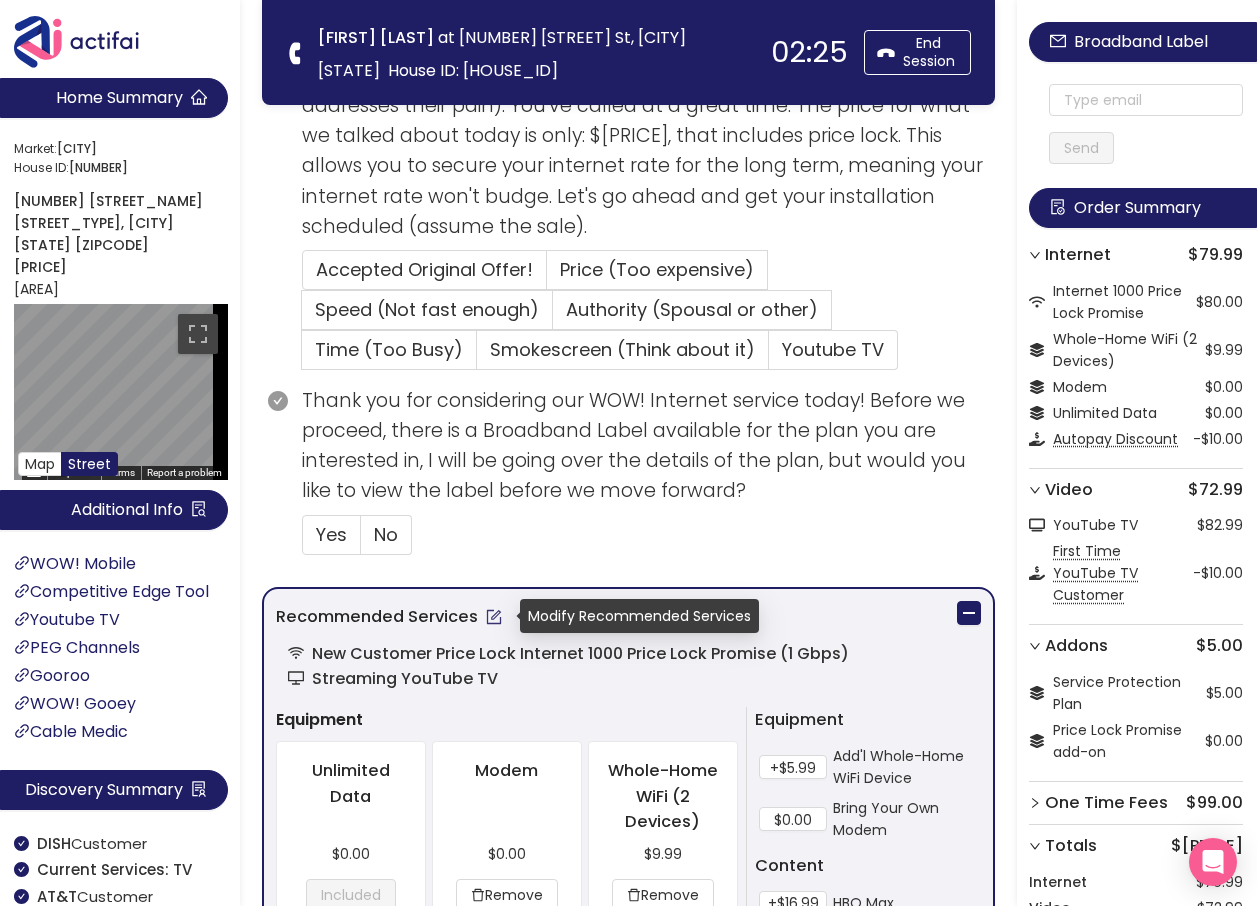 click 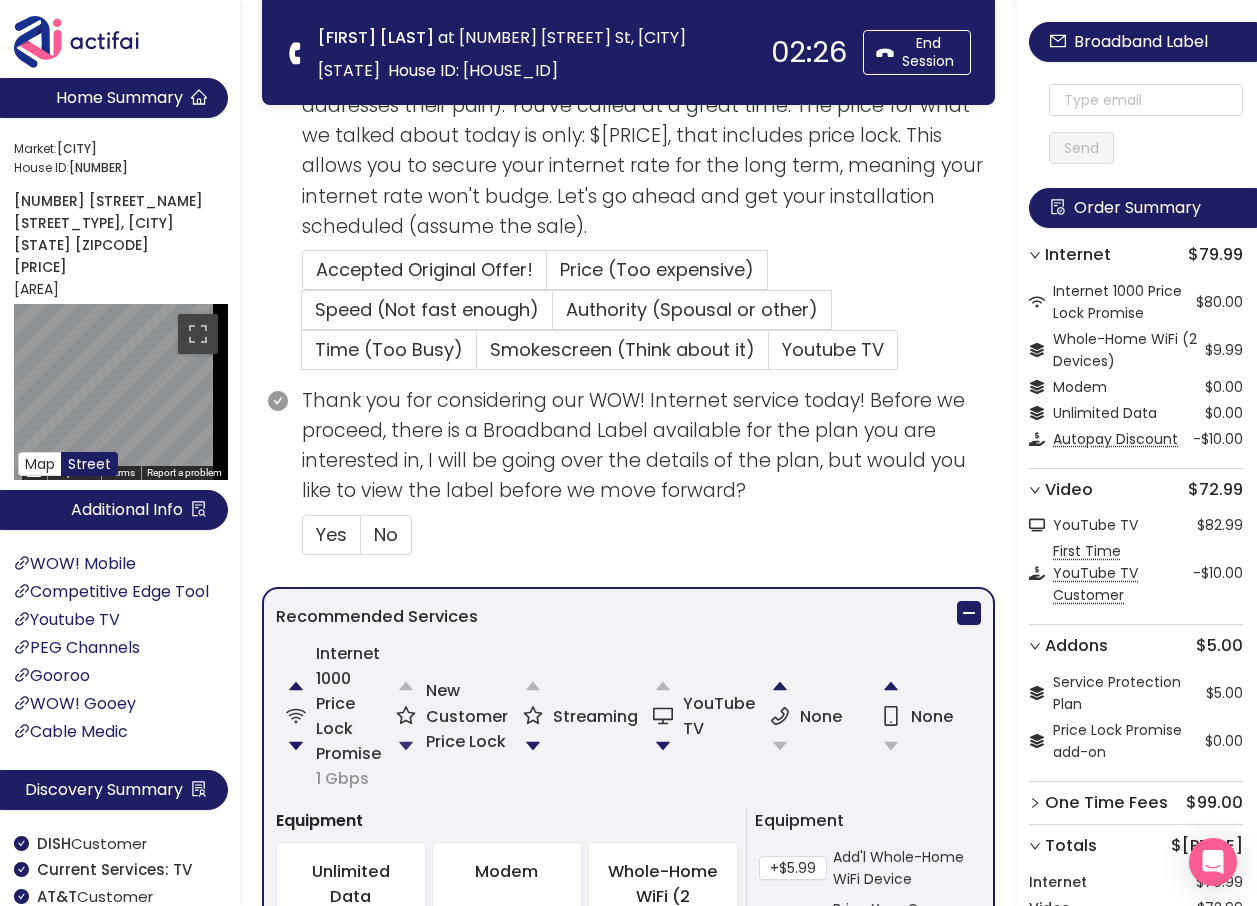 click 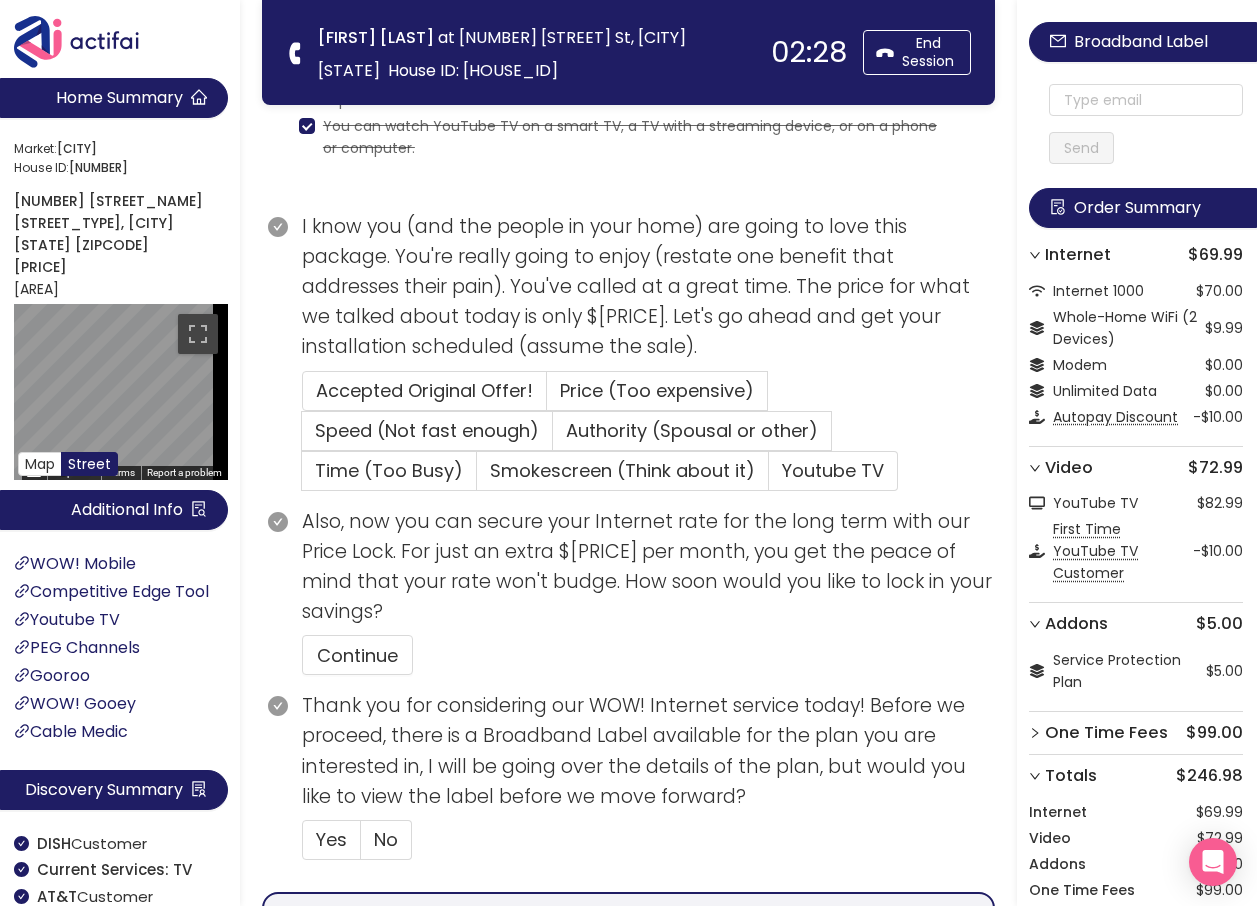 scroll, scrollTop: 1000, scrollLeft: 0, axis: vertical 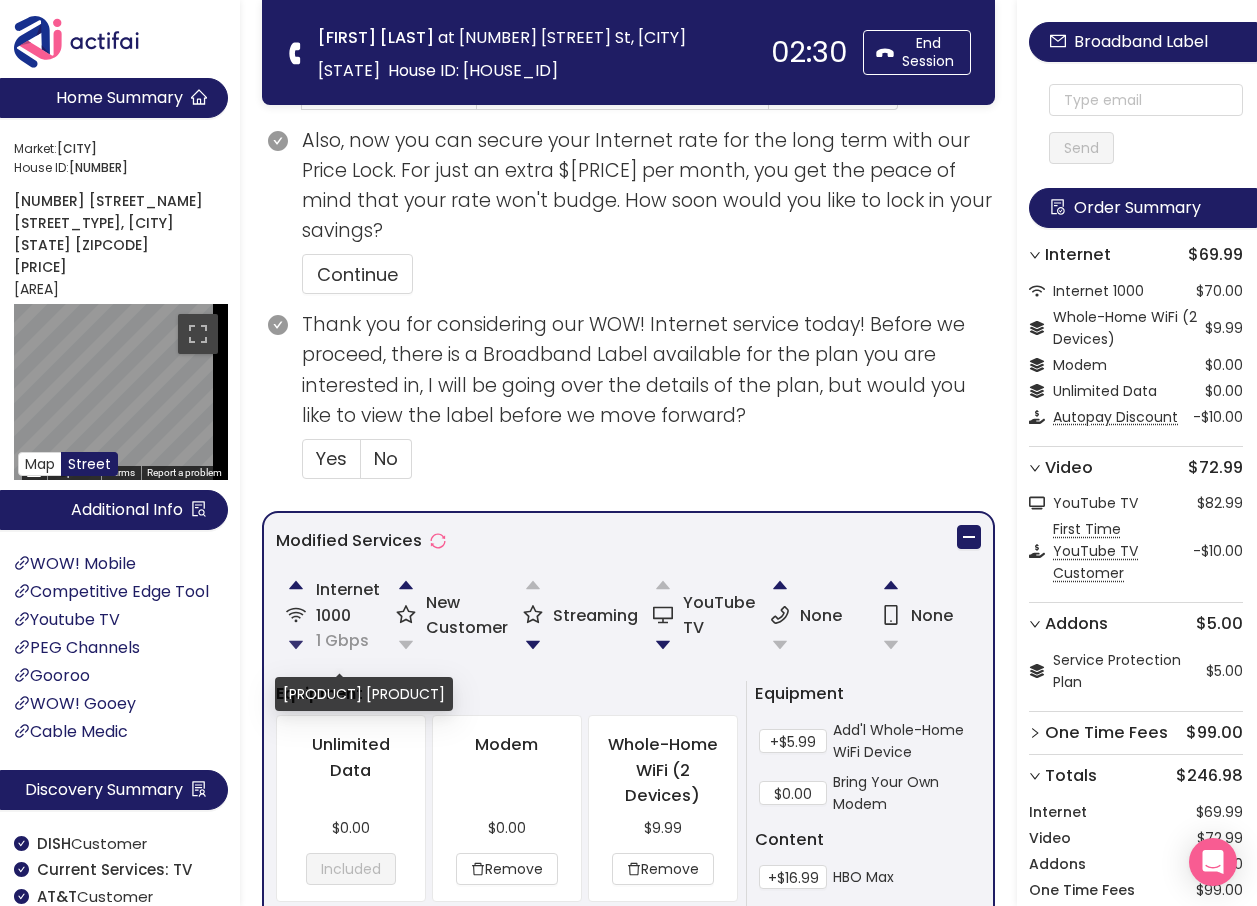 click 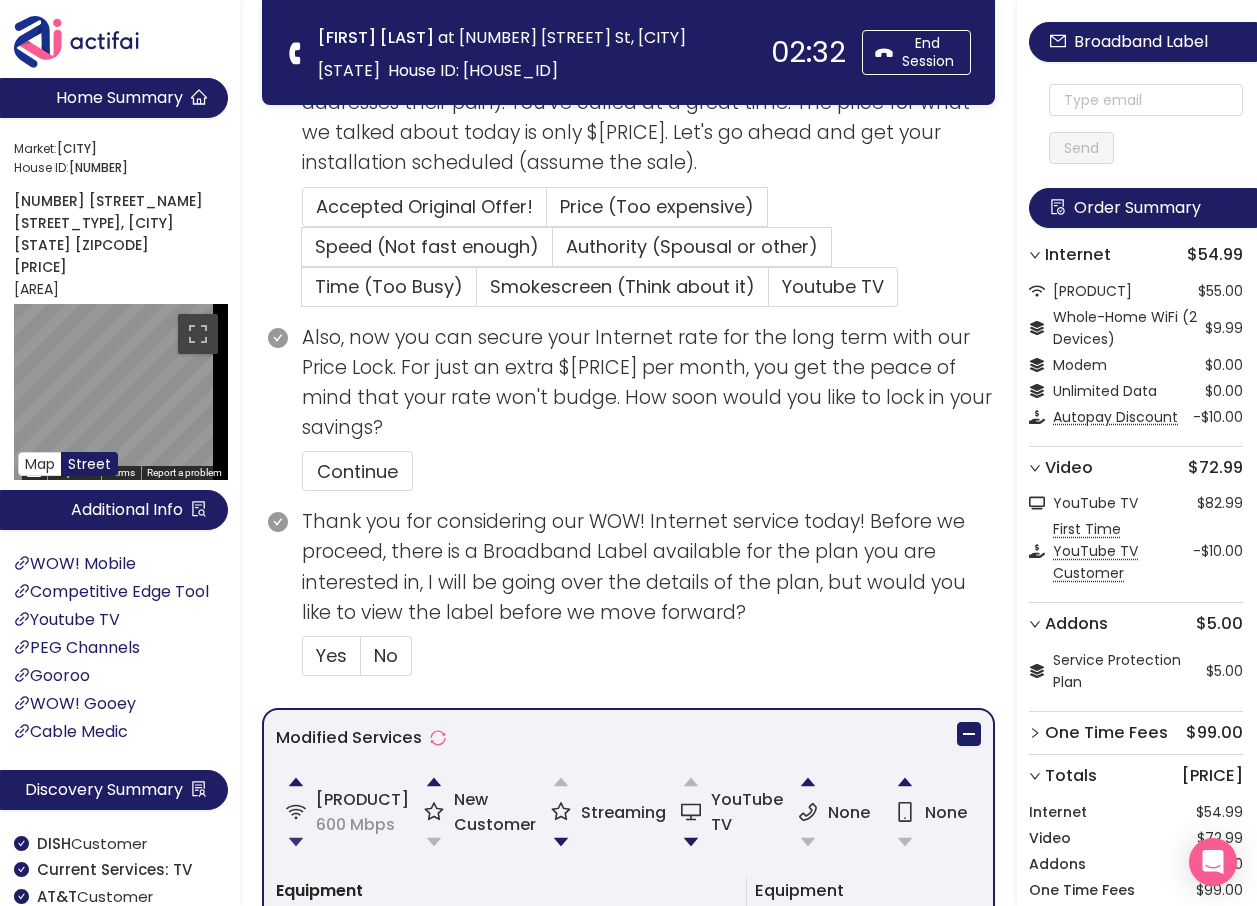 scroll, scrollTop: 900, scrollLeft: 0, axis: vertical 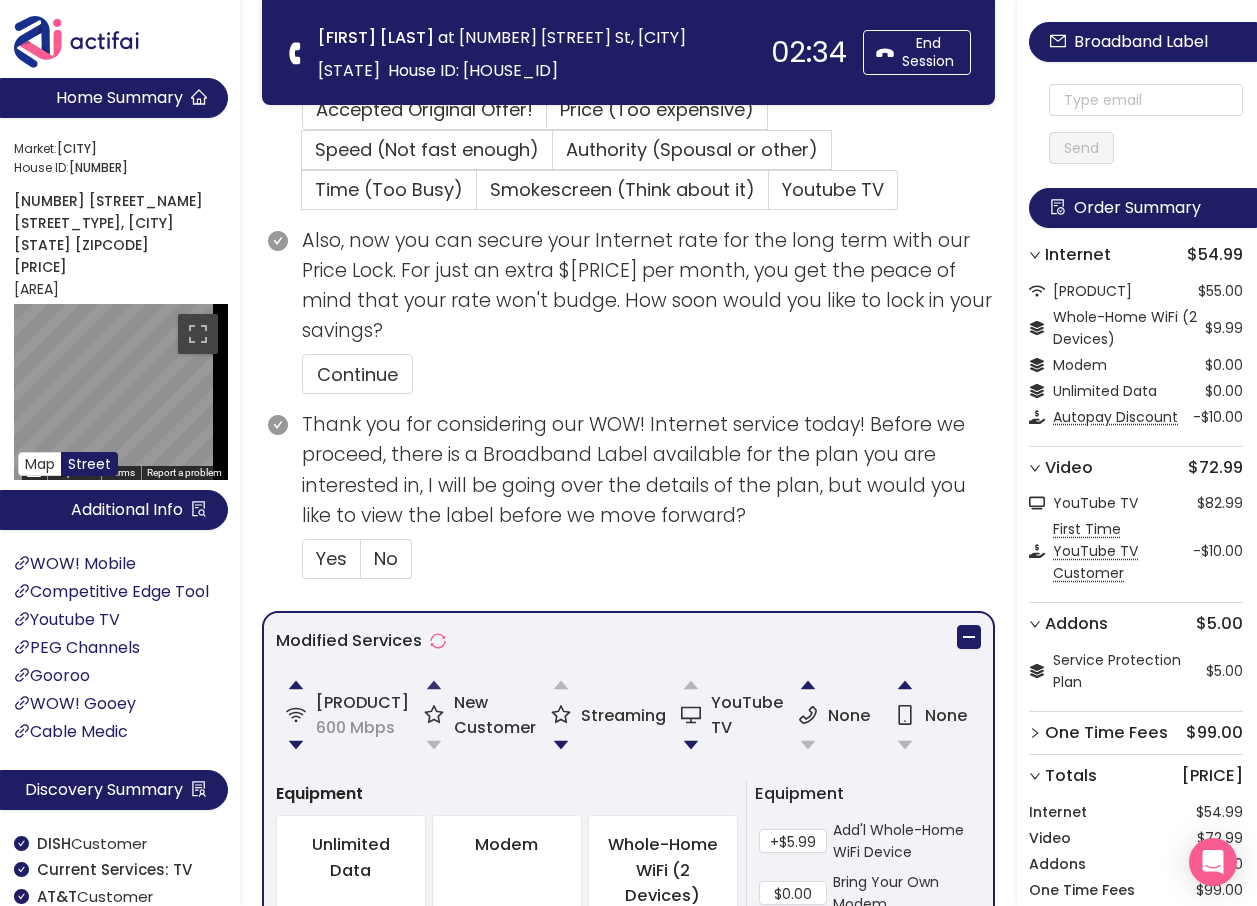 click 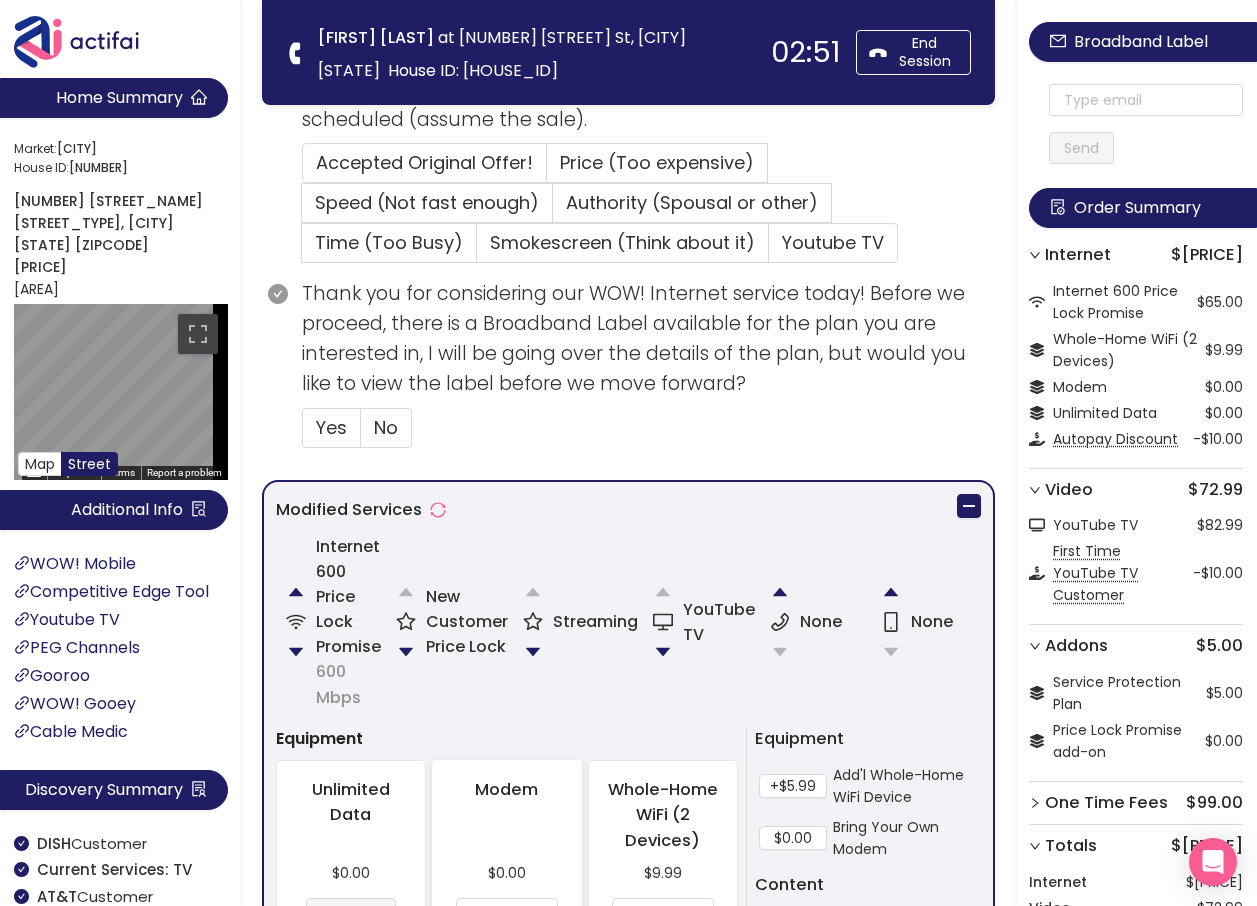 scroll, scrollTop: 976, scrollLeft: 0, axis: vertical 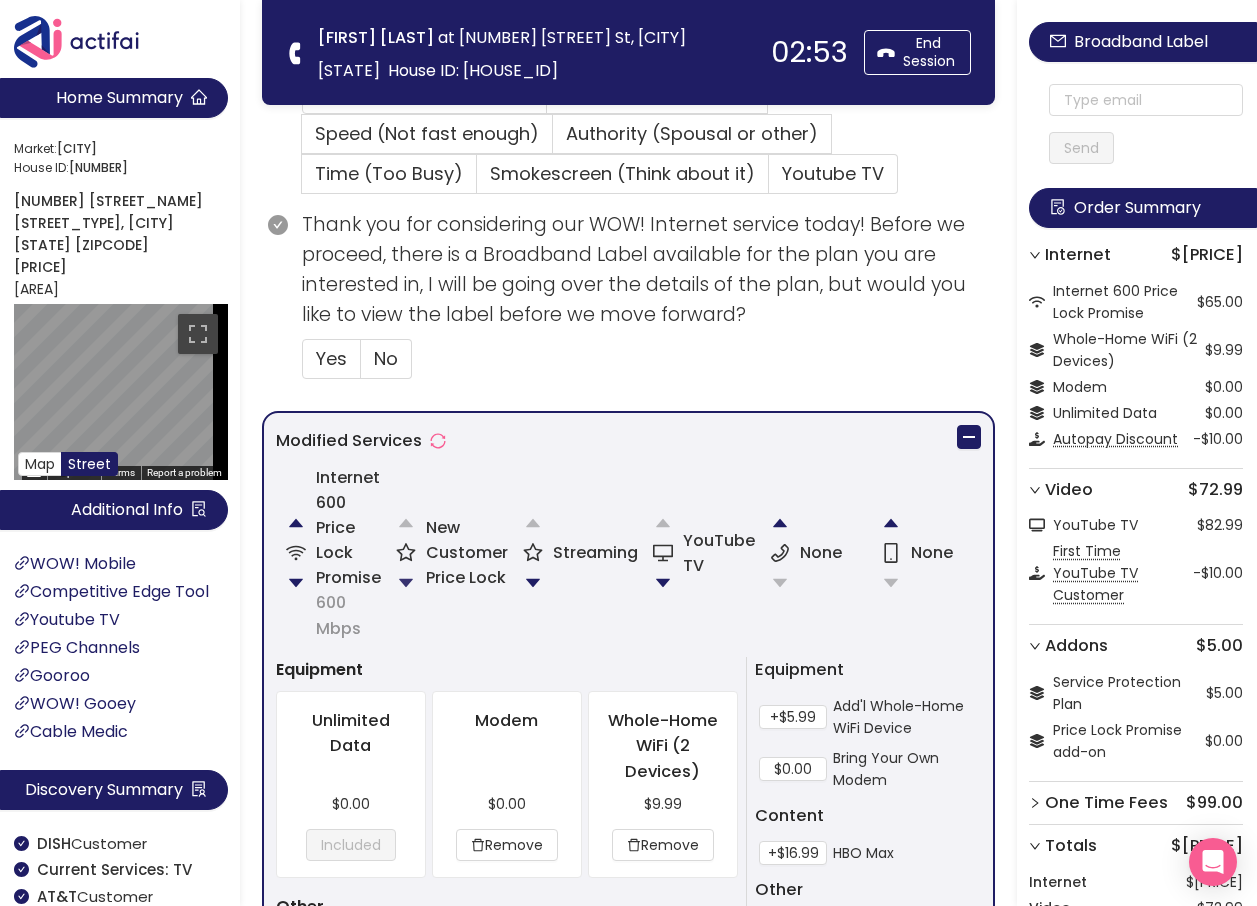 click 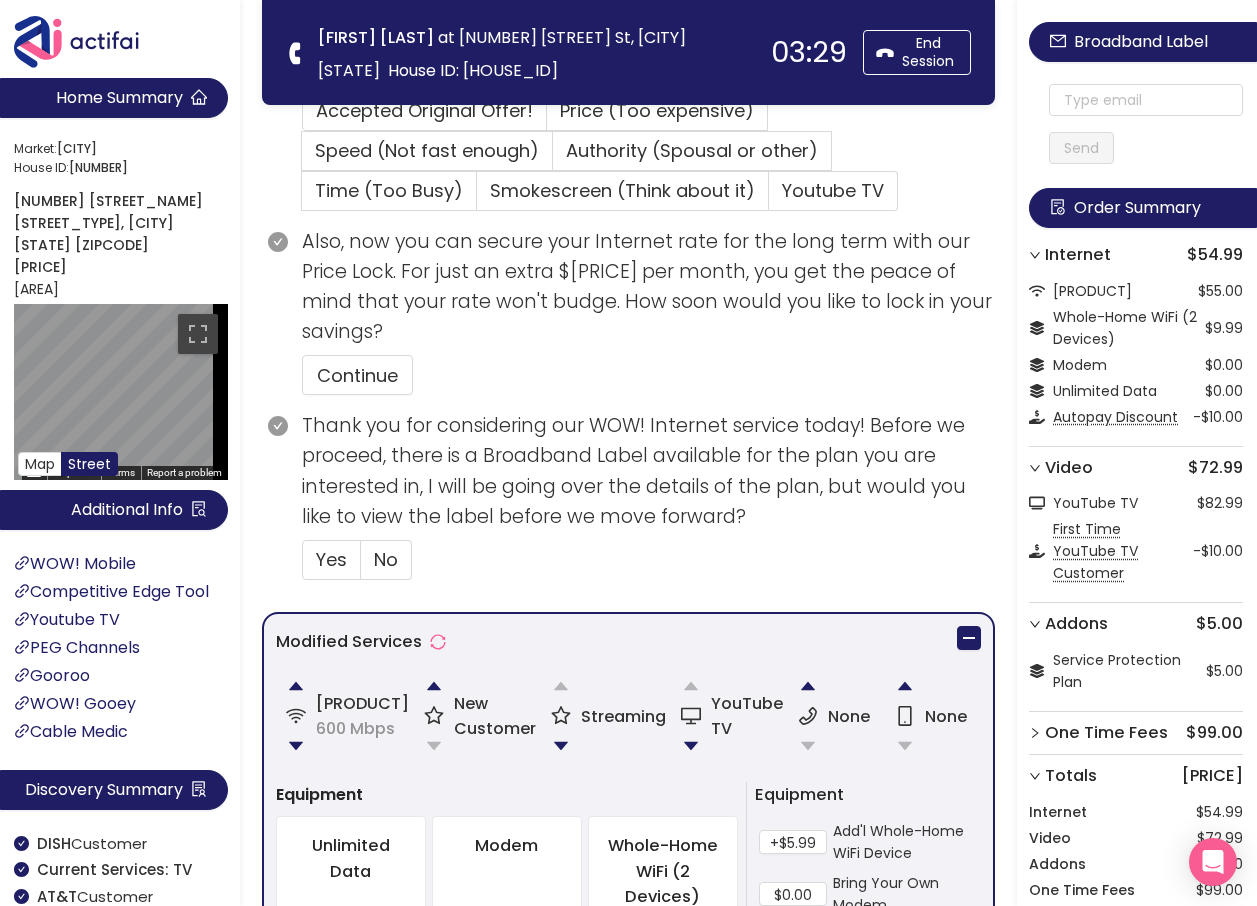 scroll, scrollTop: 900, scrollLeft: 0, axis: vertical 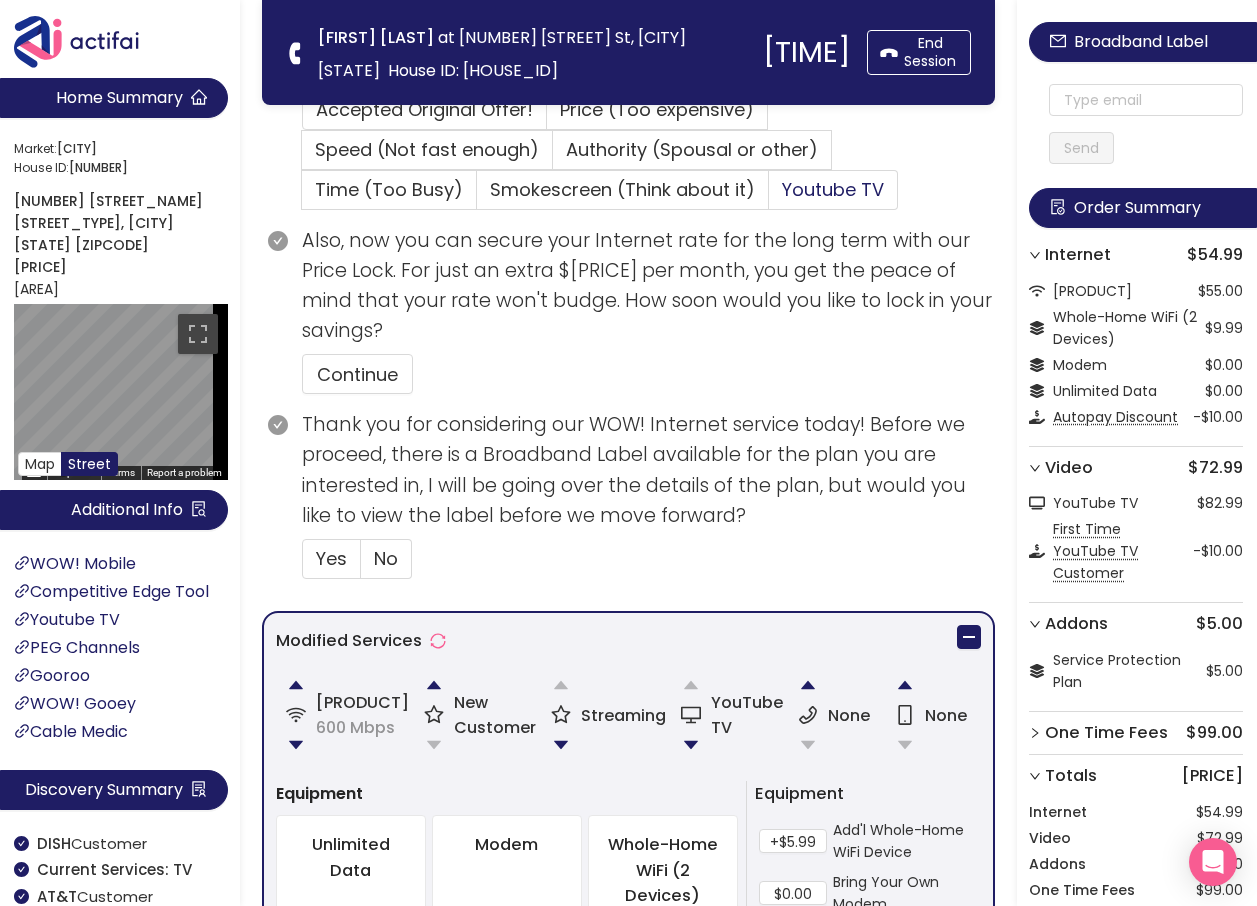 click on "Youtube TV" at bounding box center (833, 189) 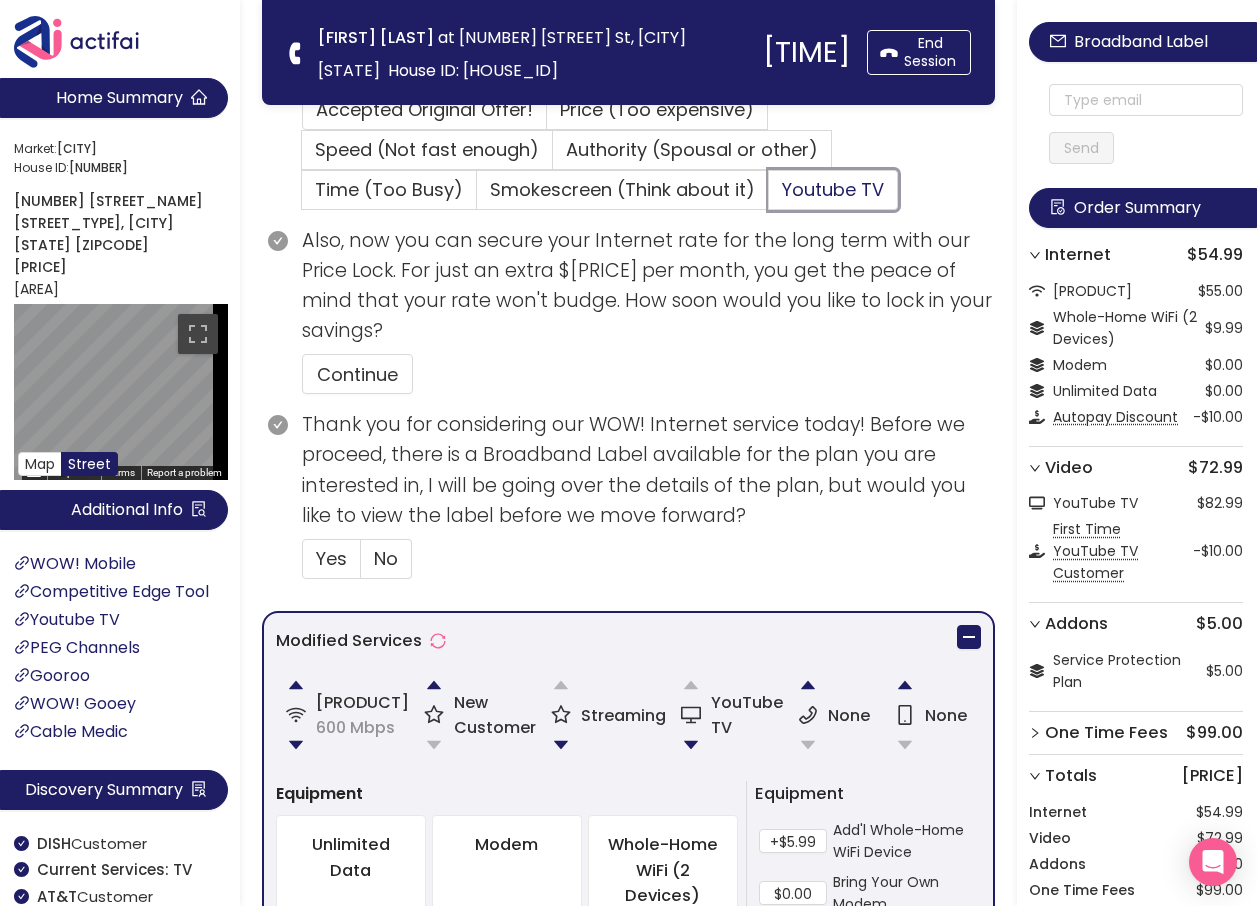 click on "Youtube TV" at bounding box center [769, 196] 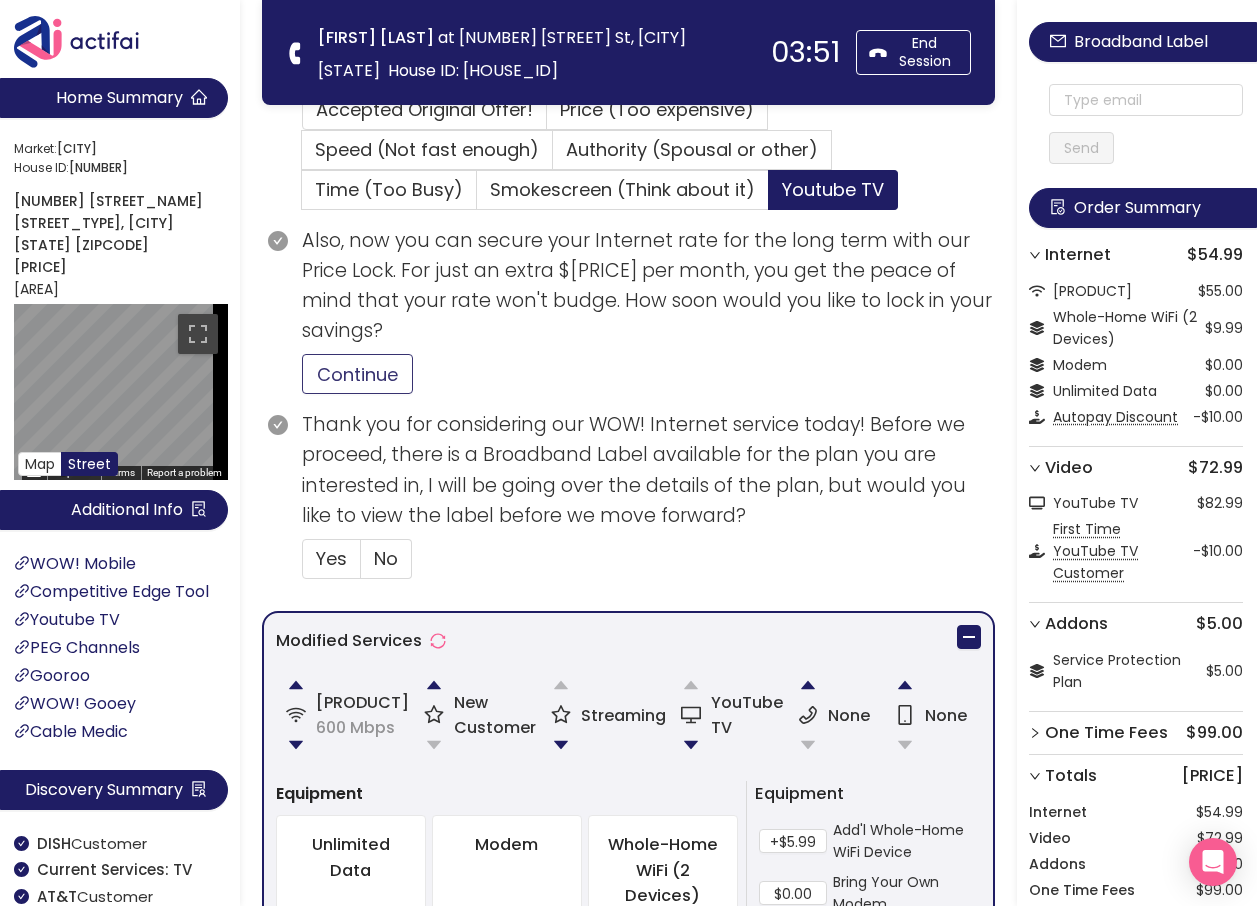 click on "Continue" at bounding box center [357, 374] 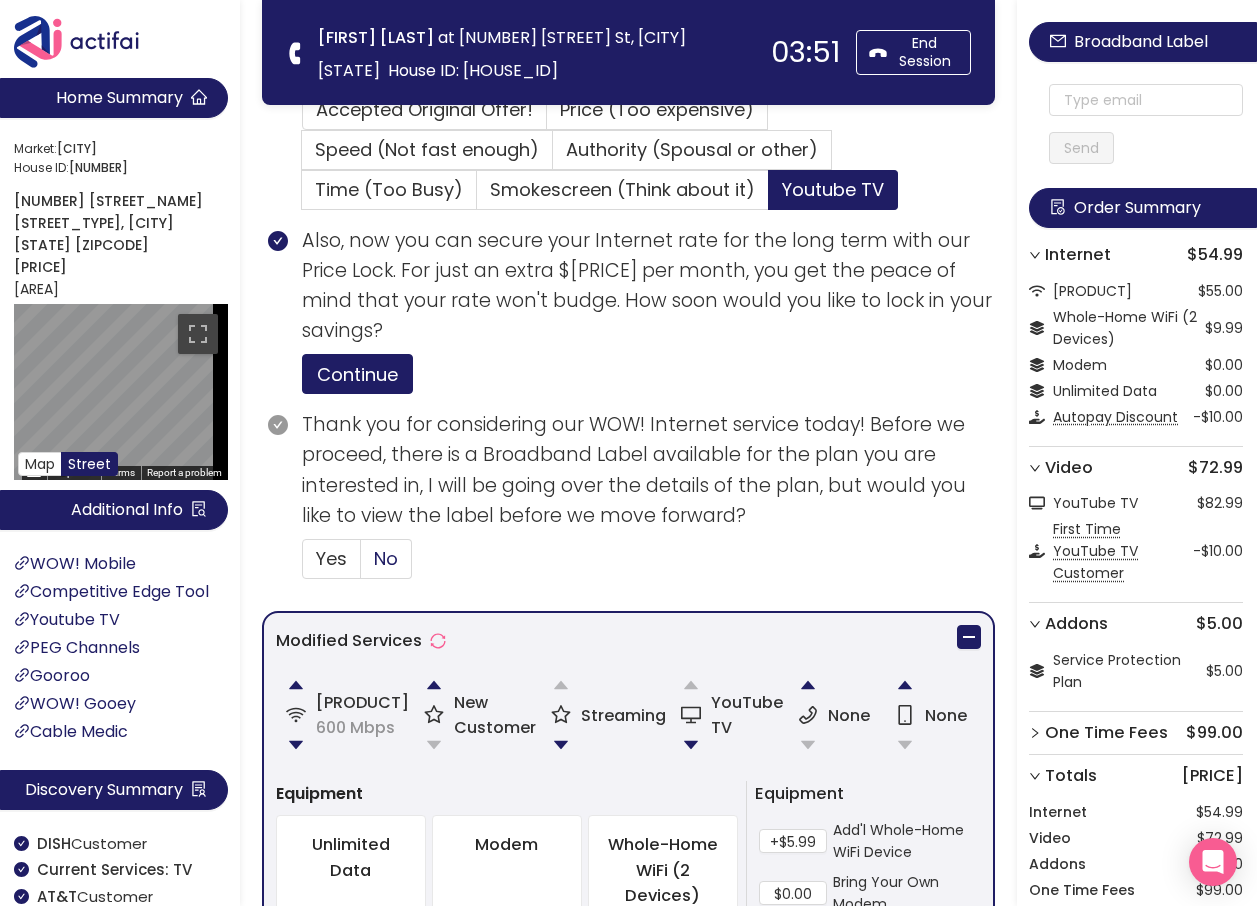 click on "No" at bounding box center [386, 558] 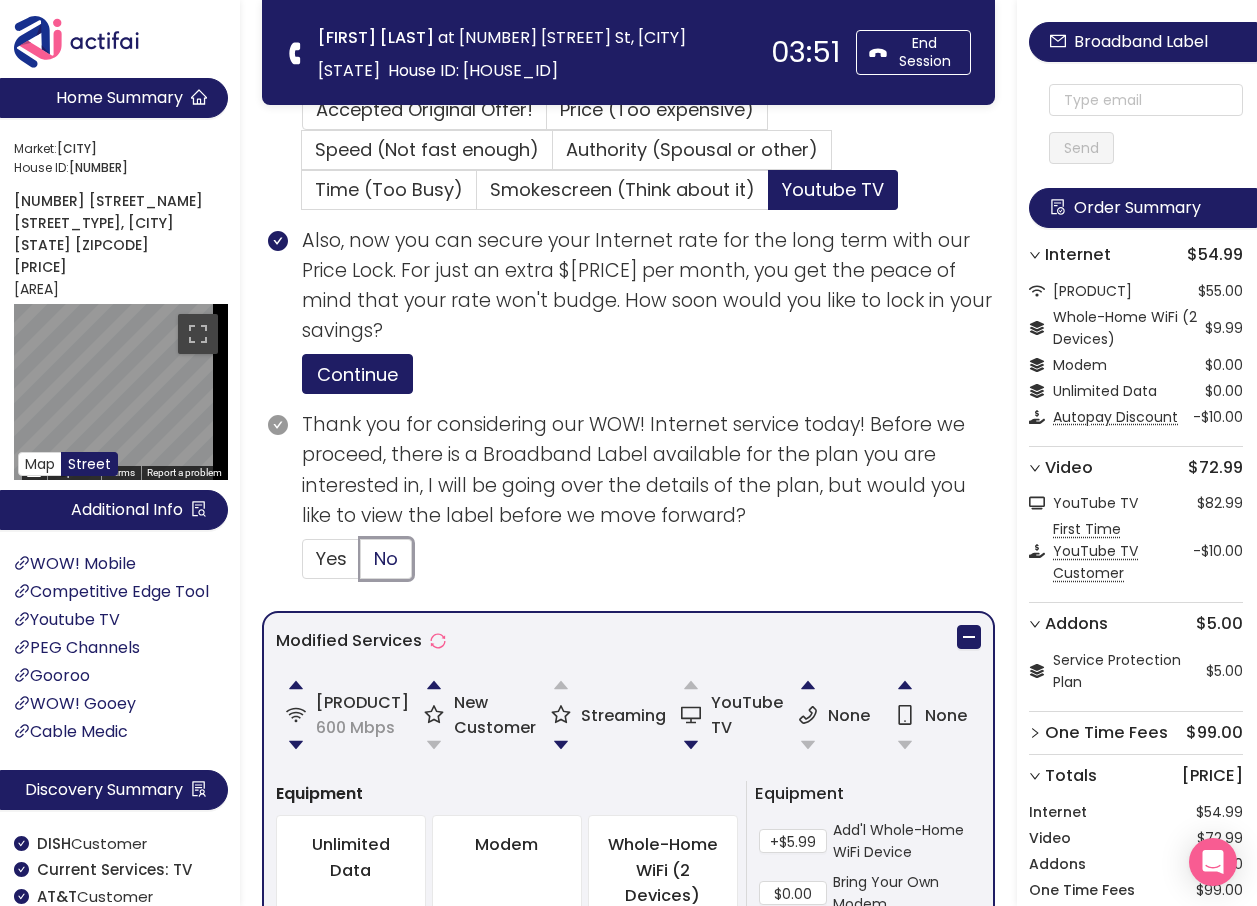 click on "No" at bounding box center (361, 565) 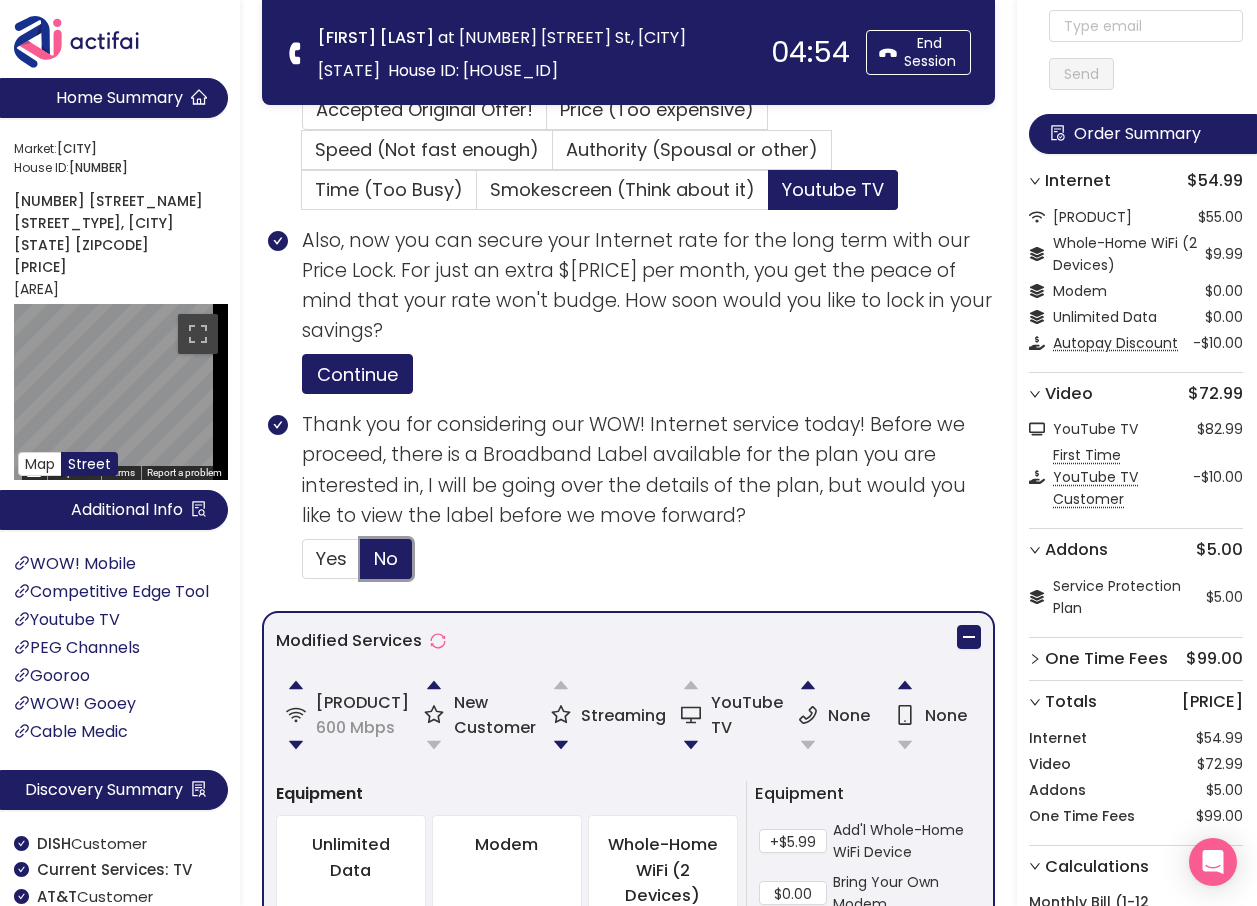 scroll, scrollTop: 300, scrollLeft: 0, axis: vertical 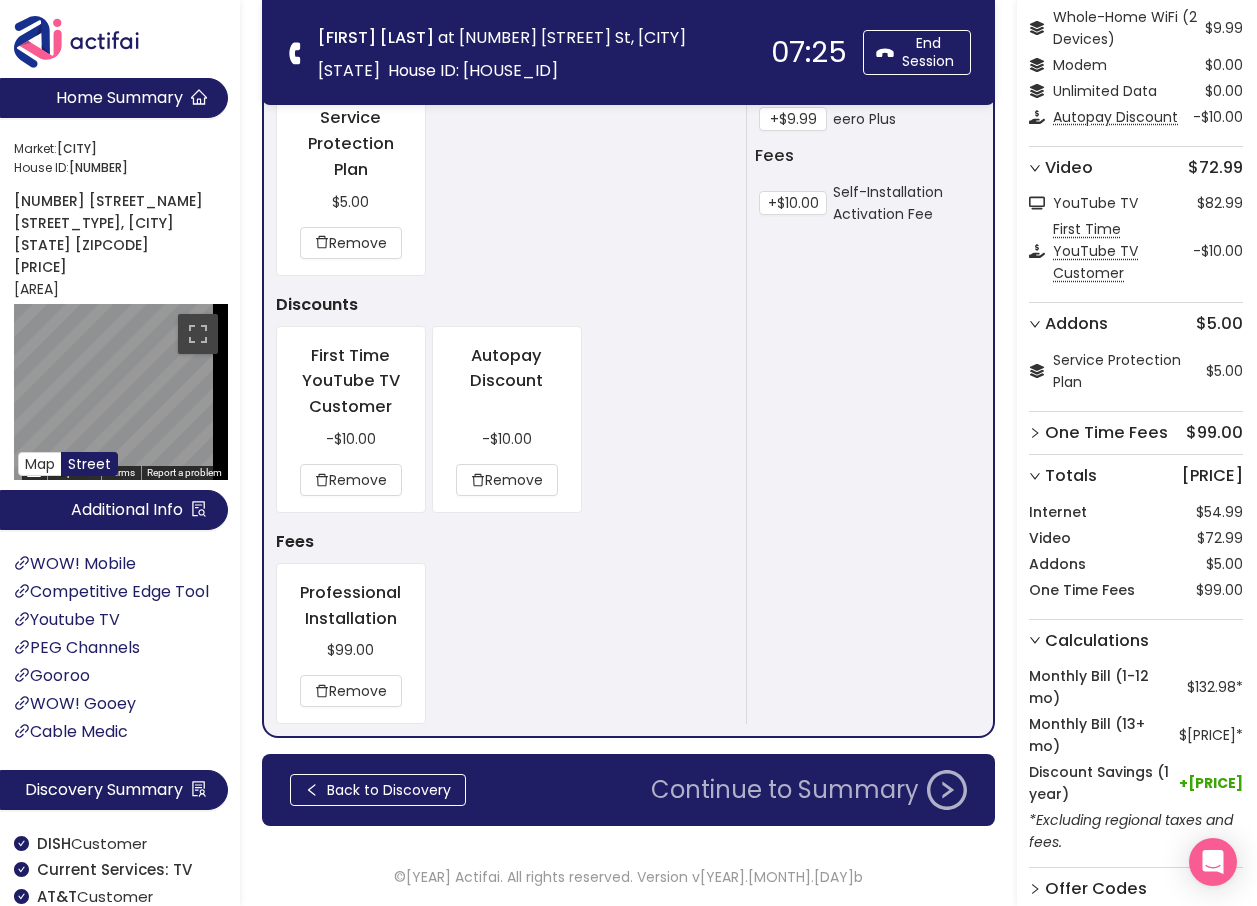 click on "Continue to Summary" 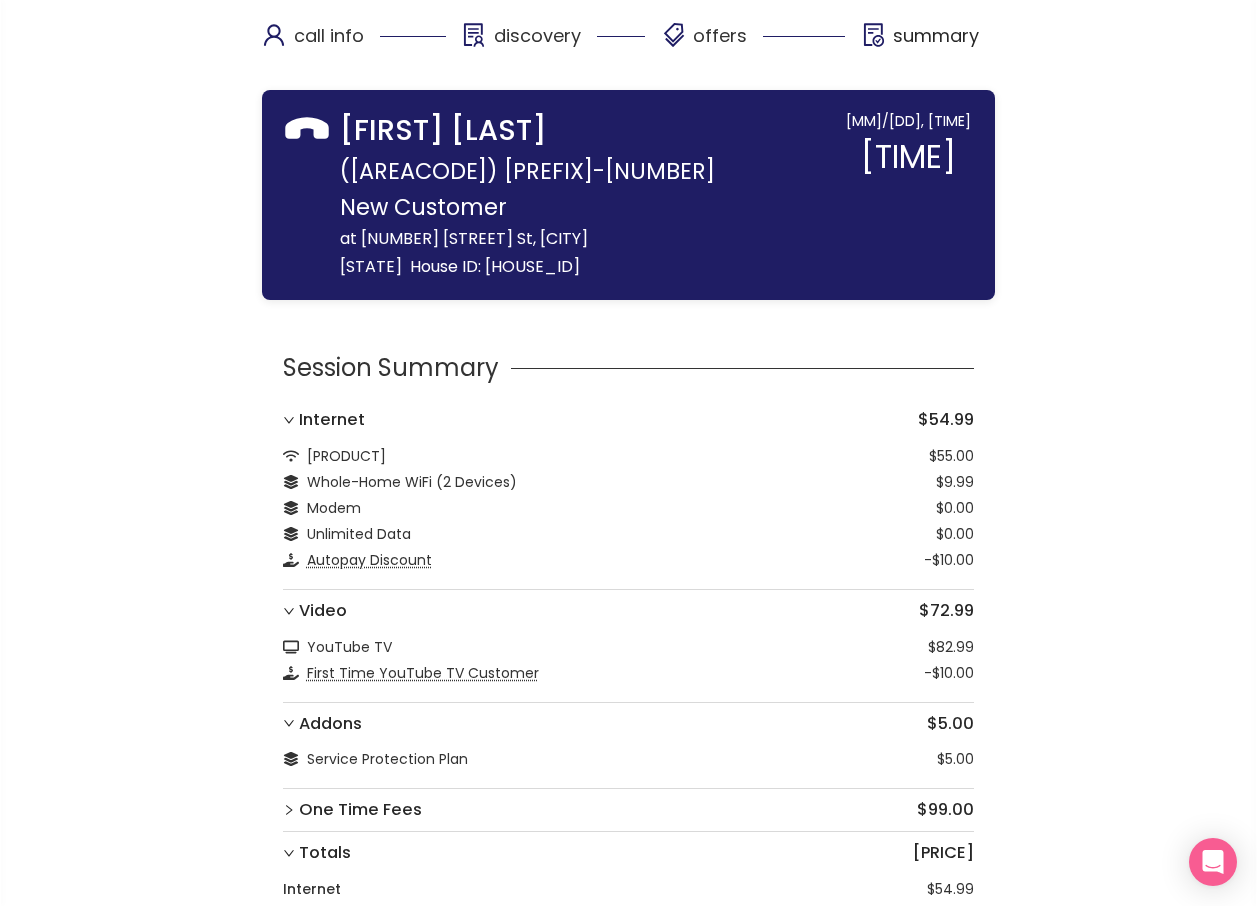 scroll, scrollTop: 358, scrollLeft: 0, axis: vertical 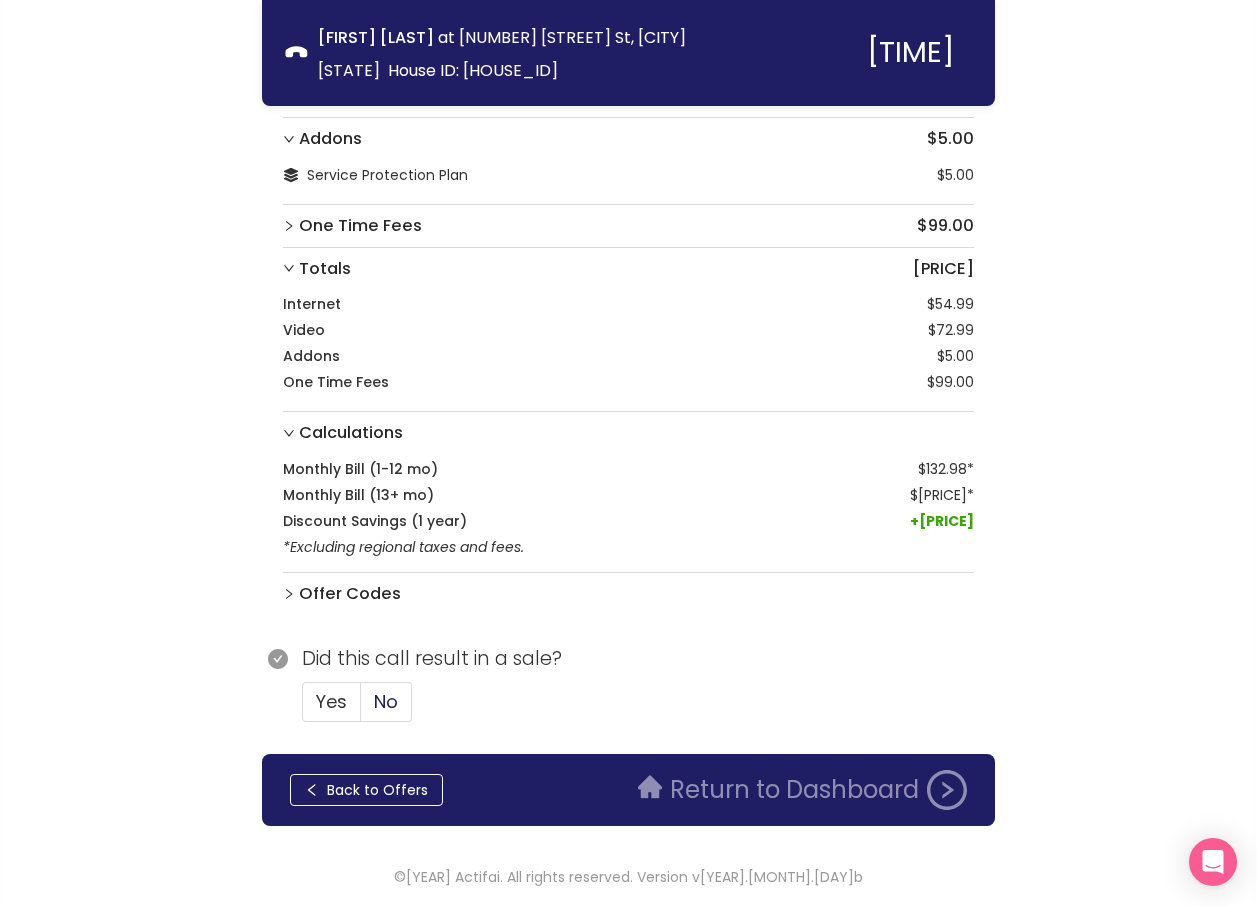 click on "No" at bounding box center [386, 701] 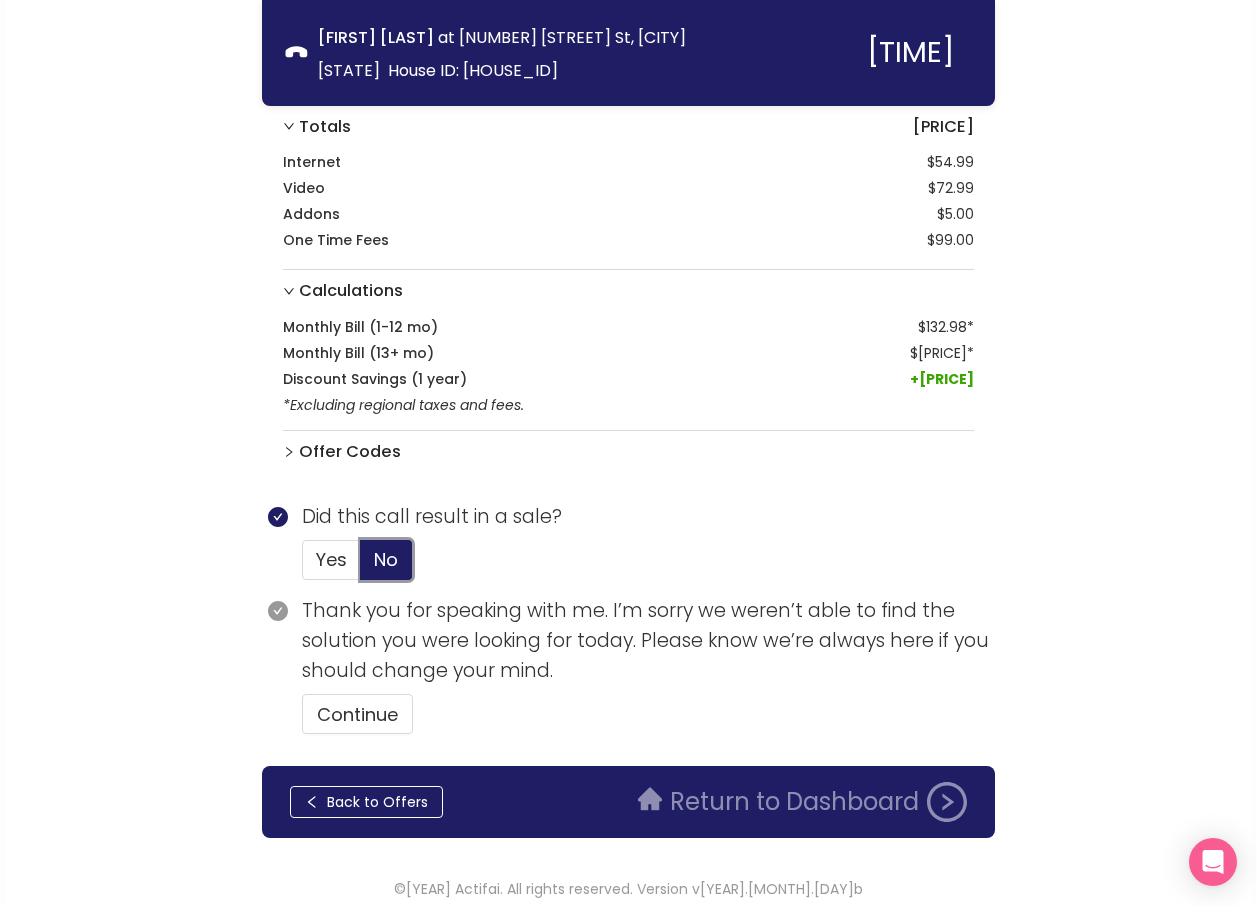 scroll, scrollTop: 512, scrollLeft: 0, axis: vertical 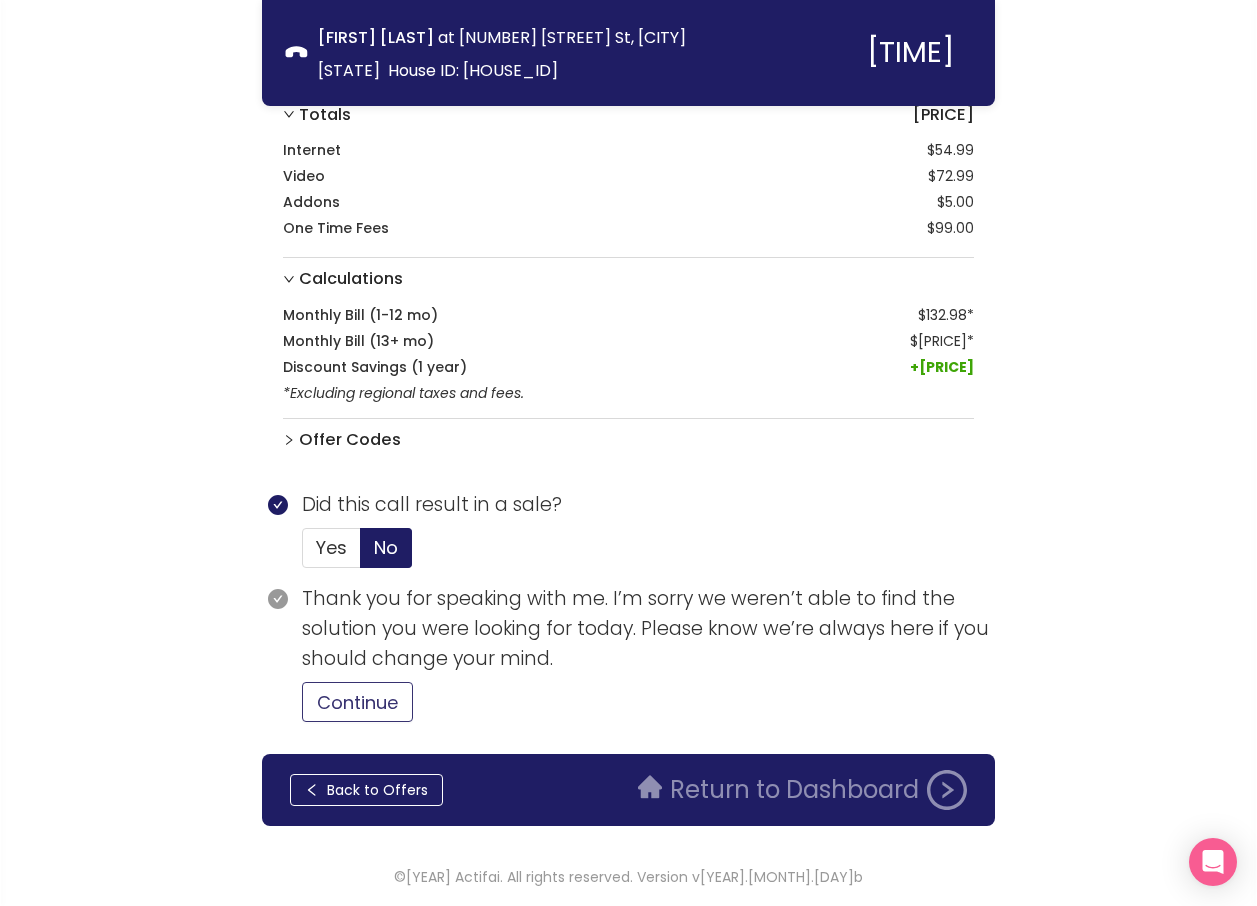 click on "Continue" at bounding box center (357, 702) 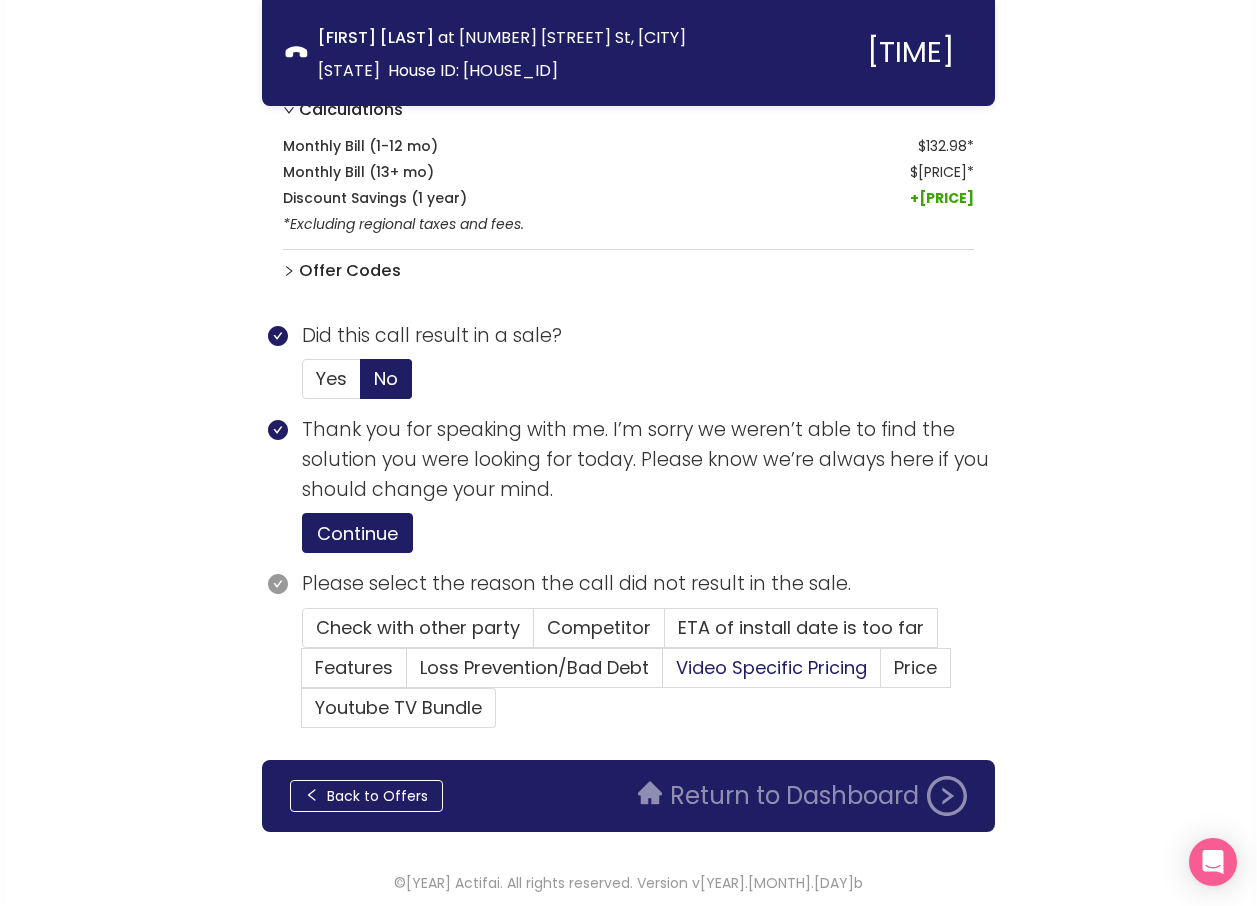 scroll, scrollTop: 687, scrollLeft: 0, axis: vertical 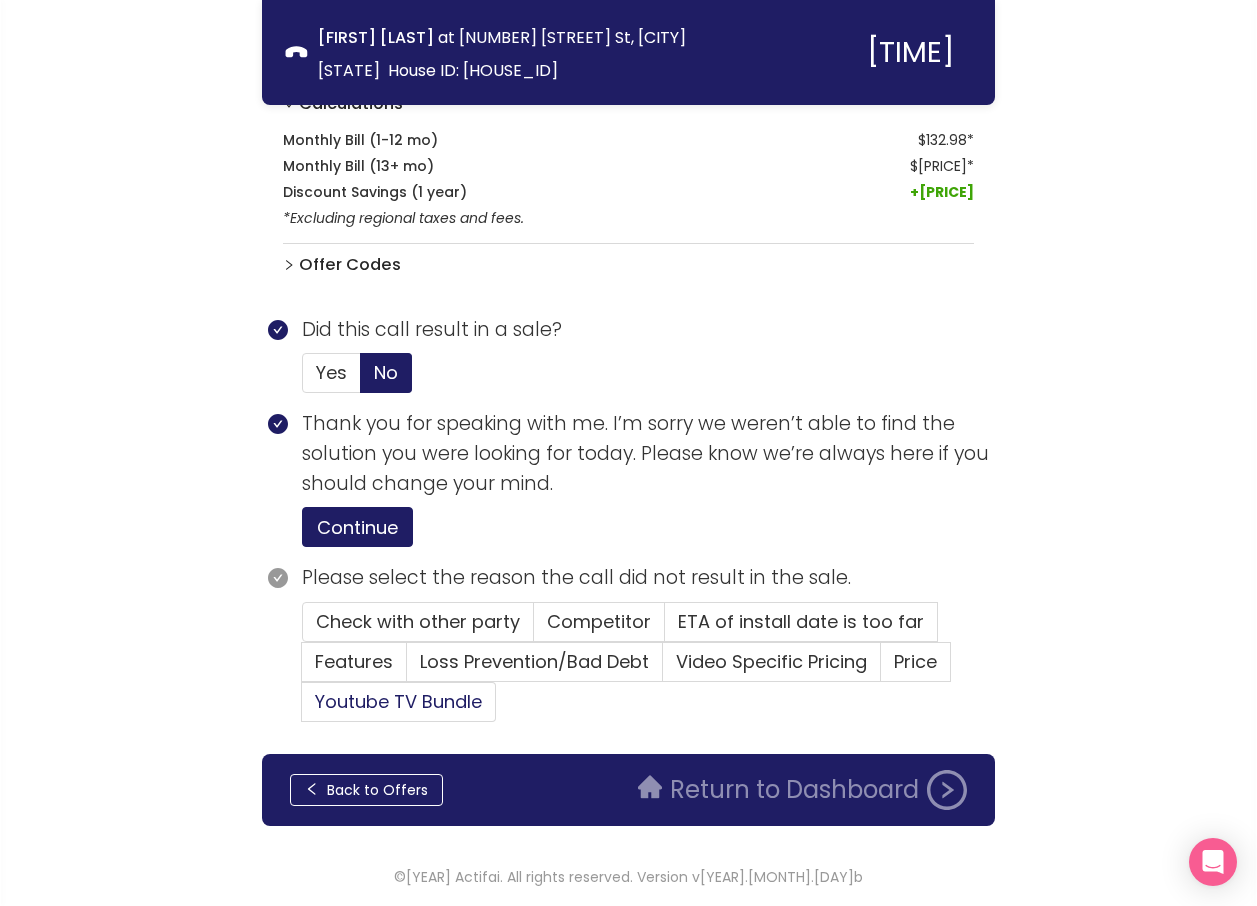 click on "Youtube TV Bundle" at bounding box center [398, 701] 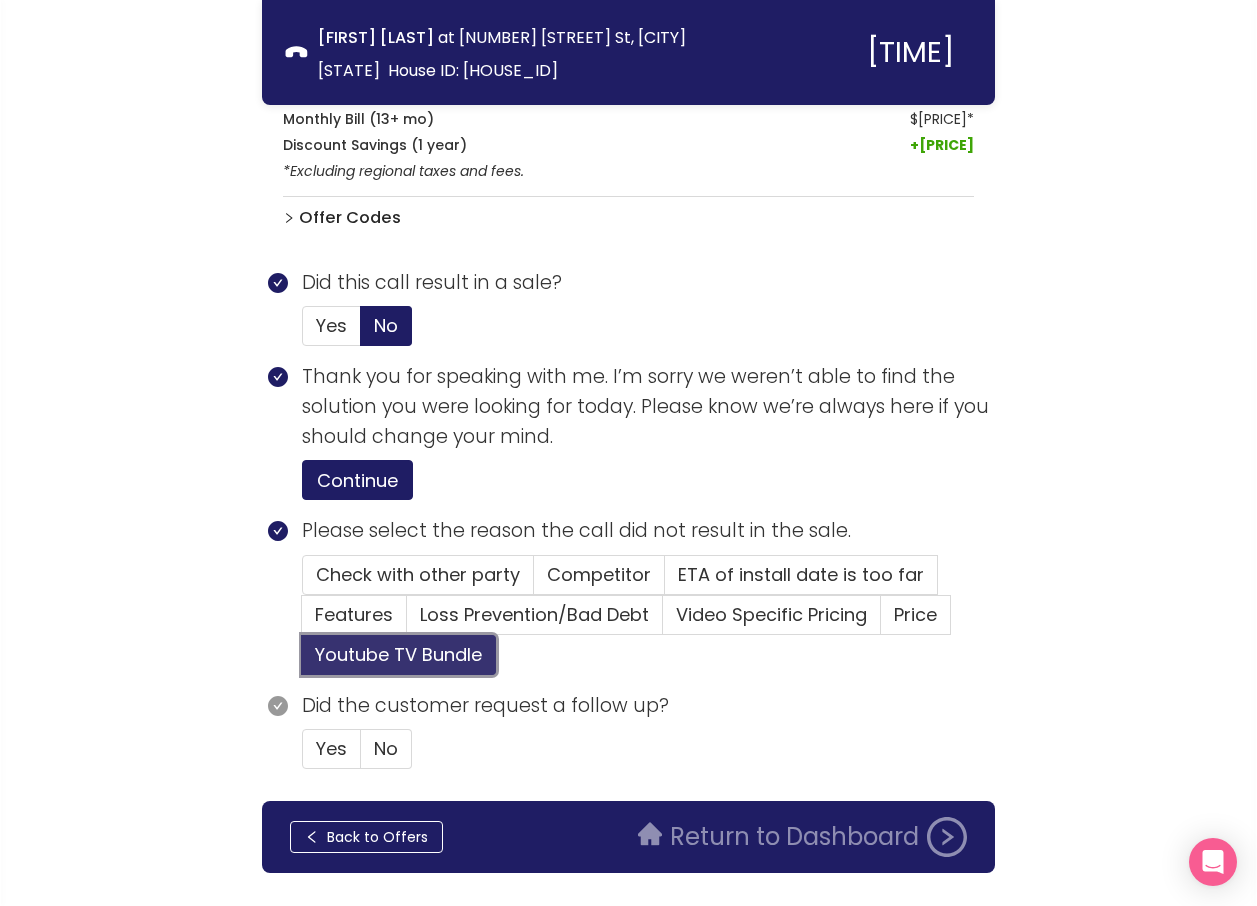 scroll, scrollTop: 781, scrollLeft: 0, axis: vertical 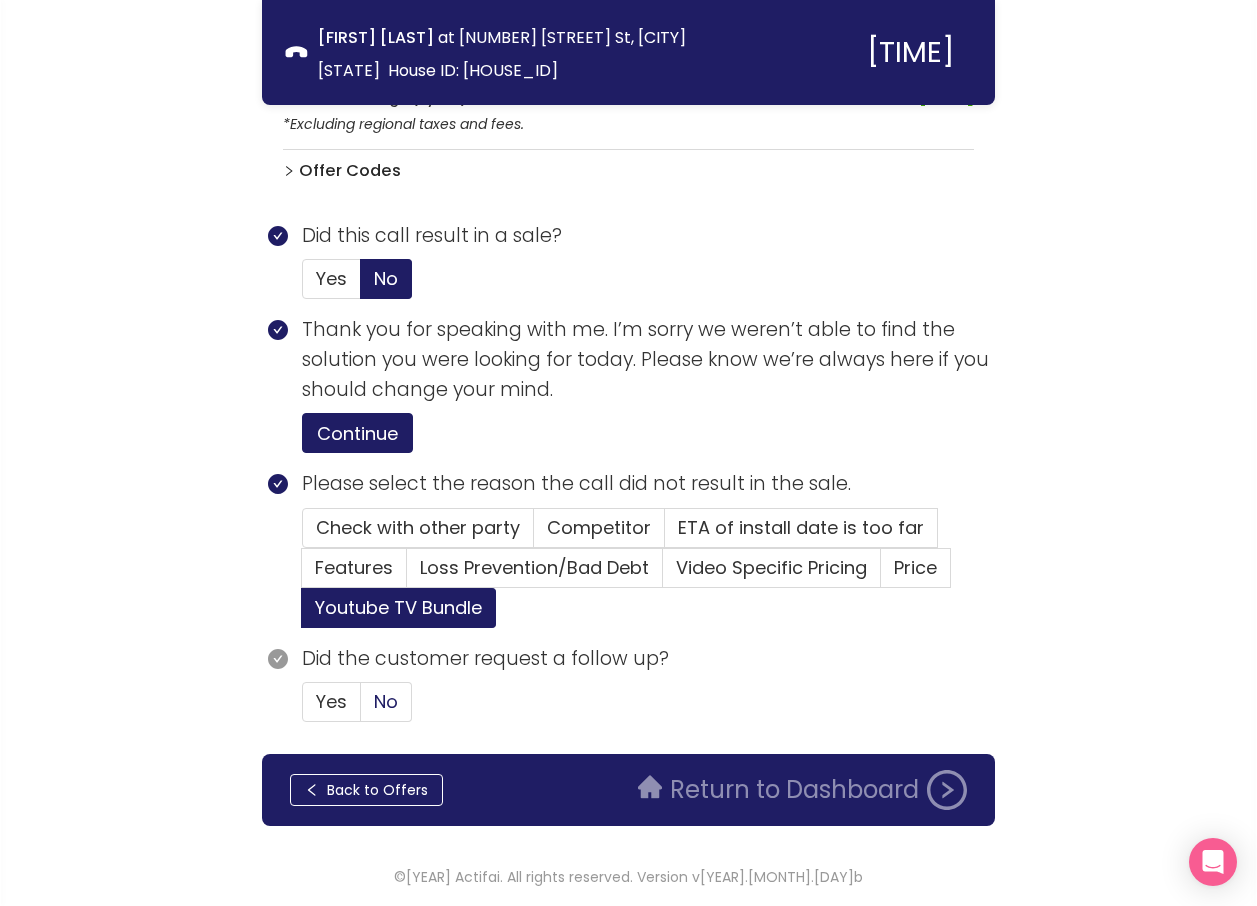 click on "No" at bounding box center (386, 701) 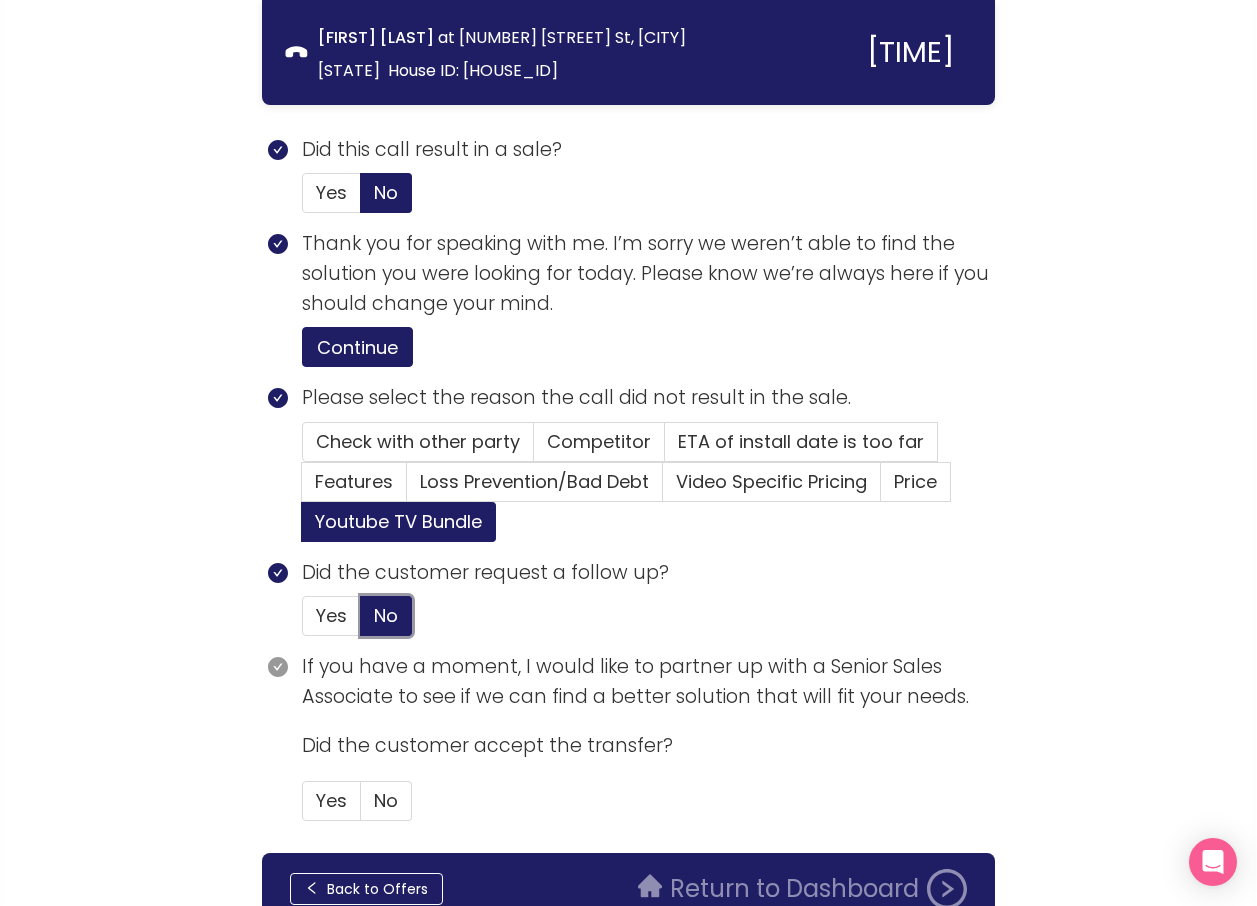 scroll, scrollTop: 966, scrollLeft: 0, axis: vertical 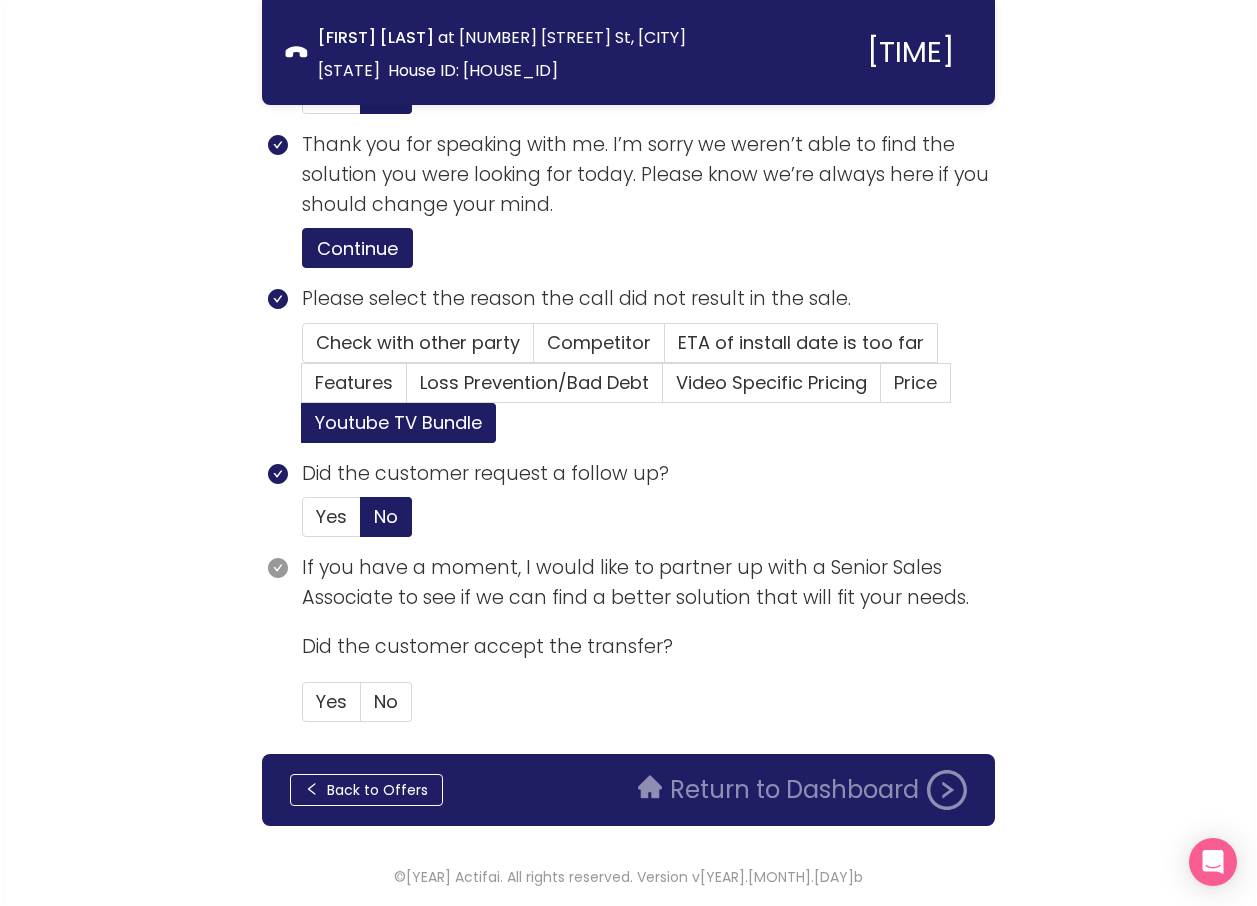 drag, startPoint x: 373, startPoint y: 698, endPoint x: 617, endPoint y: 664, distance: 246.35747 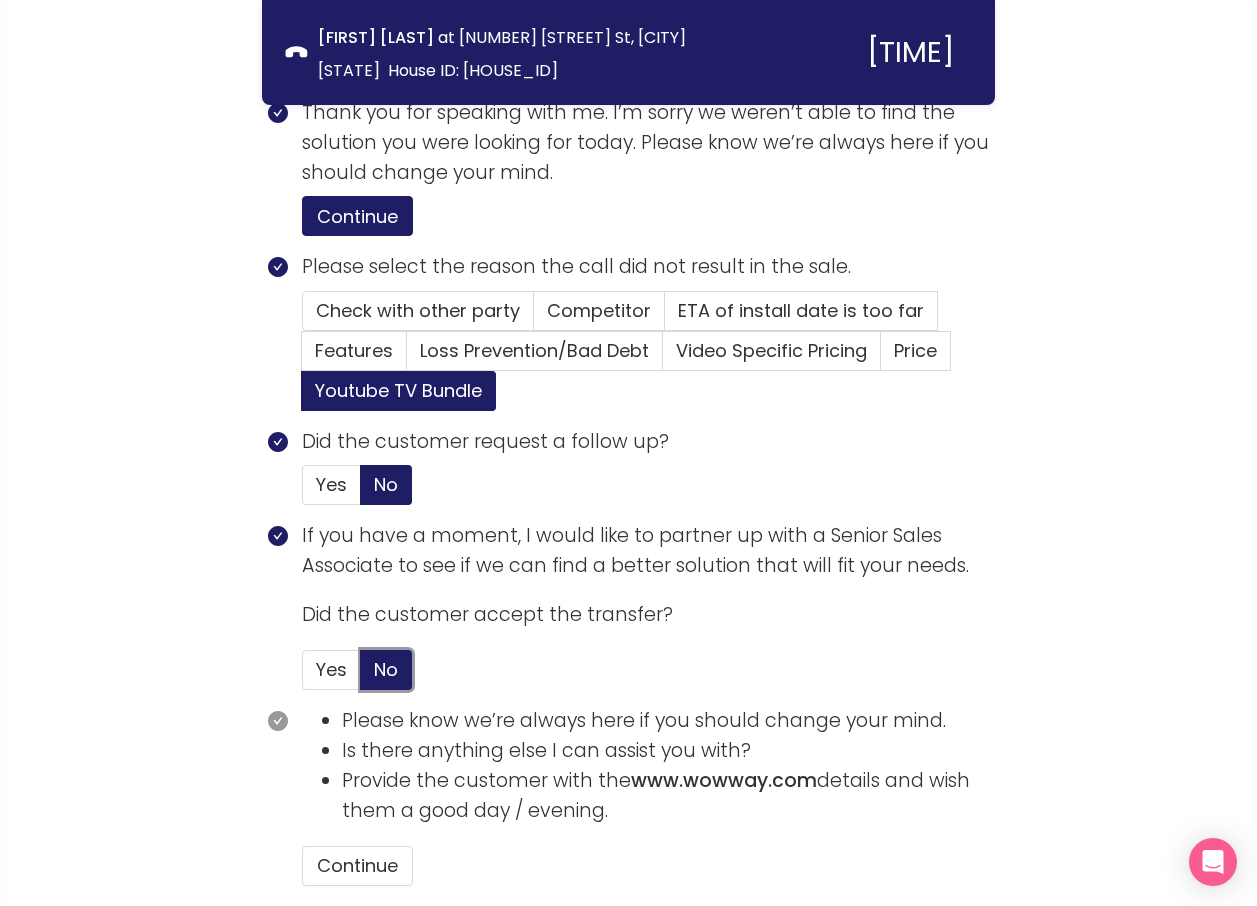 scroll, scrollTop: 1162, scrollLeft: 0, axis: vertical 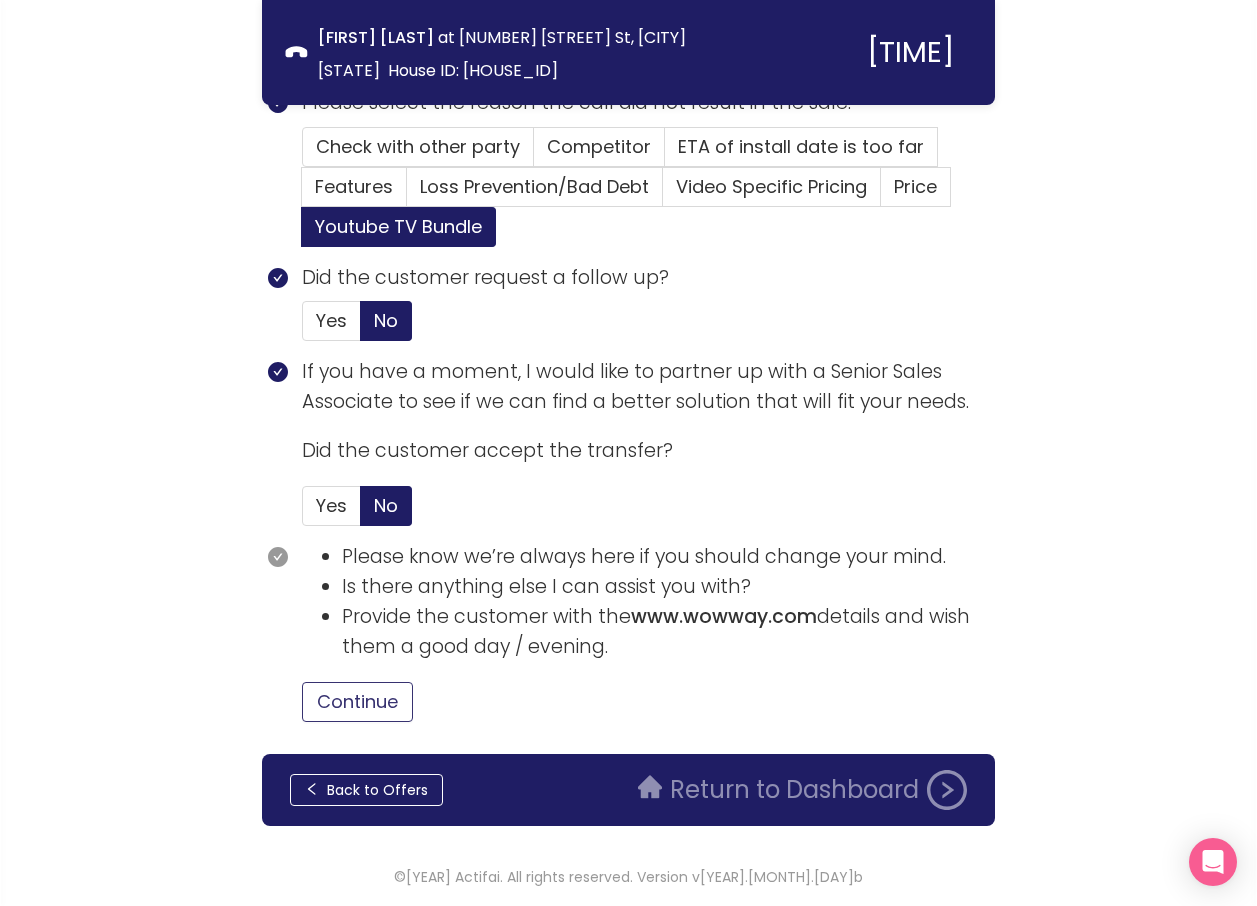 click on "Continue" at bounding box center (357, 702) 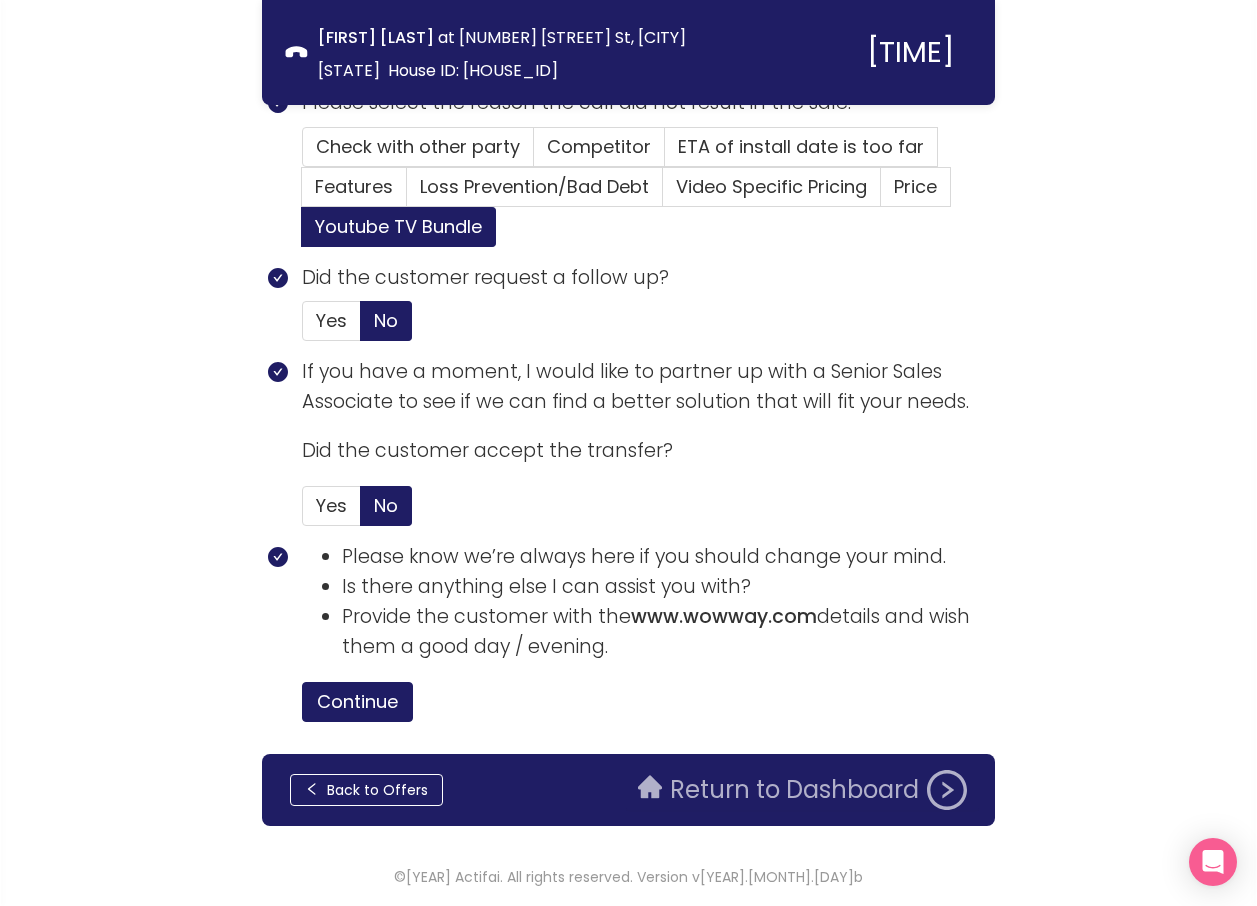 click on "Return to Dashboard" 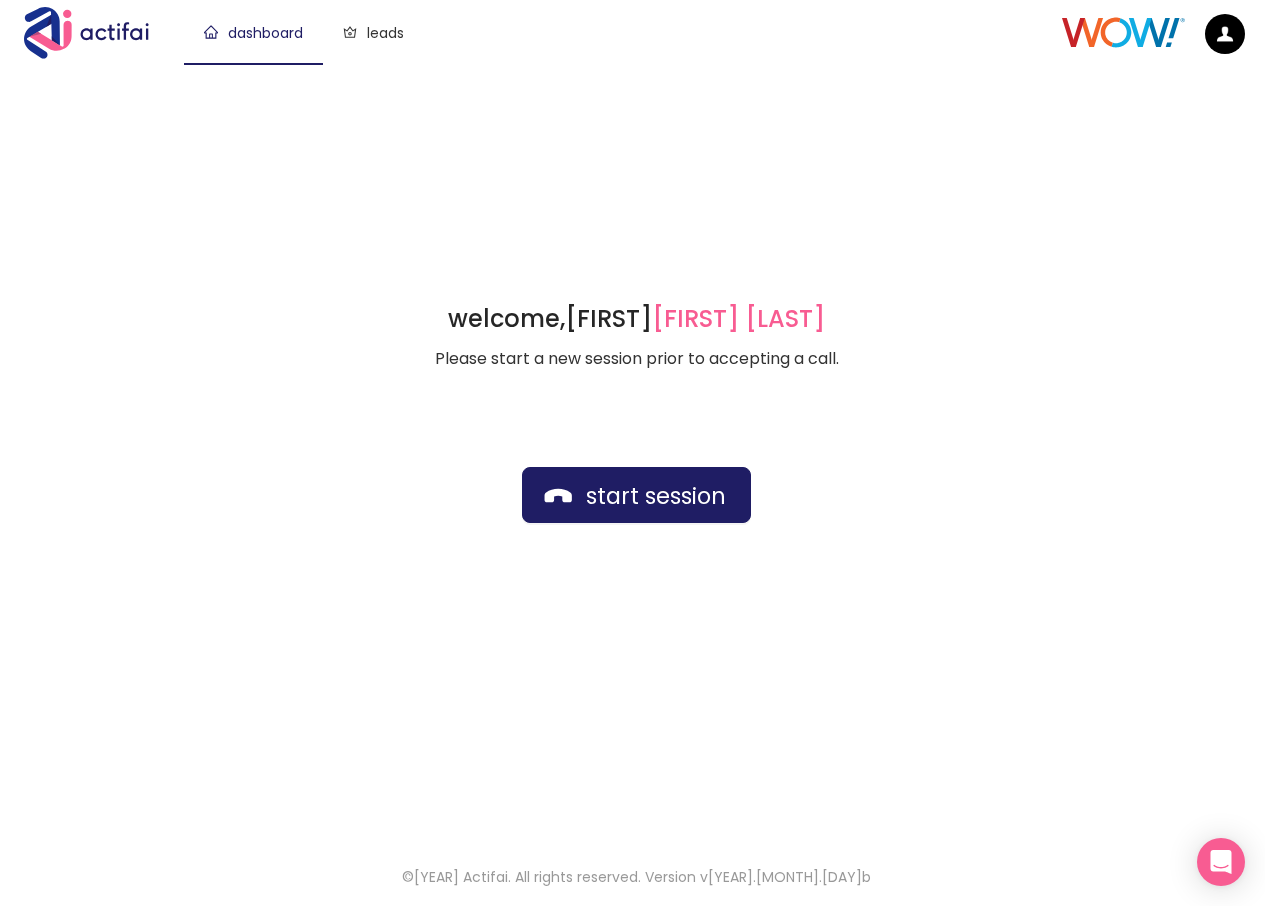 scroll, scrollTop: 0, scrollLeft: 0, axis: both 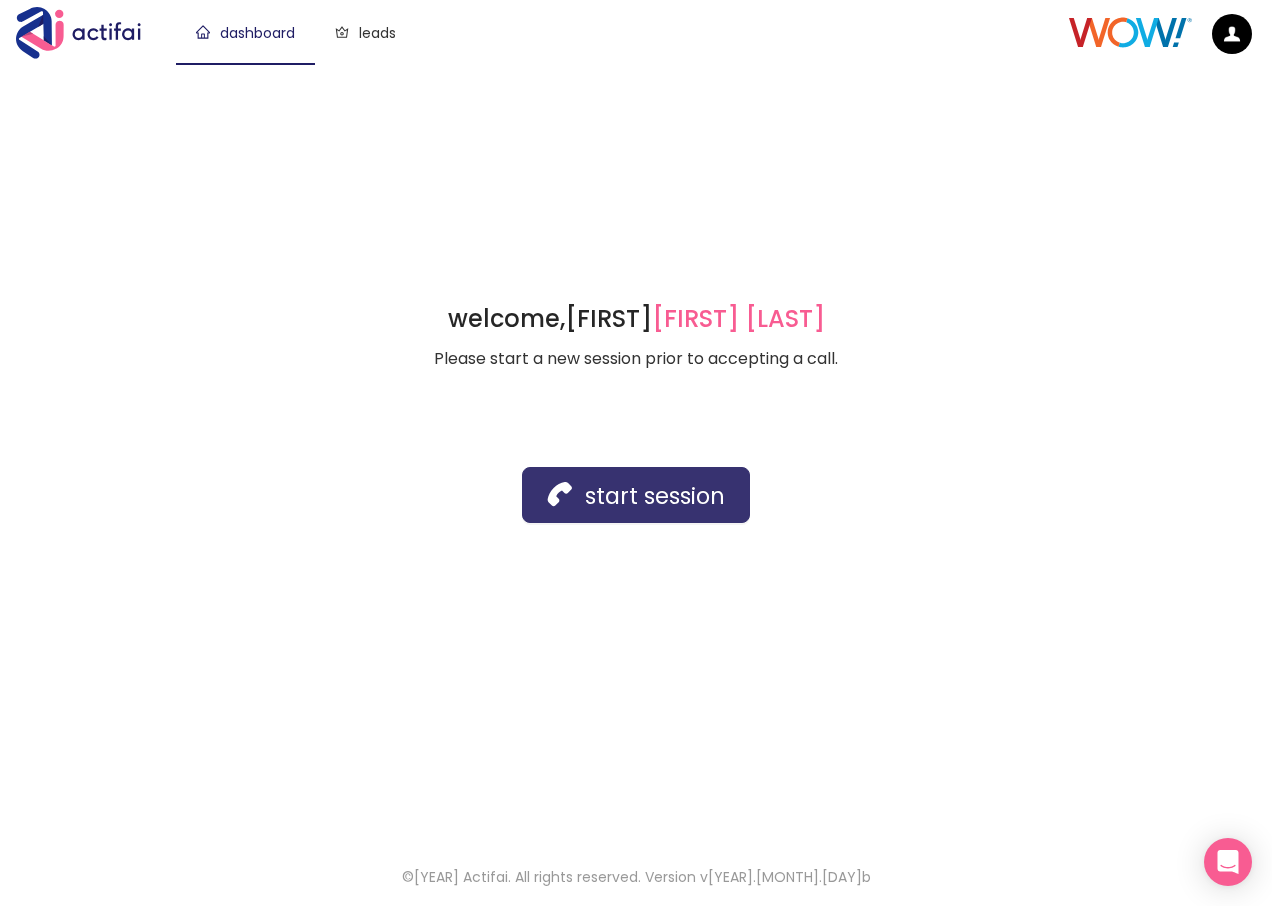 click on "start session" at bounding box center [636, 495] 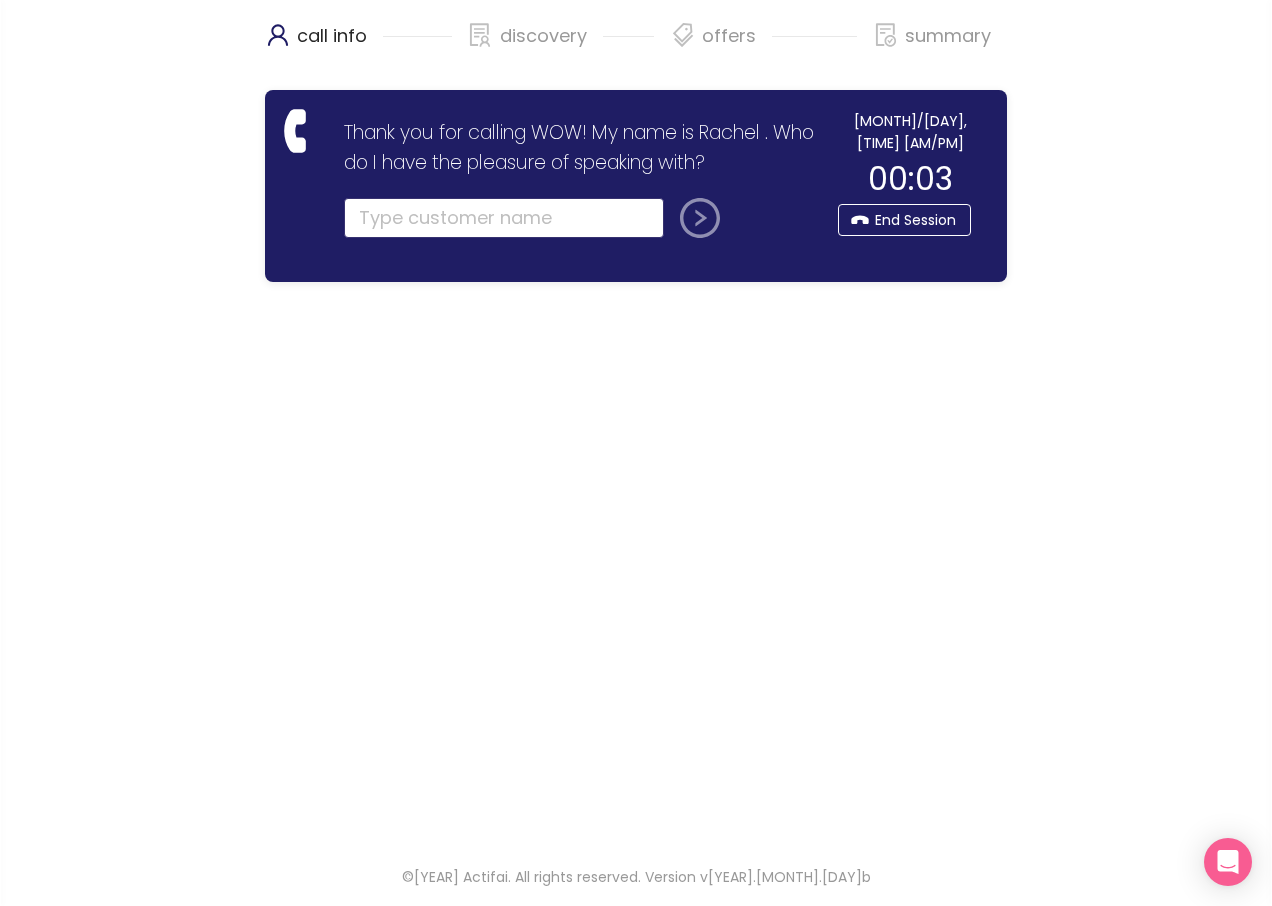 click 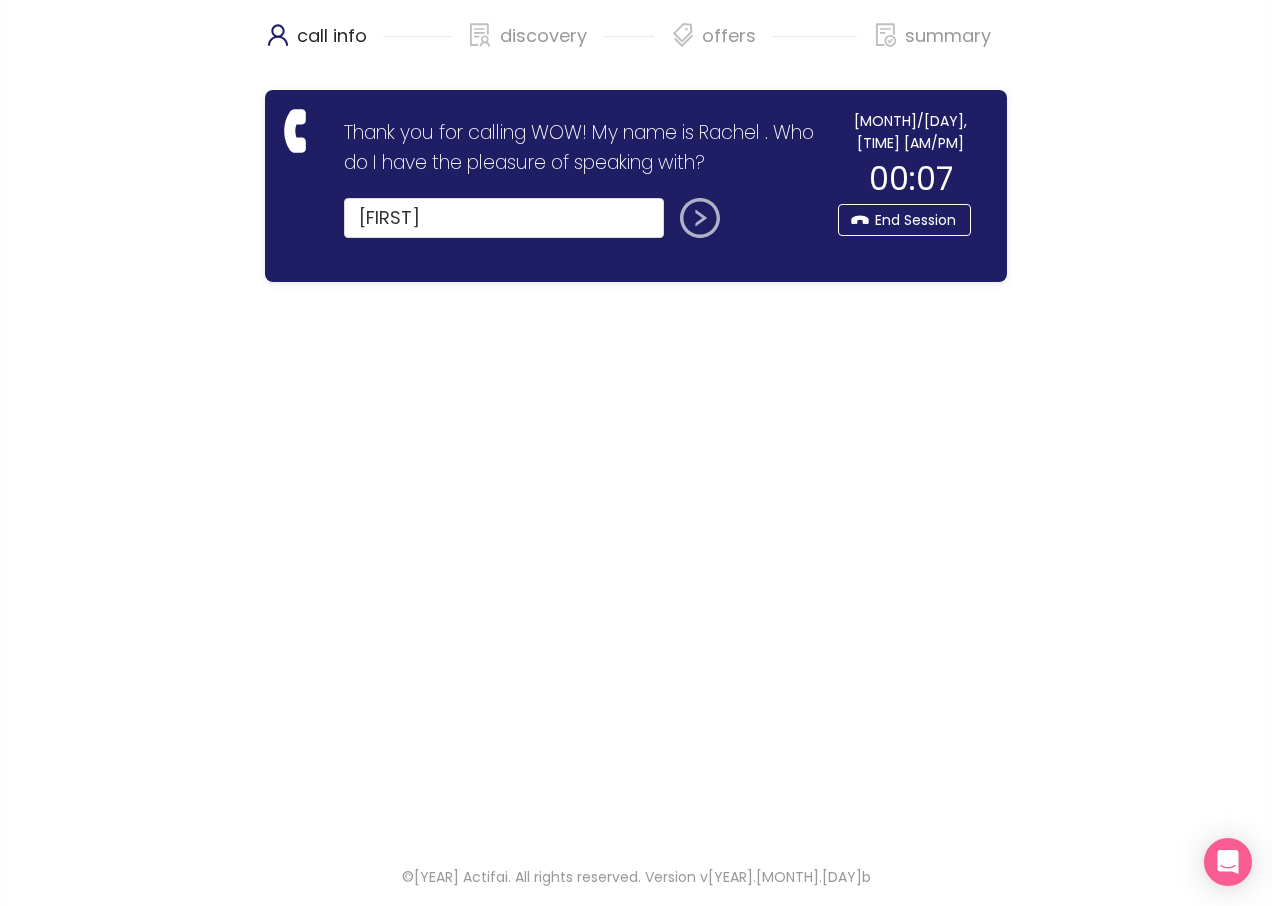 click 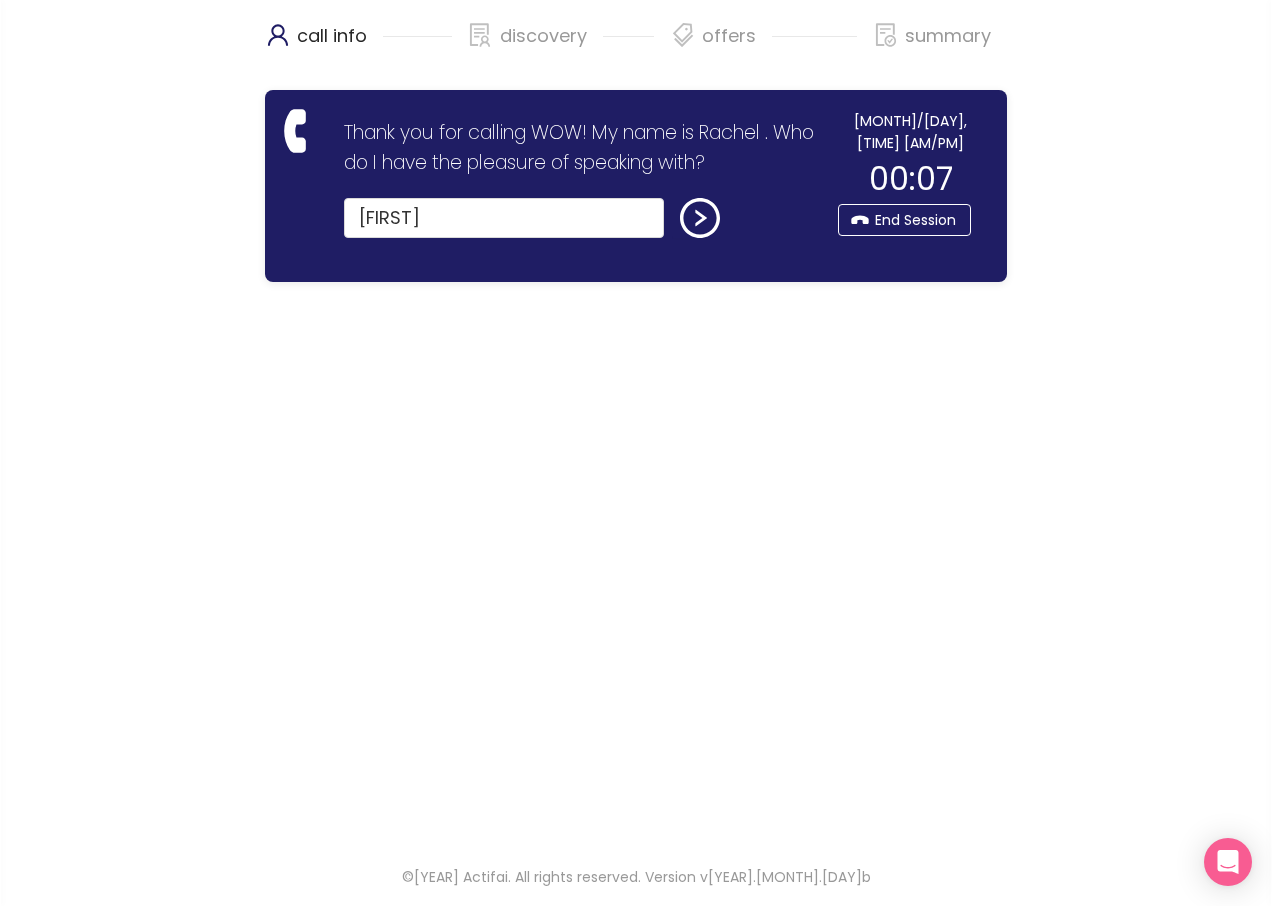 type on "[FIRST]" 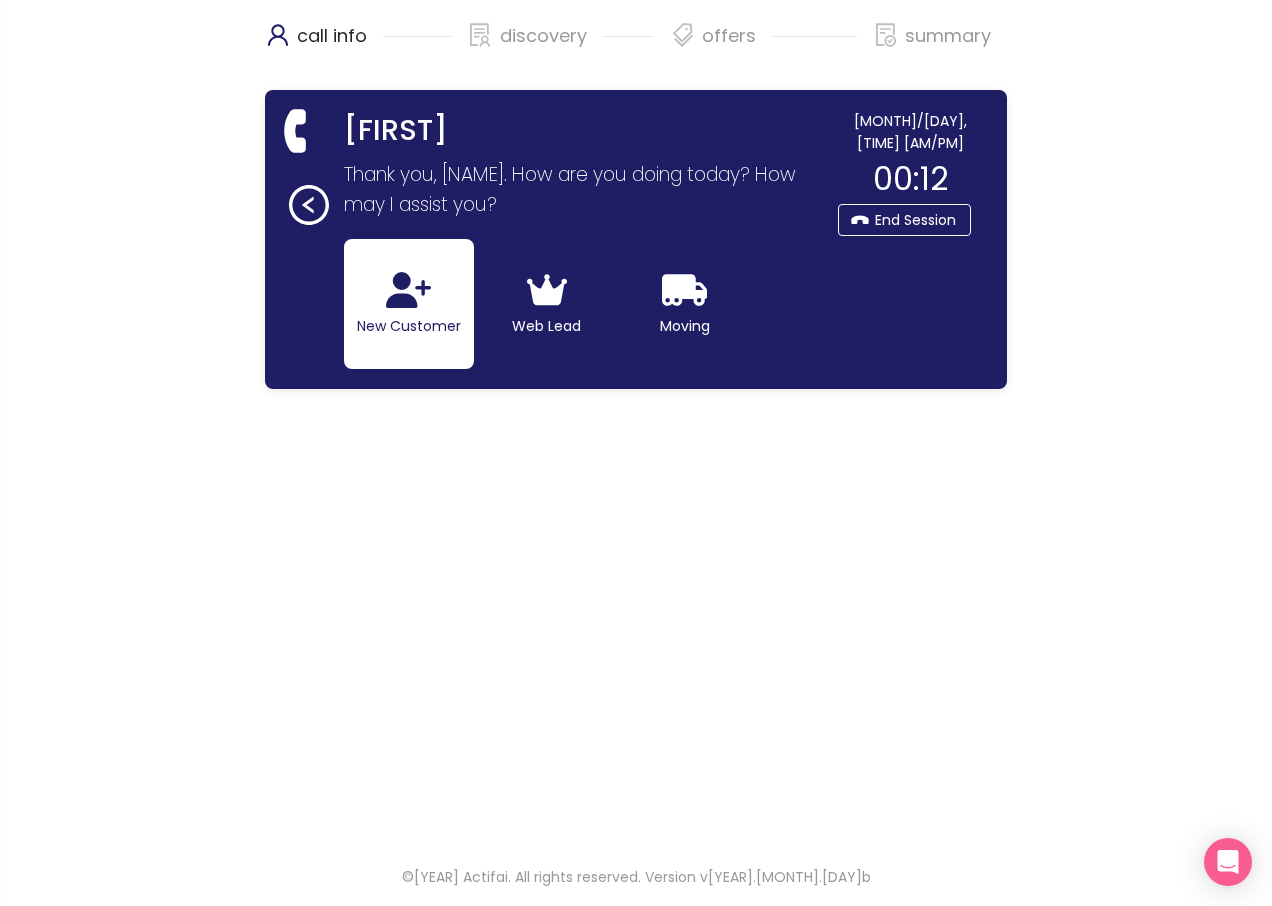 click 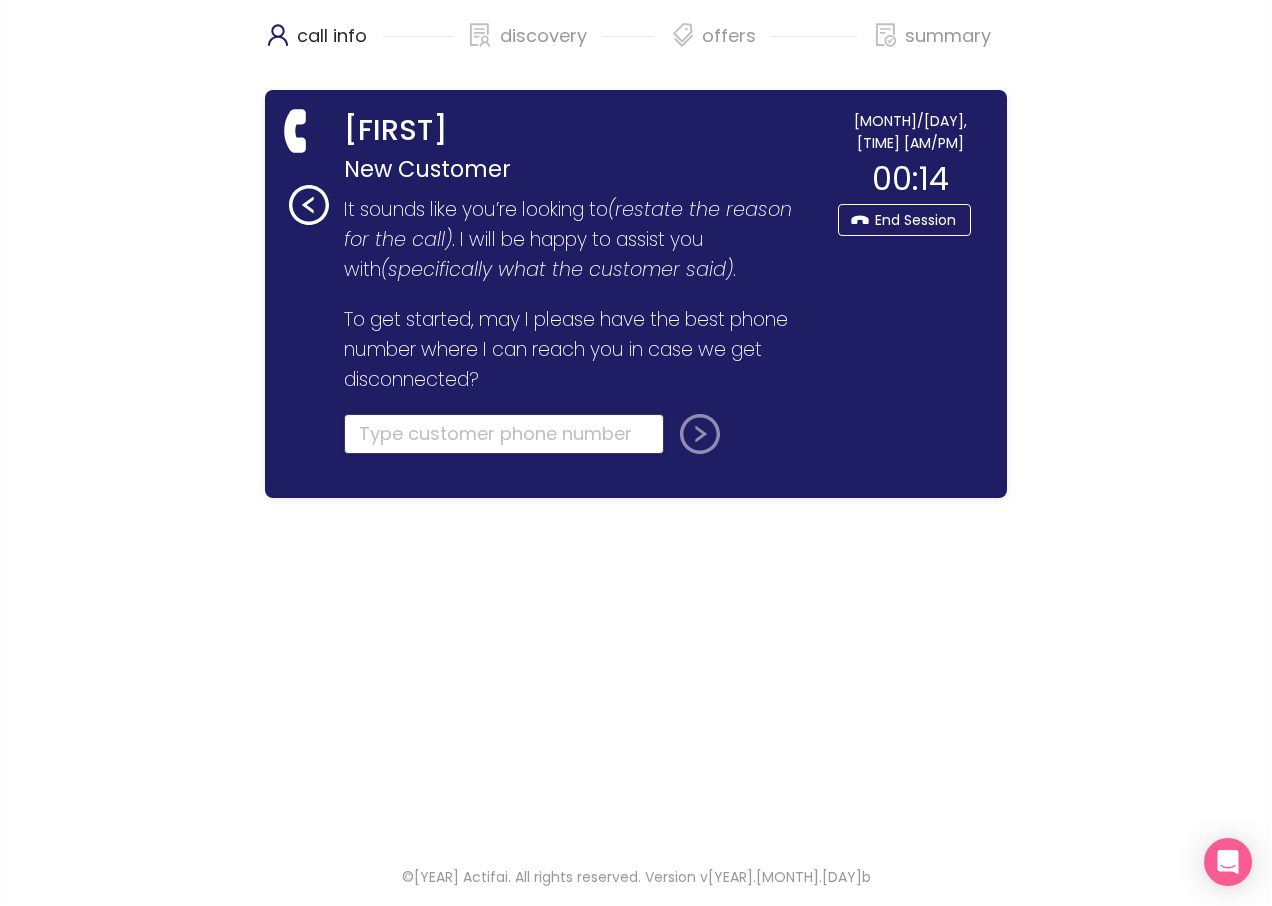 click 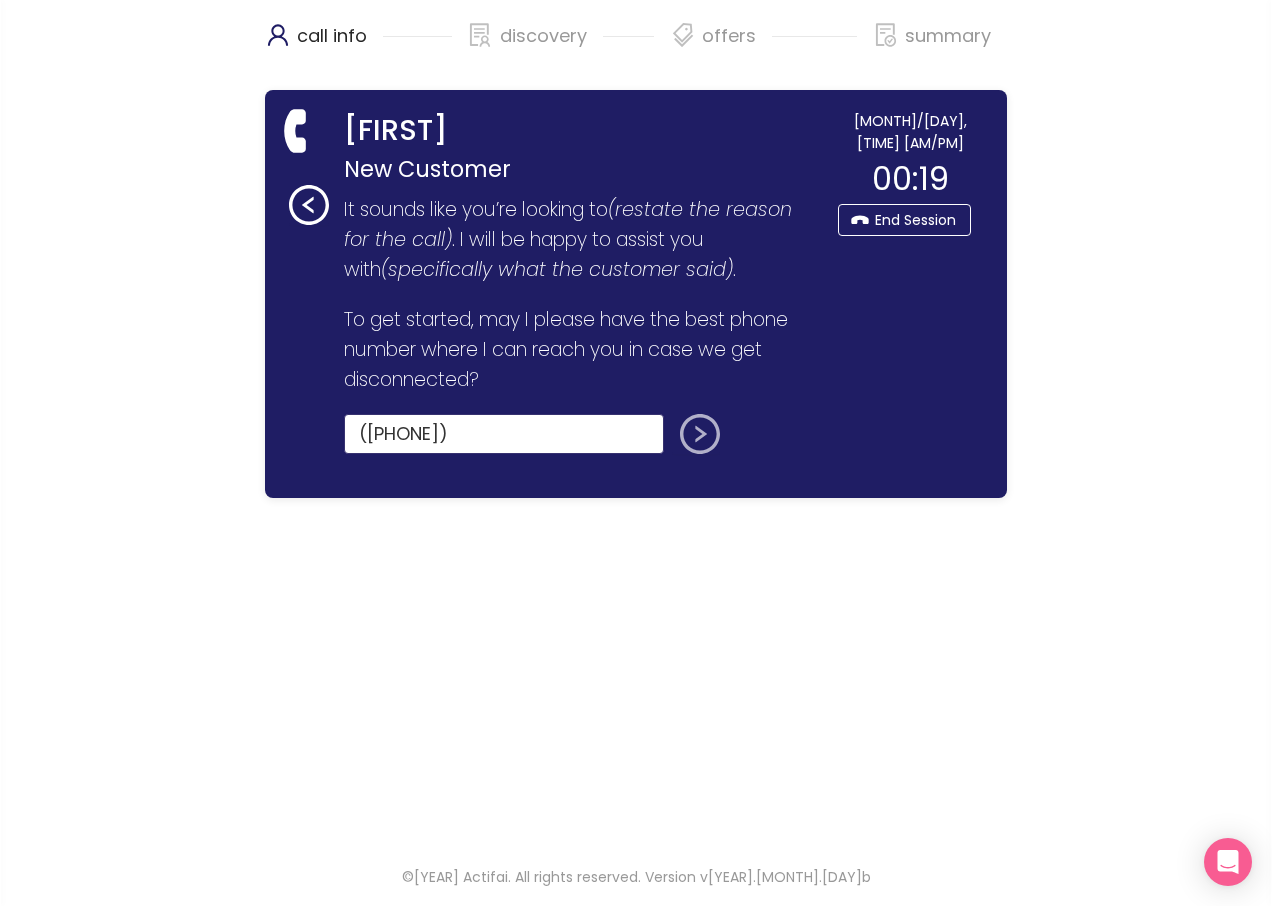 type on "([PHONE])" 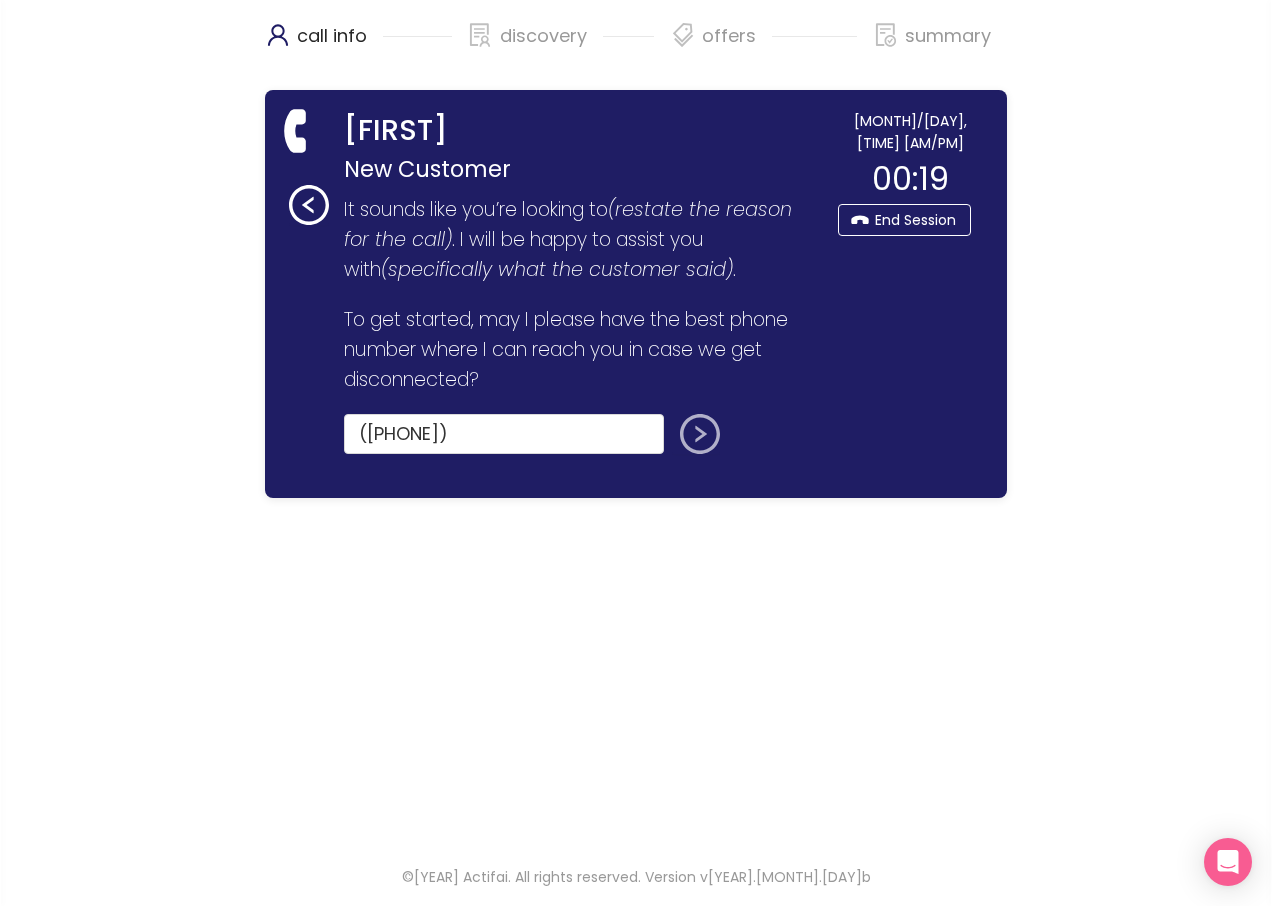click 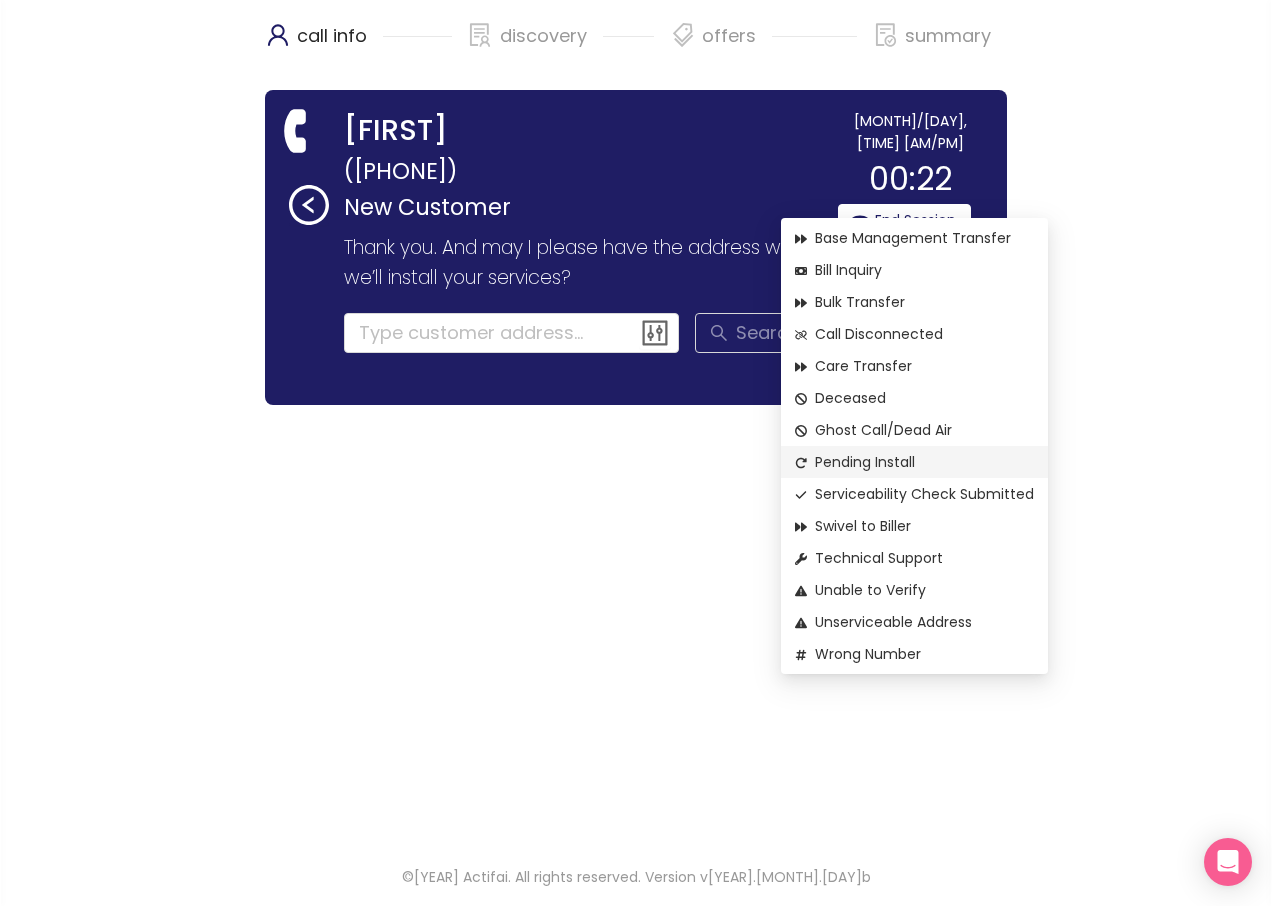 click on "Pending Install" 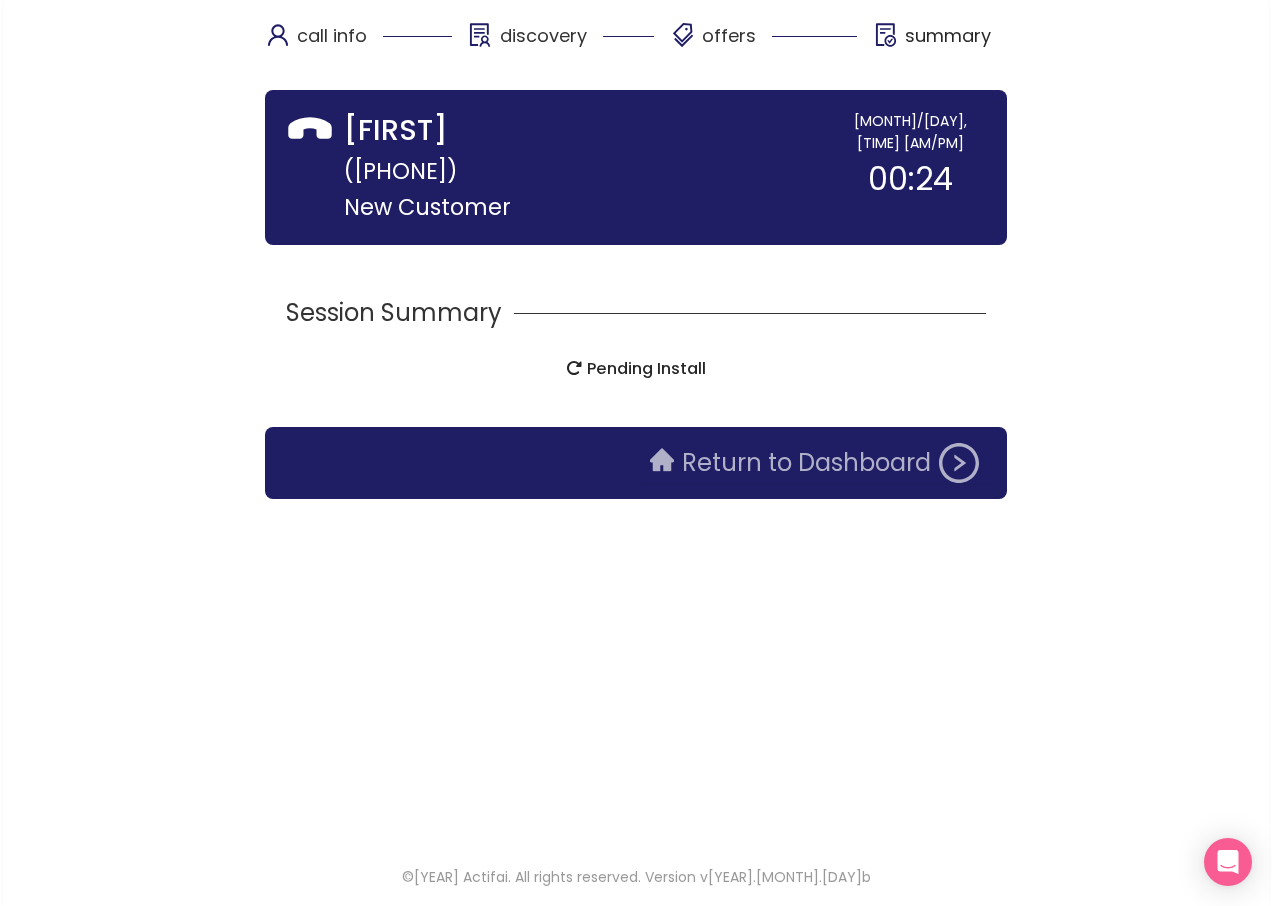 click on "Return to Dashboard" 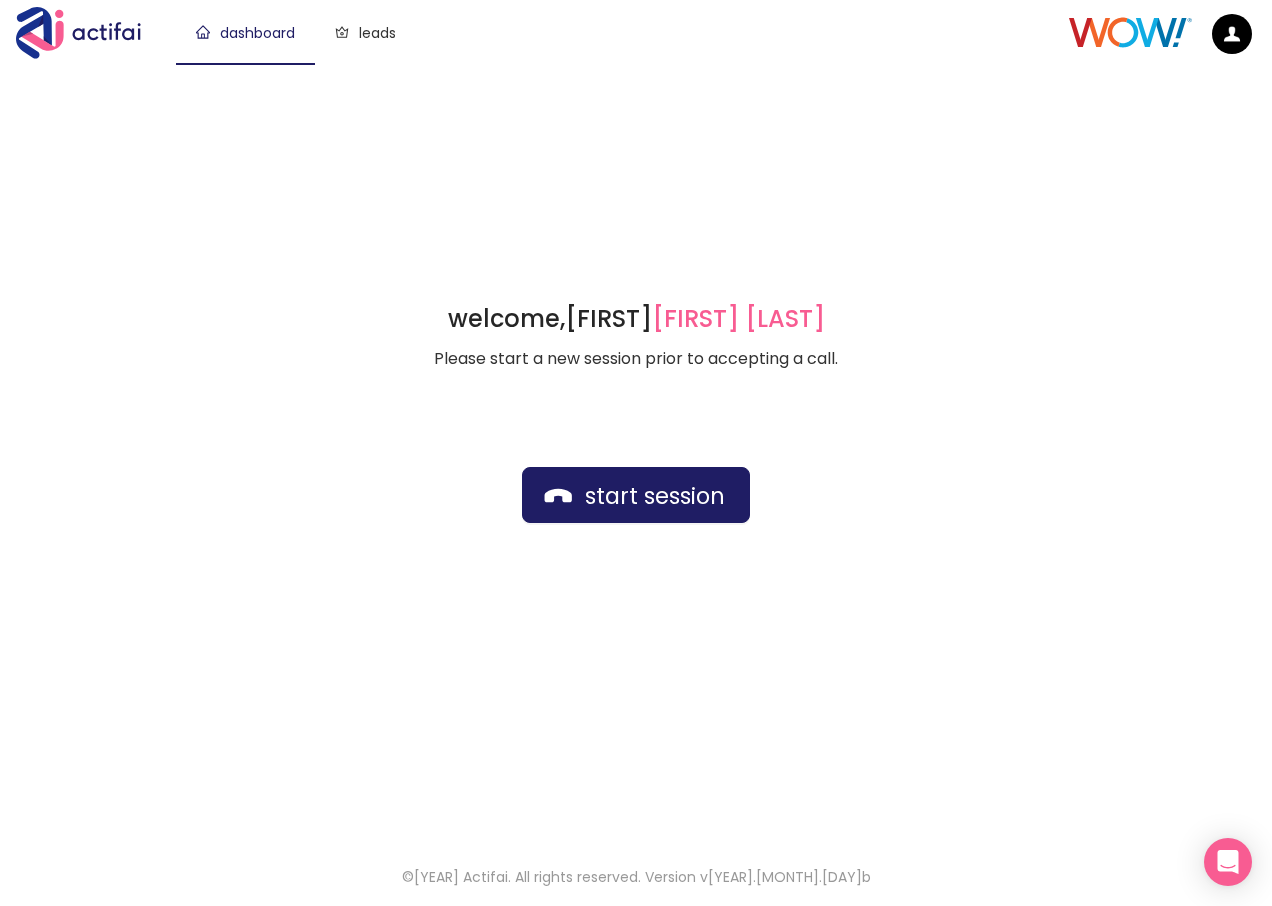 click on "dashboard leads" at bounding box center [622, 32] 